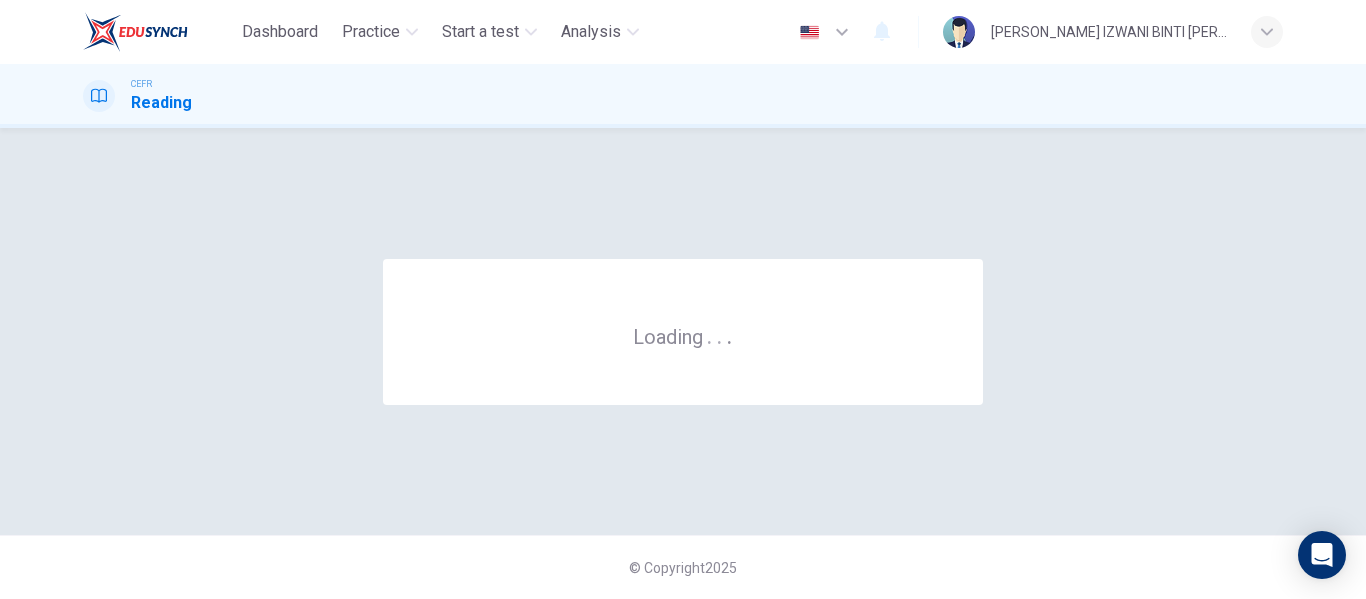 scroll, scrollTop: 0, scrollLeft: 0, axis: both 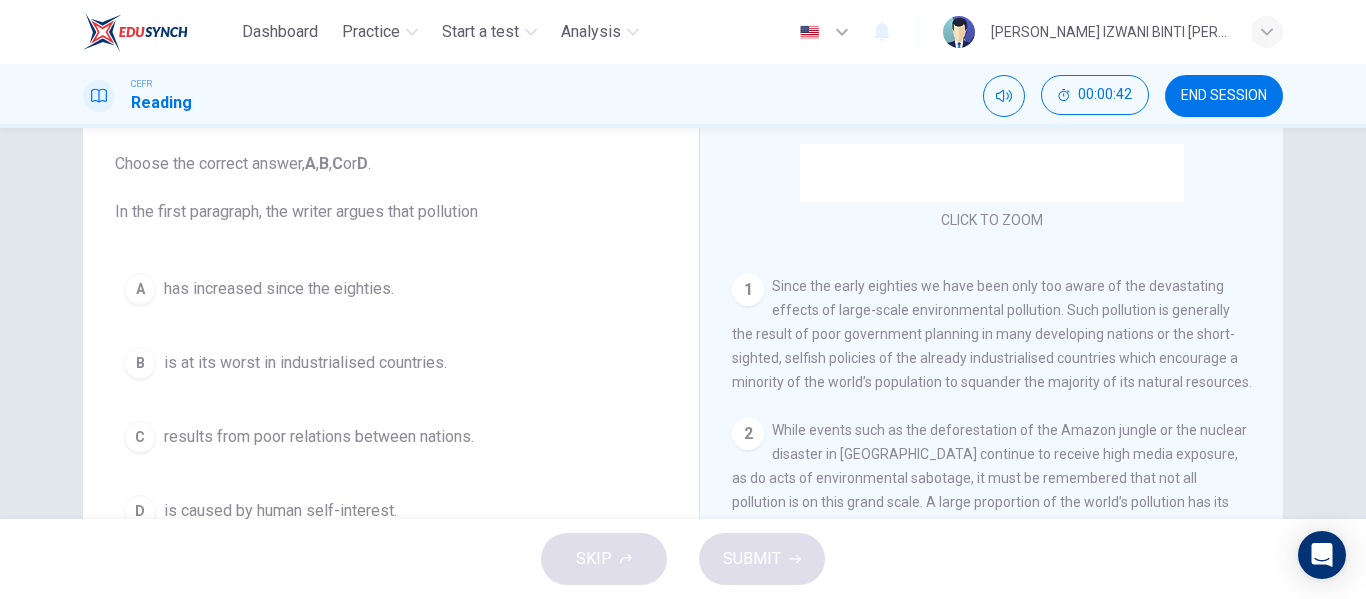click on "Question 1 Choose the correct answer,  A ,  B ,  C  or  D .
In the first paragraph, the writer argues that pollution A has increased since the eighties. B is at its worst in industrialised countries. C results from poor relations between nations. D is caused by human self-interest. Indoor Pollution CLICK TO ZOOM Click to Zoom 1 Since the early eighties we have been only too aware of the devastating effects of large-scale environmental pollution. Such pollution is generally the result of poor government planning in many developing nations or the short-sighted, selfish policies of the already industrialised countries which encourage a minority of the world’s population to squander the majority of its natural resources. 2 3 4 5 6 7 8 9 10" at bounding box center [683, 323] 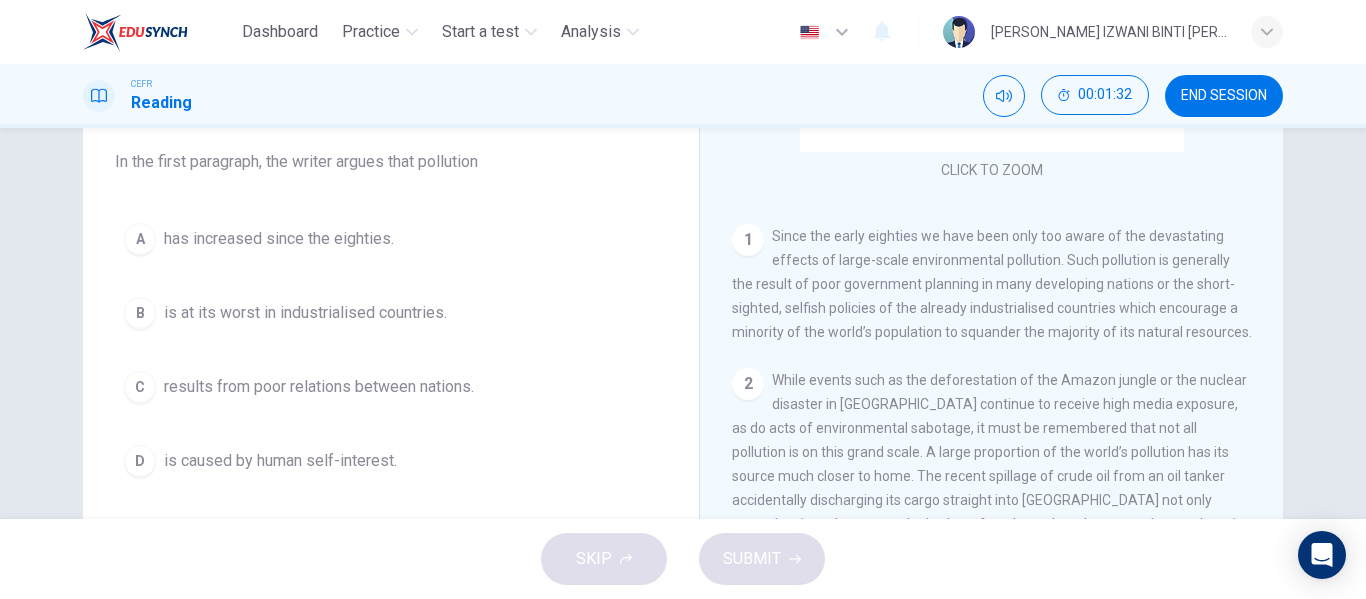 scroll, scrollTop: 164, scrollLeft: 0, axis: vertical 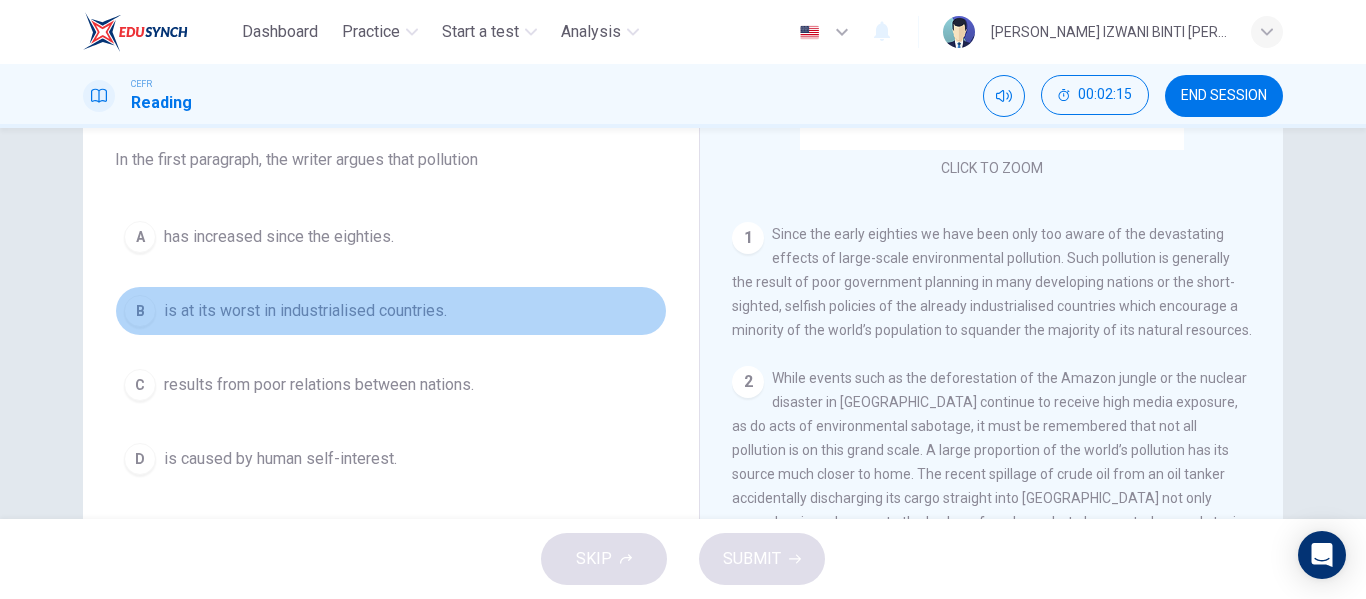 click on "is at its worst in industrialised countries." at bounding box center [305, 311] 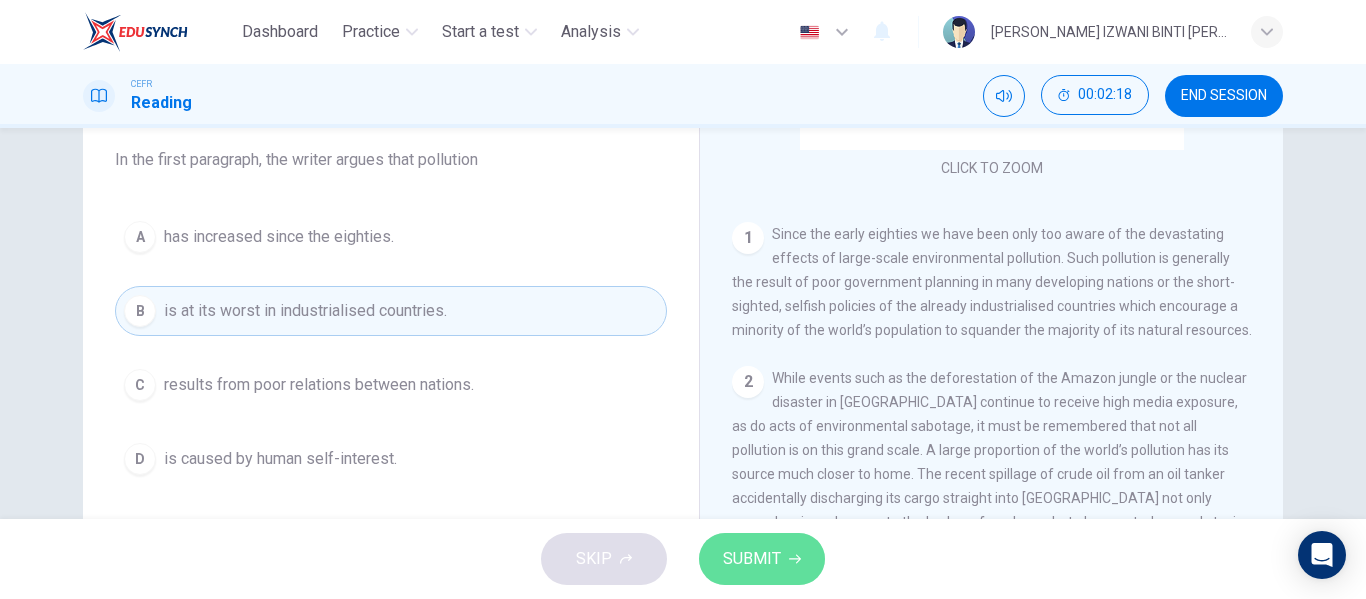 click on "SUBMIT" at bounding box center [752, 559] 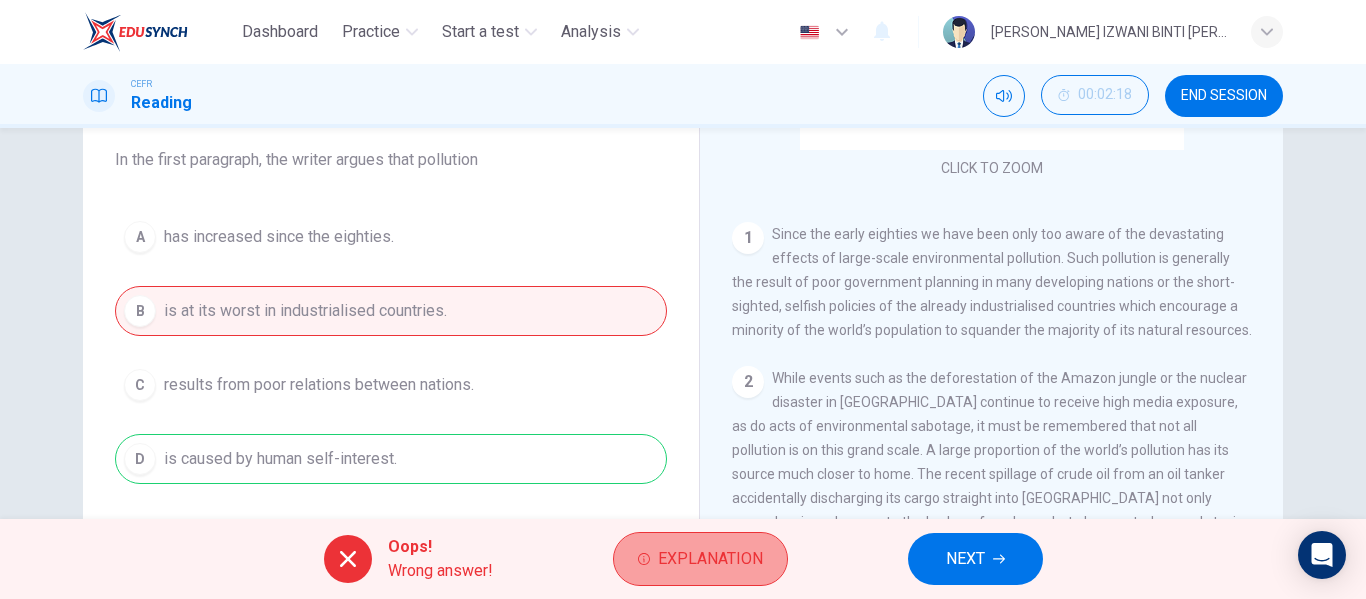click on "Explanation" at bounding box center (700, 559) 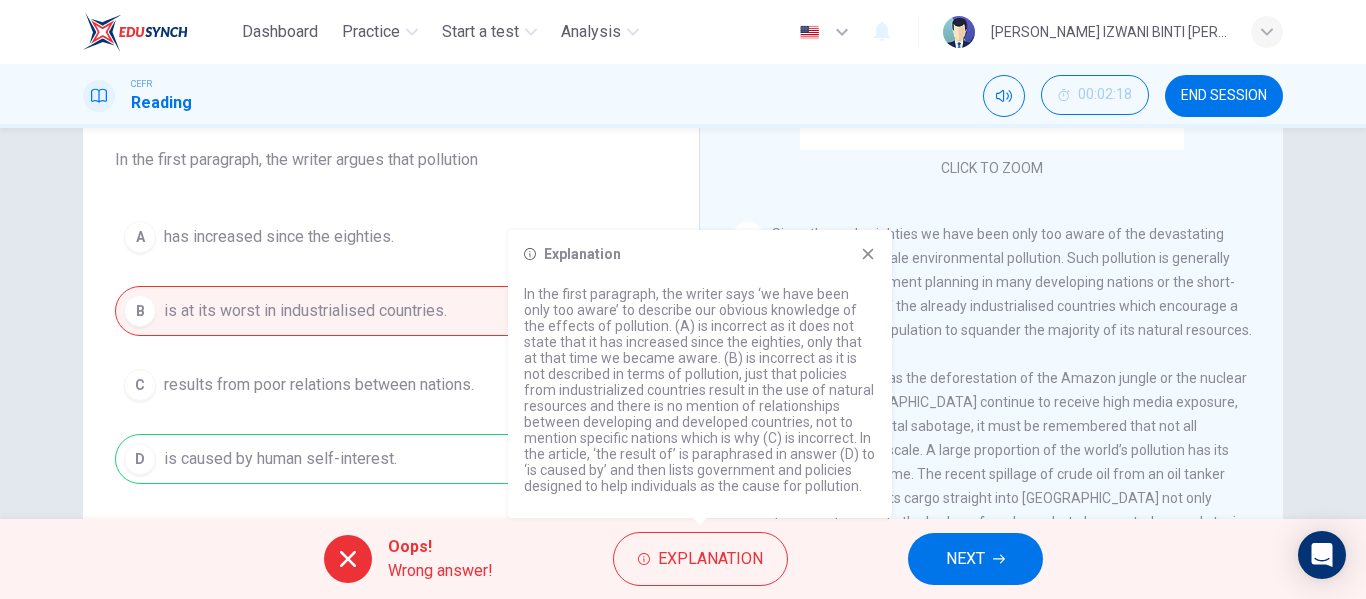 click 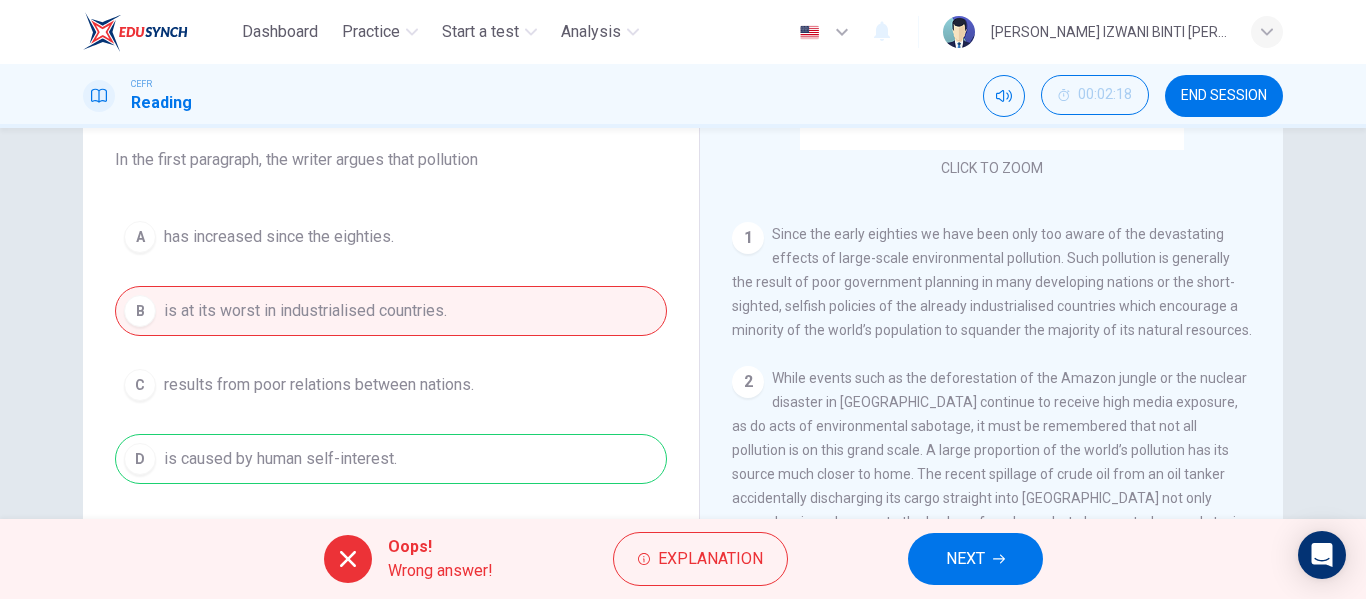 drag, startPoint x: 992, startPoint y: 285, endPoint x: 740, endPoint y: 299, distance: 252.3886 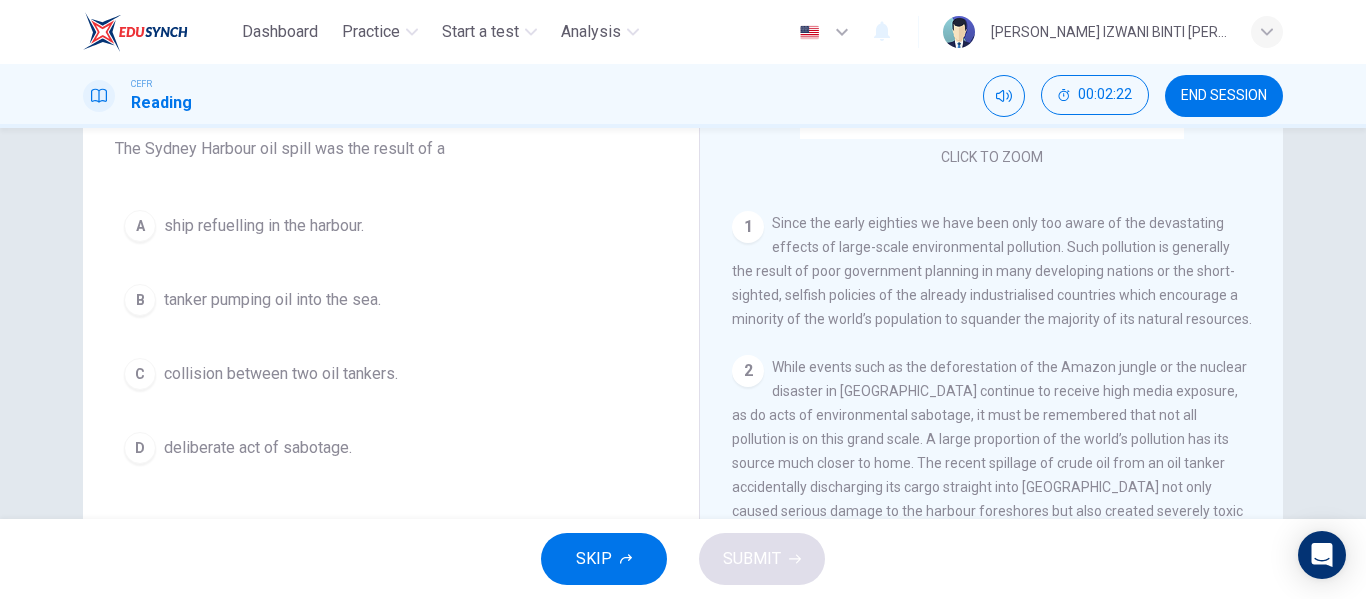 scroll, scrollTop: 174, scrollLeft: 0, axis: vertical 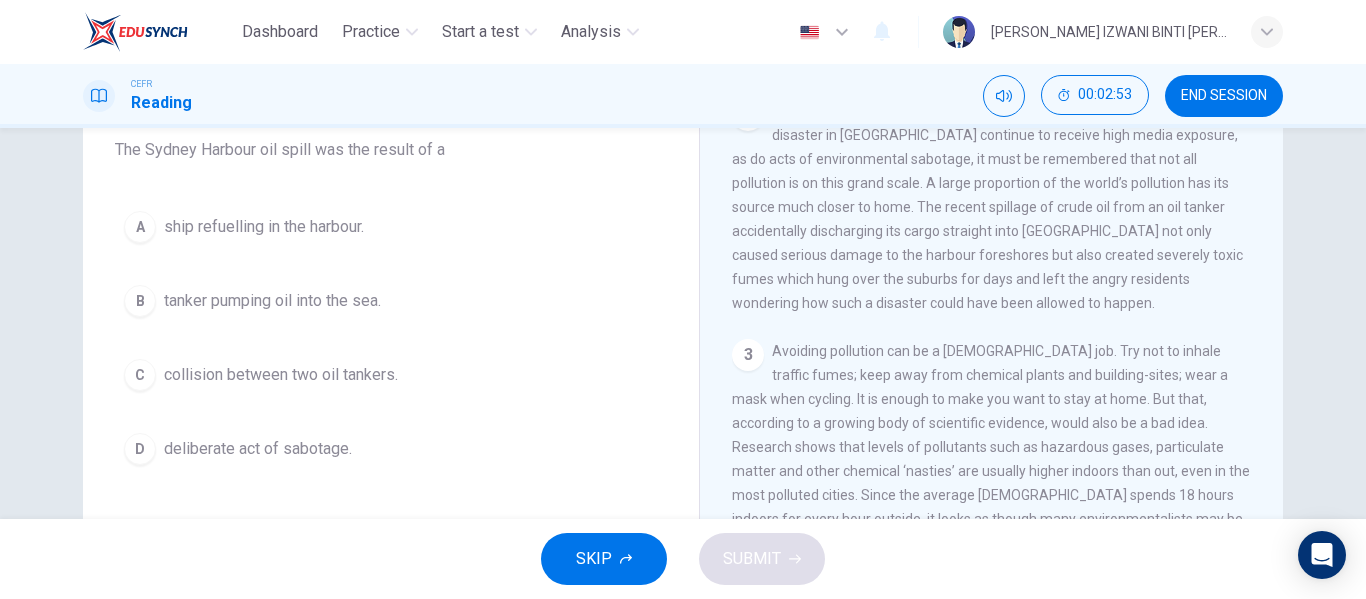 drag, startPoint x: 738, startPoint y: 272, endPoint x: 1076, endPoint y: 274, distance: 338.00592 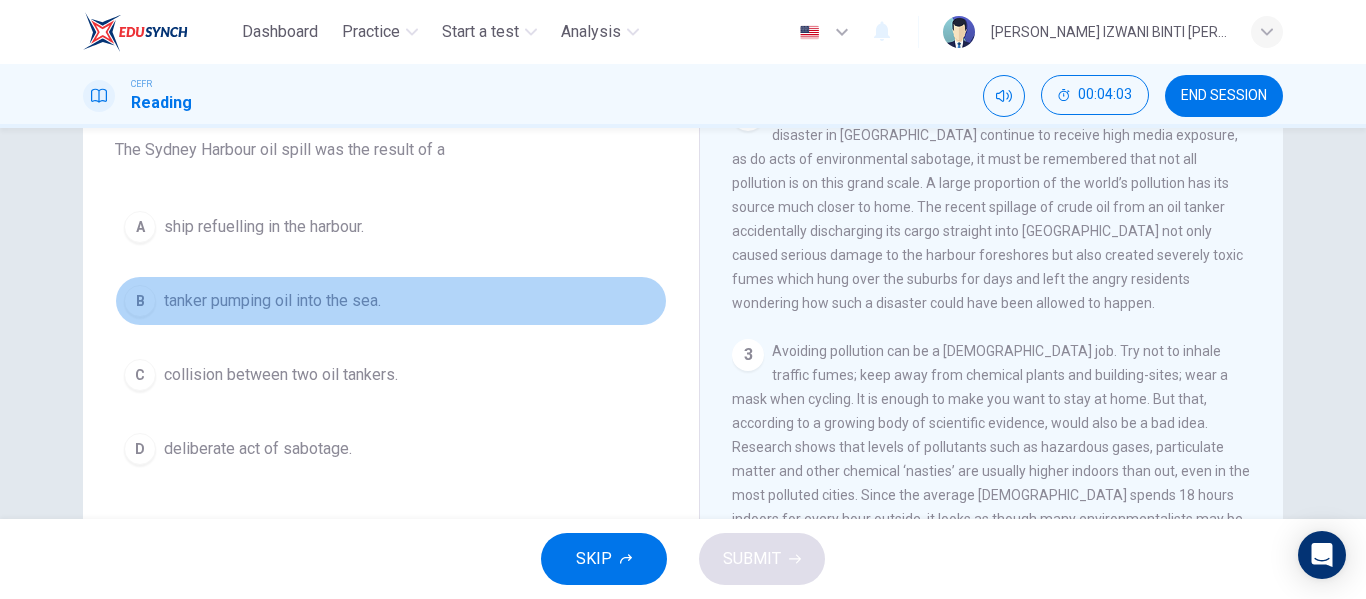 click on "tanker pumping oil into the sea." at bounding box center [272, 301] 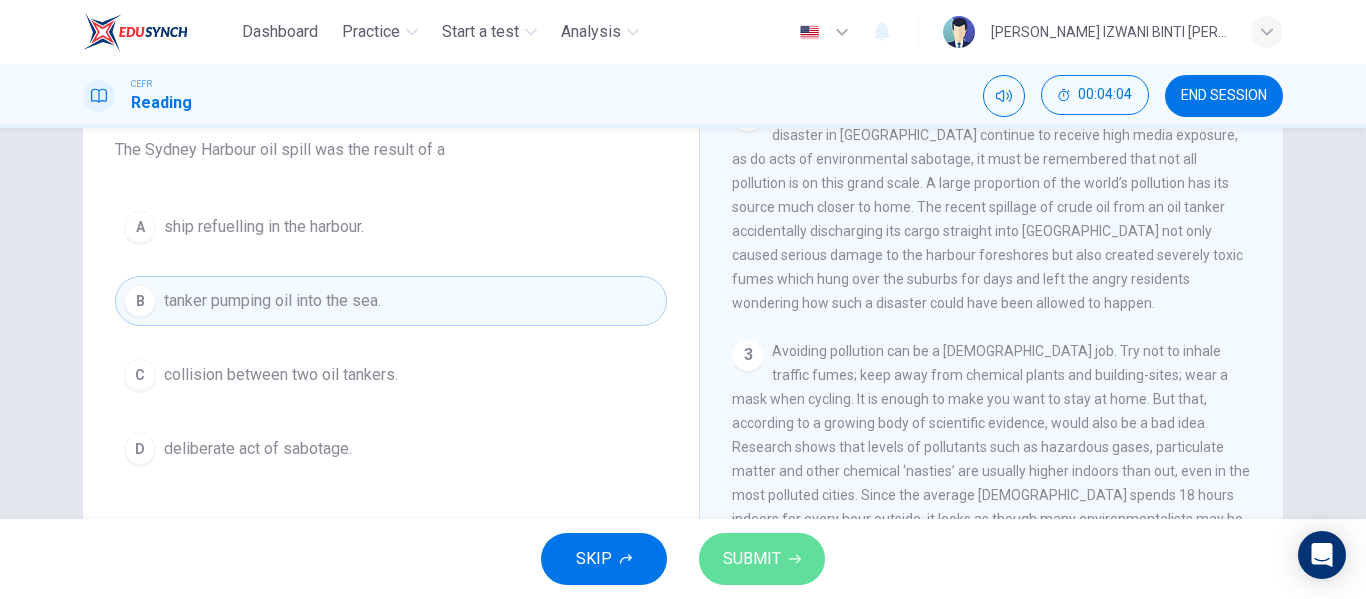click on "SUBMIT" at bounding box center (762, 559) 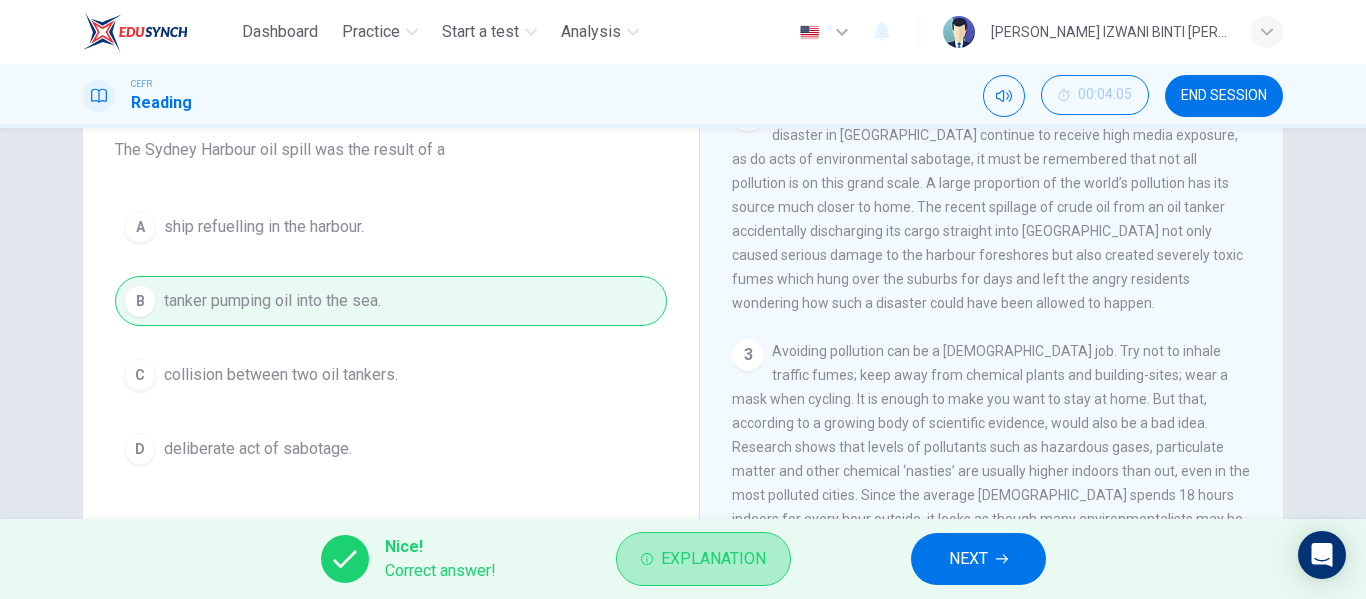 click on "Explanation" at bounding box center [703, 559] 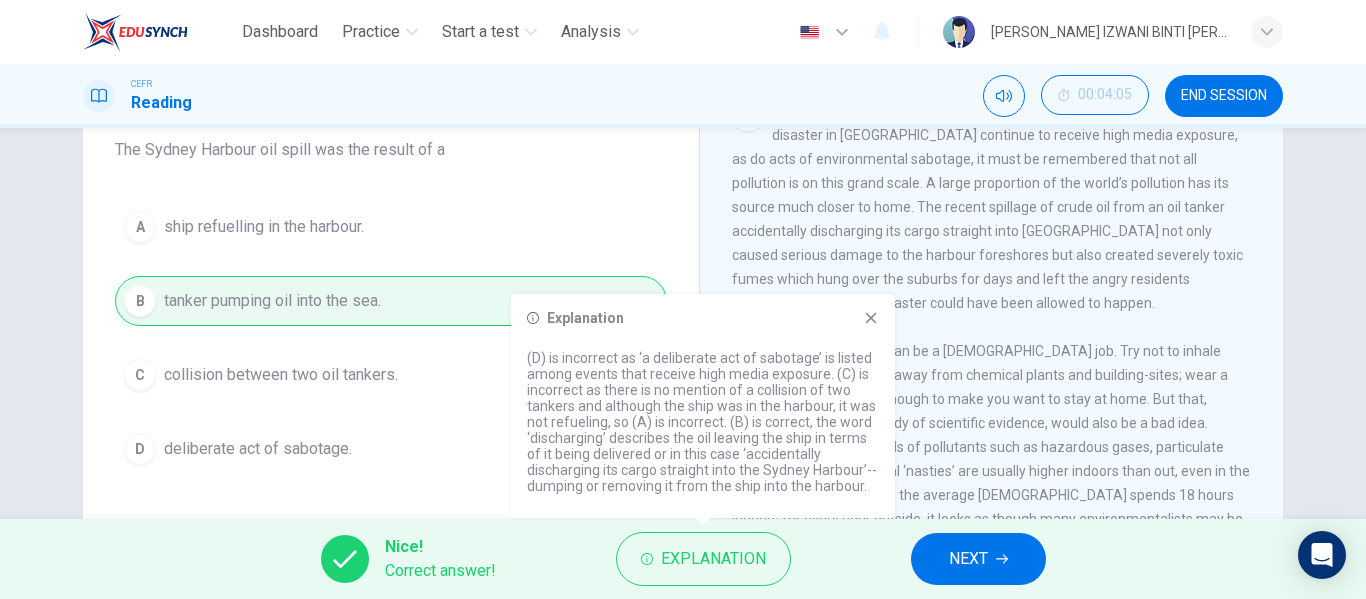 drag, startPoint x: 535, startPoint y: 509, endPoint x: 830, endPoint y: 261, distance: 385.3946 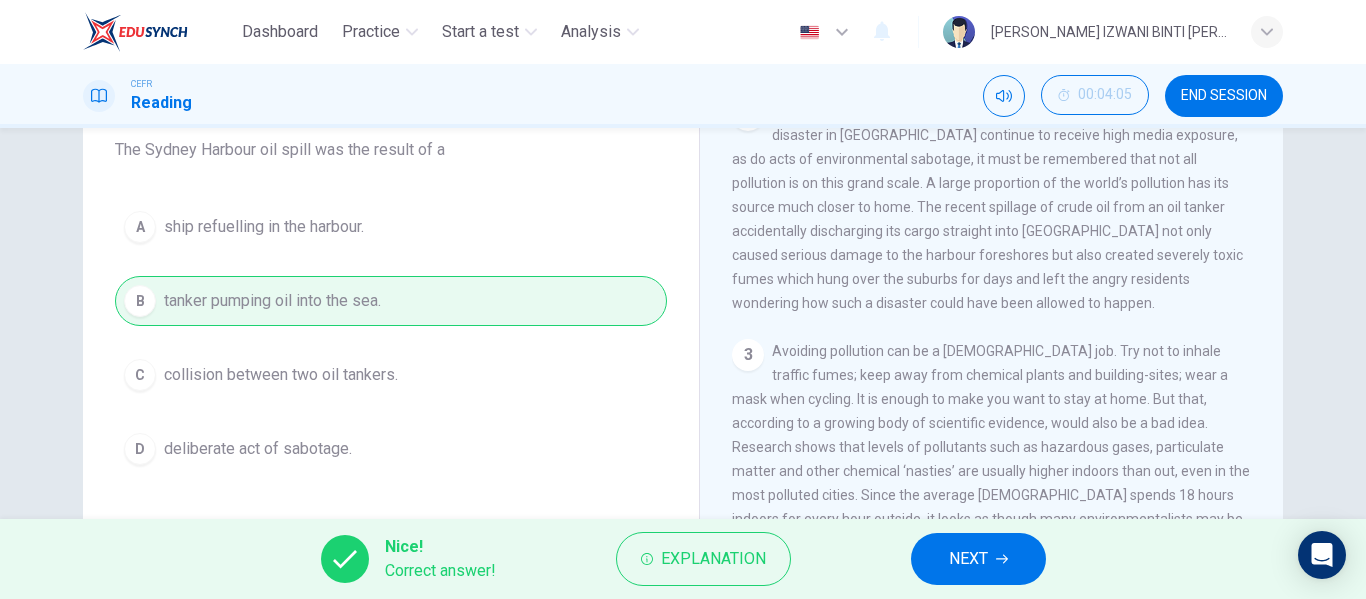 click on "Nice! Correct answer! Explanation NEXT" at bounding box center [683, 559] 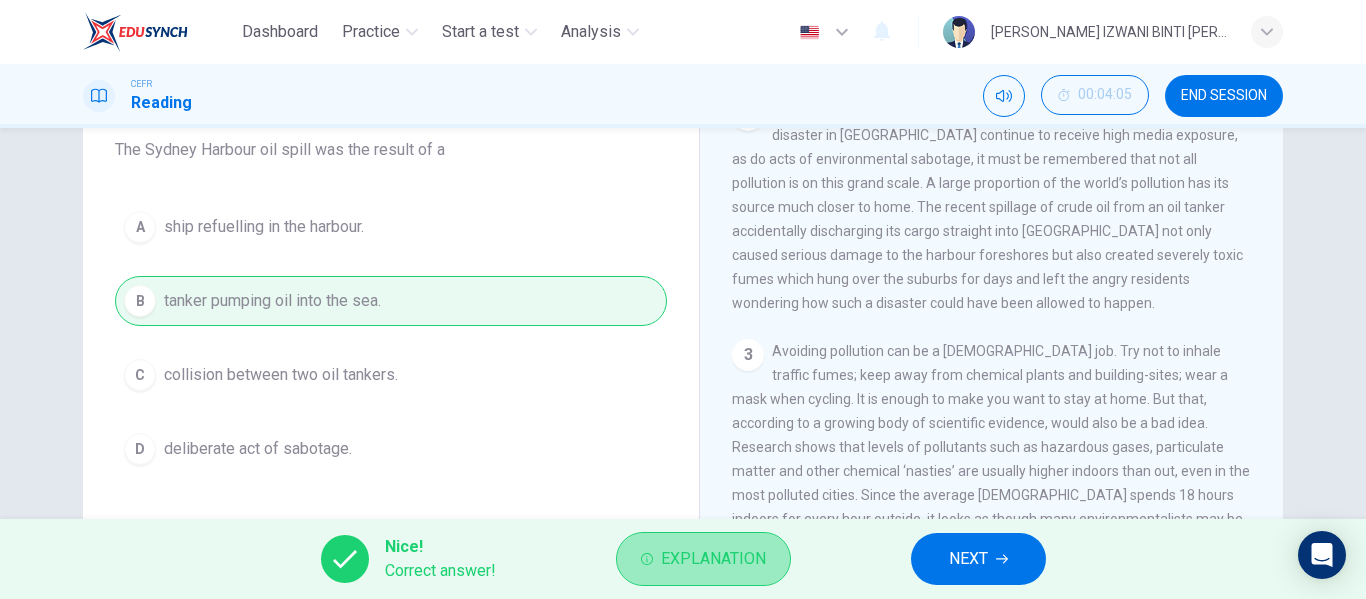 click on "Explanation" at bounding box center (713, 559) 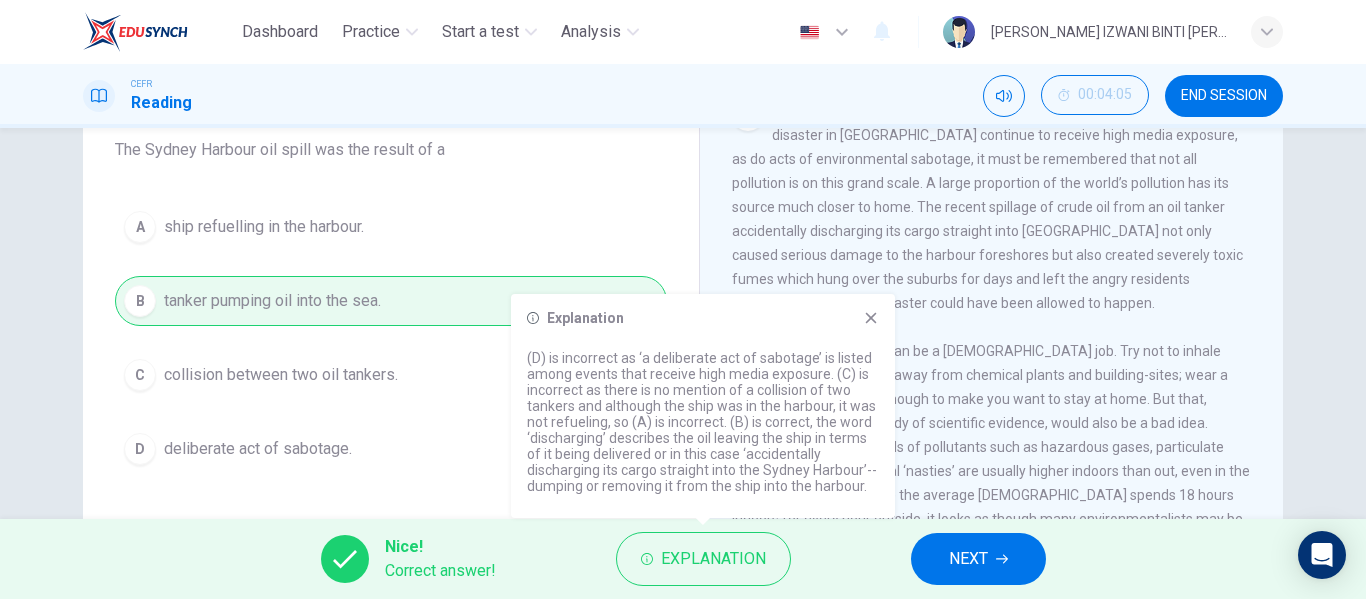 click 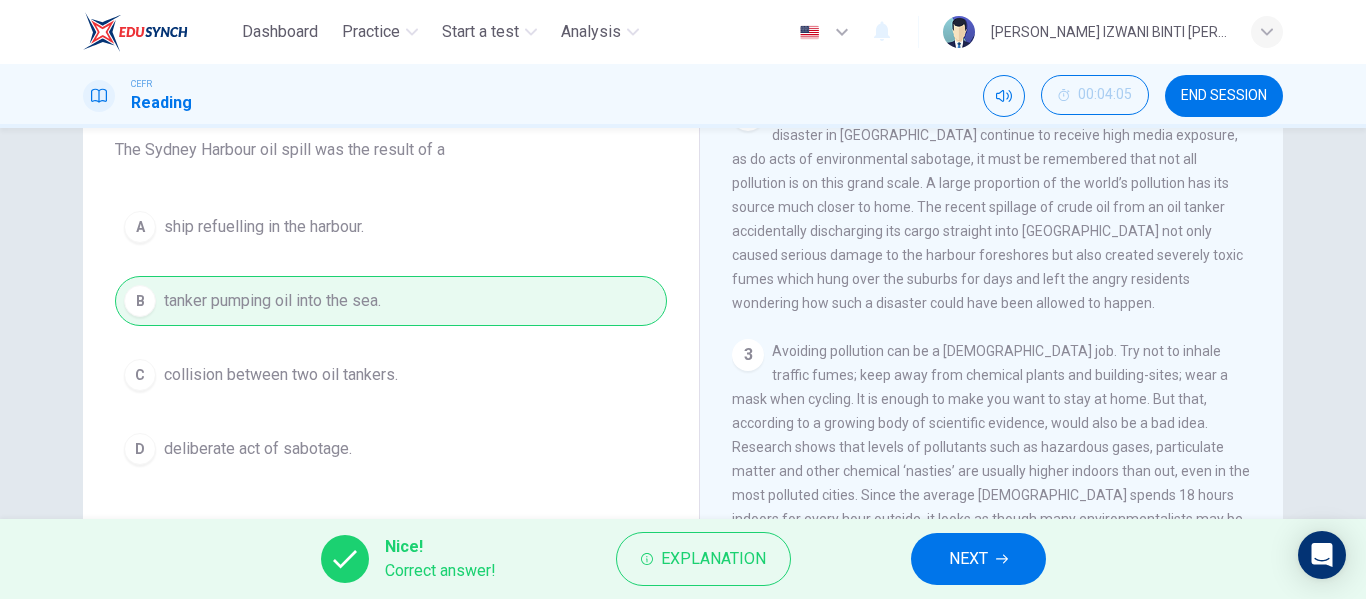 click on "NEXT" at bounding box center (968, 559) 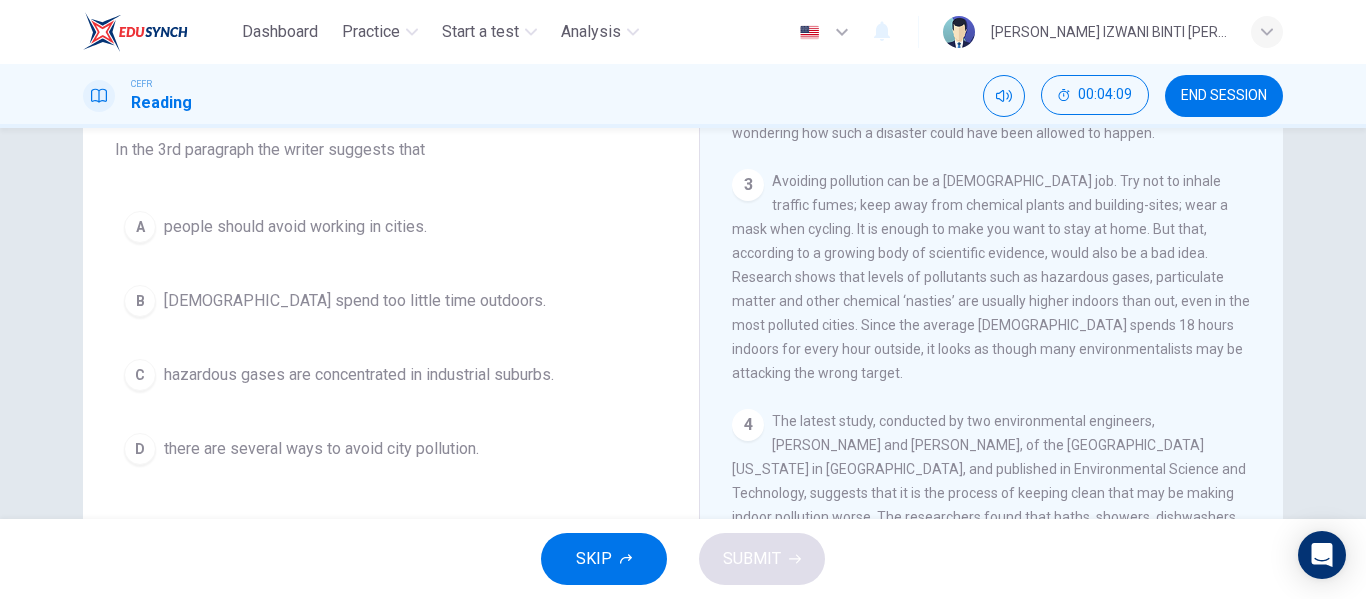 scroll, scrollTop: 717, scrollLeft: 0, axis: vertical 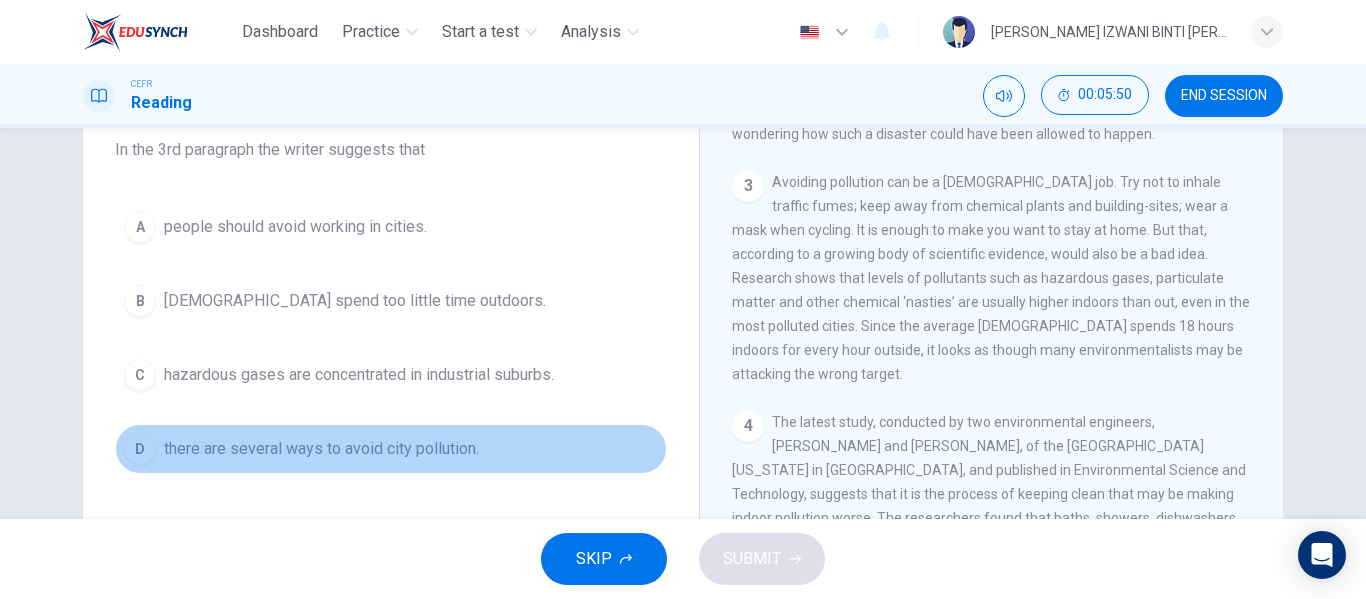 click on "there are several ways to avoid city pollution." at bounding box center (321, 449) 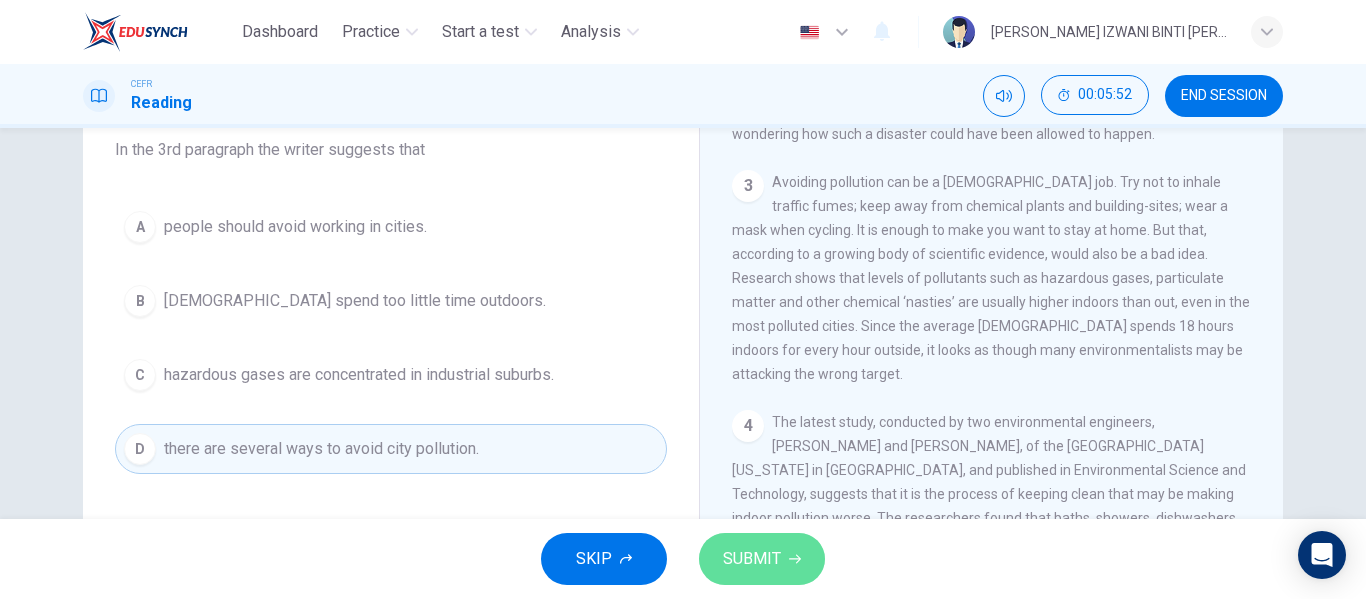 click on "SUBMIT" at bounding box center [752, 559] 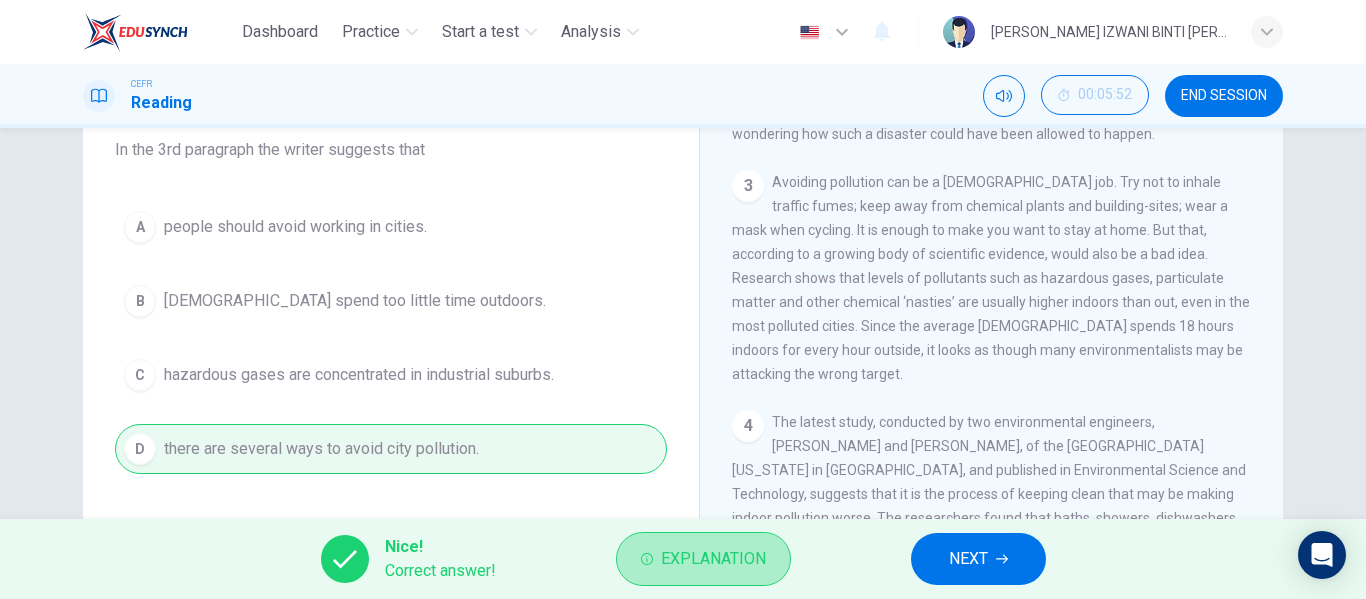 click on "Explanation" at bounding box center (713, 559) 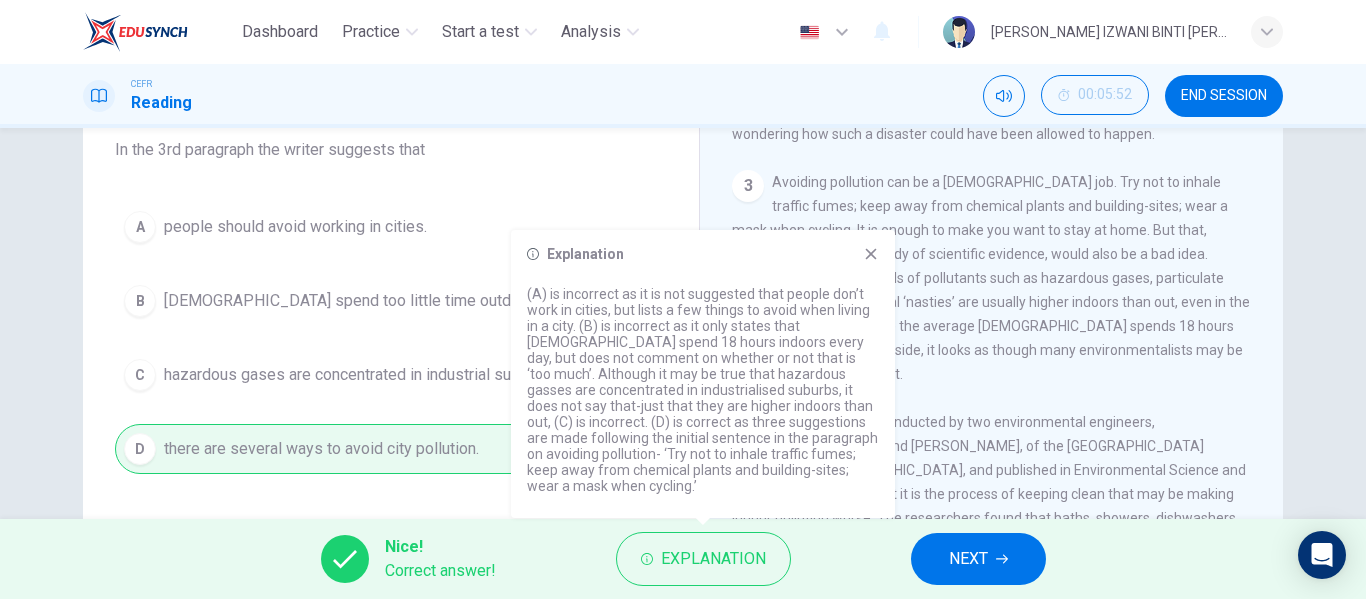 drag, startPoint x: 687, startPoint y: 385, endPoint x: 656, endPoint y: 430, distance: 54.644306 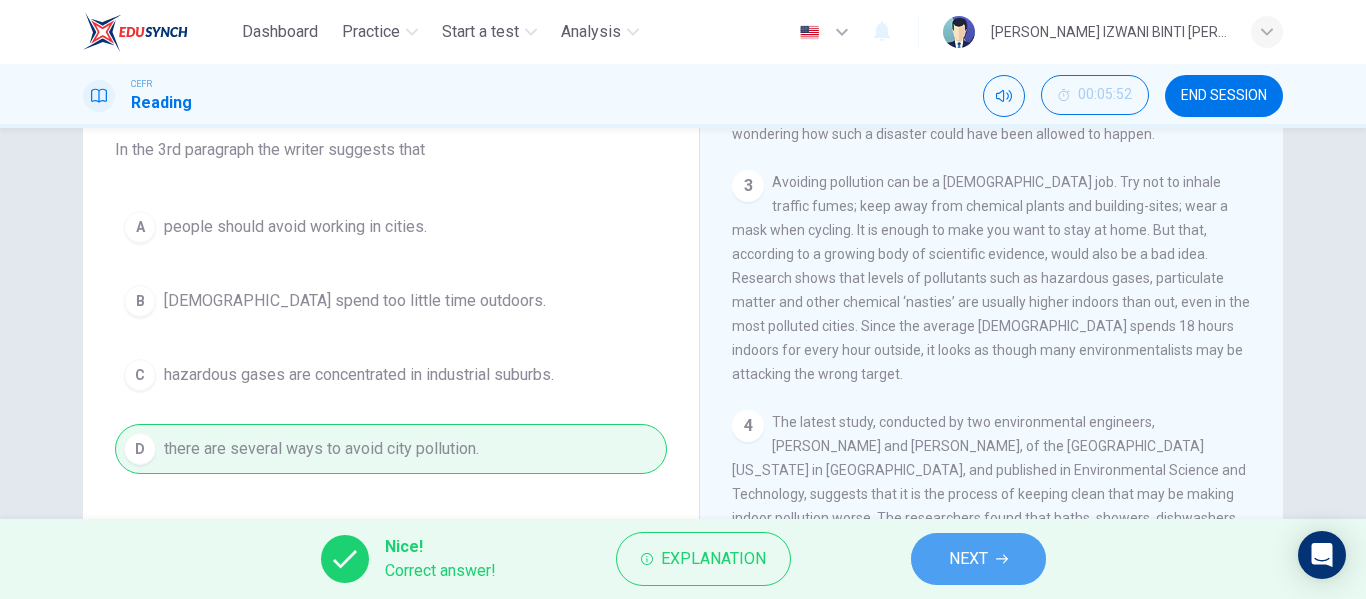 click on "NEXT" at bounding box center (968, 559) 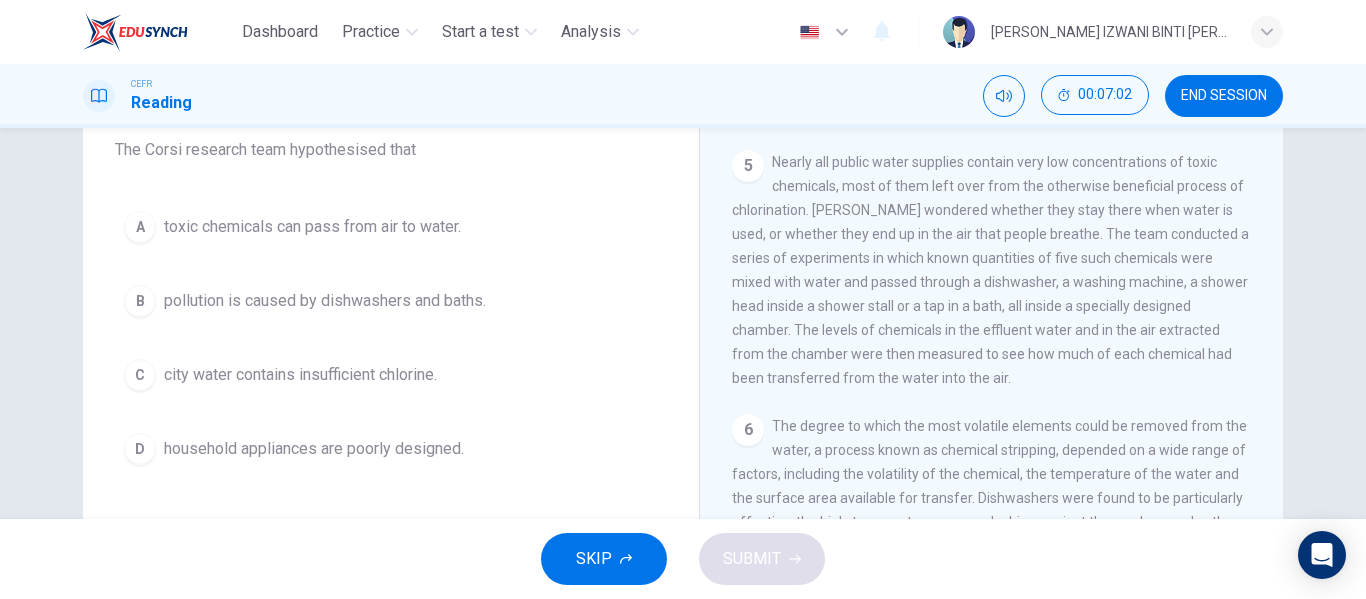 scroll, scrollTop: 1194, scrollLeft: 0, axis: vertical 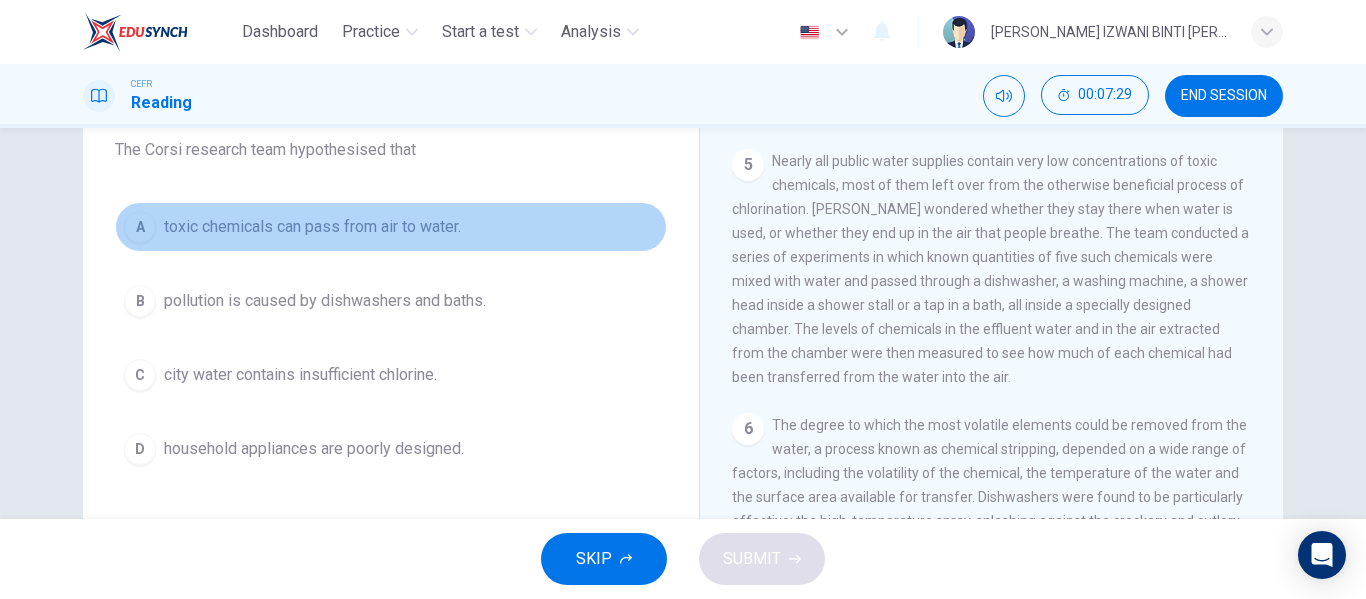 click on "A toxic chemicals can pass from air to water." at bounding box center (391, 227) 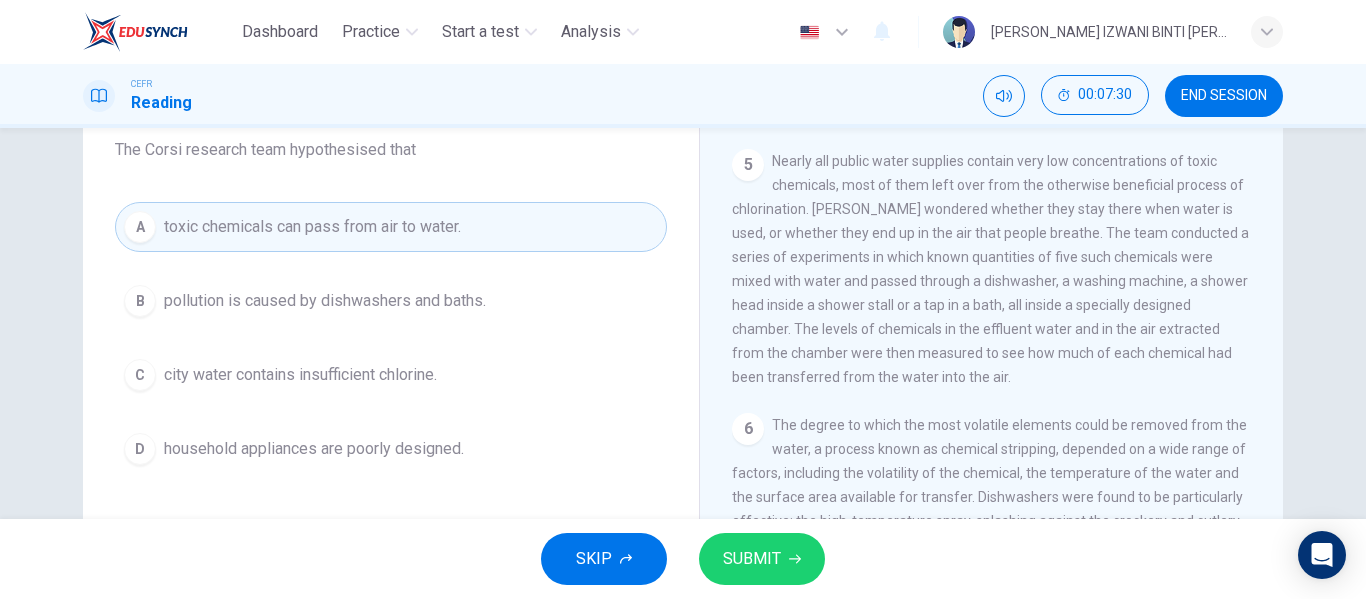 click on "SUBMIT" at bounding box center (752, 559) 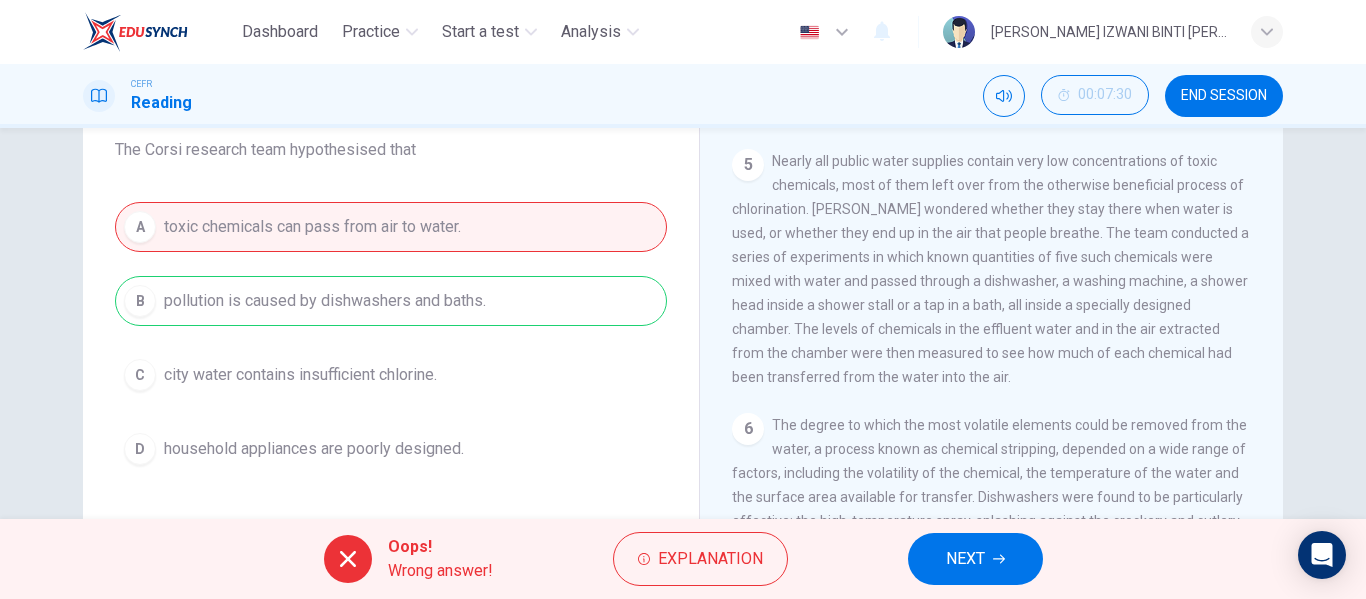click on "Explanation" at bounding box center (710, 559) 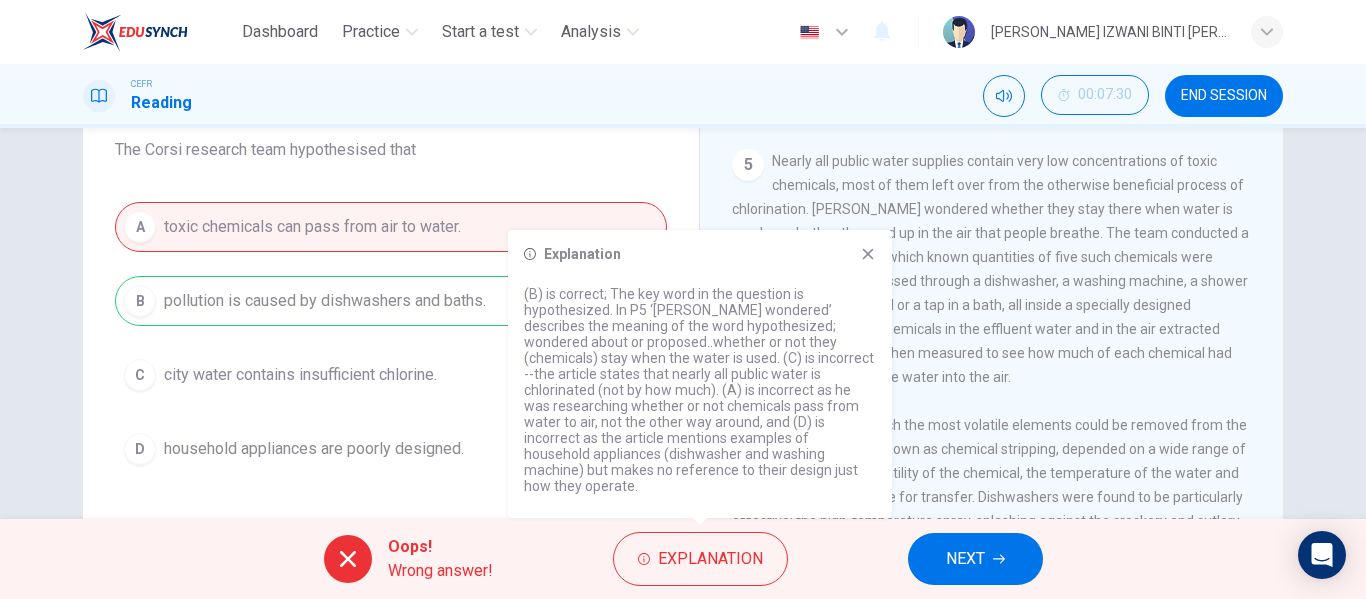 click 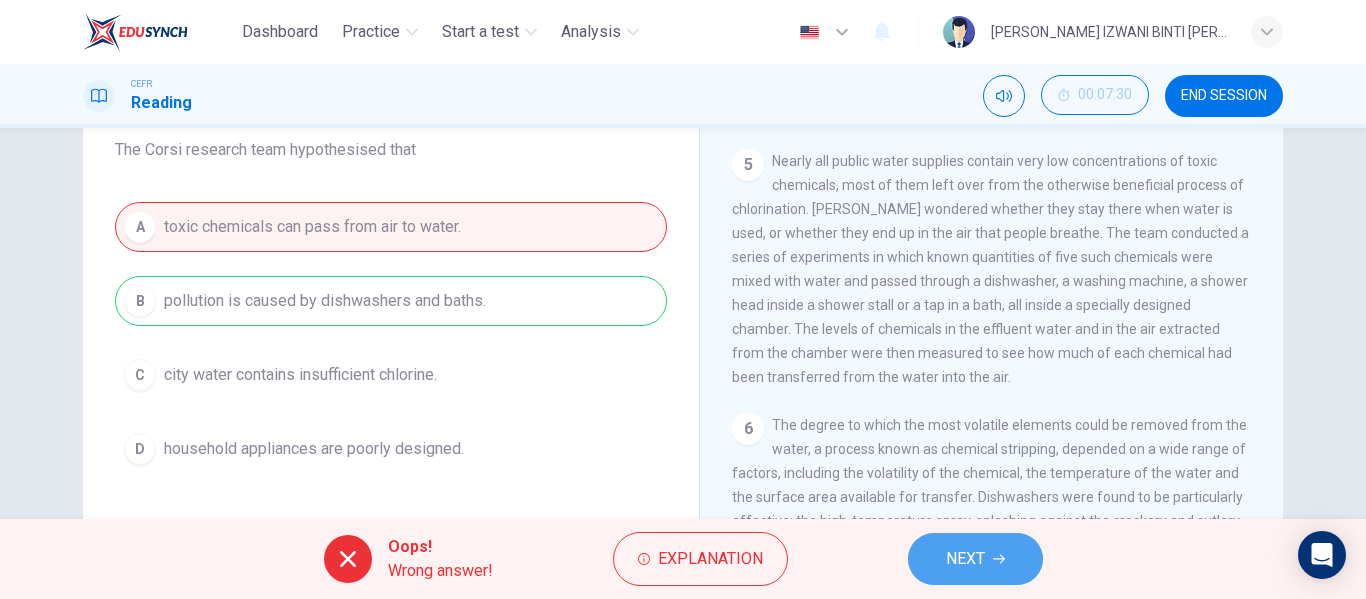 click on "NEXT" at bounding box center [965, 559] 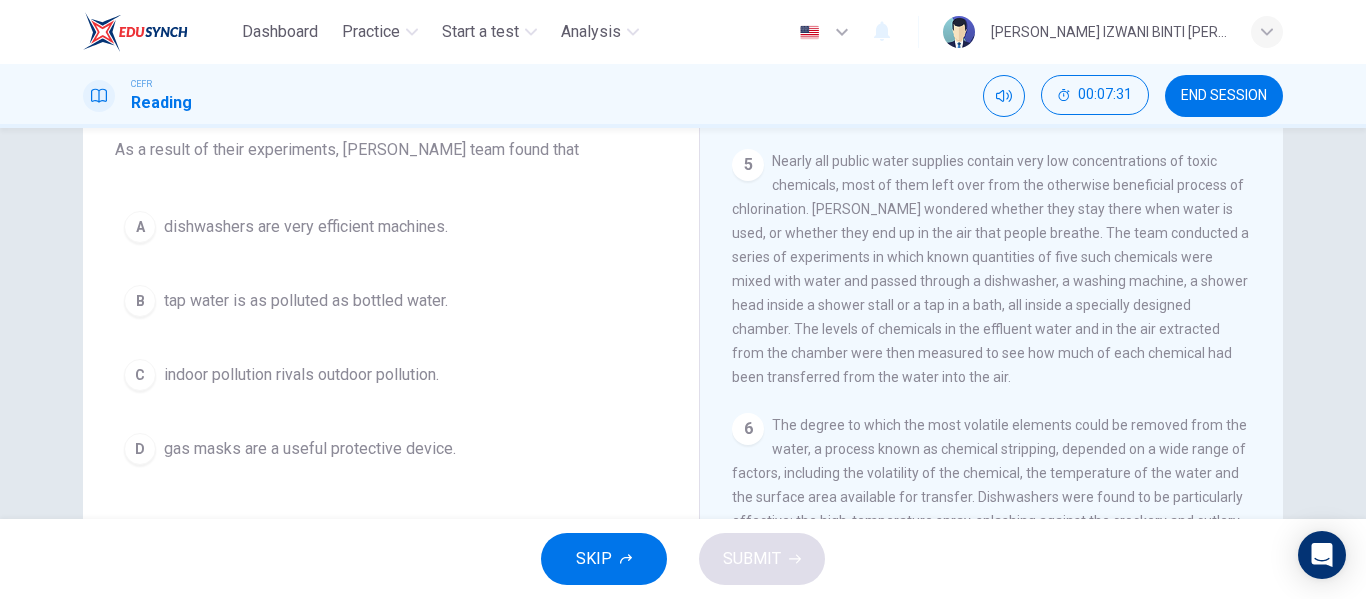 click on "SKIP SUBMIT" at bounding box center (683, 559) 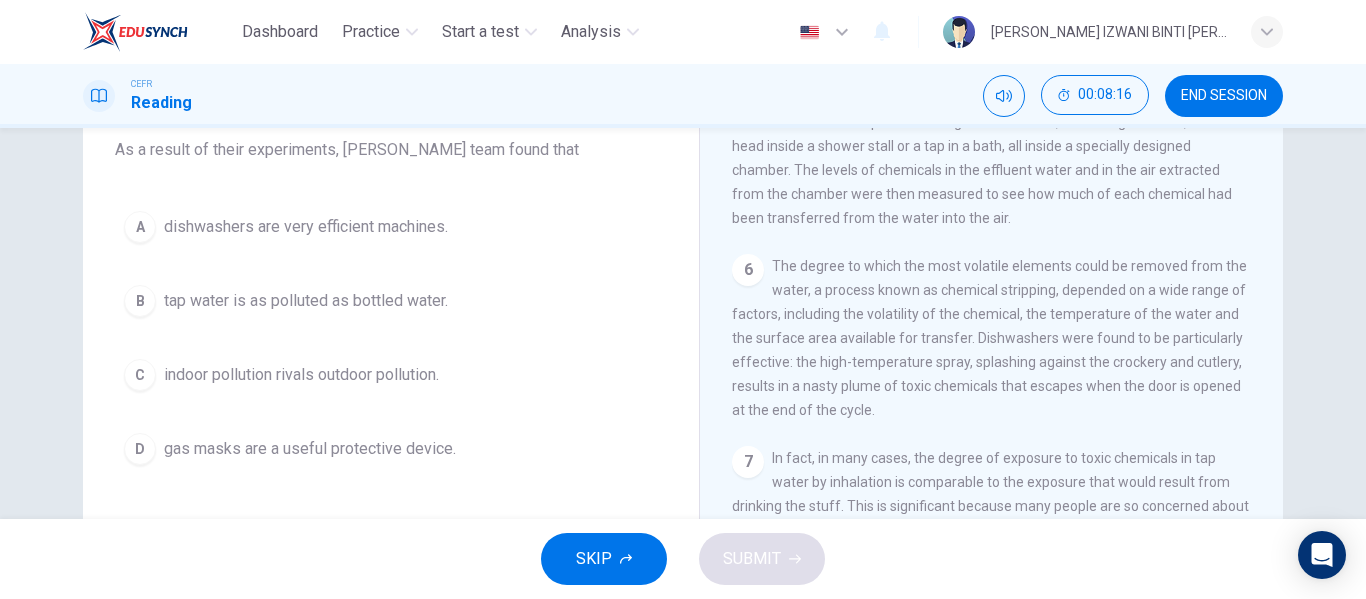 scroll, scrollTop: 1352, scrollLeft: 0, axis: vertical 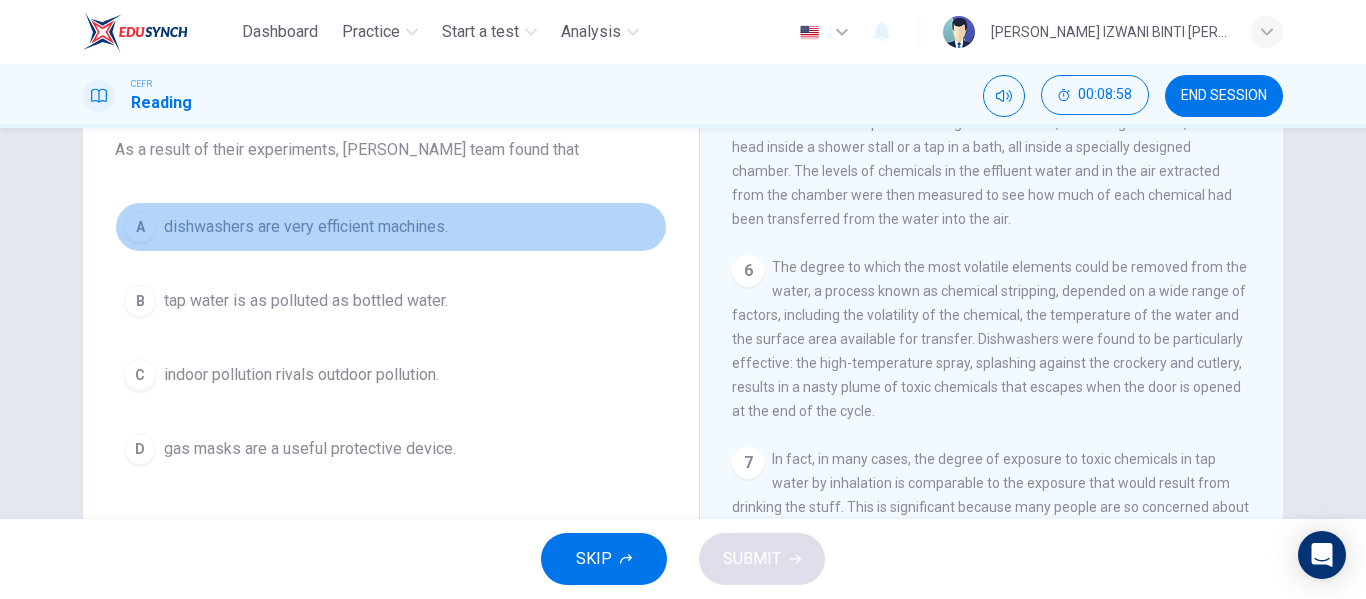 click on "dishwashers are very efficient machines." at bounding box center (306, 227) 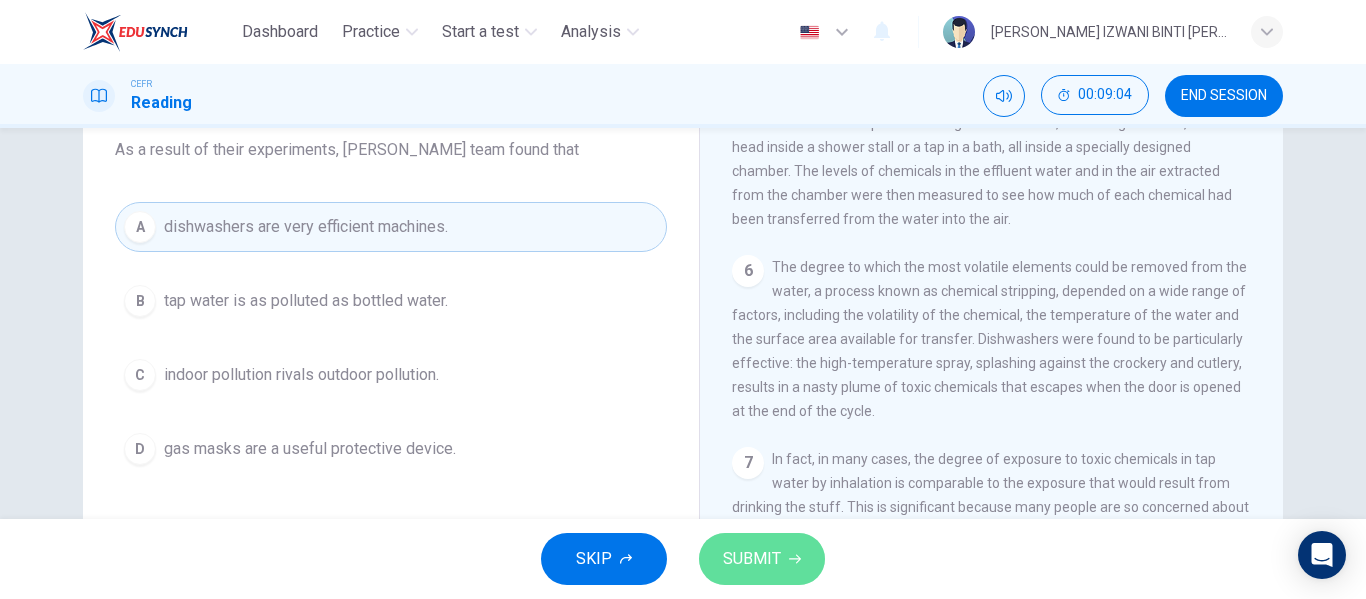 click on "SUBMIT" at bounding box center (752, 559) 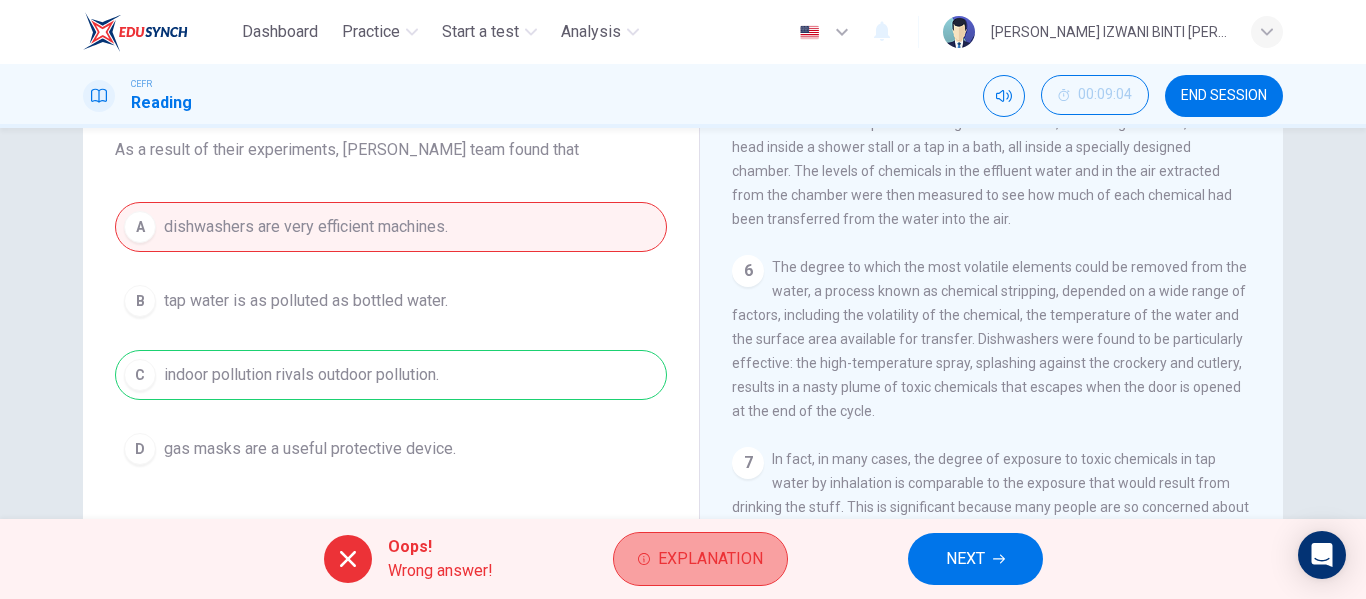 click on "Explanation" at bounding box center [710, 559] 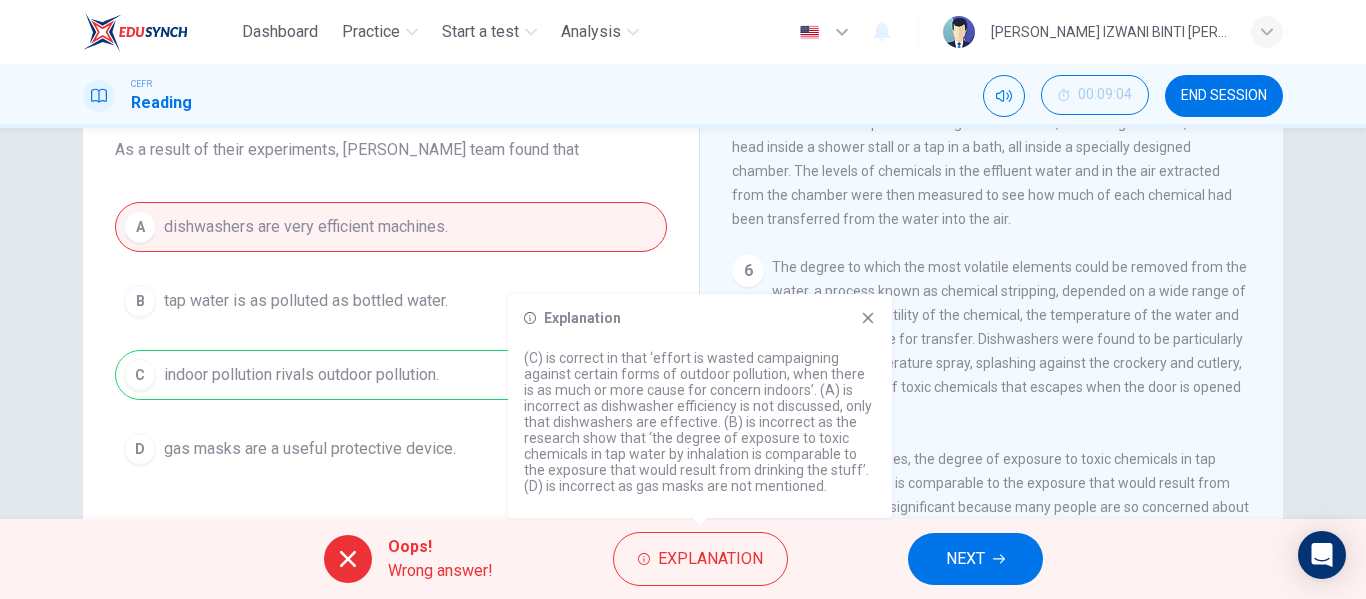click on "Explanation" at bounding box center (700, 318) 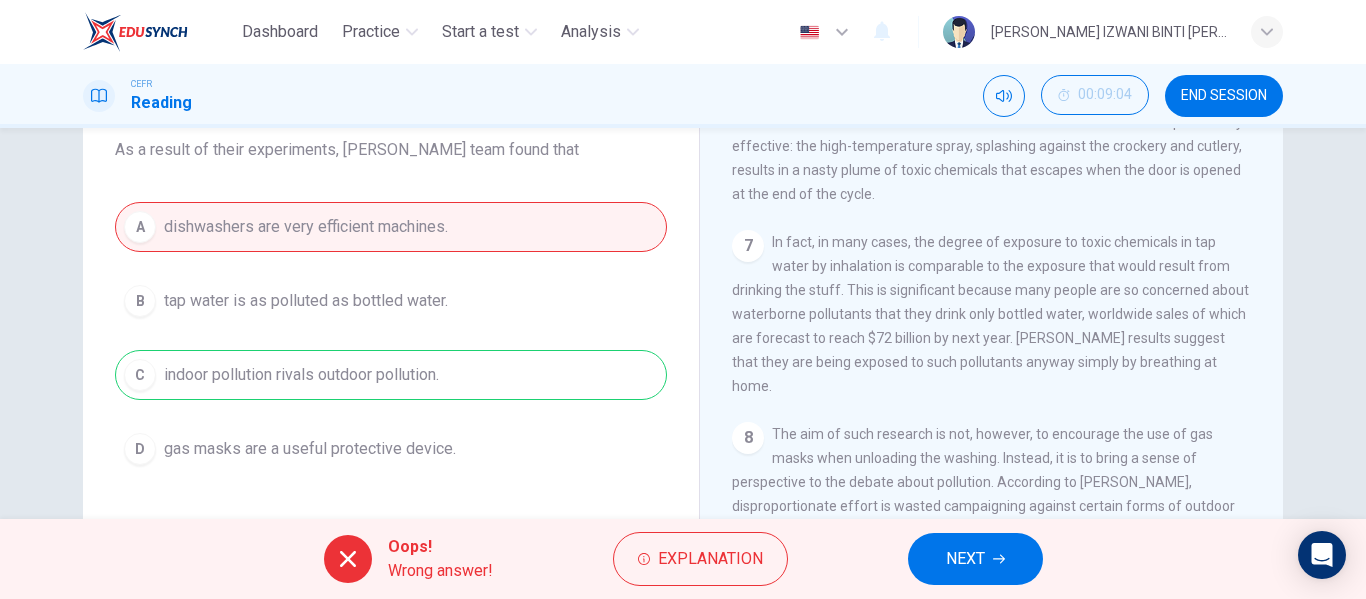 scroll, scrollTop: 1583, scrollLeft: 0, axis: vertical 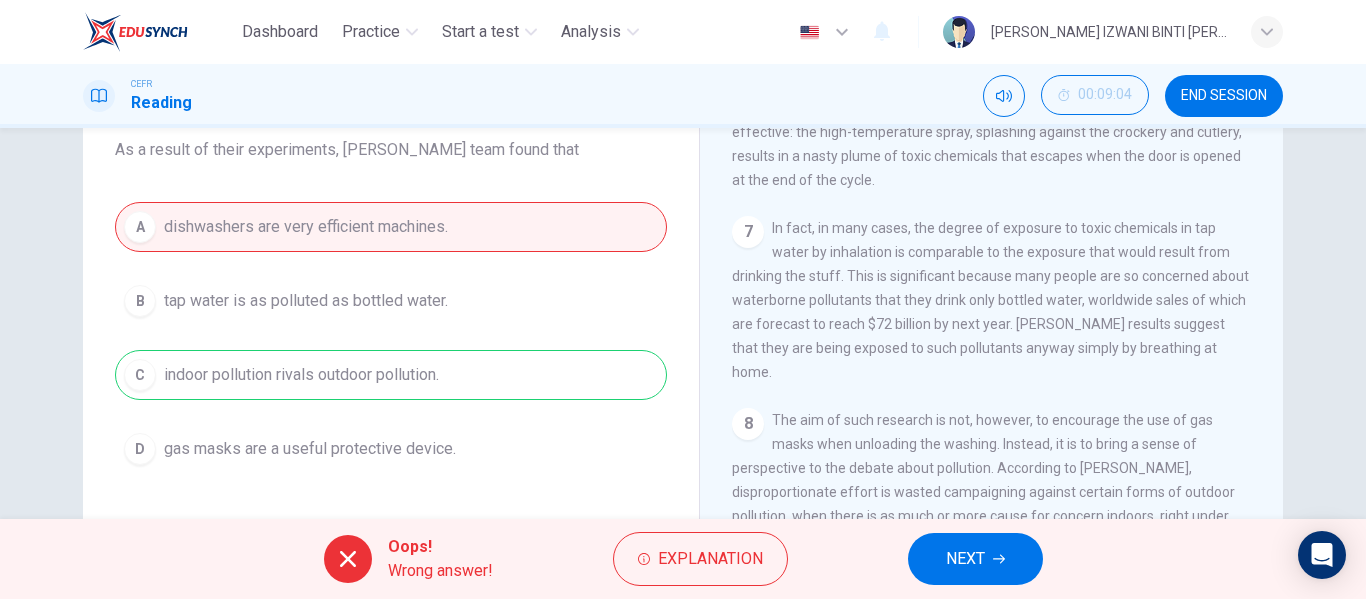 drag, startPoint x: 919, startPoint y: 358, endPoint x: 1096, endPoint y: 380, distance: 178.36198 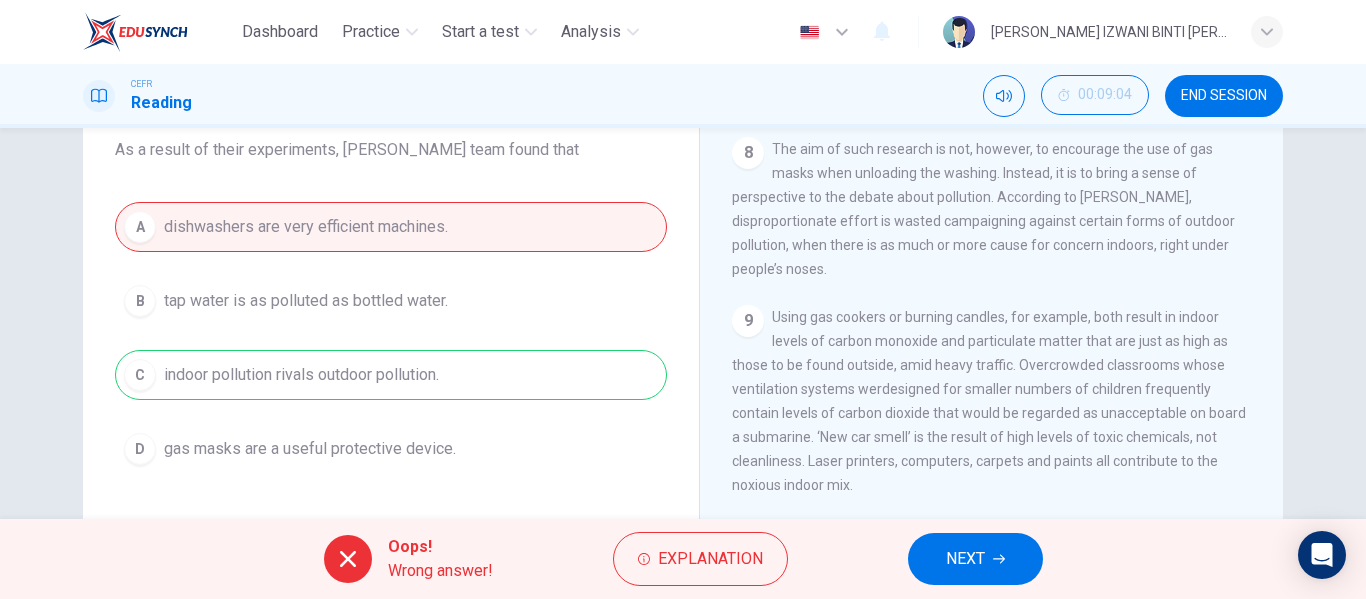 scroll, scrollTop: 1853, scrollLeft: 0, axis: vertical 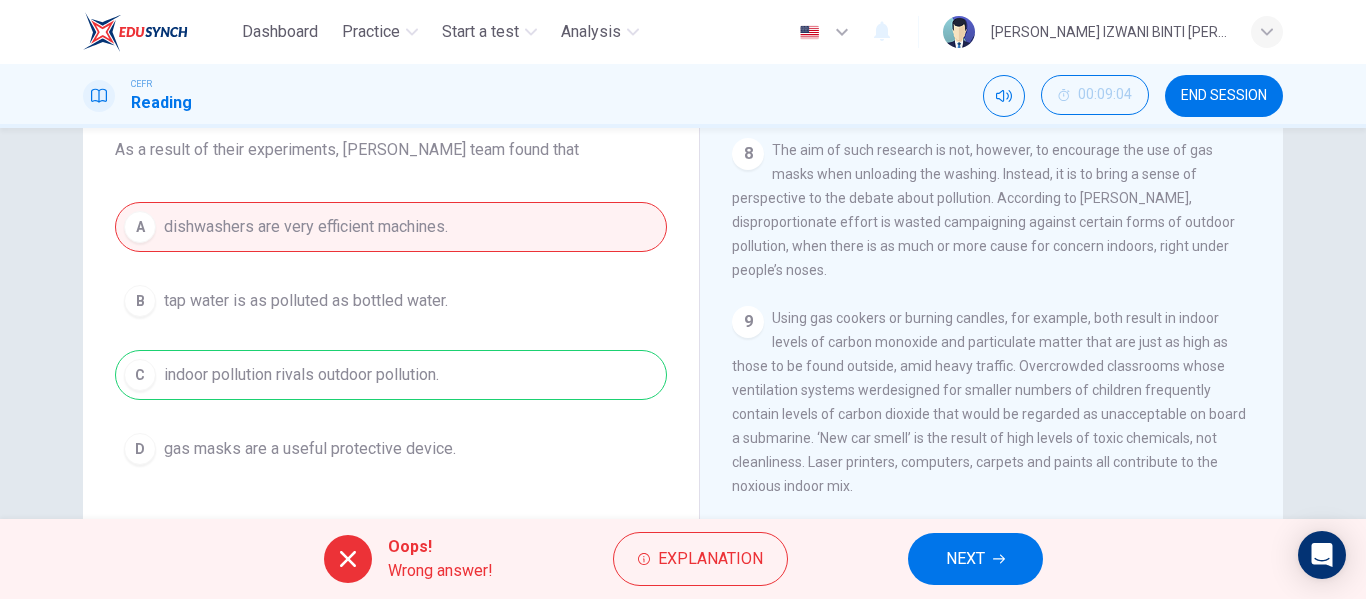 click on "NEXT" at bounding box center [975, 559] 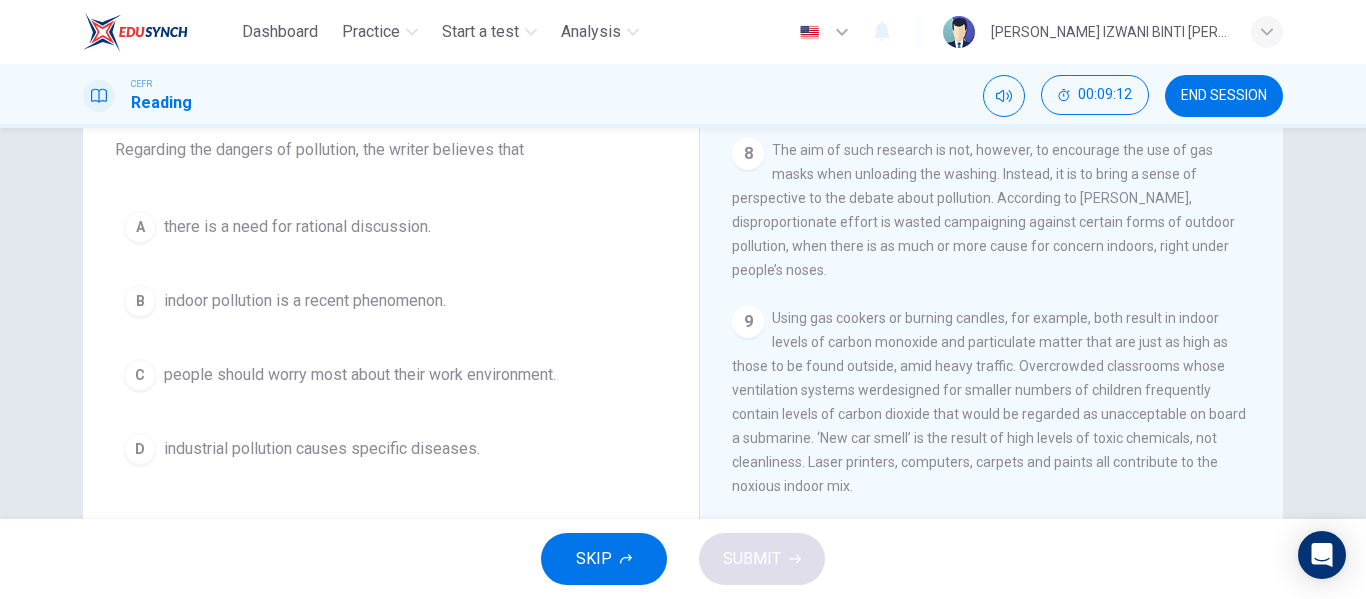 scroll, scrollTop: 175, scrollLeft: 0, axis: vertical 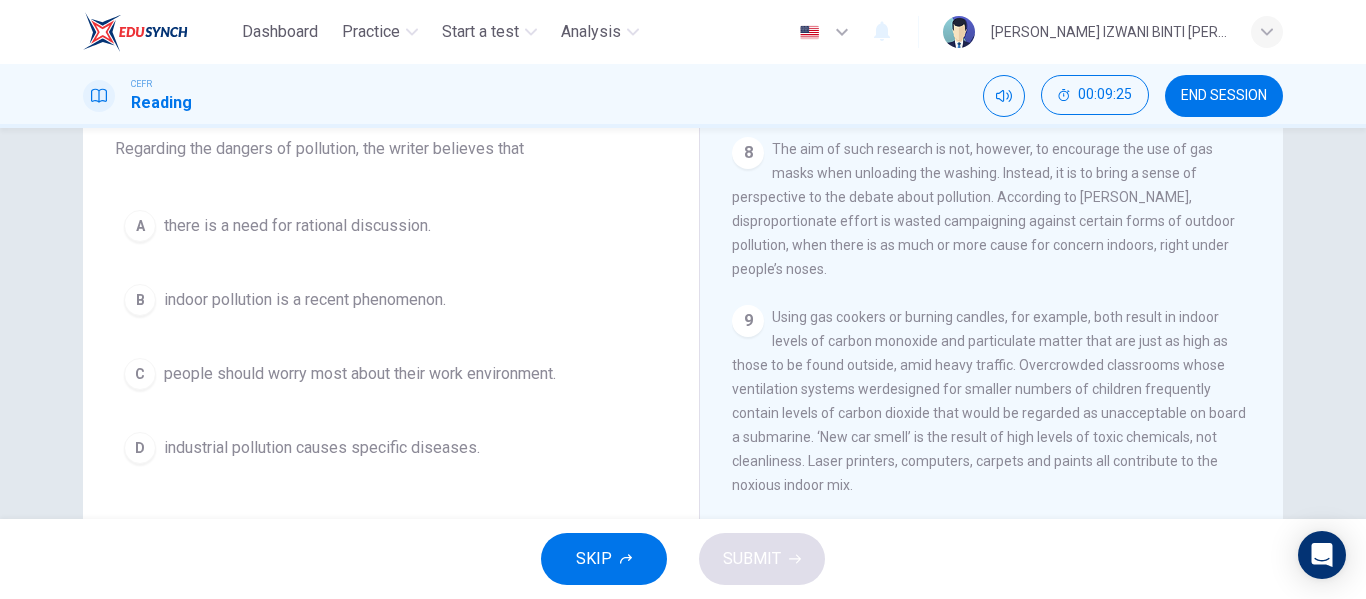 click on "indoor pollution is a recent phenomenon." at bounding box center [305, 300] 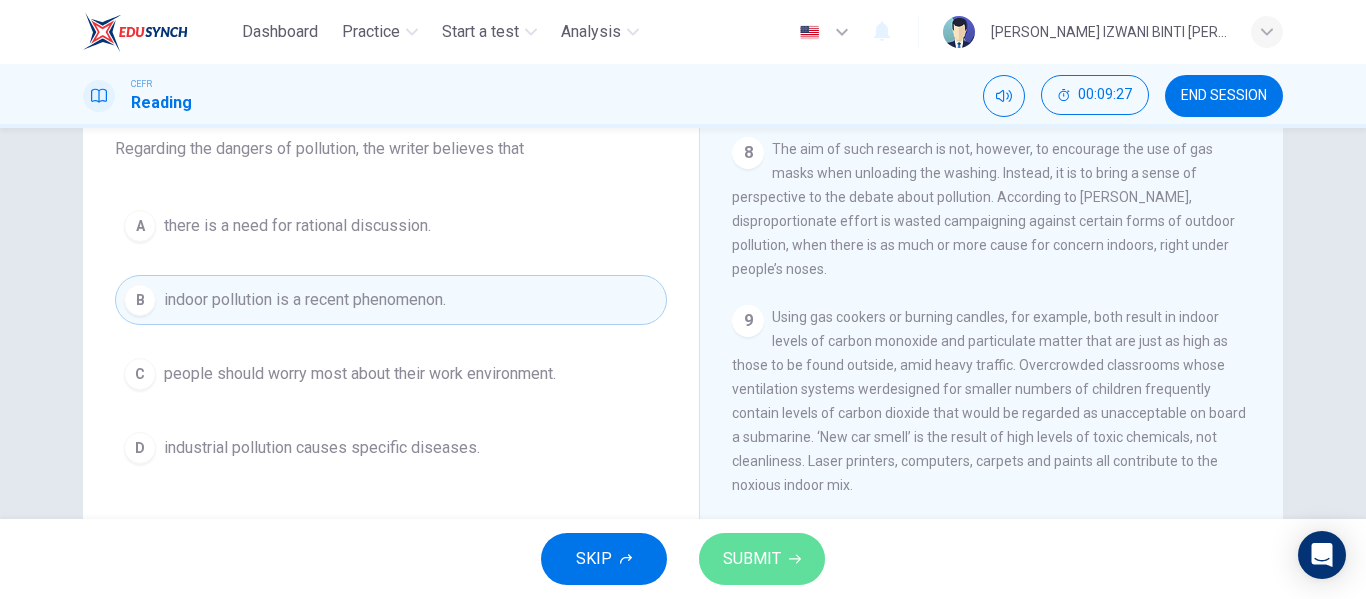 click on "SUBMIT" at bounding box center (752, 559) 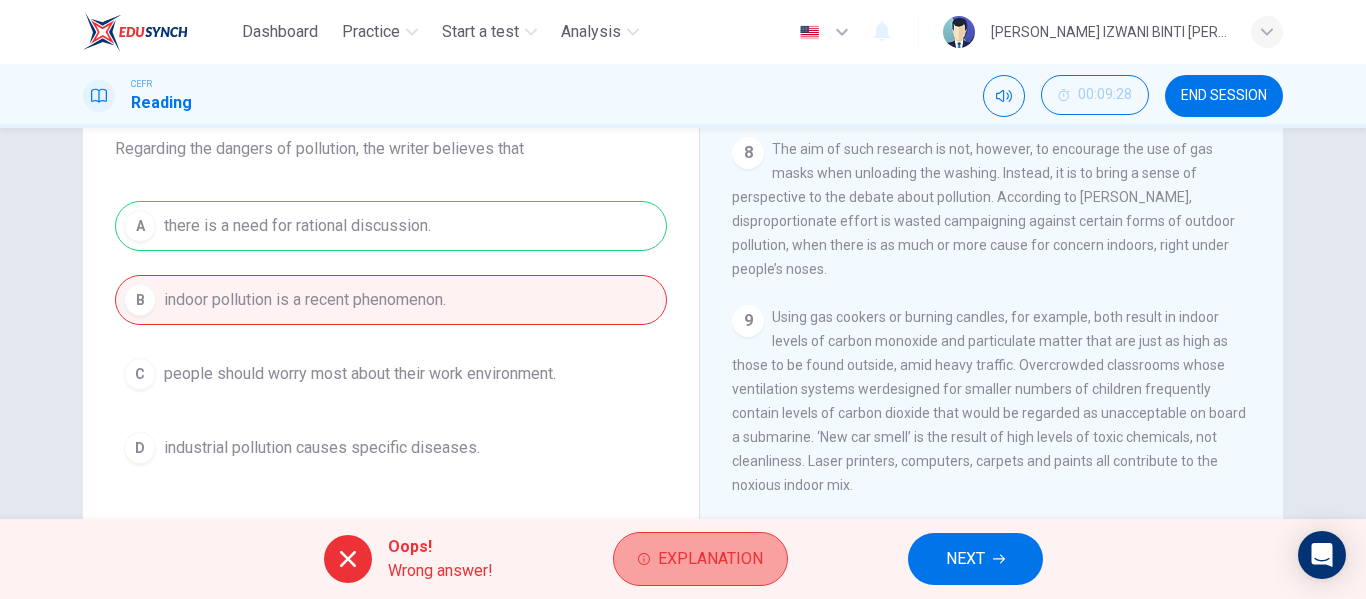 click on "Explanation" at bounding box center [700, 559] 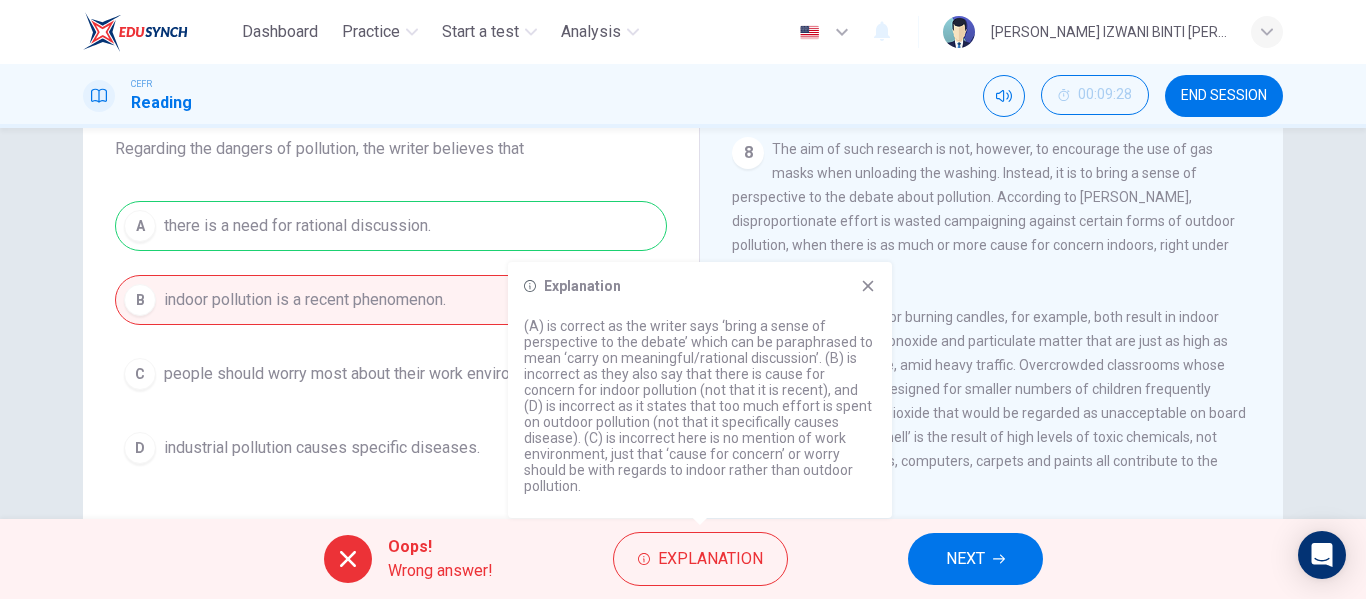 click 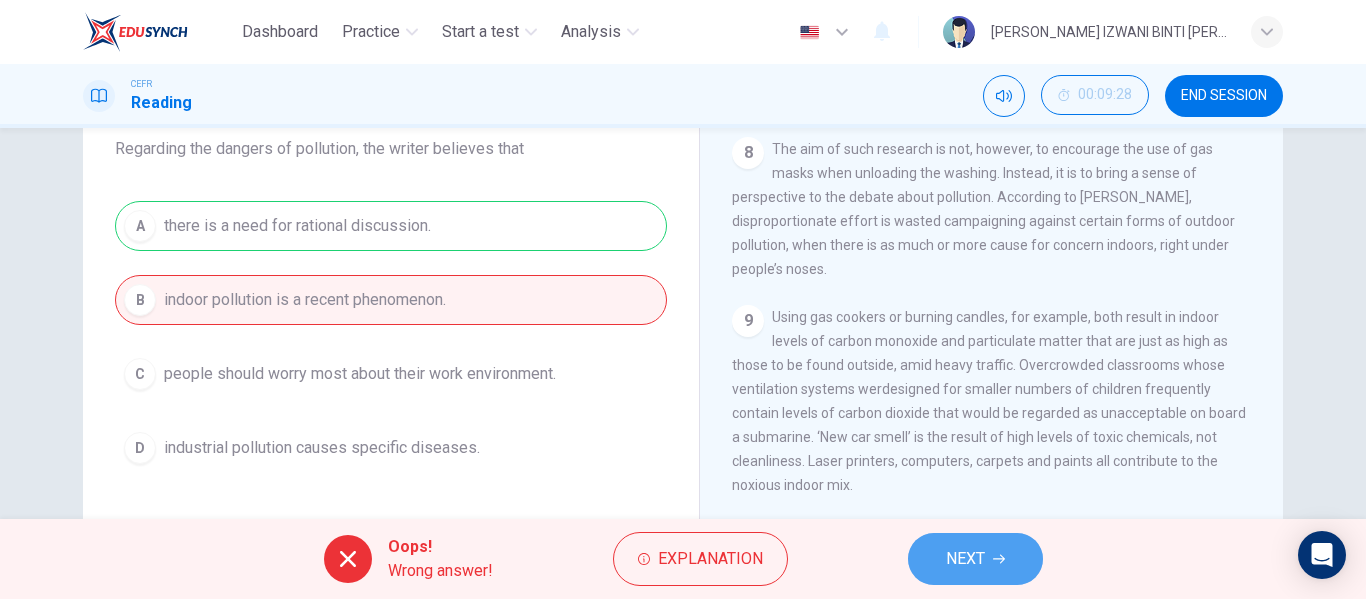 click on "NEXT" at bounding box center [975, 559] 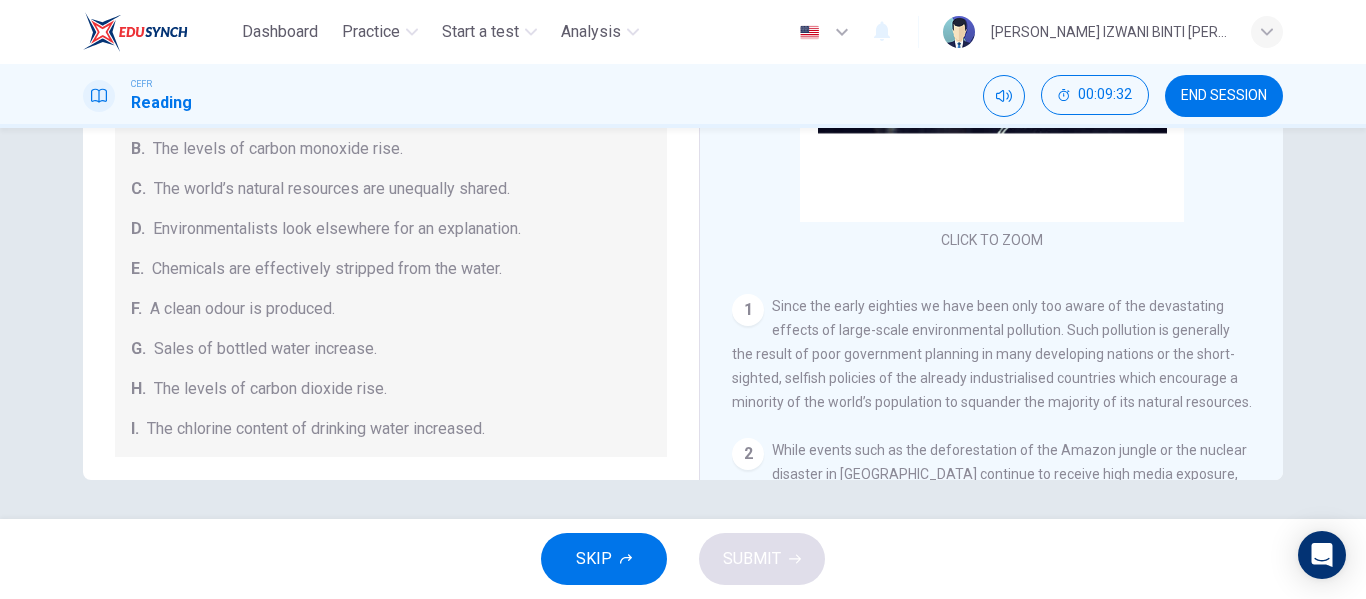 scroll, scrollTop: 384, scrollLeft: 0, axis: vertical 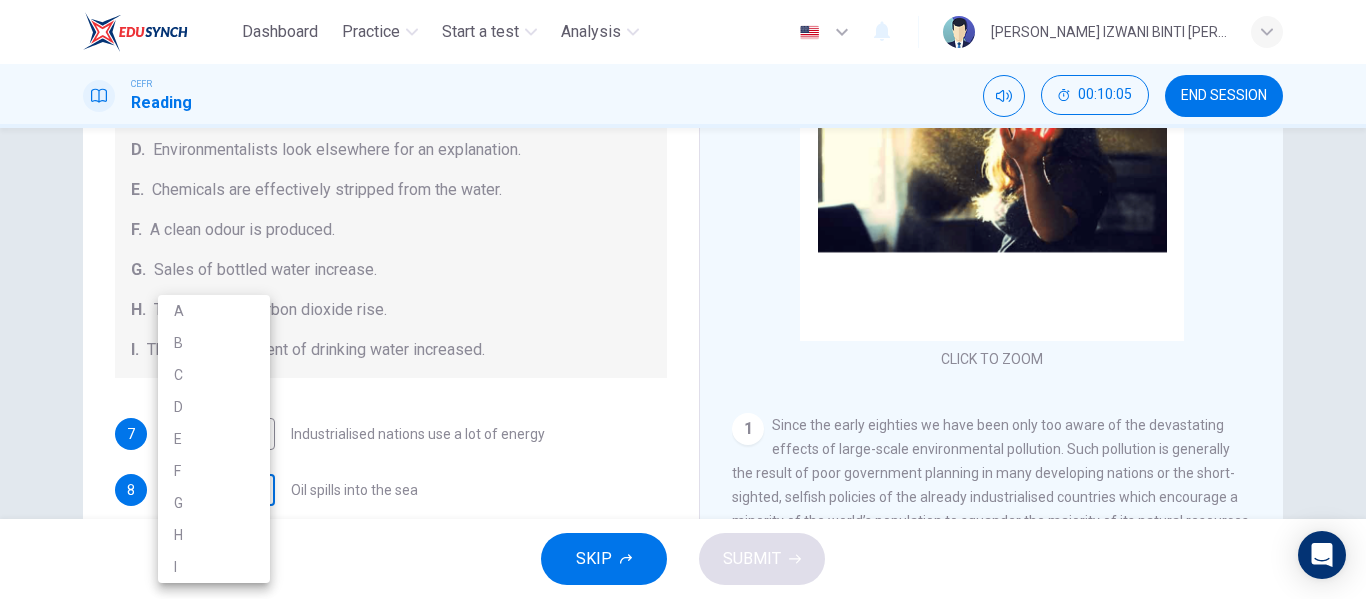 click on "Dashboard Practice Start a test Analysis English en ​ NUR ANIS IZWANI BINTI [PERSON_NAME] CEFR Reading 00:10:05 END SESSION Questions 7 - 13 The Reading Passage describes a number of cause and effect relationships.
Match each cause with its effect ( A-J ).
Write the appropriate letters ( A-J ) in the boxes below. Causes A. The focus of pollution moves to the home. B. The levels of carbon monoxide rise. C. The world’s natural resources are unequally shared. D. Environmentalists look elsewhere for an explanation. E. Chemicals are effectively stripped from the water. F. A clean odour is produced. G. Sales of bottled water increase. H. The levels of carbon dioxide rise. I. The chlorine content of drinking water increased. 7 ​ ​ Industrialised nations use a lot of energy 8 ​ ​ Oil spills into the sea 9 ​ ​ The researchers publish their findings 10 ​ ​ Water is brought to a high temperature 11 ​ ​ People fear pollutants in tap water 12 ​ ​ Air conditioning systems are inadequate 13 ​ ​" at bounding box center (683, 299) 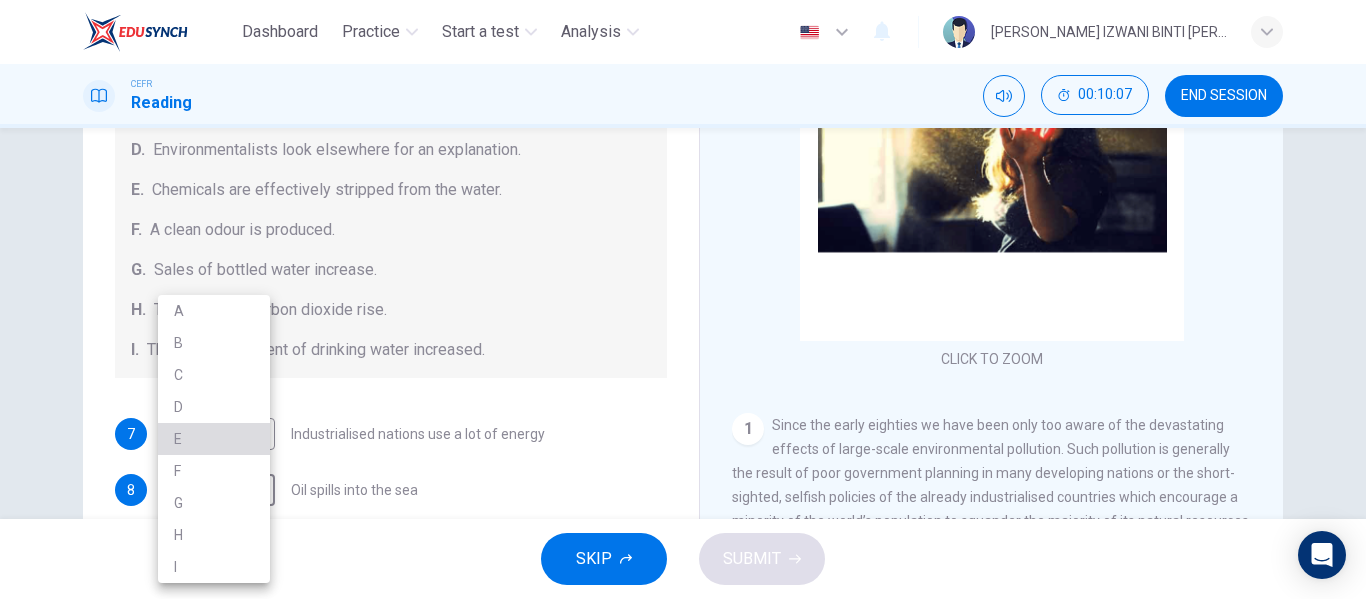 click on "E" at bounding box center (214, 439) 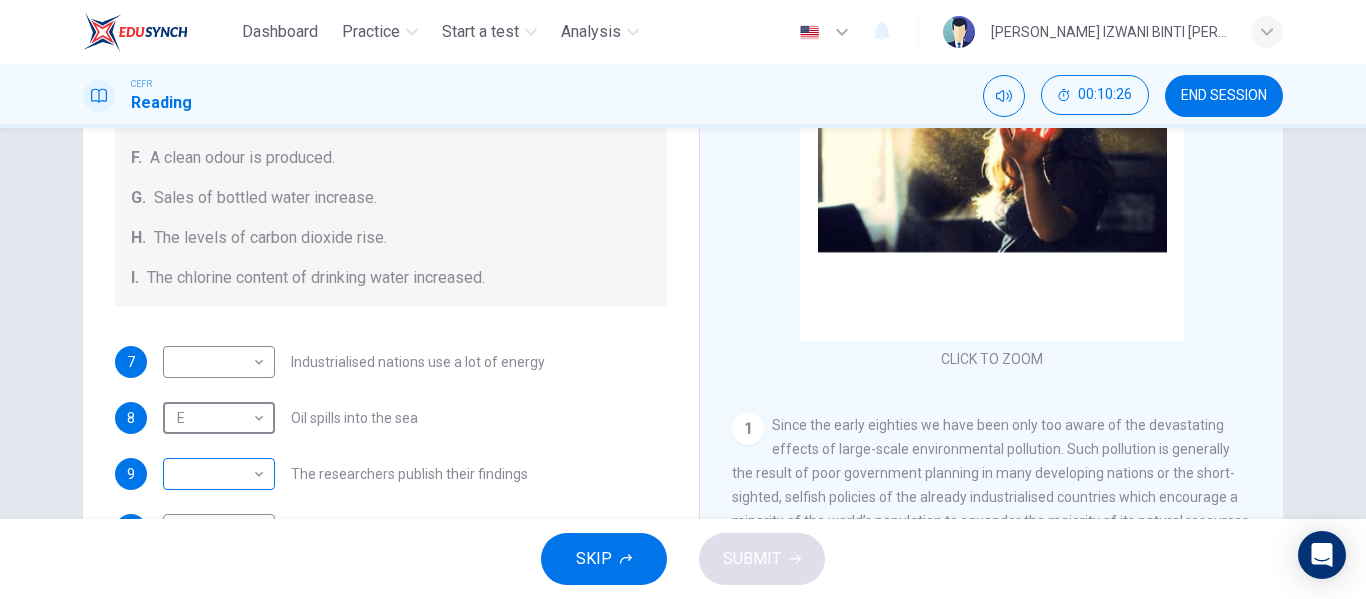 scroll, scrollTop: 271, scrollLeft: 0, axis: vertical 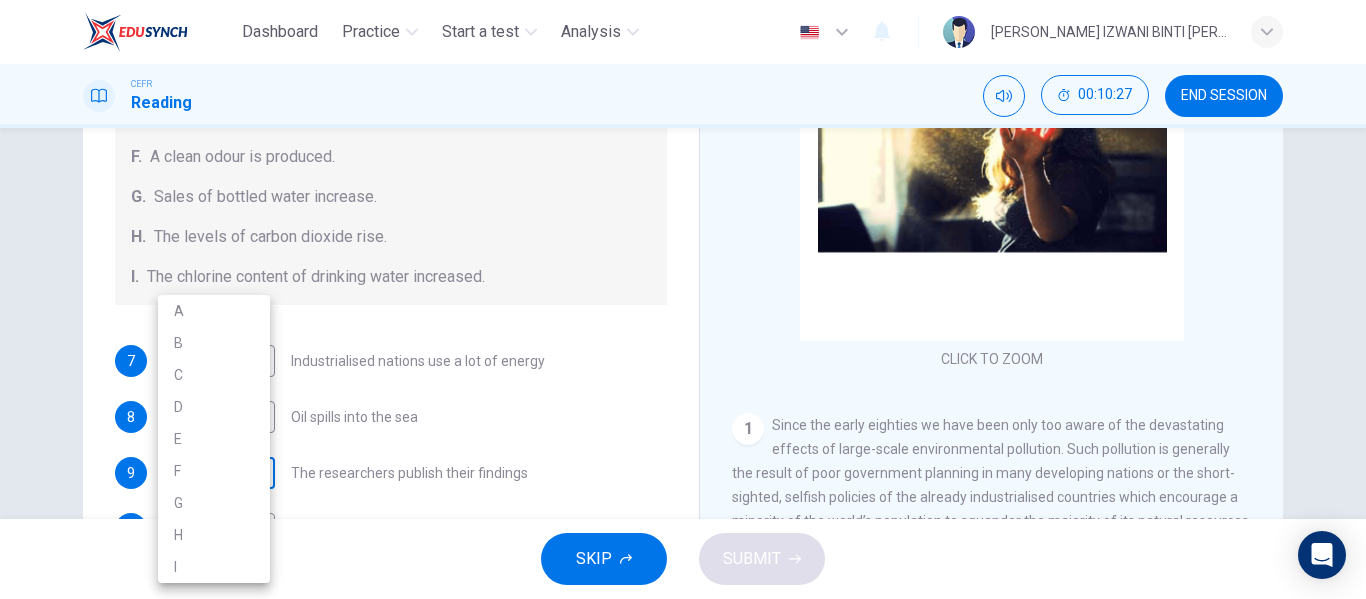 click on "Dashboard Practice Start a test Analysis English en ​ NUR ANIS IZWANI BINTI [PERSON_NAME] CEFR Reading 00:10:27 END SESSION Questions 7 - 13 The Reading Passage describes a number of cause and effect relationships.
Match each cause with its effect ( A-J ).
Write the appropriate letters ( A-J ) in the boxes below. Causes A. The focus of pollution moves to the home. B. The levels of carbon monoxide rise. C. The world’s natural resources are unequally shared. D. Environmentalists look elsewhere for an explanation. E. Chemicals are effectively stripped from the water. F. A clean odour is produced. G. Sales of bottled water increase. H. The levels of carbon dioxide rise. I. The chlorine content of drinking water increased. 7 ​ ​ Industrialised nations use a lot of energy 8 E E ​ Oil spills into the sea 9 ​ ​ The researchers publish their findings 10 ​ ​ Water is brought to a high temperature 11 ​ ​ People fear pollutants in tap water 12 ​ ​ Air conditioning systems are inadequate 13 ​ ​" at bounding box center [683, 299] 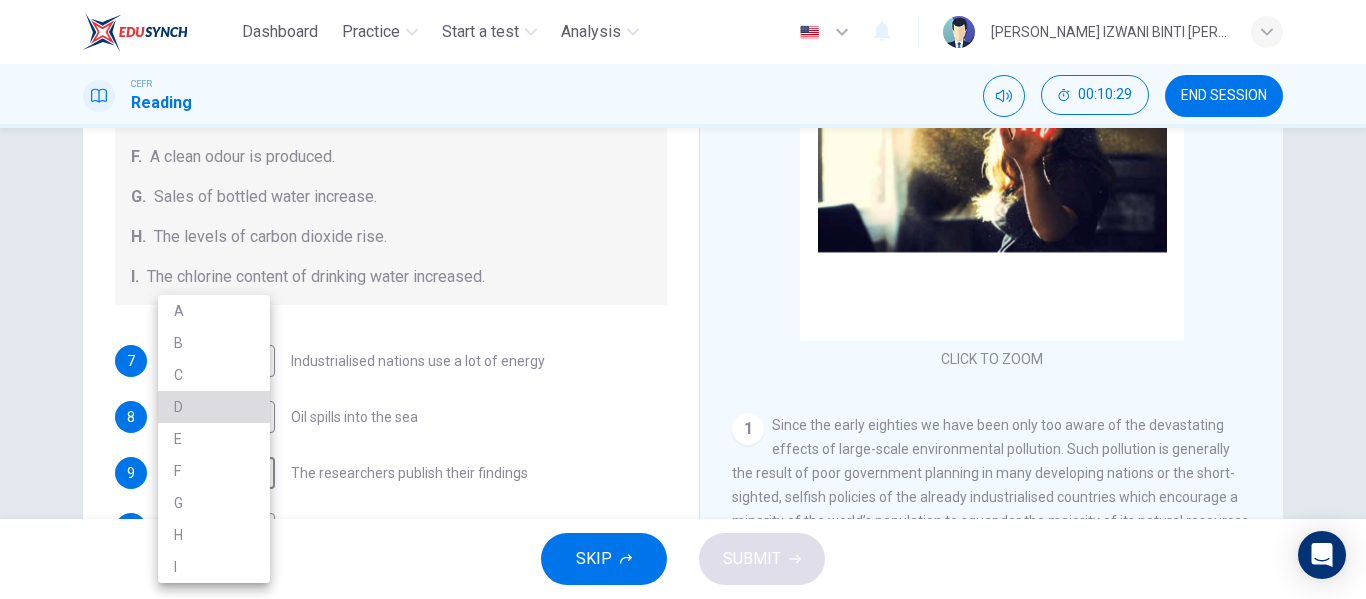 click on "D" at bounding box center [214, 407] 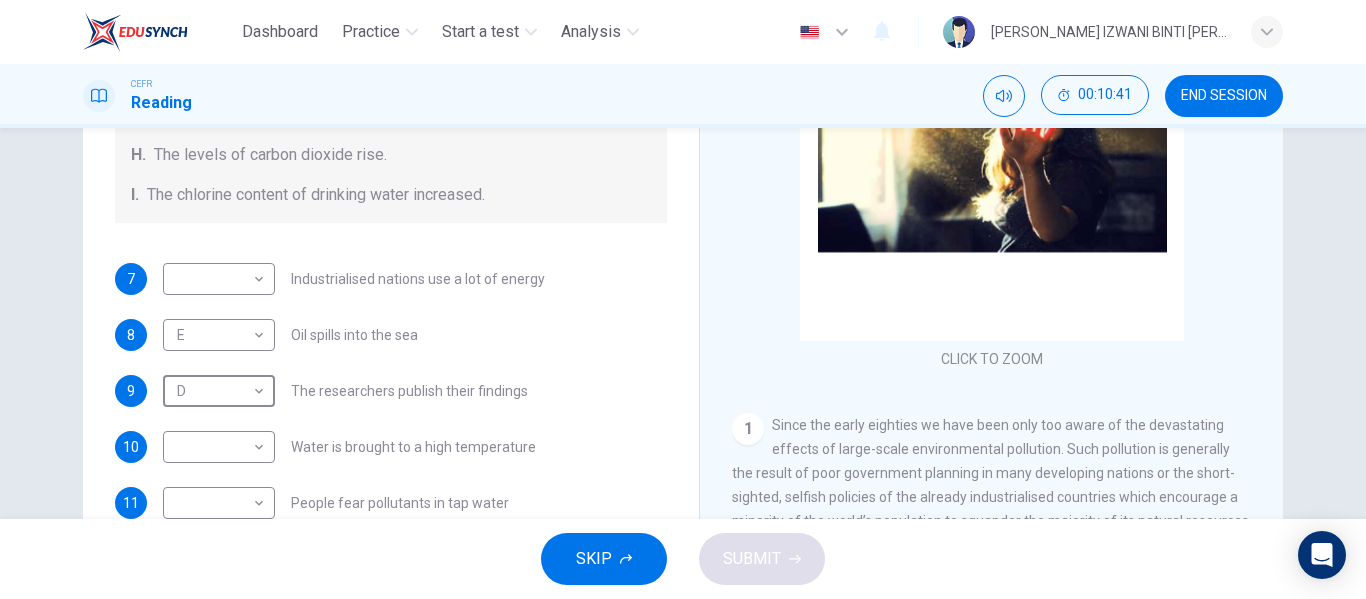 scroll, scrollTop: 425, scrollLeft: 0, axis: vertical 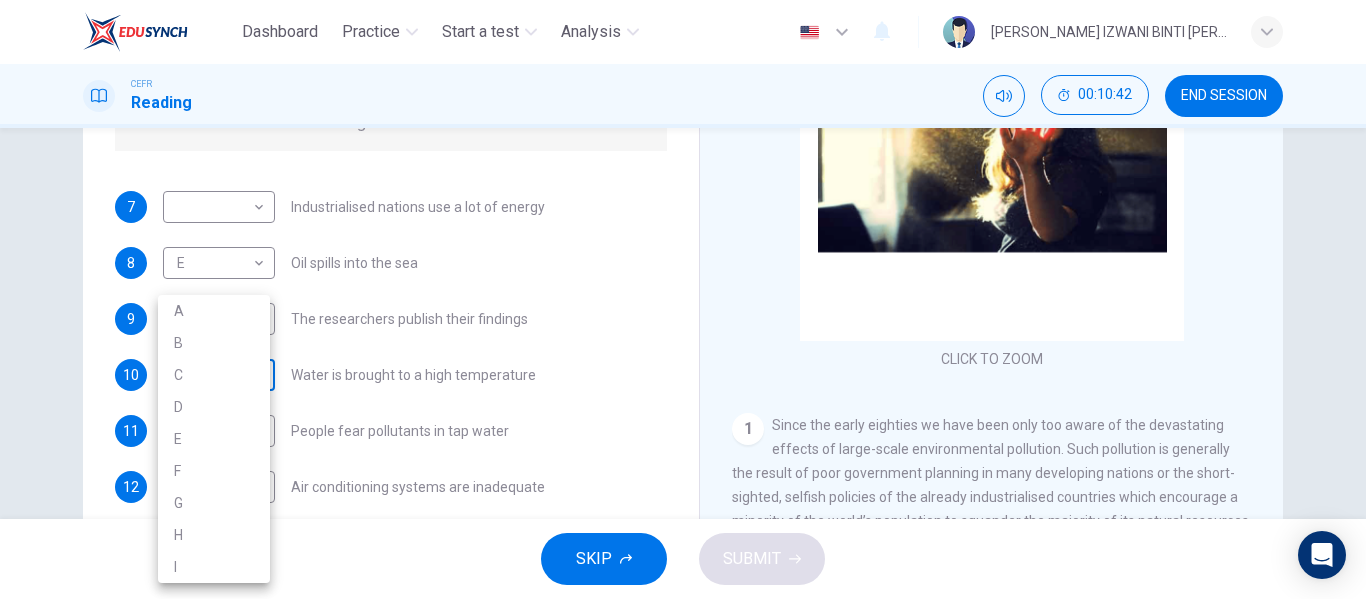 click on "Dashboard Practice Start a test Analysis English en ​ NUR ANIS IZWANI BINTI [PERSON_NAME] CEFR Reading 00:10:42 END SESSION Questions 7 - 13 The Reading Passage describes a number of cause and effect relationships.
Match each cause with its effect ( A-J ).
Write the appropriate letters ( A-J ) in the boxes below. Causes A. The focus of pollution moves to the home. B. The levels of carbon monoxide rise. C. The world’s natural resources are unequally shared. D. Environmentalists look elsewhere for an explanation. E. Chemicals are effectively stripped from the water. F. A clean odour is produced. G. Sales of bottled water increase. H. The levels of carbon dioxide rise. I. The chlorine content of drinking water increased. 7 ​ ​ Industrialised nations use a lot of energy 8 E E ​ Oil spills into the sea 9 D D ​ The researchers publish their findings 10 ​ ​ Water is brought to a high temperature 11 ​ ​ People fear pollutants in tap water 12 ​ ​ Air conditioning systems are inadequate 13 ​ ​" at bounding box center [683, 299] 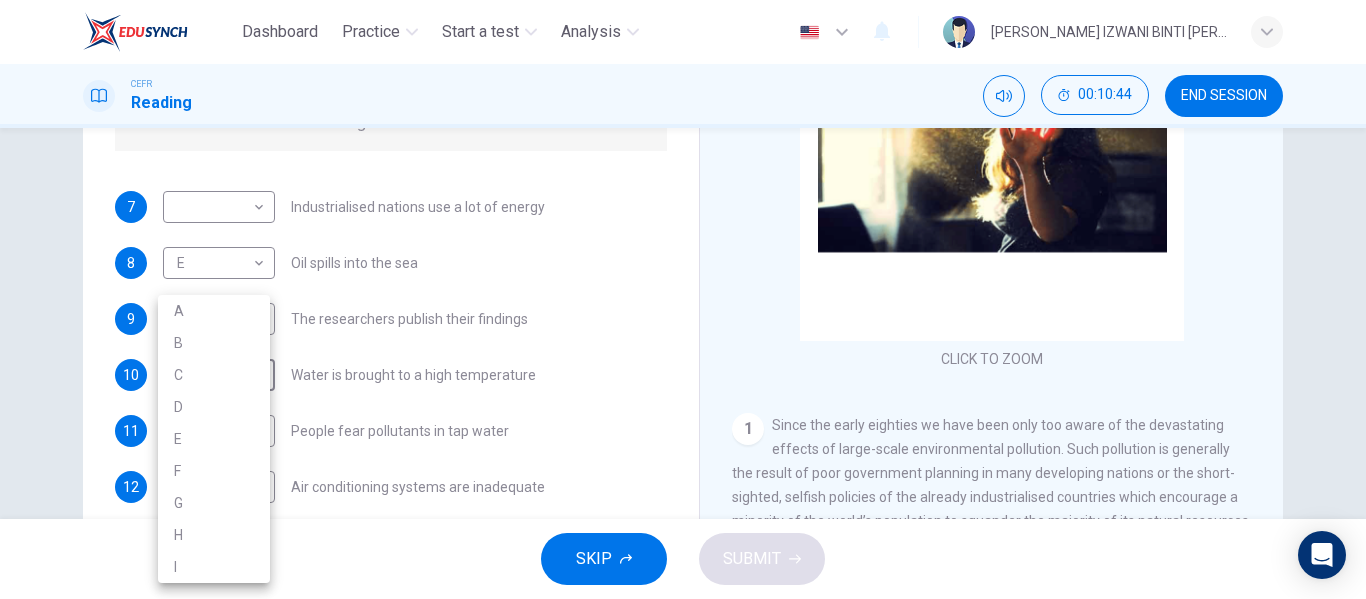 click on "I" at bounding box center [214, 567] 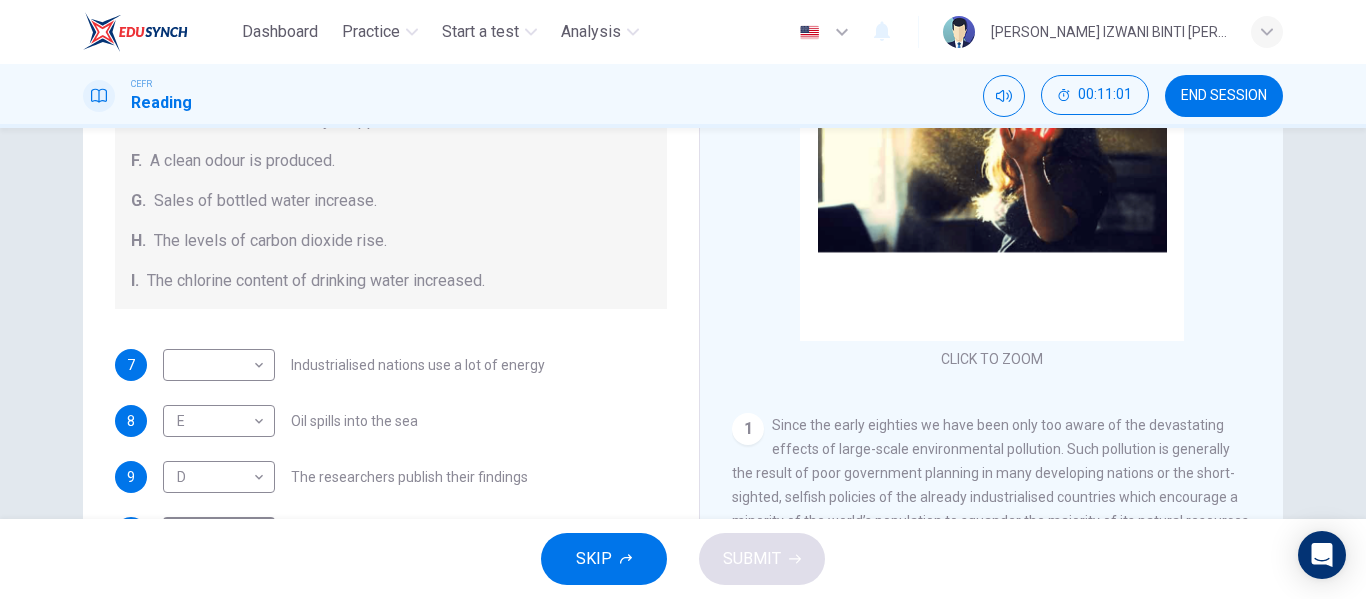 scroll, scrollTop: 425, scrollLeft: 0, axis: vertical 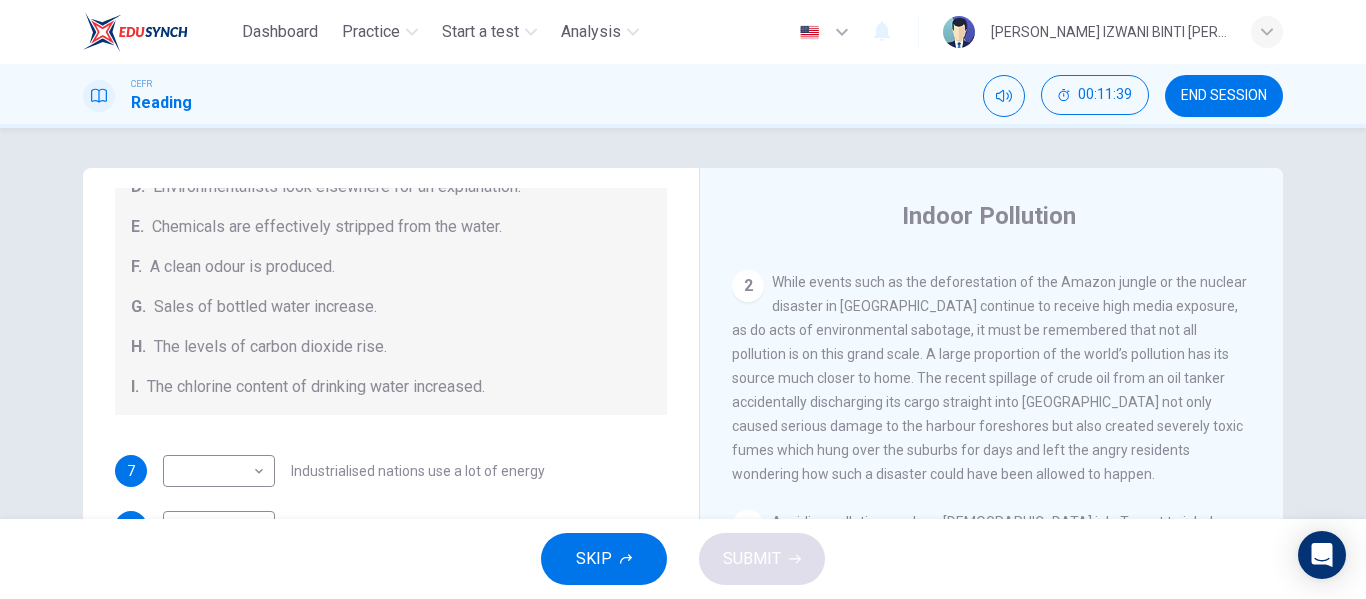 drag, startPoint x: 667, startPoint y: 485, endPoint x: 677, endPoint y: 506, distance: 23.259407 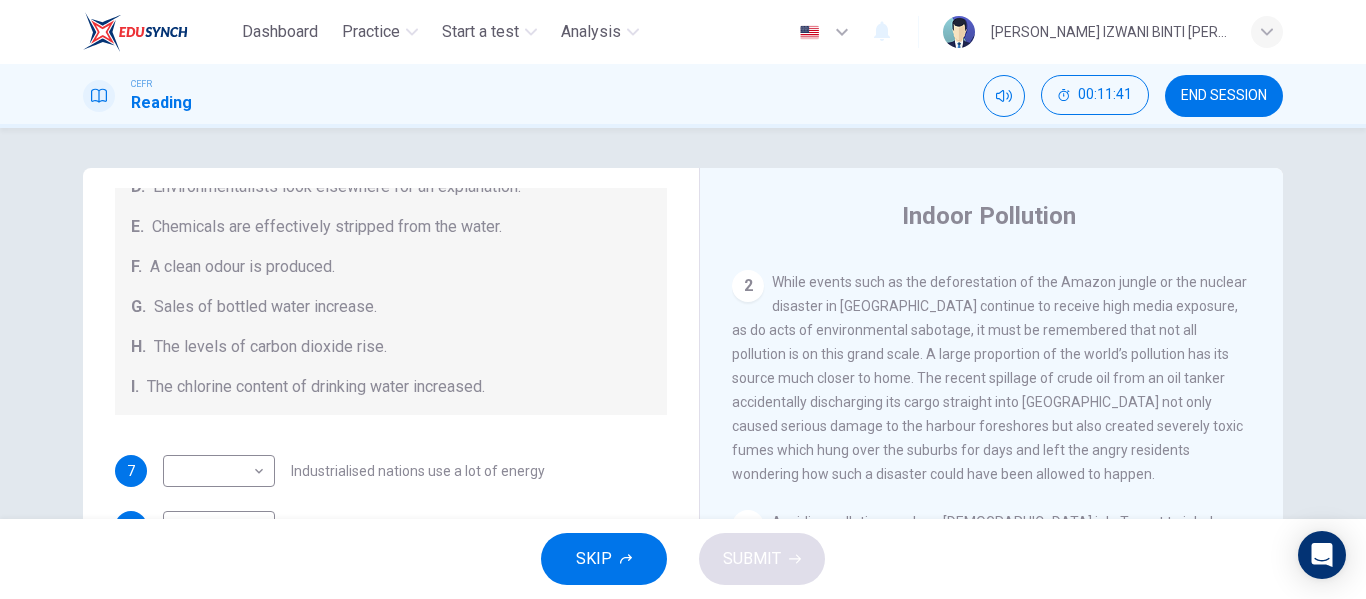 scroll, scrollTop: 384, scrollLeft: 0, axis: vertical 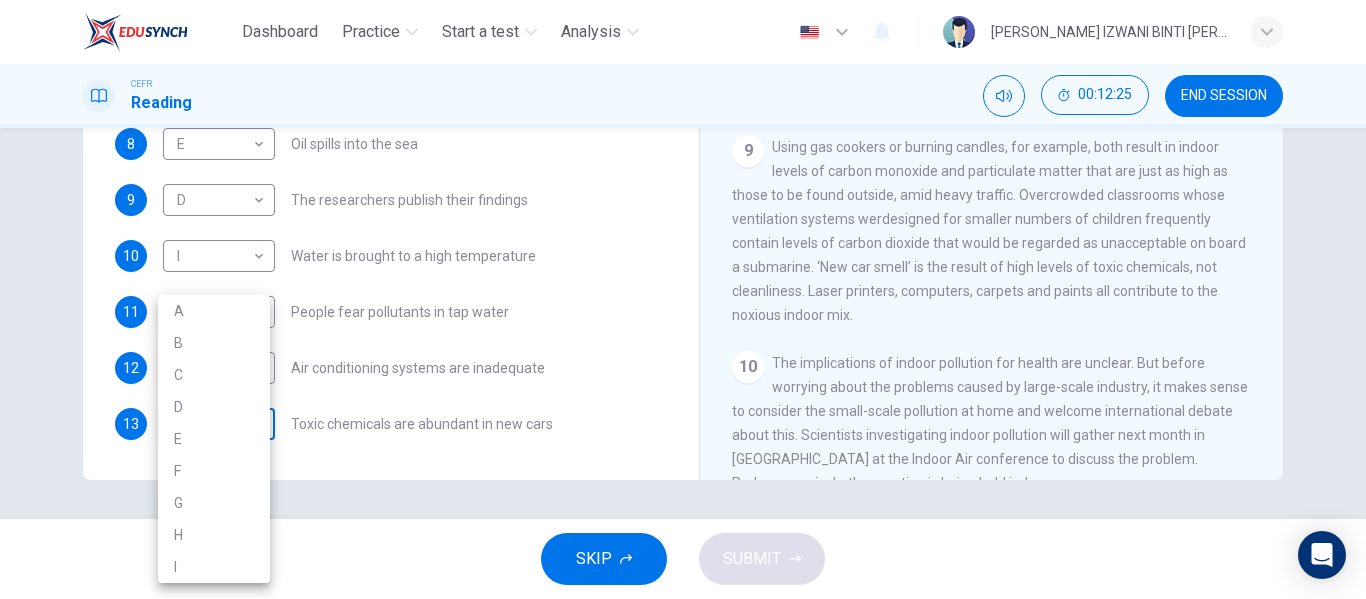 click on "Dashboard Practice Start a test Analysis English en ​ NUR ANIS IZWANI BINTI [PERSON_NAME] CEFR Reading 00:12:25 END SESSION Questions 7 - 13 The Reading Passage describes a number of cause and effect relationships.
Match each cause with its effect ( A-J ).
Write the appropriate letters ( A-J ) in the boxes below. Causes A. The focus of pollution moves to the home. B. The levels of carbon monoxide rise. C. The world’s natural resources are unequally shared. D. Environmentalists look elsewhere for an explanation. E. Chemicals are effectively stripped from the water. F. A clean odour is produced. G. Sales of bottled water increase. H. The levels of carbon dioxide rise. I. The chlorine content of drinking water increased. 7 ​ ​ Industrialised nations use a lot of energy 8 E E ​ Oil spills into the sea 9 D D ​ The researchers publish their findings 10 I I ​ Water is brought to a high temperature 11 ​ ​ People fear pollutants in tap water 12 ​ ​ Air conditioning systems are inadequate 13 ​ ​" at bounding box center (683, 299) 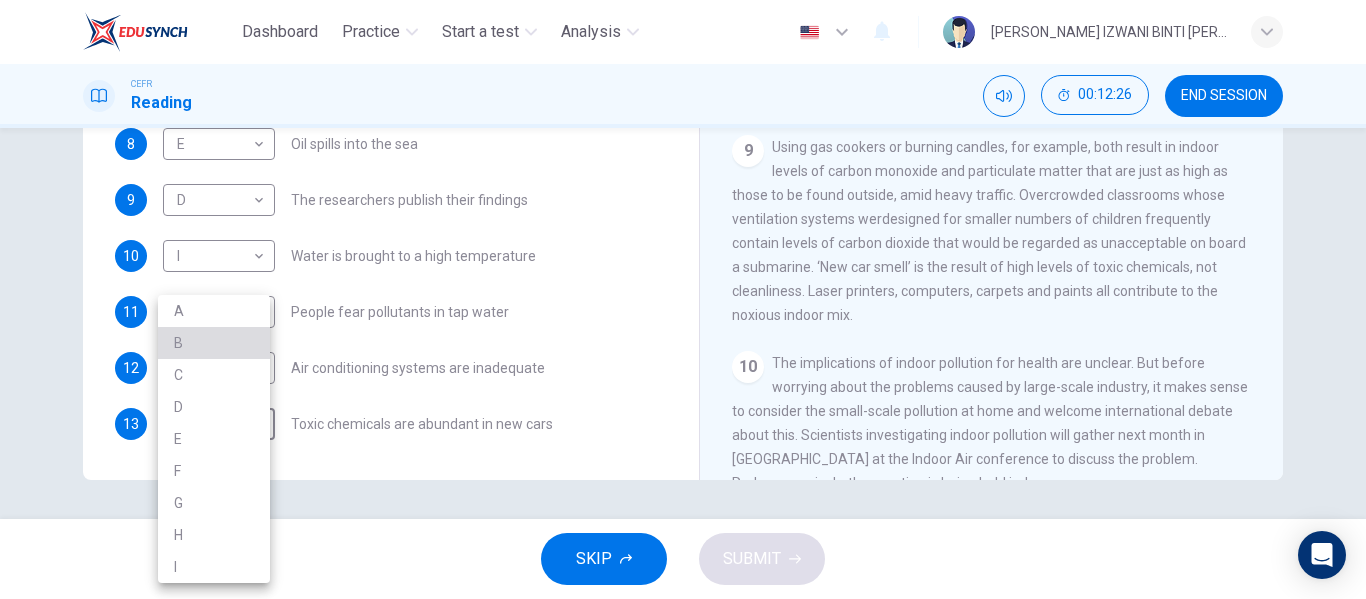 click on "B" at bounding box center (214, 343) 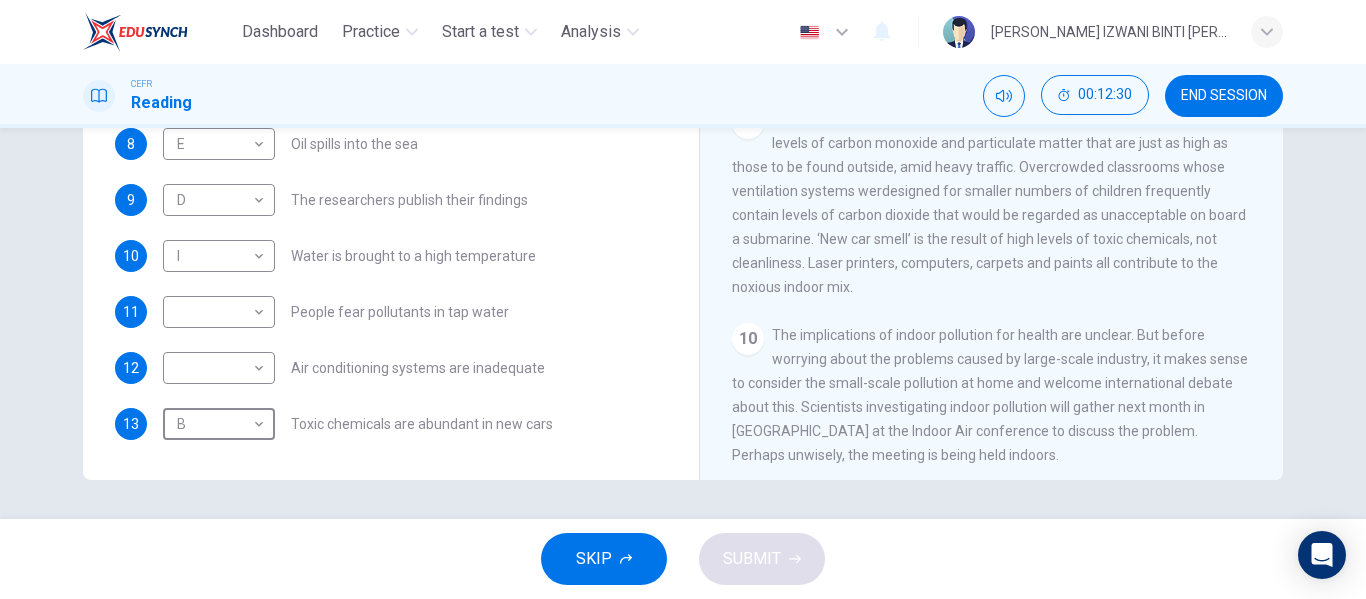 scroll, scrollTop: 1854, scrollLeft: 0, axis: vertical 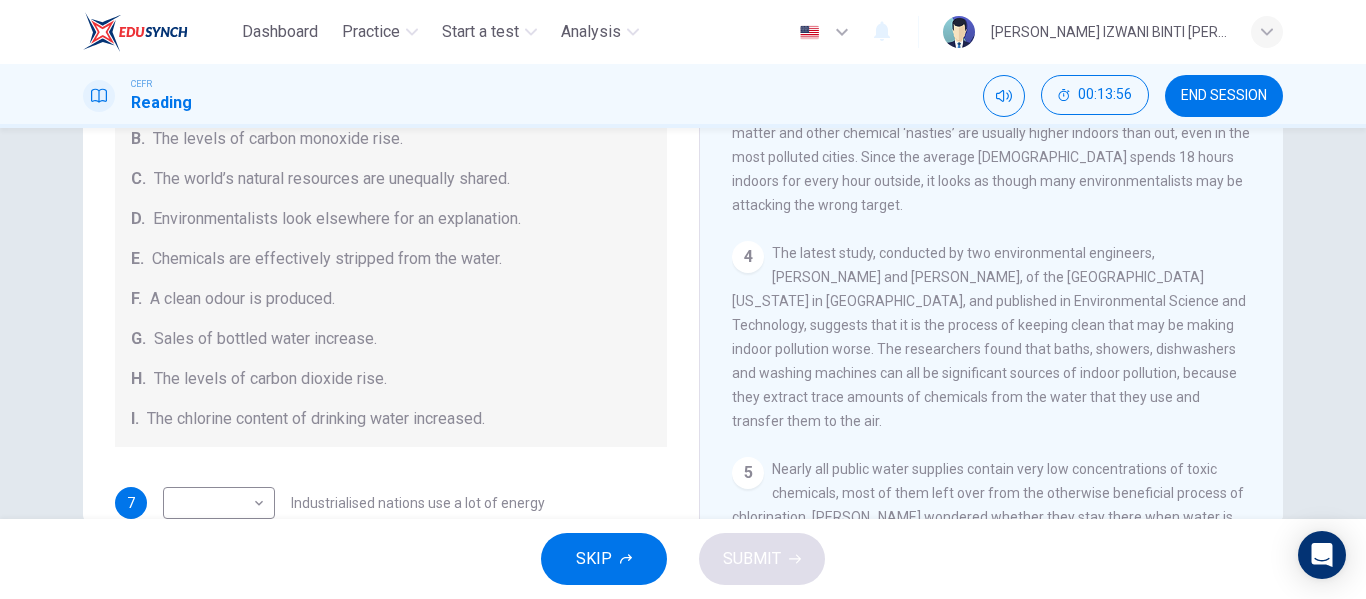click on "The chlorine content of drinking water increased." at bounding box center (316, 419) 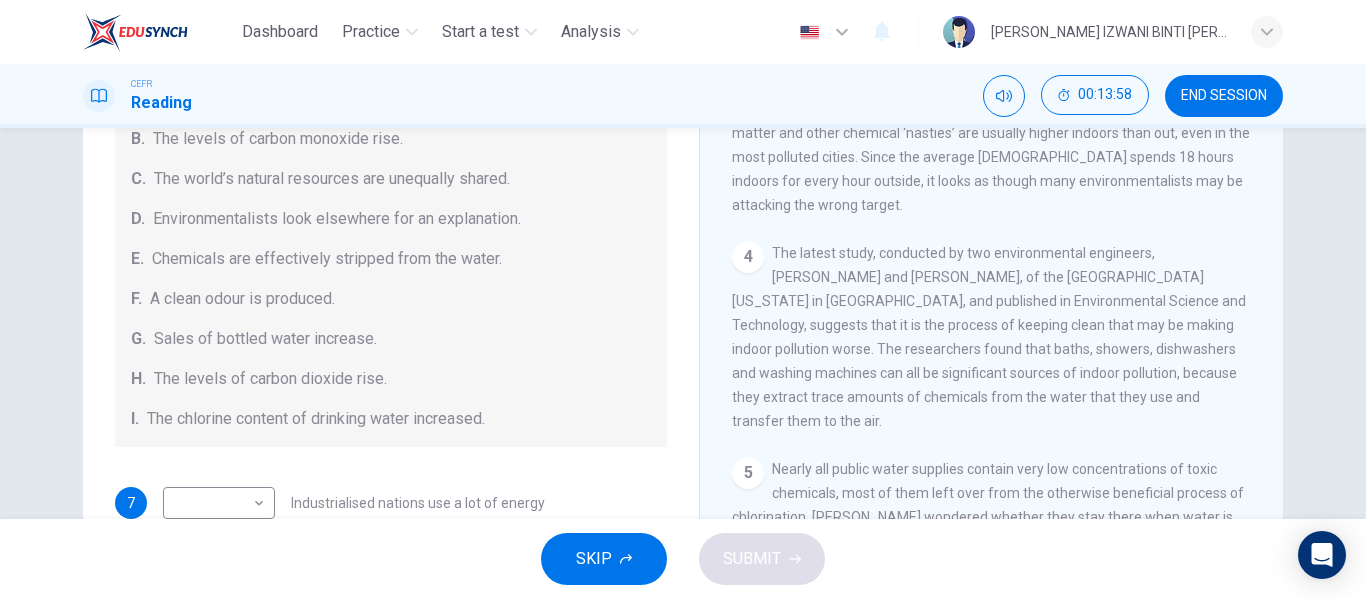 drag, startPoint x: 522, startPoint y: 415, endPoint x: 317, endPoint y: 435, distance: 205.9733 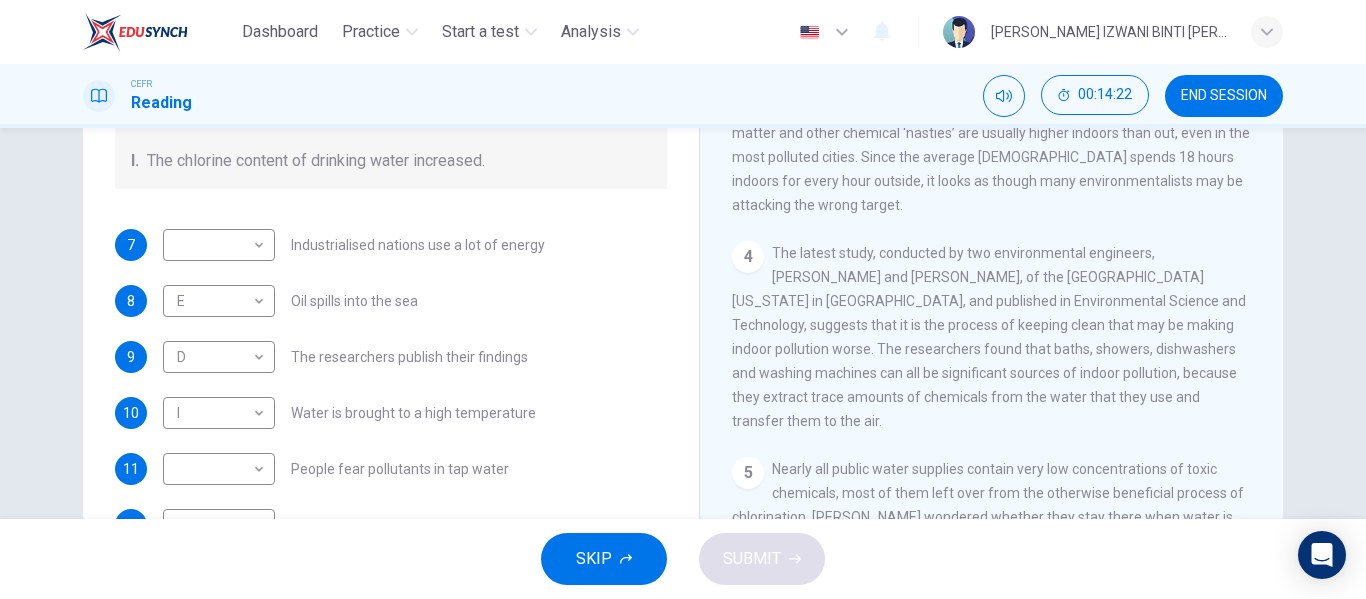 scroll, scrollTop: 314, scrollLeft: 0, axis: vertical 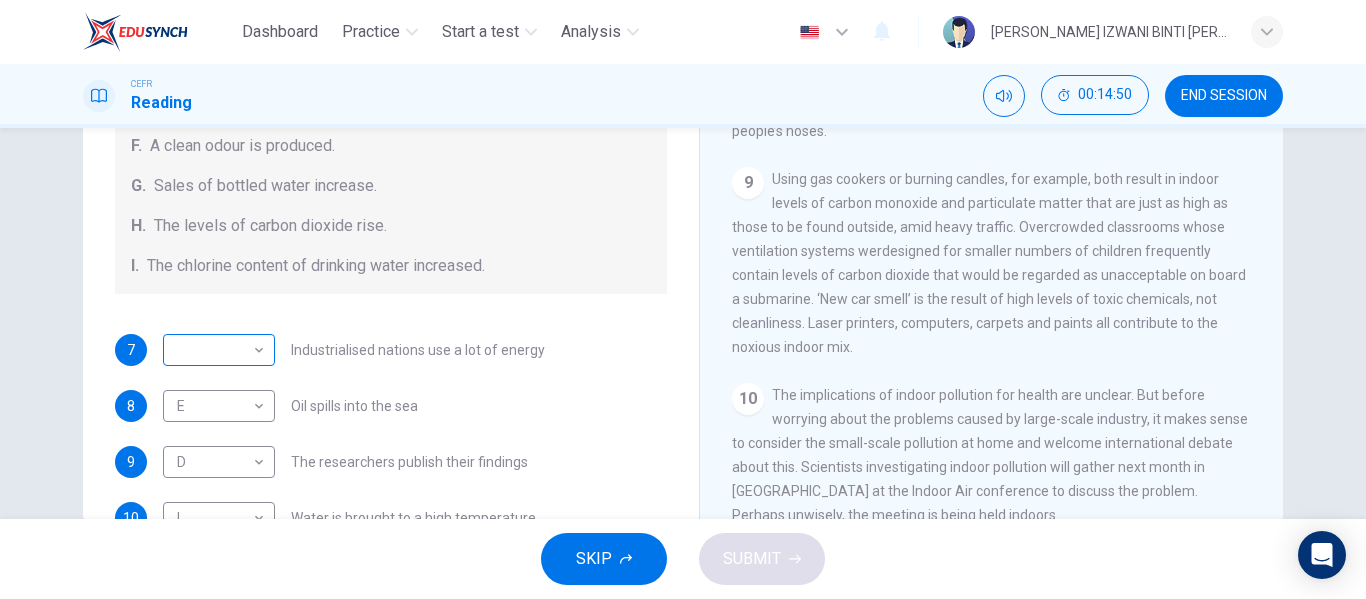 click on "Dashboard Practice Start a test Analysis English en ​ NUR ANIS IZWANI BINTI [PERSON_NAME] CEFR Reading 00:14:50 END SESSION Questions 7 - 13 The Reading Passage describes a number of cause and effect relationships.
Match each cause with its effect ( A-J ).
Write the appropriate letters ( A-J ) in the boxes below. Causes A. The focus of pollution moves to the home. B. The levels of carbon monoxide rise. C. The world’s natural resources are unequally shared. D. Environmentalists look elsewhere for an explanation. E. Chemicals are effectively stripped from the water. F. A clean odour is produced. G. Sales of bottled water increase. H. The levels of carbon dioxide rise. I. The chlorine content of drinking water increased. 7 ​ ​ Industrialised nations use a lot of energy 8 E E ​ Oil spills into the sea 9 D D ​ The researchers publish their findings 10 I I ​ Water is brought to a high temperature 11 ​ ​ People fear pollutants in tap water 12 ​ ​ Air conditioning systems are inadequate 13 B B ​" at bounding box center [683, 299] 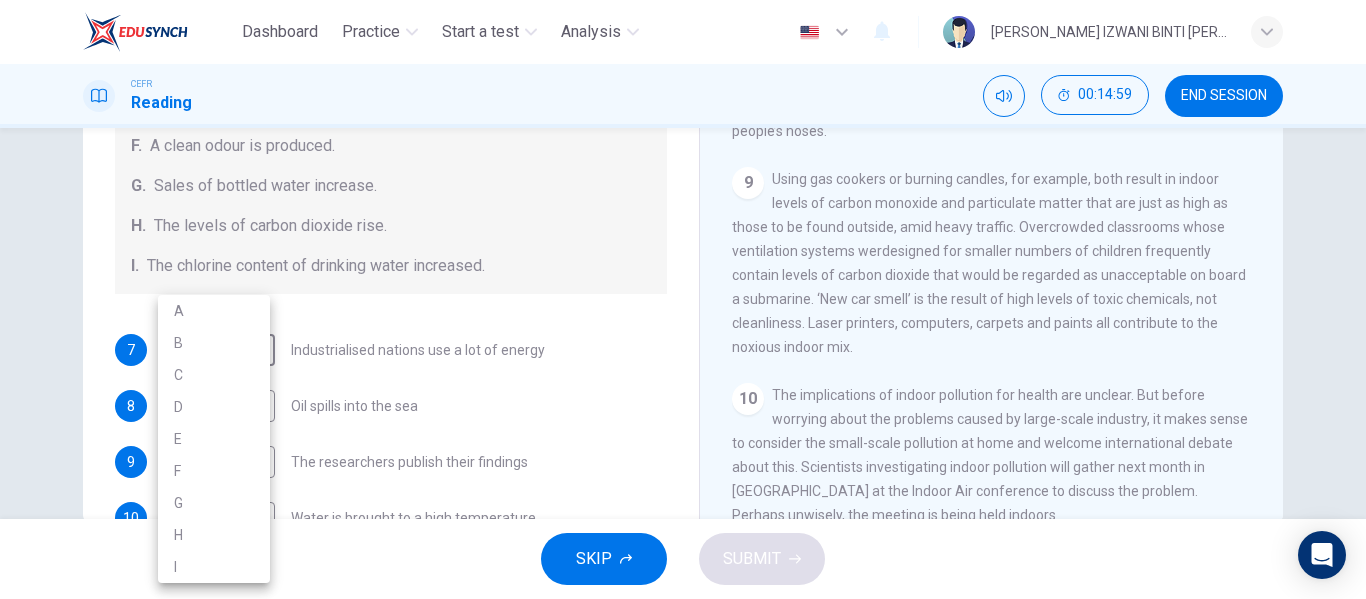drag, startPoint x: 1271, startPoint y: 420, endPoint x: 1275, endPoint y: 266, distance: 154.05194 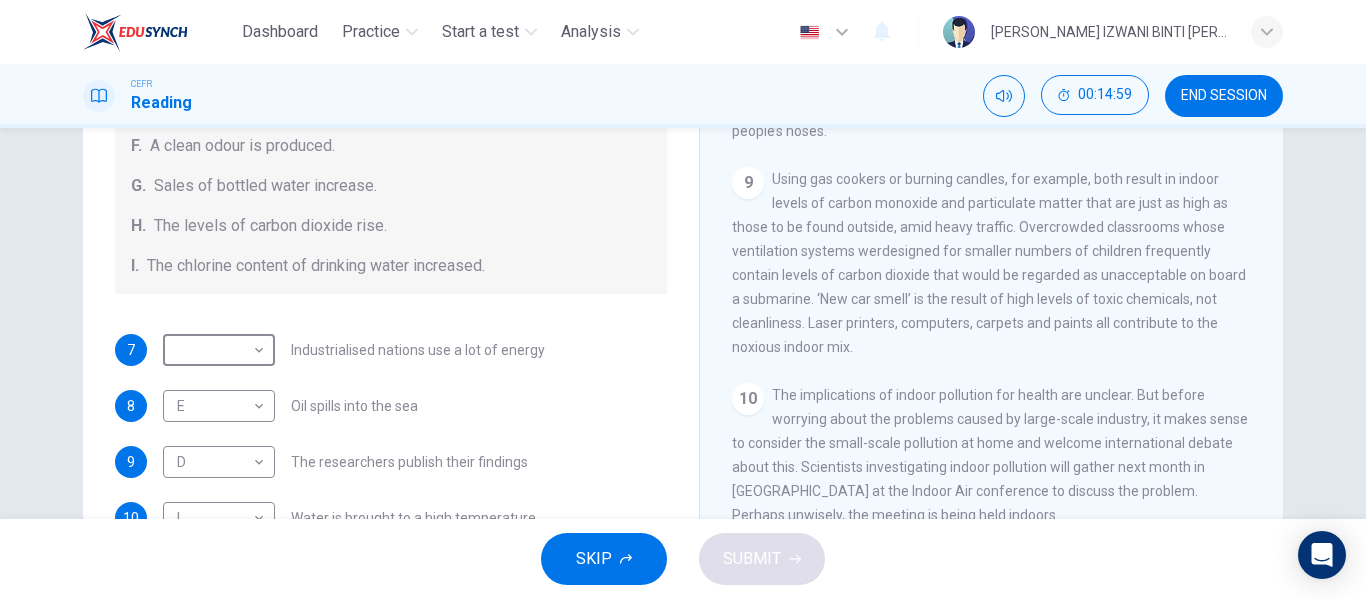 click at bounding box center (683, 299) 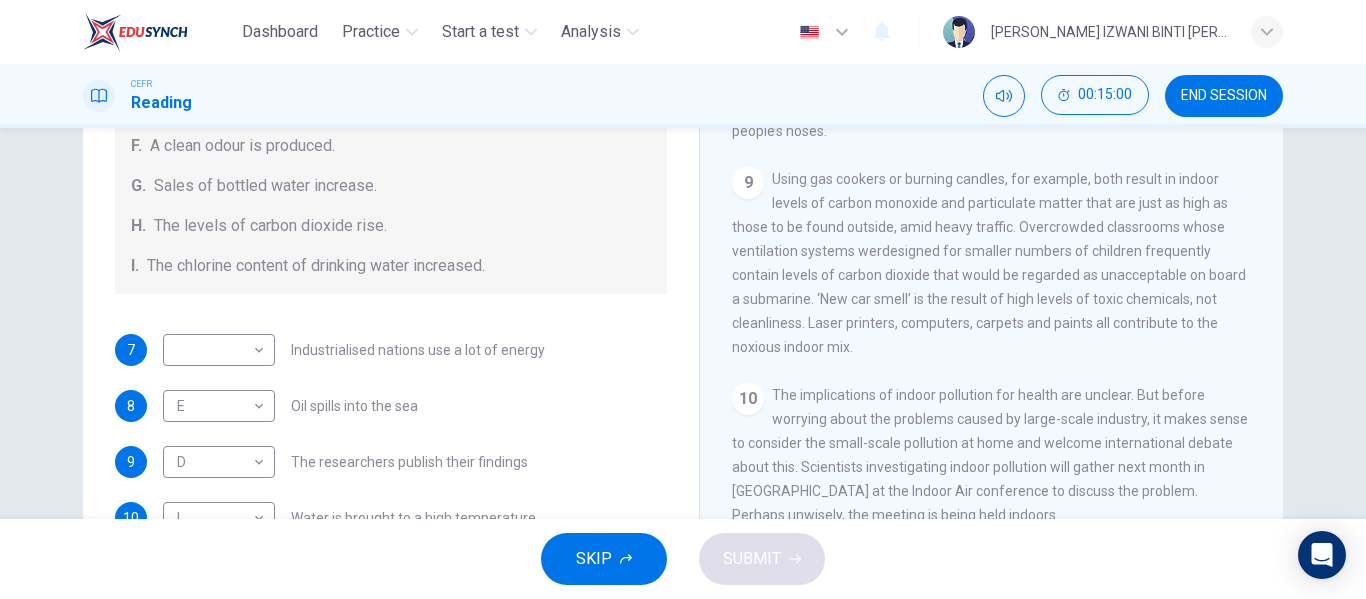 drag, startPoint x: 1275, startPoint y: 266, endPoint x: 1365, endPoint y: 334, distance: 112.80071 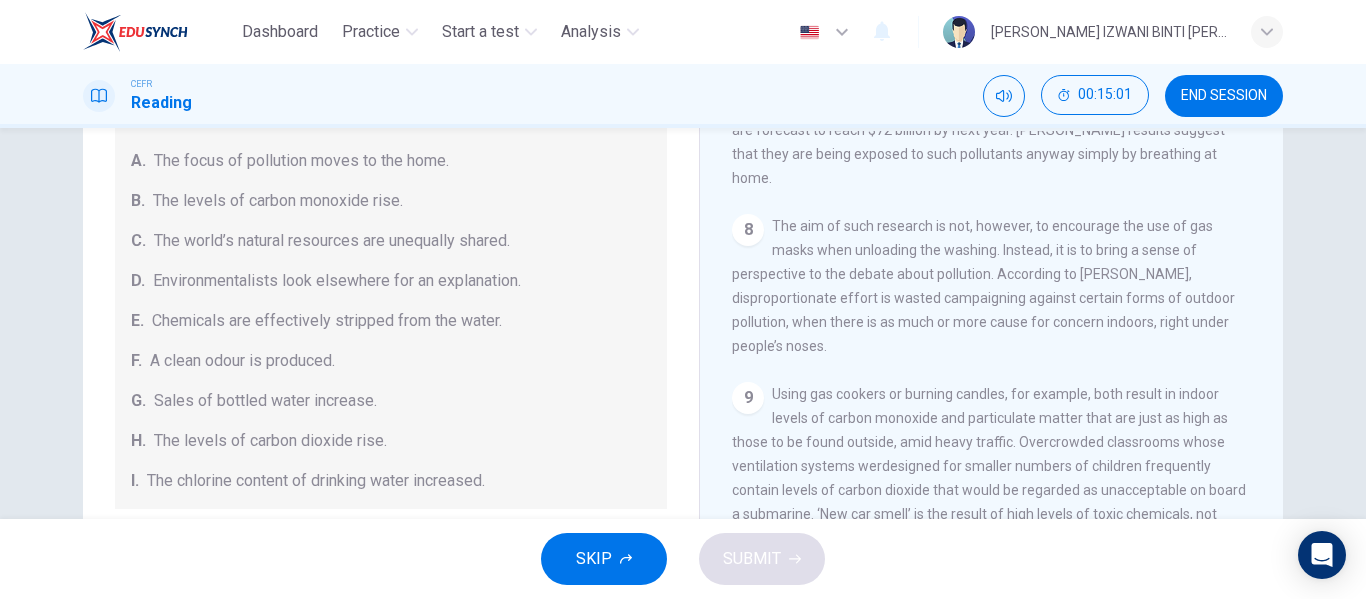 scroll, scrollTop: 0, scrollLeft: 0, axis: both 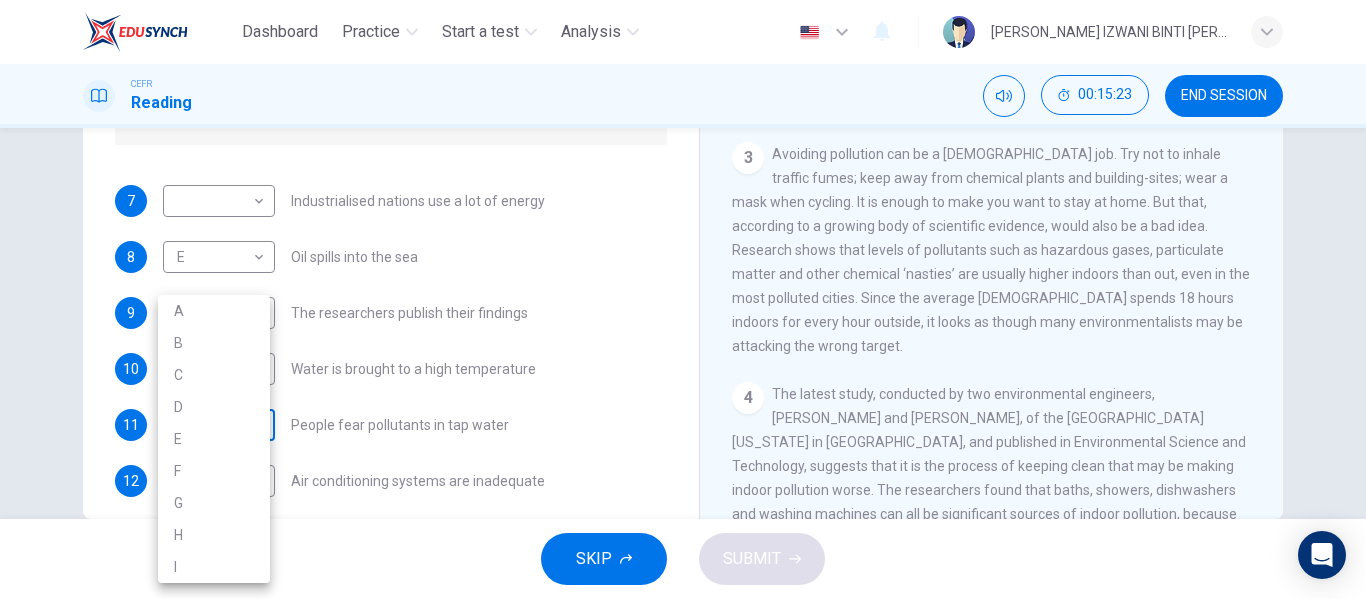 click on "Dashboard Practice Start a test Analysis English en ​ NUR ANIS IZWANI BINTI [PERSON_NAME] CEFR Reading 00:15:23 END SESSION Questions 7 - 13 The Reading Passage describes a number of cause and effect relationships.
Match each cause with its effect ( A-J ).
Write the appropriate letters ( A-J ) in the boxes below. Causes A. The focus of pollution moves to the home. B. The levels of carbon monoxide rise. C. The world’s natural resources are unequally shared. D. Environmentalists look elsewhere for an explanation. E. Chemicals are effectively stripped from the water. F. A clean odour is produced. G. Sales of bottled water increase. H. The levels of carbon dioxide rise. I. The chlorine content of drinking water increased. 7 ​ ​ Industrialised nations use a lot of energy 8 E E ​ Oil spills into the sea 9 D D ​ The researchers publish their findings 10 I I ​ Water is brought to a high temperature 11 ​ ​ People fear pollutants in tap water 12 ​ ​ Air conditioning systems are inadequate 13 B B ​" at bounding box center (683, 299) 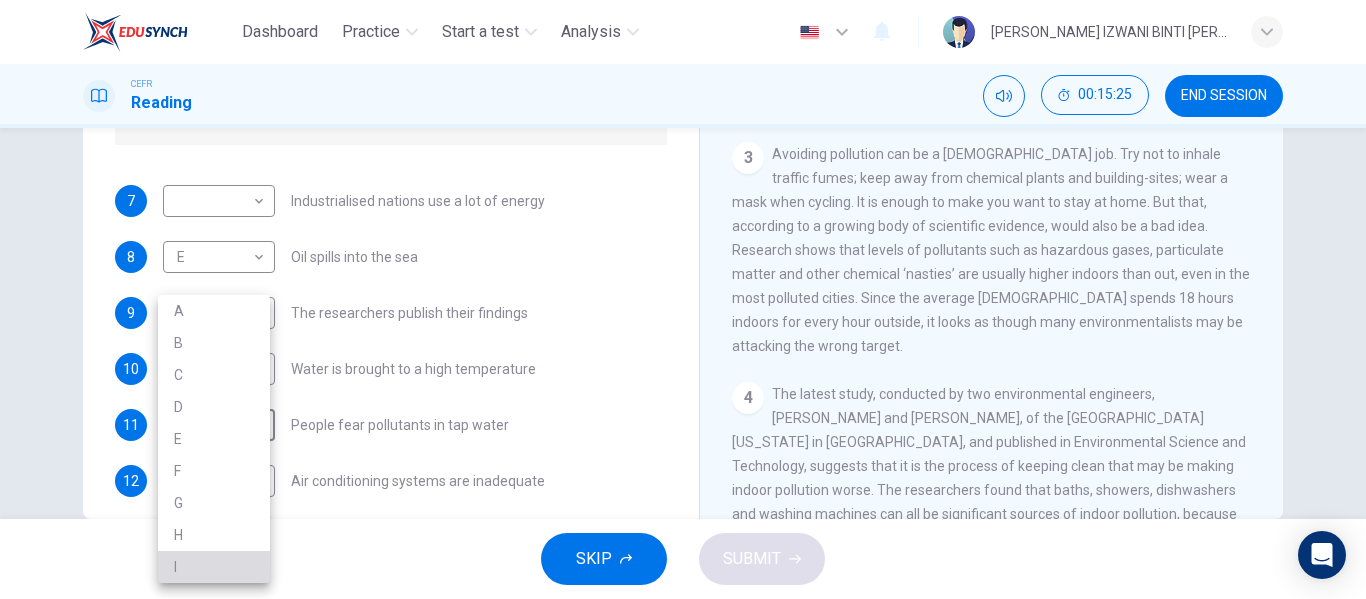click on "I" at bounding box center [214, 567] 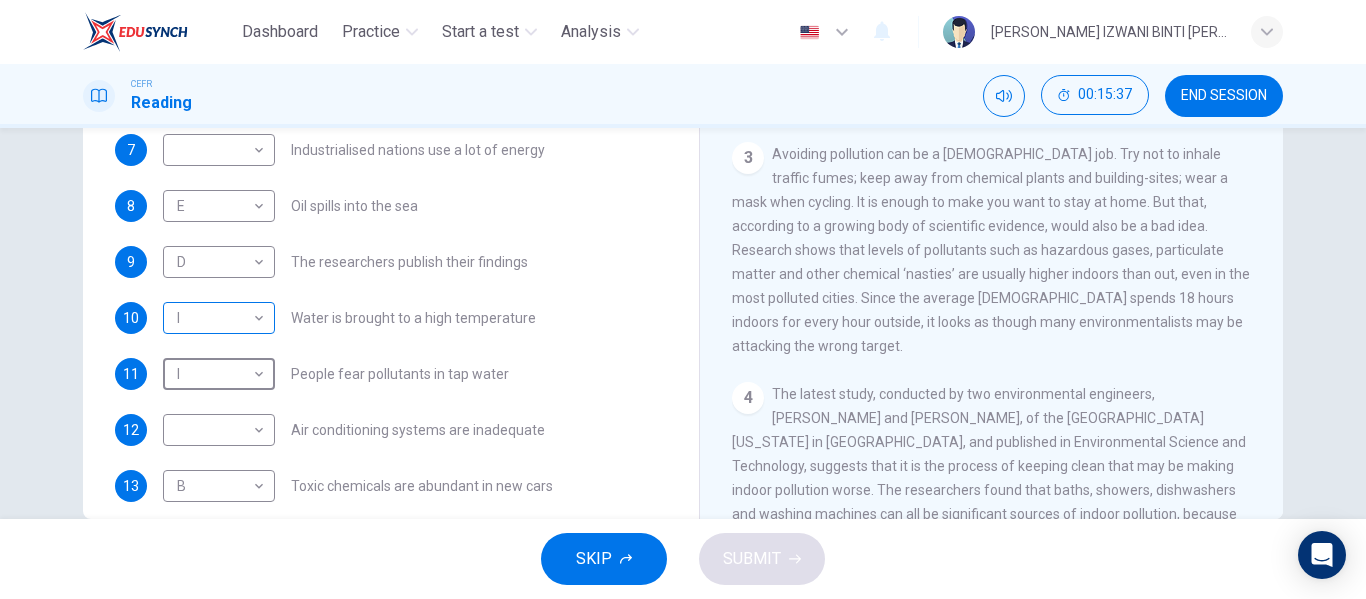scroll, scrollTop: 425, scrollLeft: 0, axis: vertical 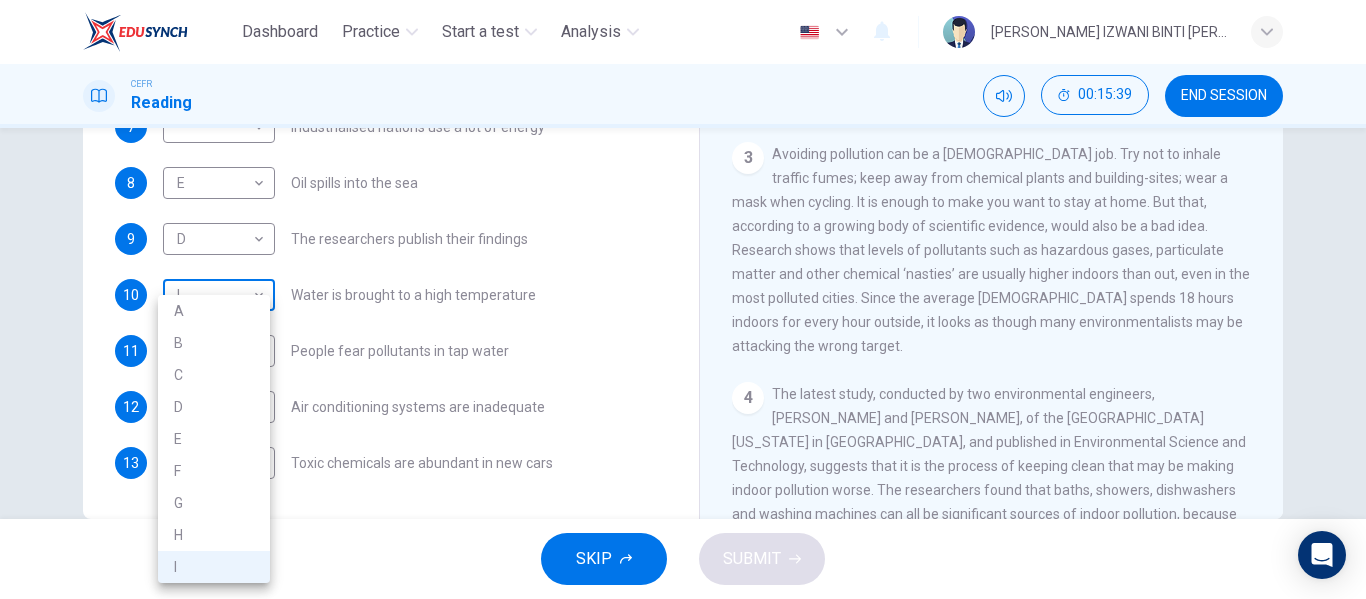 click on "Dashboard Practice Start a test Analysis English en ​ NUR ANIS IZWANI BINTI [PERSON_NAME] CEFR Reading 00:15:39 END SESSION Questions 7 - 13 The Reading Passage describes a number of cause and effect relationships.
Match each cause with its effect ( A-J ).
Write the appropriate letters ( A-J ) in the boxes below. Causes A. The focus of pollution moves to the home. B. The levels of carbon monoxide rise. C. The world’s natural resources are unequally shared. D. Environmentalists look elsewhere for an explanation. E. Chemicals are effectively stripped from the water. F. A clean odour is produced. G. Sales of bottled water increase. H. The levels of carbon dioxide rise. I. The chlorine content of drinking water increased. 7 ​ ​ Industrialised nations use a lot of energy 8 E E ​ Oil spills into the sea 9 D D ​ The researchers publish their findings 10 I I ​ Water is brought to a high temperature 11 I I ​ People fear pollutants in tap water 12 ​ ​ Air conditioning systems are inadequate 13 B B ​" at bounding box center (683, 299) 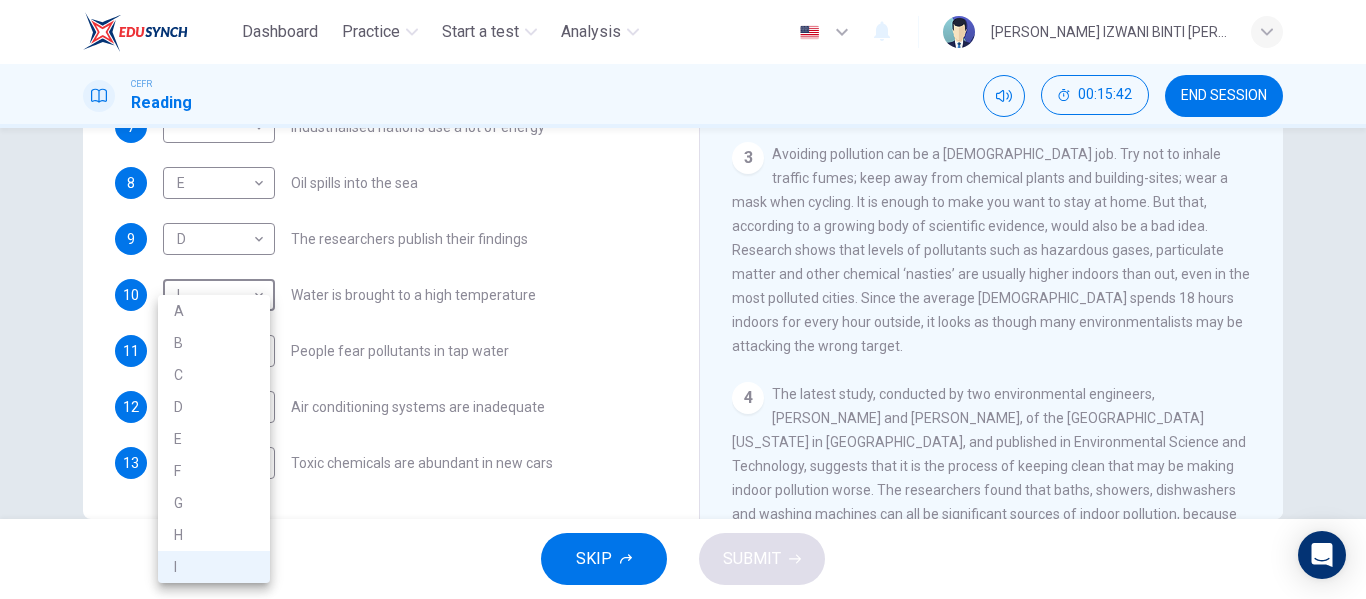 click at bounding box center [683, 299] 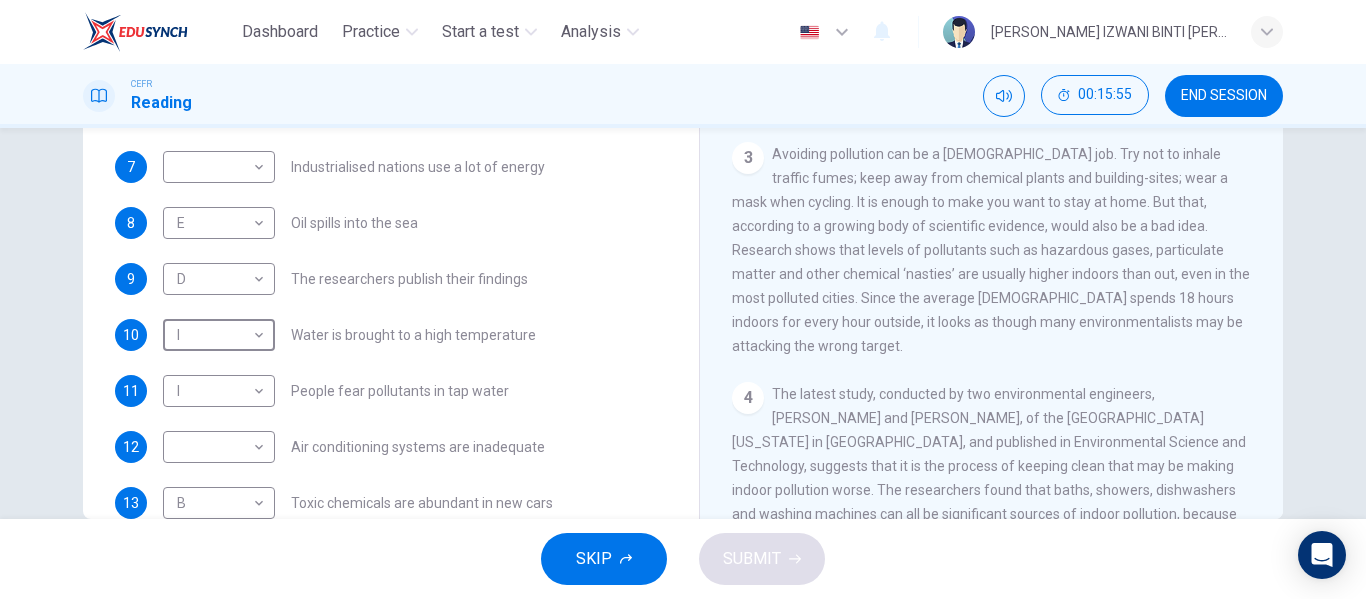 scroll, scrollTop: 425, scrollLeft: 0, axis: vertical 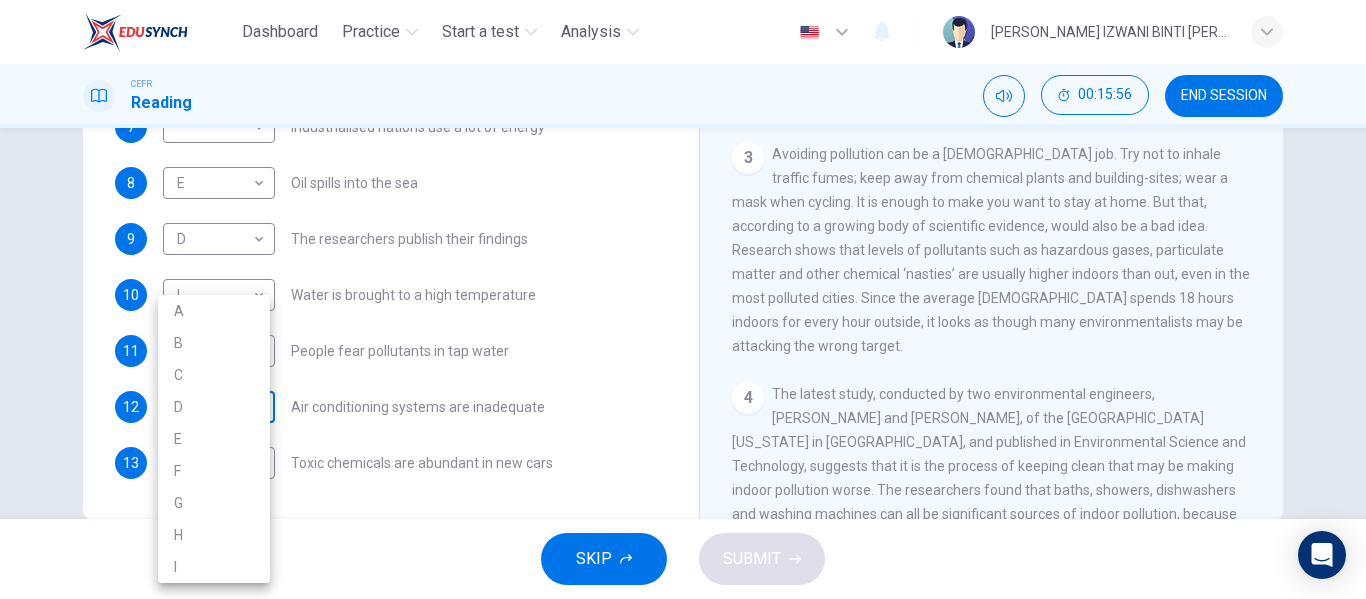 click on "Dashboard Practice Start a test Analysis English en ​ NUR ANIS IZWANI BINTI [PERSON_NAME] CEFR Reading 00:15:56 END SESSION Questions 7 - 13 The Reading Passage describes a number of cause and effect relationships.
Match each cause with its effect ( A-J ).
Write the appropriate letters ( A-J ) in the boxes below. Causes A. The focus of pollution moves to the home. B. The levels of carbon monoxide rise. C. The world’s natural resources are unequally shared. D. Environmentalists look elsewhere for an explanation. E. Chemicals are effectively stripped from the water. F. A clean odour is produced. G. Sales of bottled water increase. H. The levels of carbon dioxide rise. I. The chlorine content of drinking water increased. 7 ​ ​ Industrialised nations use a lot of energy 8 E E ​ Oil spills into the sea 9 D D ​ The researchers publish their findings 10 I I ​ Water is brought to a high temperature 11 I I ​ People fear pollutants in tap water 12 ​ ​ Air conditioning systems are inadequate 13 B B ​" at bounding box center [683, 299] 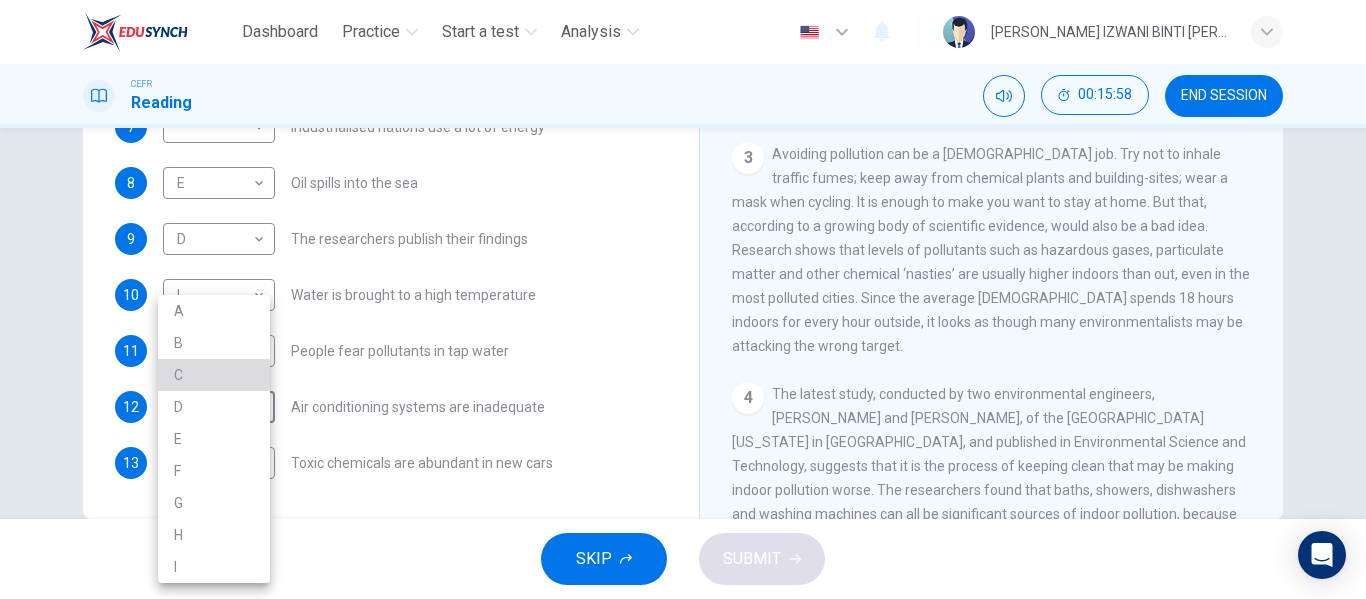 click on "C" at bounding box center [214, 375] 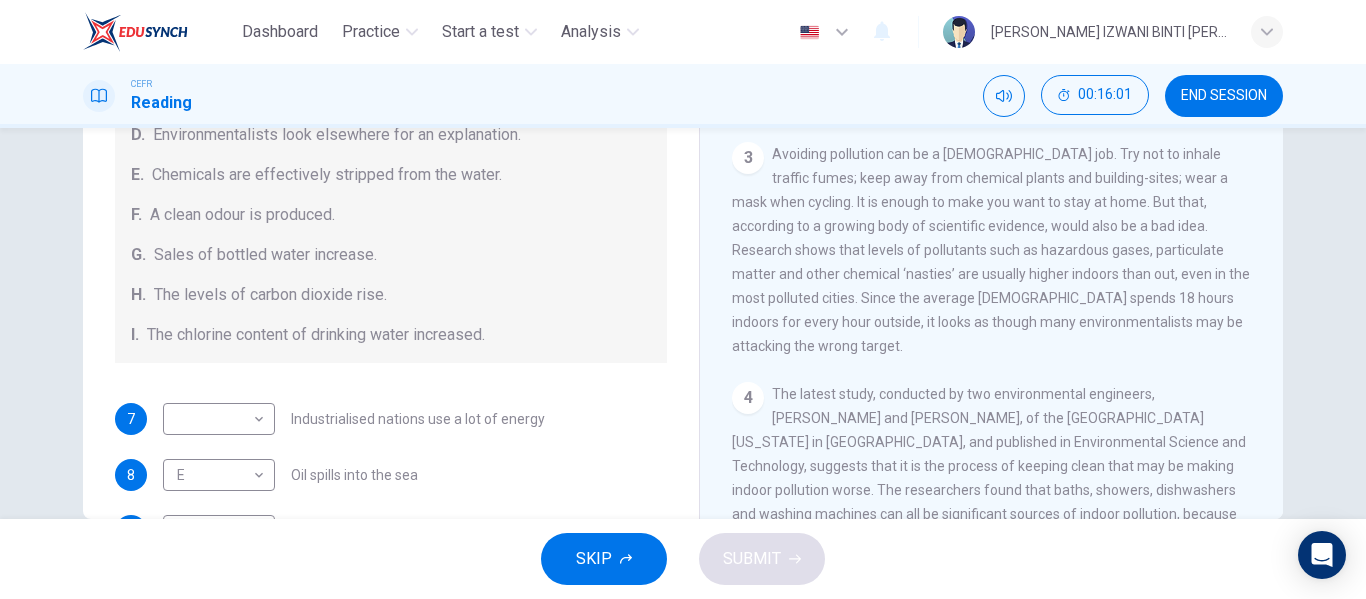 scroll, scrollTop: 128, scrollLeft: 0, axis: vertical 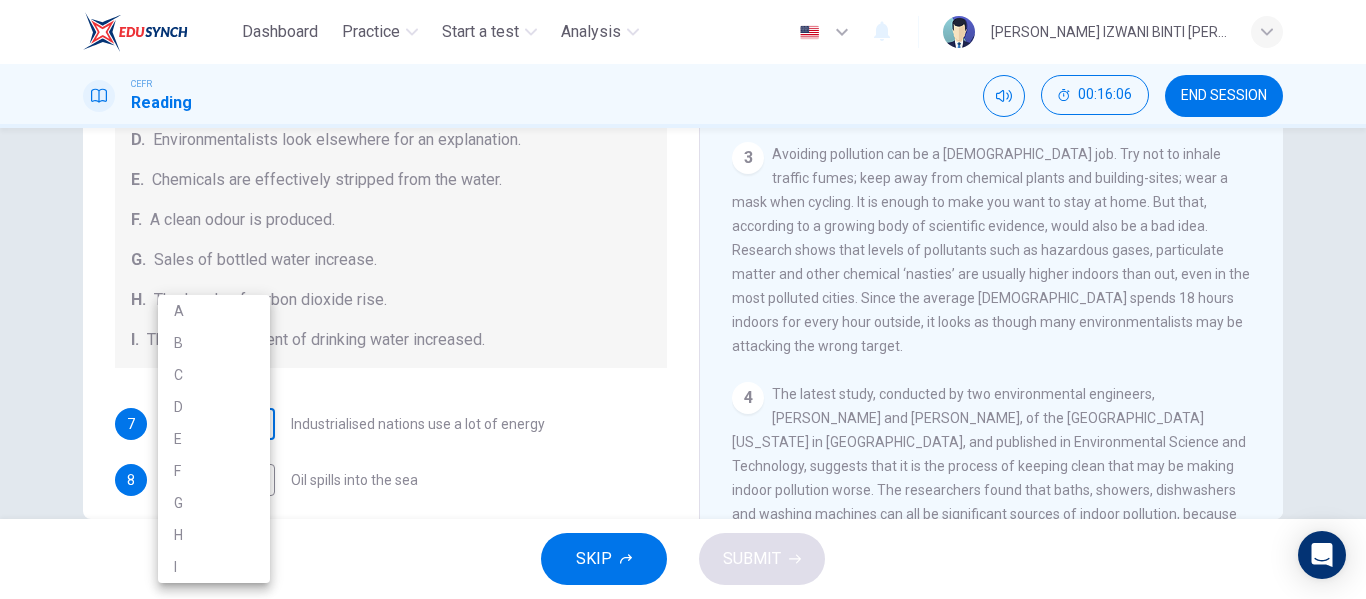 click on "Dashboard Practice Start a test Analysis English en ​ NUR ANIS IZWANI BINTI [PERSON_NAME] CEFR Reading 00:16:06 END SESSION Questions 7 - 13 The Reading Passage describes a number of cause and effect relationships.
Match each cause with its effect ( A-J ).
Write the appropriate letters ( A-J ) in the boxes below. Causes A. The focus of pollution moves to the home. B. The levels of carbon monoxide rise. C. The world’s natural resources are unequally shared. D. Environmentalists look elsewhere for an explanation. E. Chemicals are effectively stripped from the water. F. A clean odour is produced. G. Sales of bottled water increase. H. The levels of carbon dioxide rise. I. The chlorine content of drinking water increased. 7 ​ ​ Industrialised nations use a lot of energy 8 E E ​ Oil spills into the sea 9 D D ​ The researchers publish their findings 10 I I ​ Water is brought to a high temperature 11 I I ​ People fear pollutants in tap water 12 C C ​ Air conditioning systems are inadequate 13 B B ​" at bounding box center (683, 299) 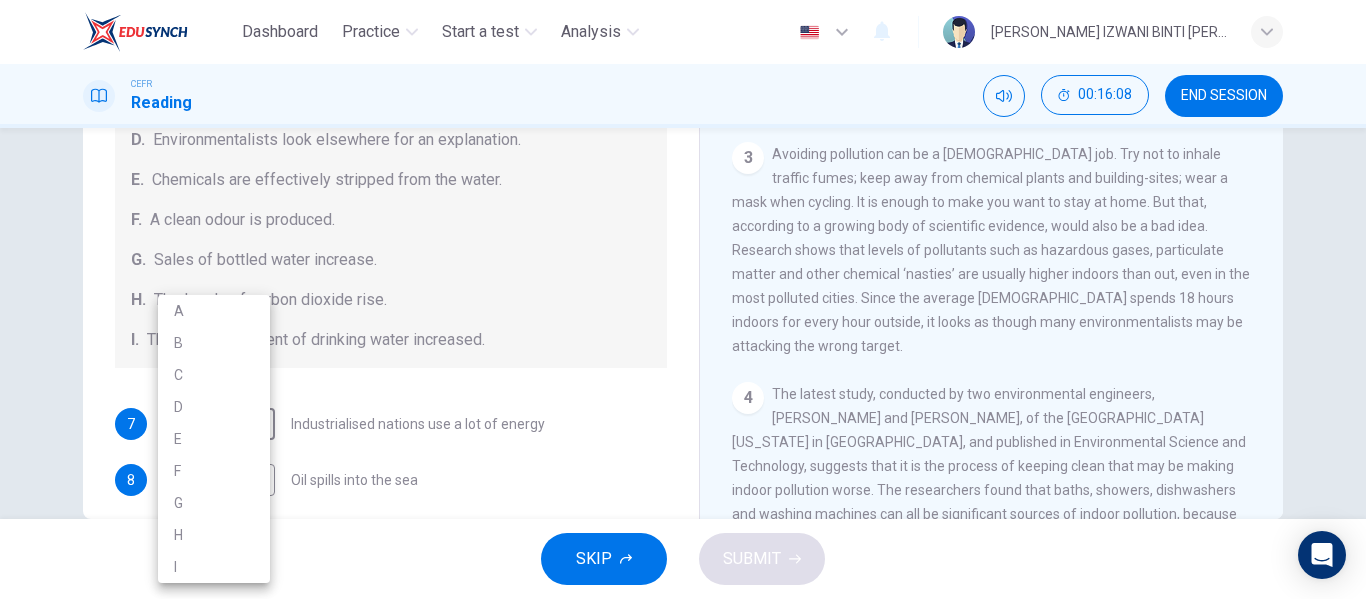 click at bounding box center [683, 299] 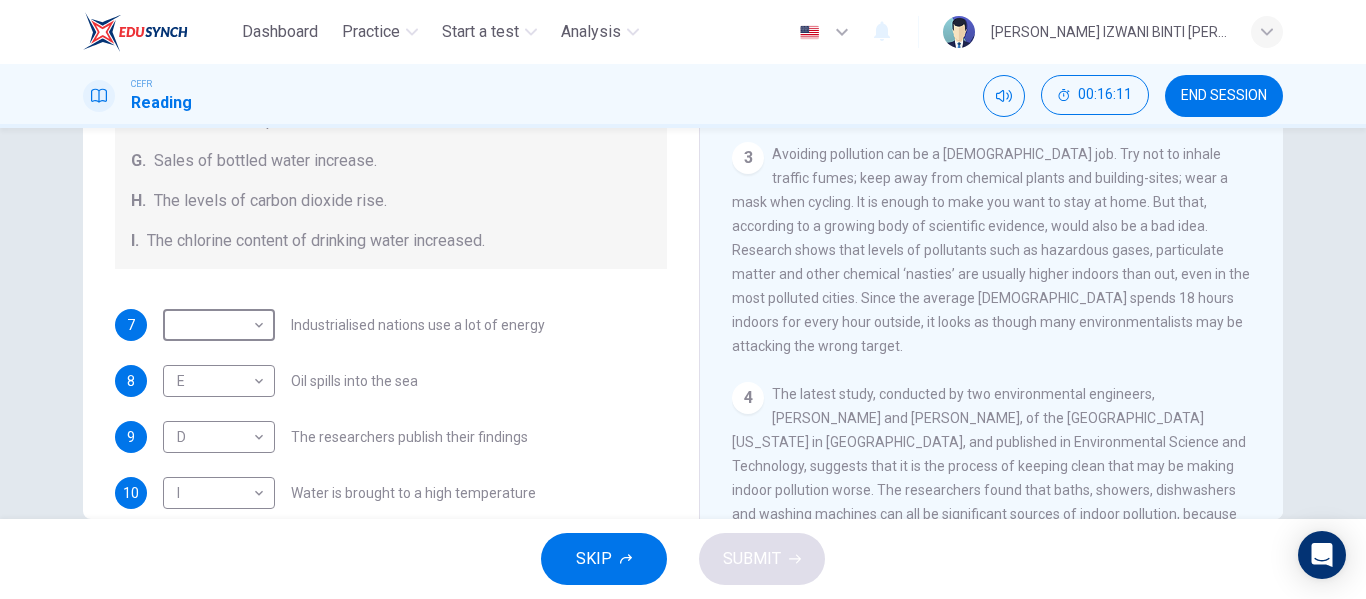 scroll, scrollTop: 226, scrollLeft: 0, axis: vertical 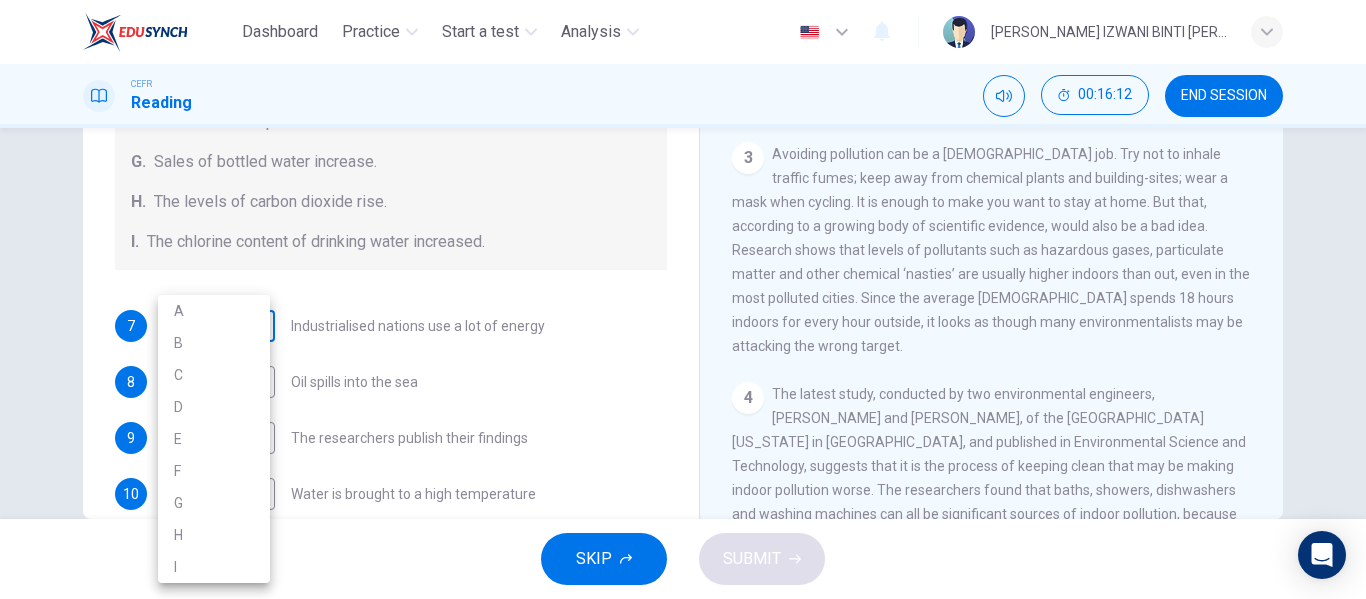 click on "Dashboard Practice Start a test Analysis English en ​ NUR ANIS IZWANI BINTI [PERSON_NAME] CEFR Reading 00:16:12 END SESSION Questions 7 - 13 The Reading Passage describes a number of cause and effect relationships.
Match each cause with its effect ( A-J ).
Write the appropriate letters ( A-J ) in the boxes below. Causes A. The focus of pollution moves to the home. B. The levels of carbon monoxide rise. C. The world’s natural resources are unequally shared. D. Environmentalists look elsewhere for an explanation. E. Chemicals are effectively stripped from the water. F. A clean odour is produced. G. Sales of bottled water increase. H. The levels of carbon dioxide rise. I. The chlorine content of drinking water increased. 7 ​ ​ Industrialised nations use a lot of energy 8 E E ​ Oil spills into the sea 9 D D ​ The researchers publish their findings 10 I I ​ Water is brought to a high temperature 11 I I ​ People fear pollutants in tap water 12 C C ​ Air conditioning systems are inadequate 13 B B ​" at bounding box center [683, 299] 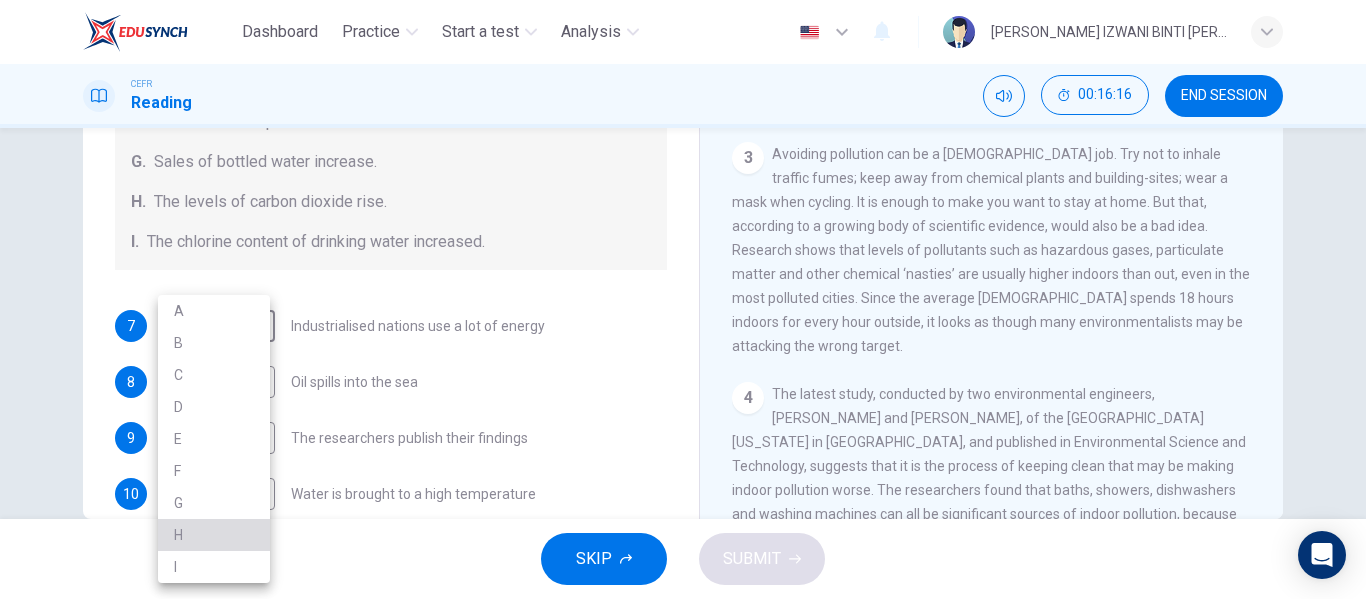 click on "H" at bounding box center (214, 535) 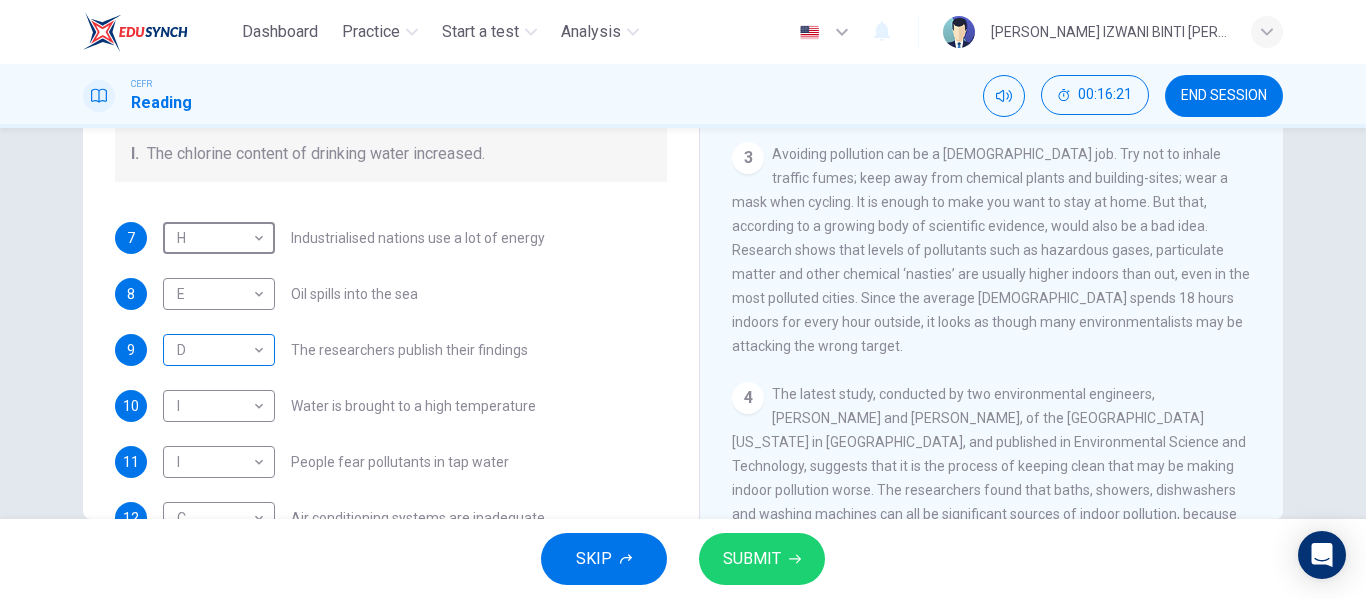 scroll, scrollTop: 0, scrollLeft: 0, axis: both 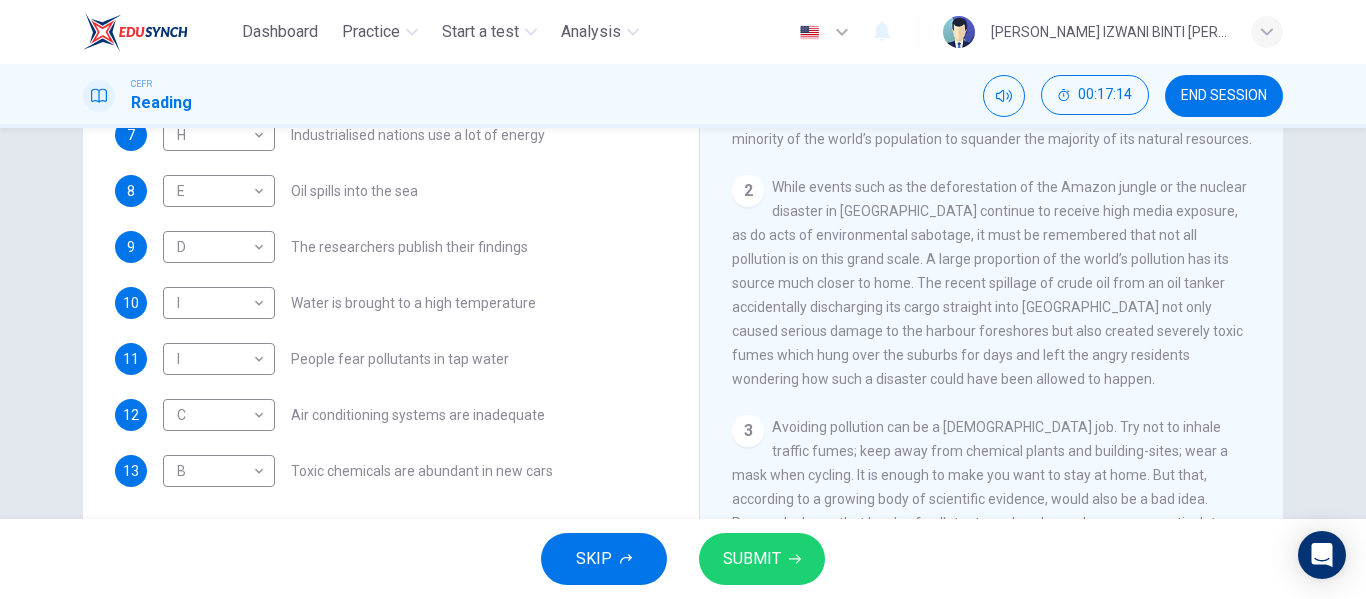 drag, startPoint x: 917, startPoint y: 315, endPoint x: 924, endPoint y: 391, distance: 76.321686 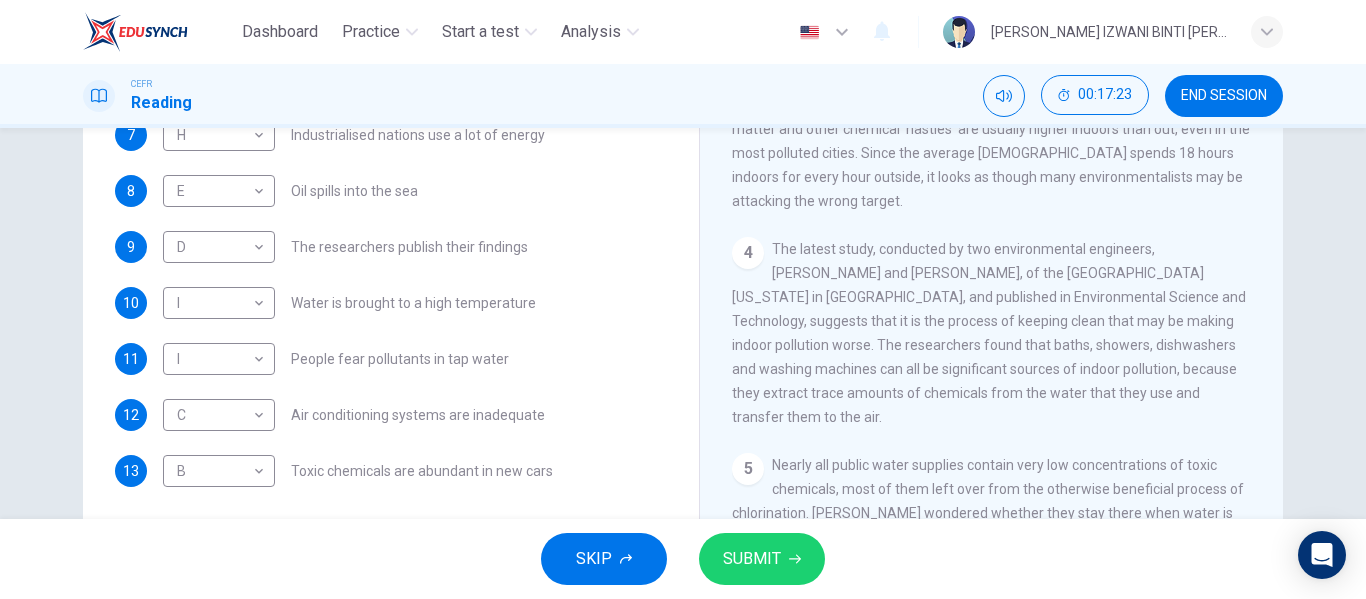 scroll, scrollTop: 726, scrollLeft: 0, axis: vertical 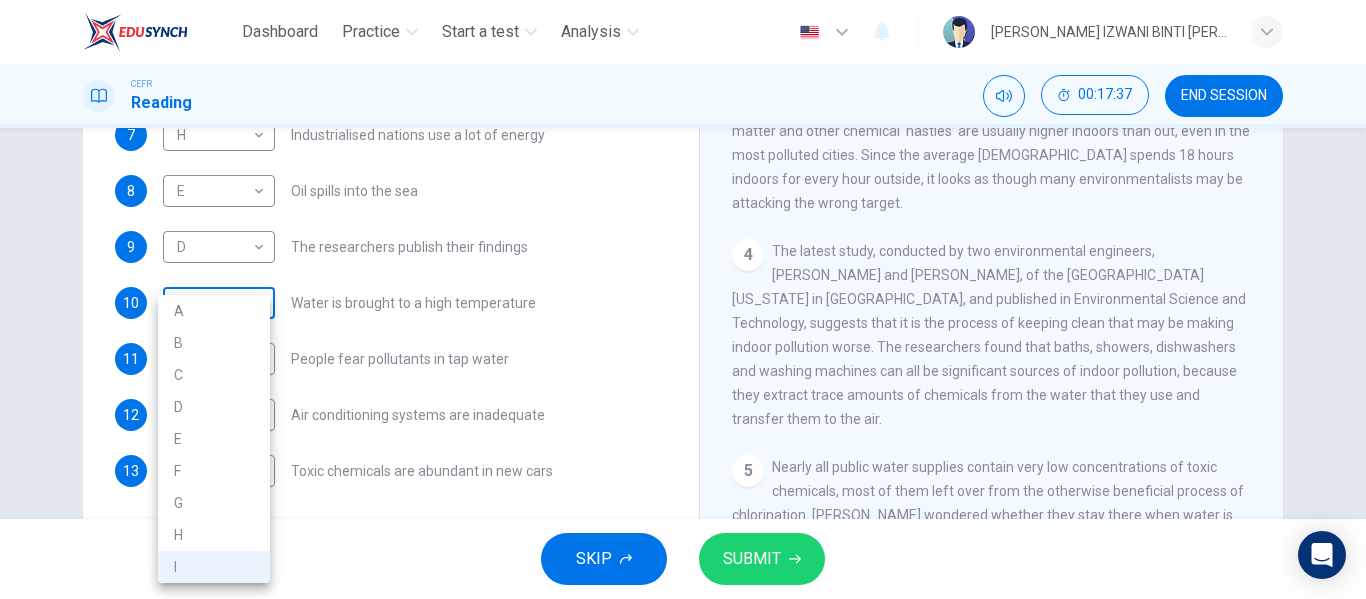 type 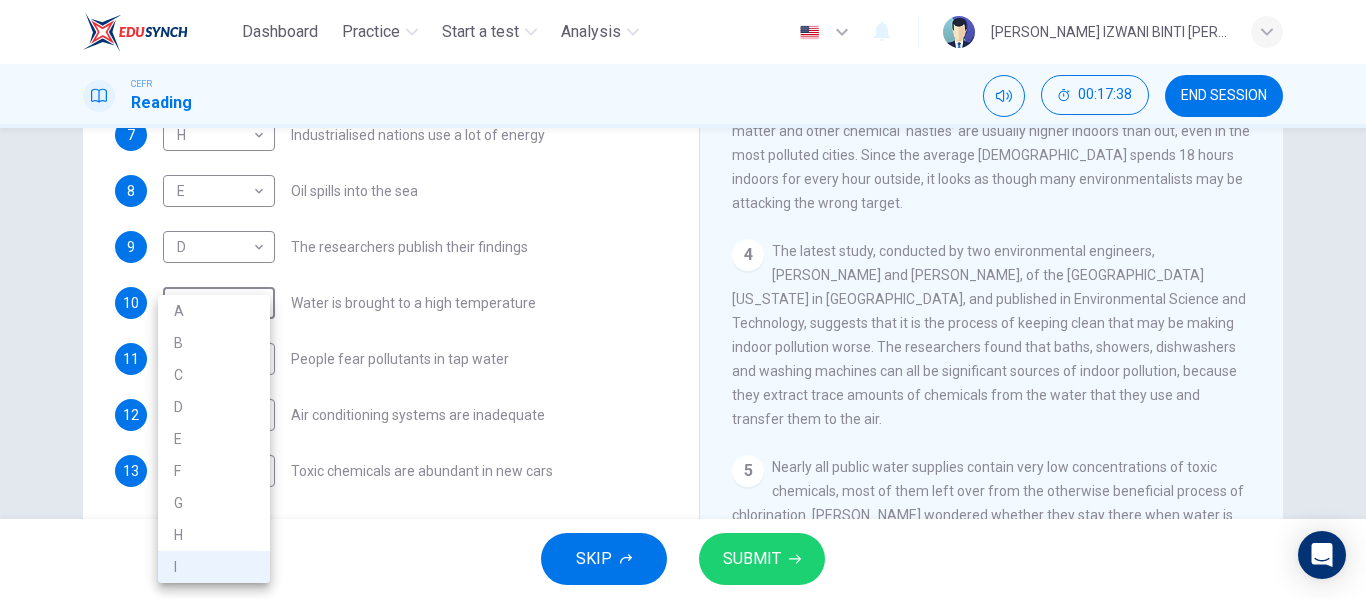 click at bounding box center [683, 299] 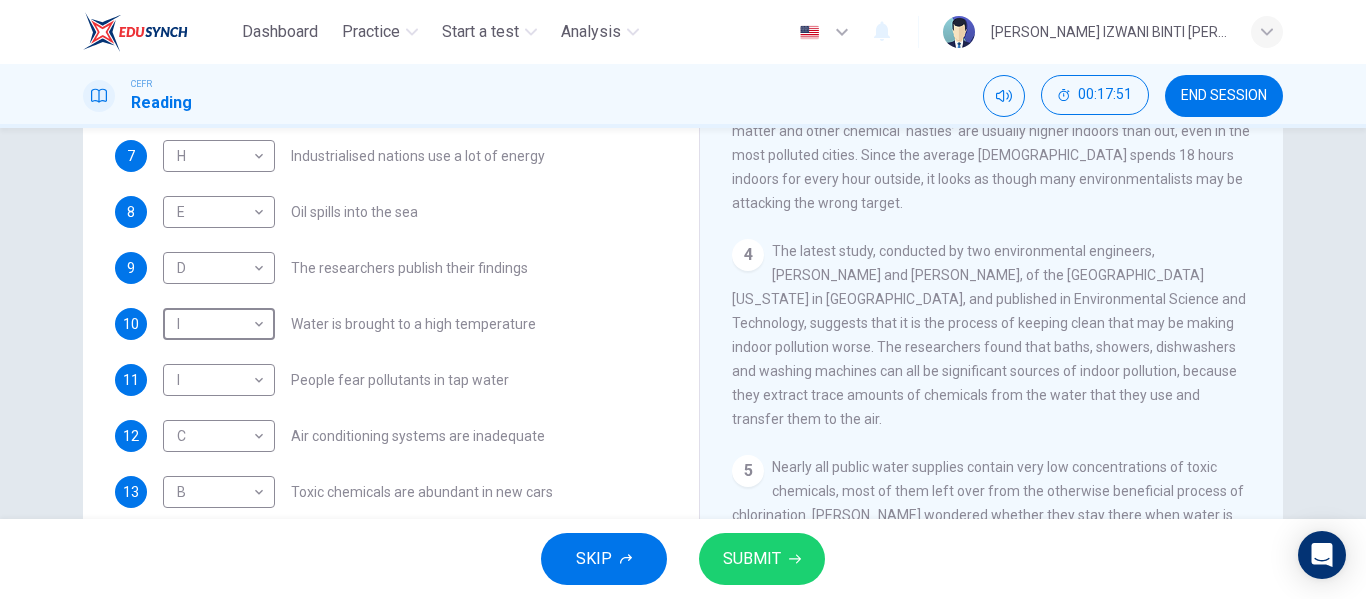 scroll, scrollTop: 417, scrollLeft: 0, axis: vertical 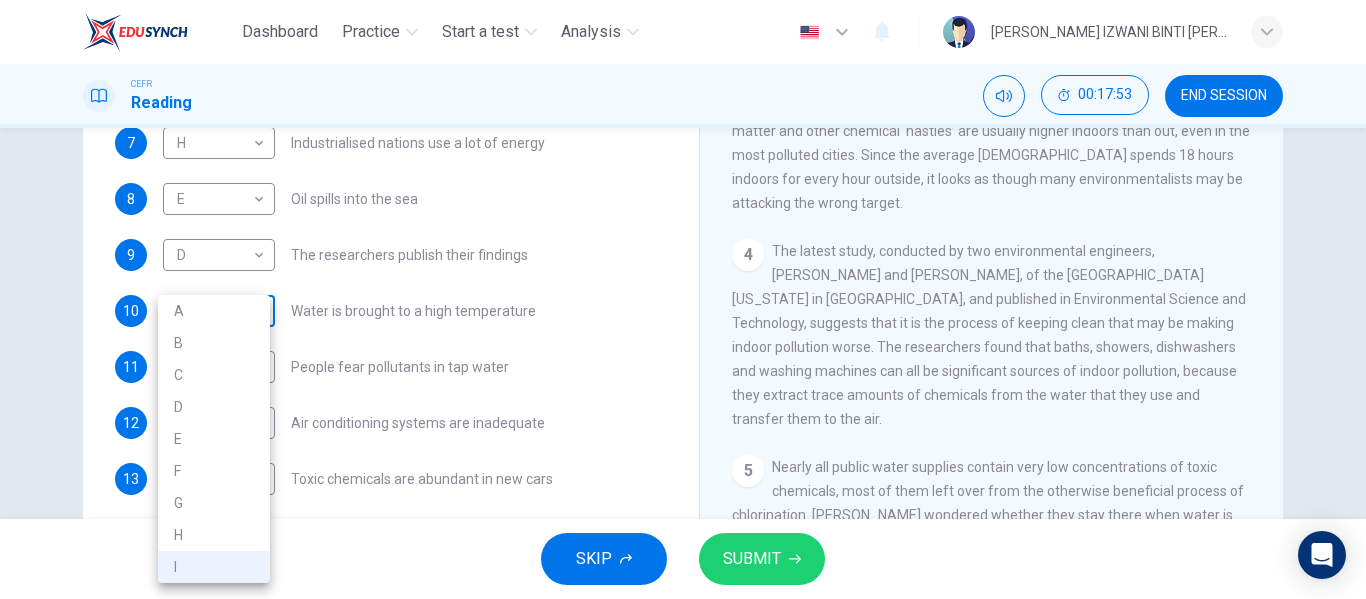 type 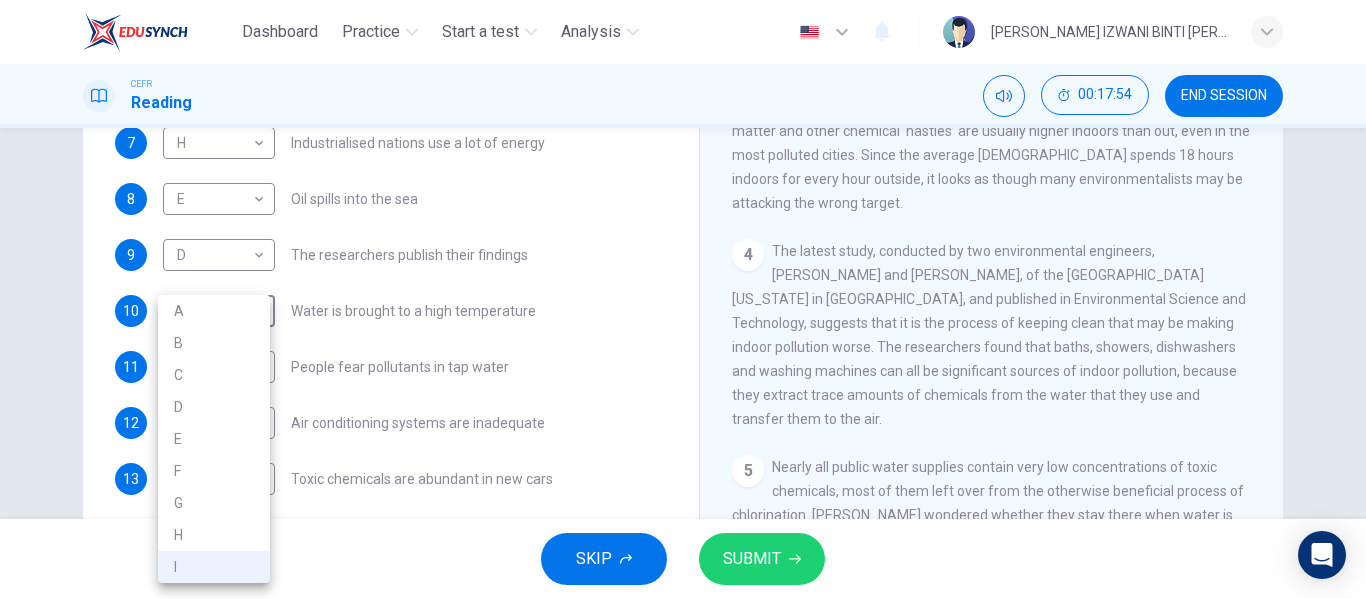 type 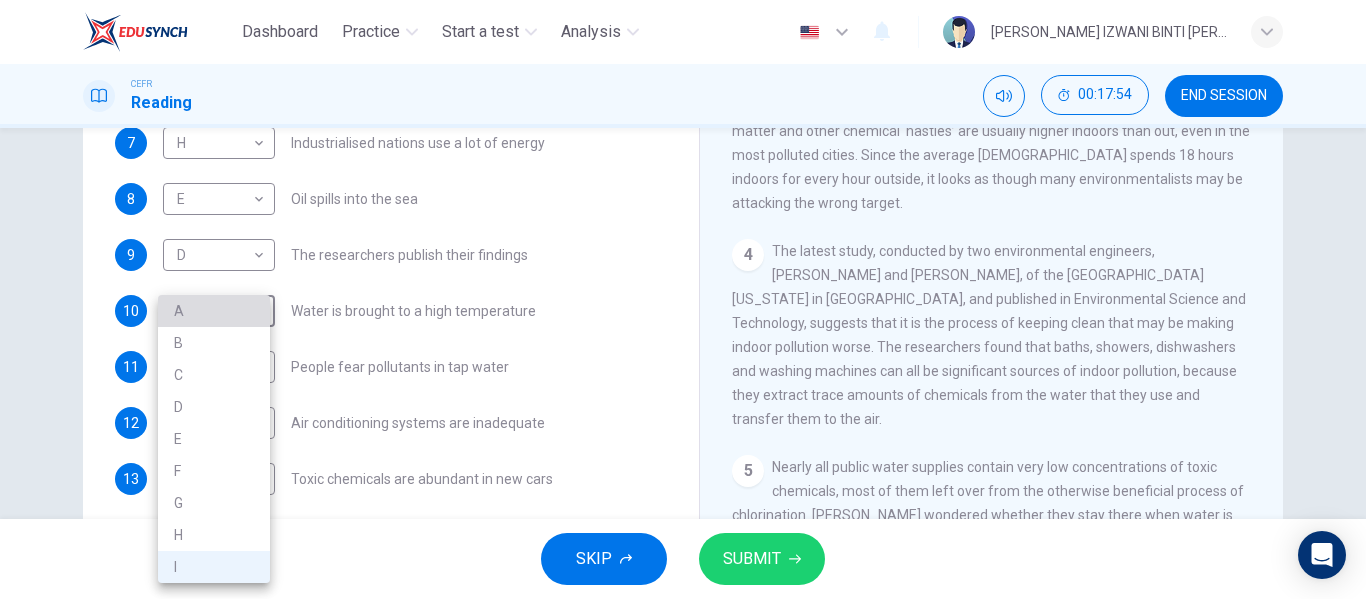 click on "A" at bounding box center [214, 311] 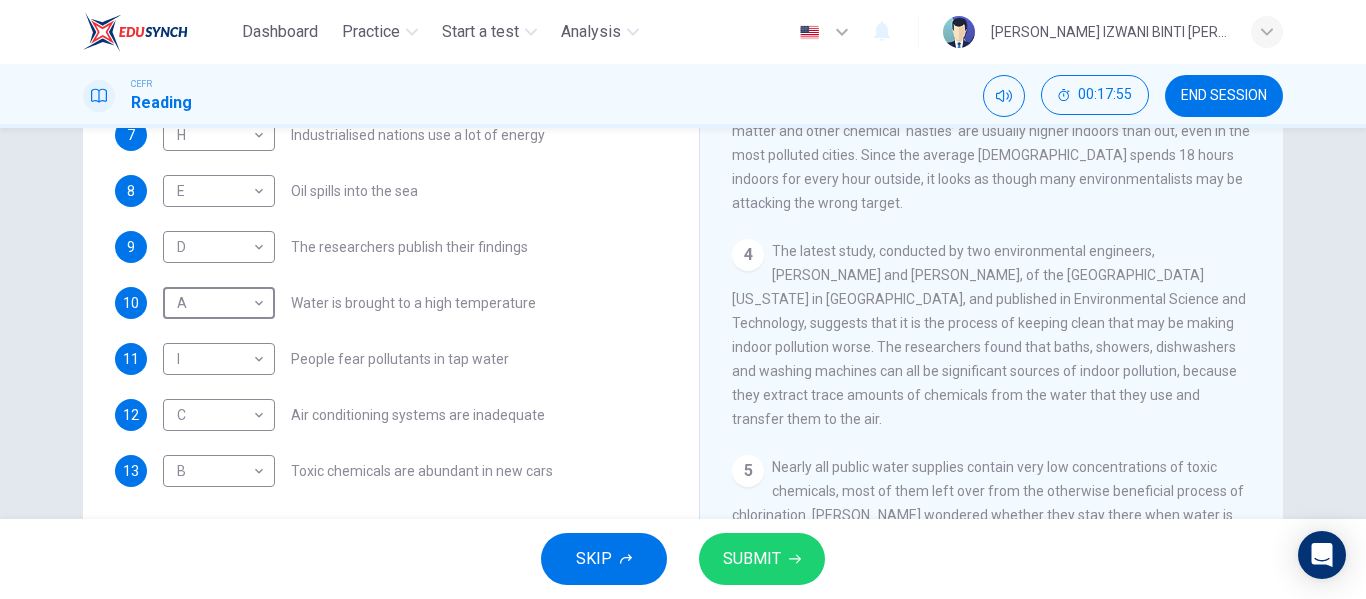 scroll, scrollTop: 424, scrollLeft: 0, axis: vertical 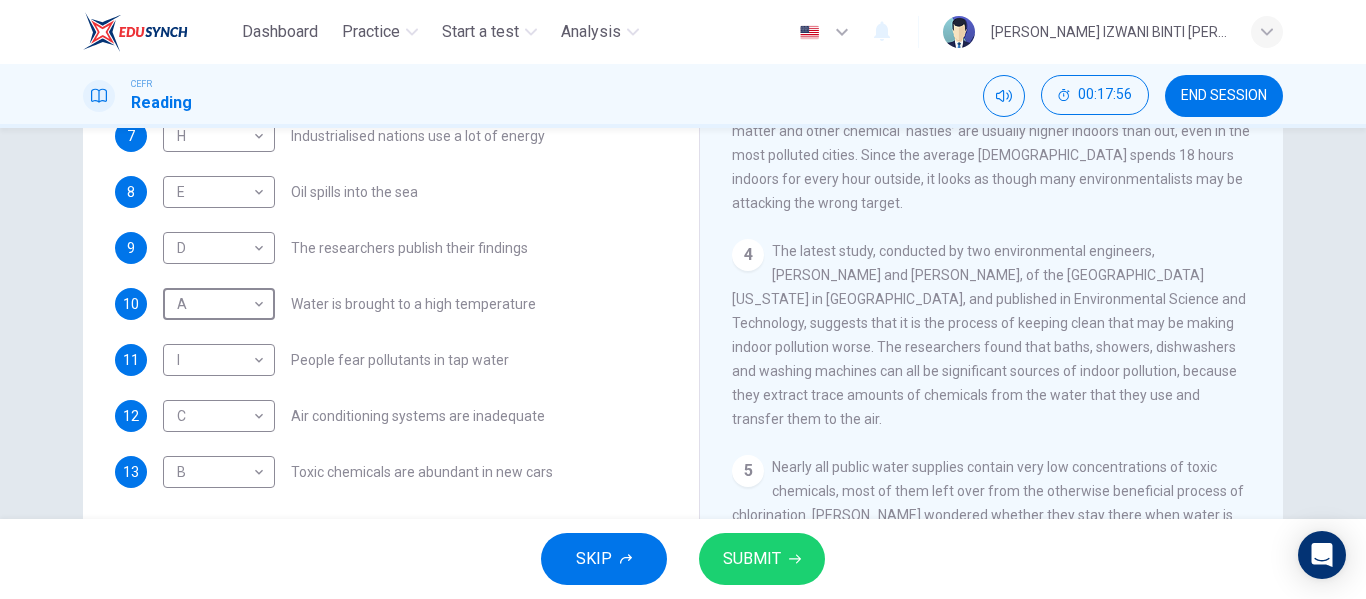 type 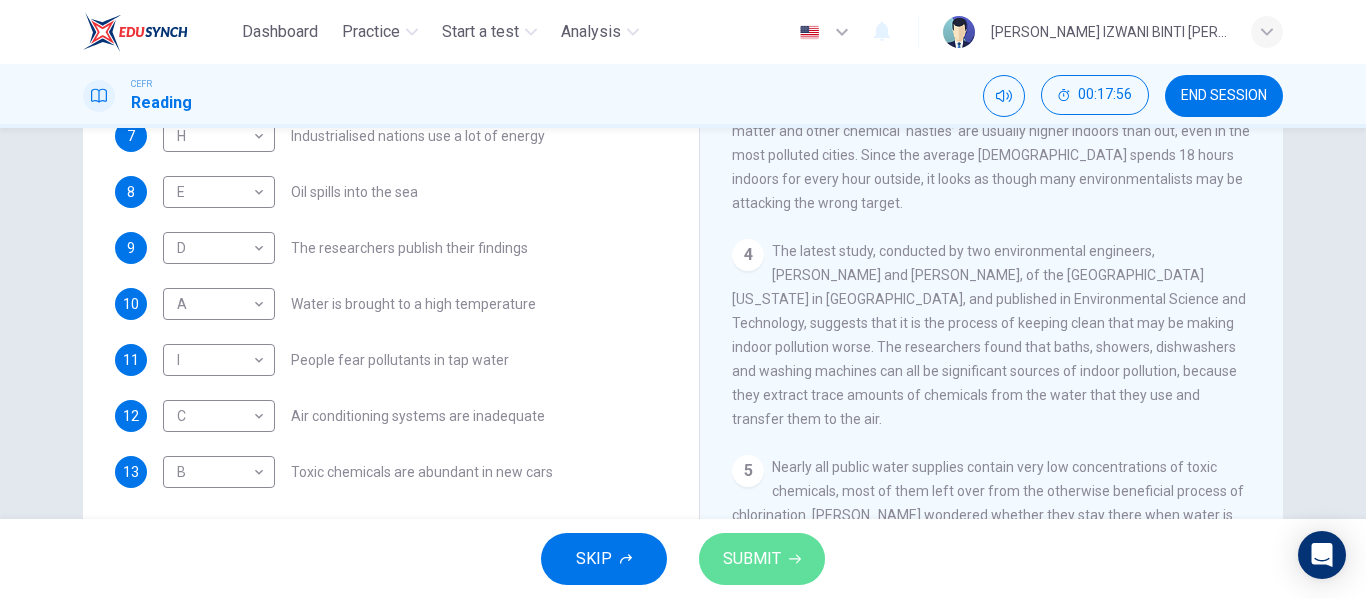 click on "SUBMIT" at bounding box center (752, 559) 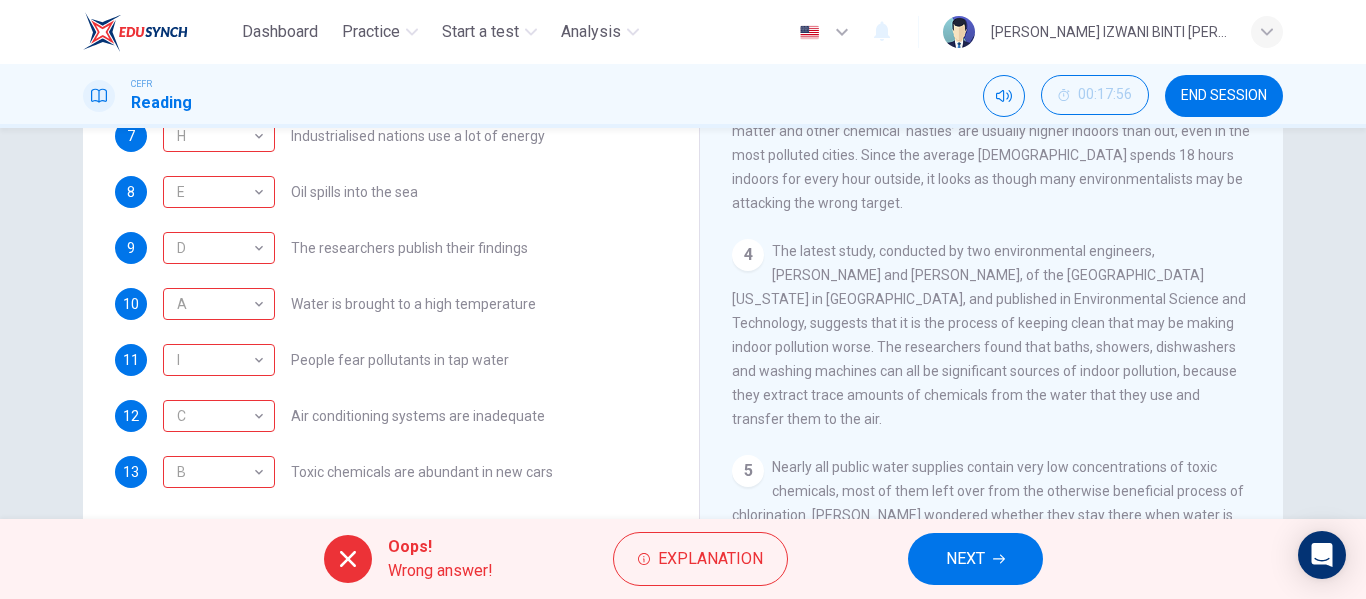 type 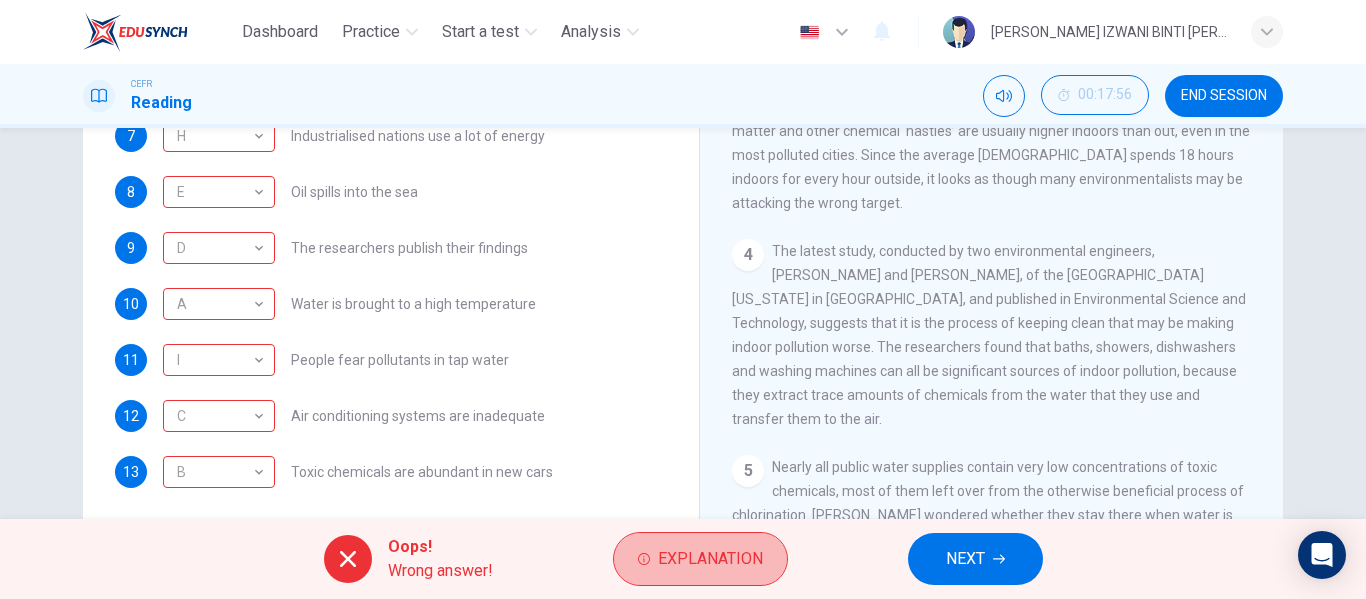 click on "Explanation" at bounding box center [710, 559] 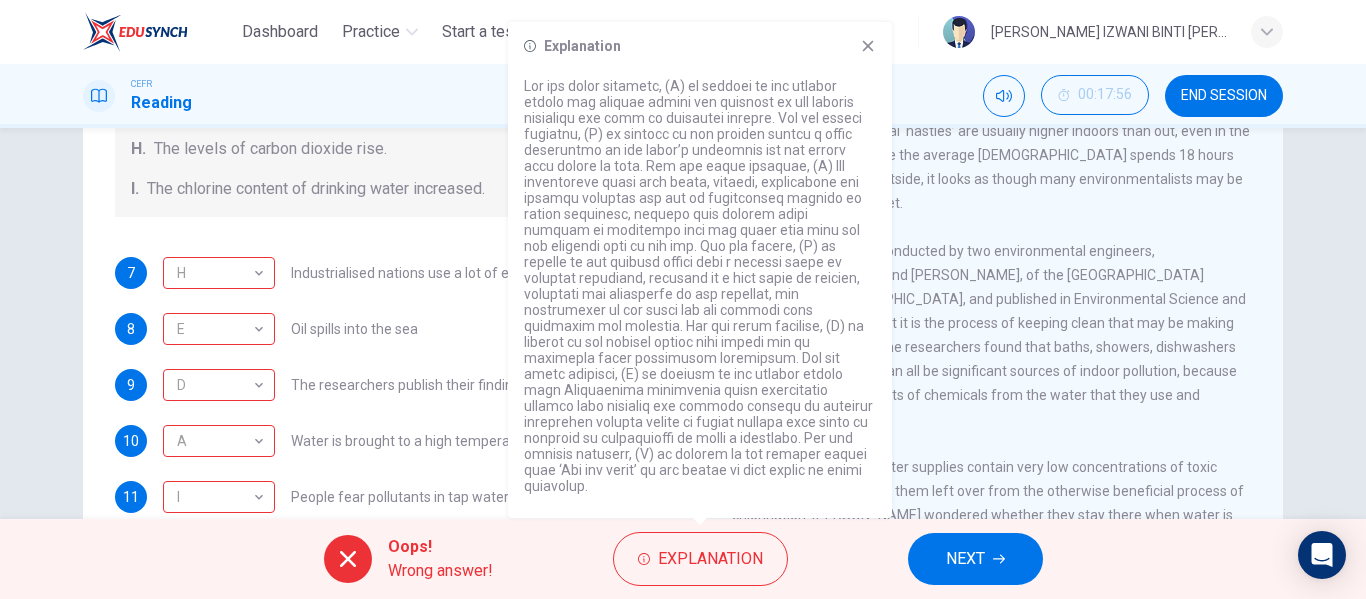 scroll, scrollTop: 288, scrollLeft: 0, axis: vertical 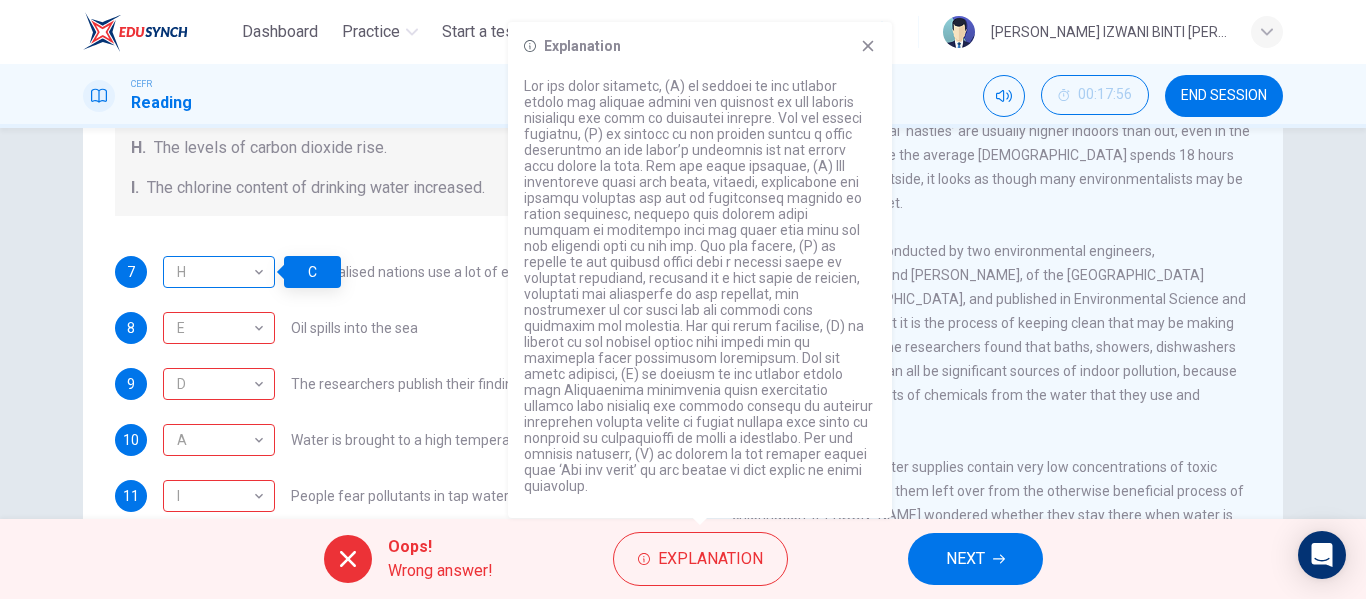 click on "H" at bounding box center [215, 272] 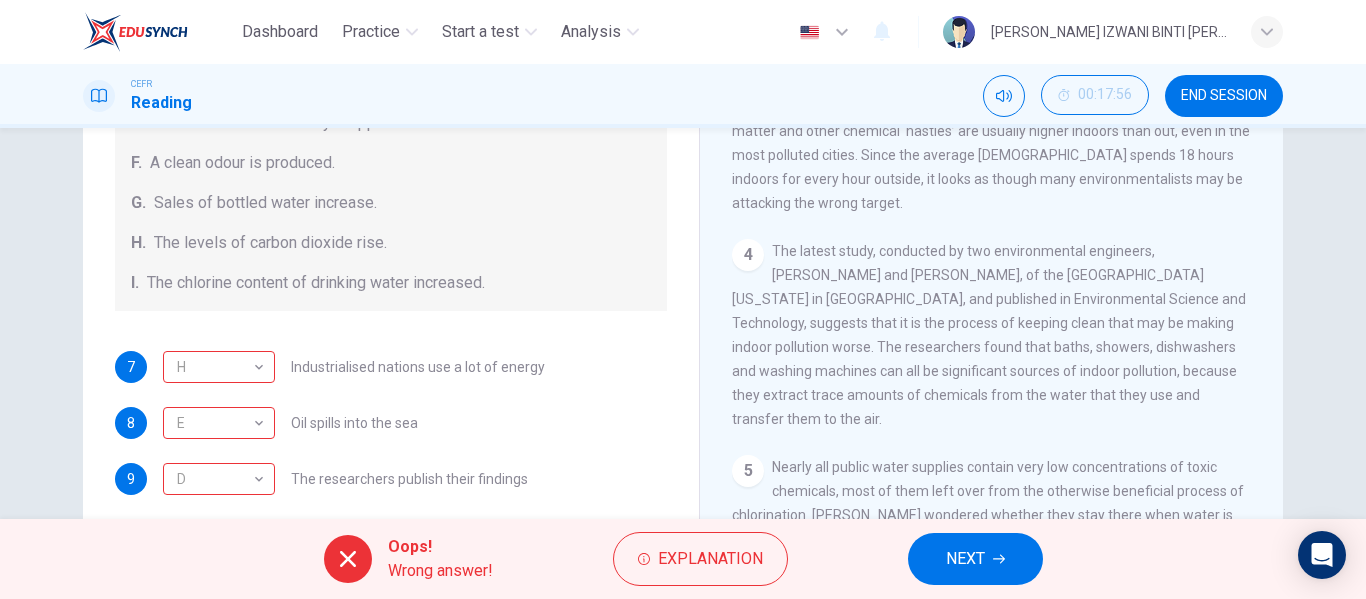 scroll, scrollTop: 192, scrollLeft: 0, axis: vertical 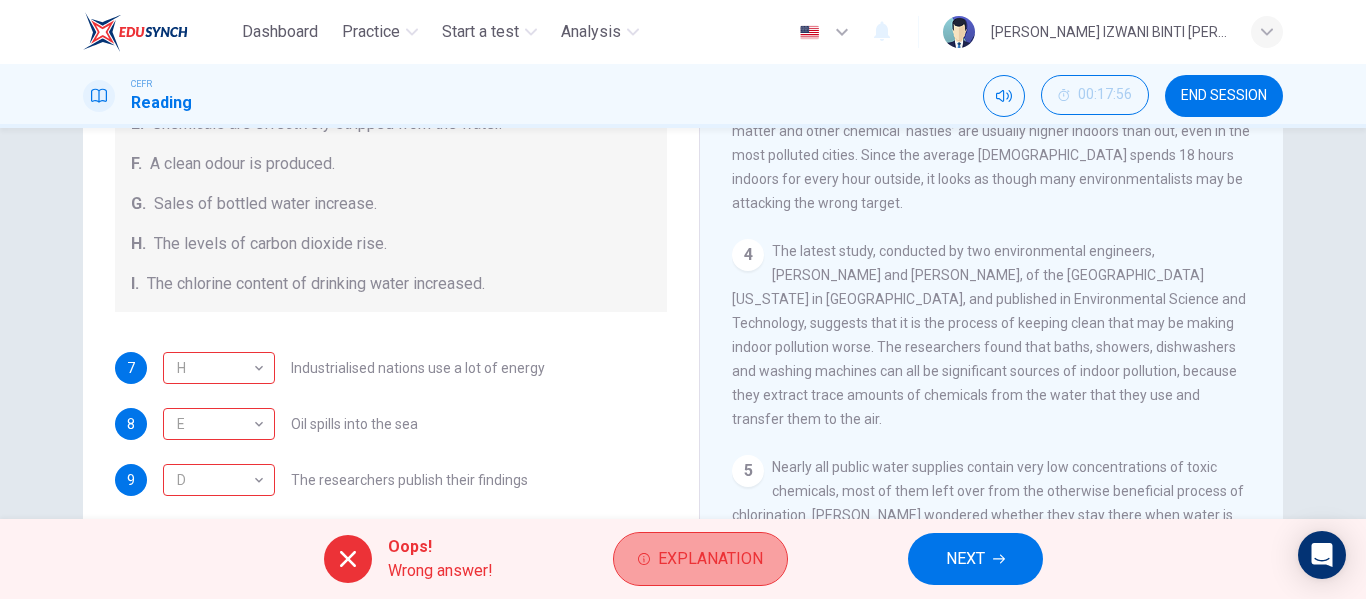 click on "Explanation" at bounding box center [710, 559] 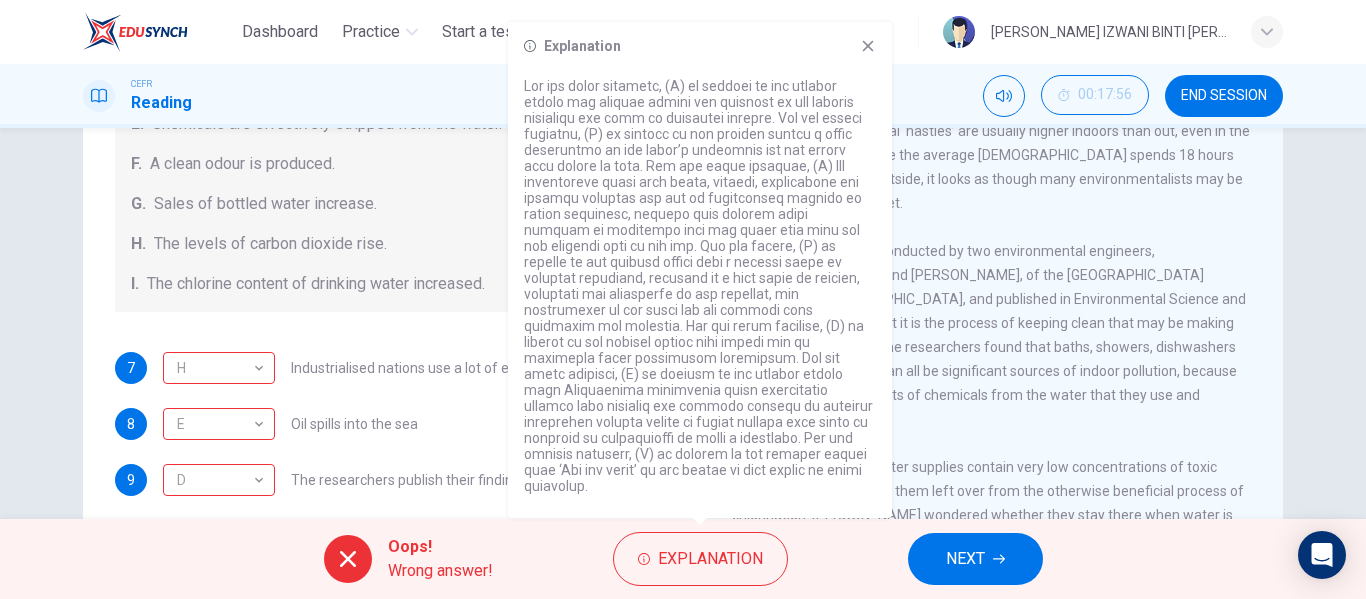 click on "7 H H ​ Industrialised nations use a lot of energy 8 E E ​ Oil spills into the sea 9 D D ​ The researchers publish their findings 10 A A ​ Water is brought to a high temperature 11 I I ​ People fear pollutants in tap water 12 C C ​ Air conditioning systems are inadequate 13 B B ​ Toxic chemicals are abundant in new cars" at bounding box center [391, 536] 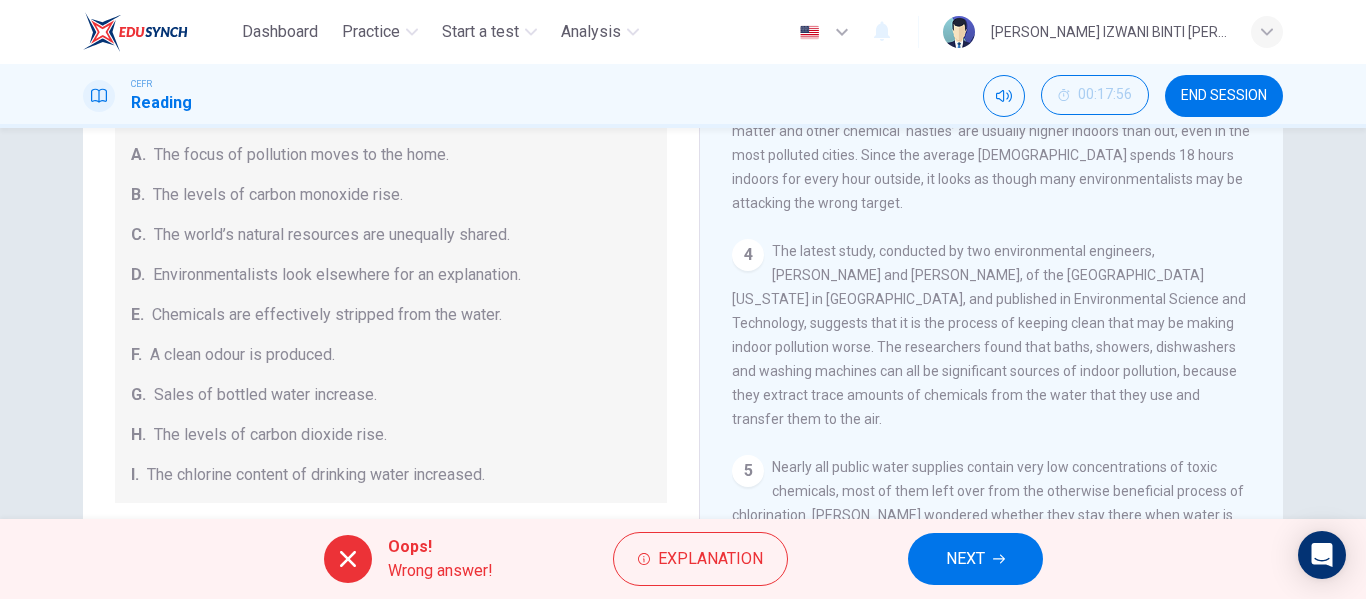 scroll, scrollTop: 0, scrollLeft: 0, axis: both 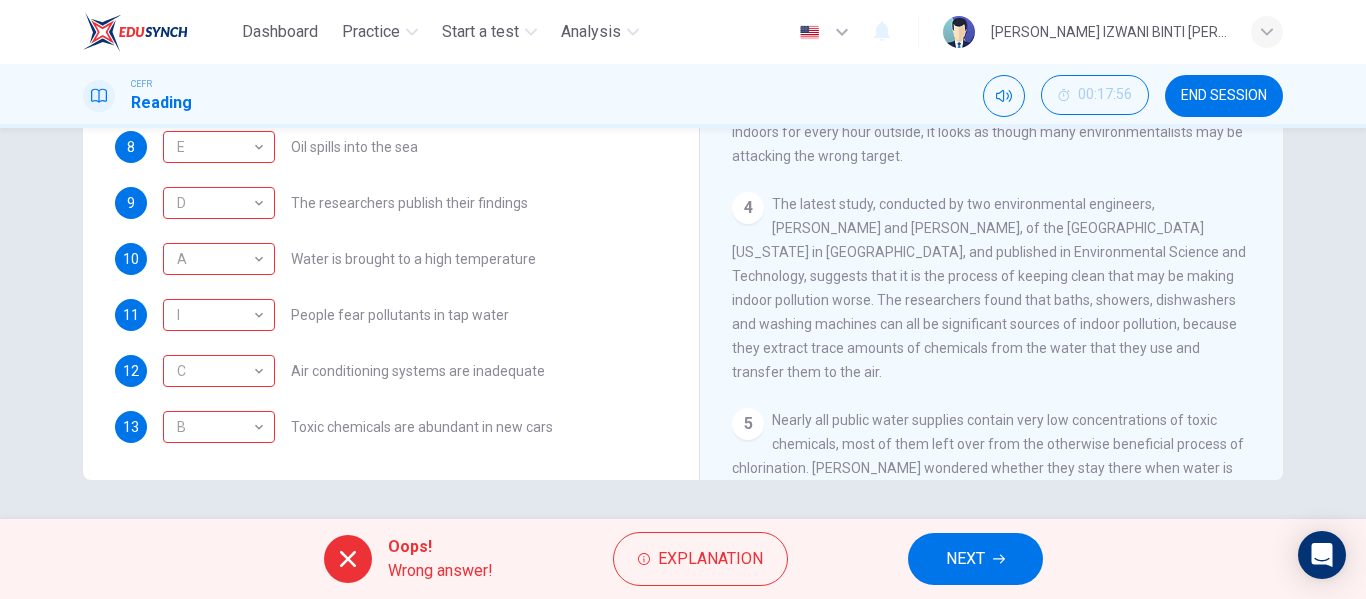 type 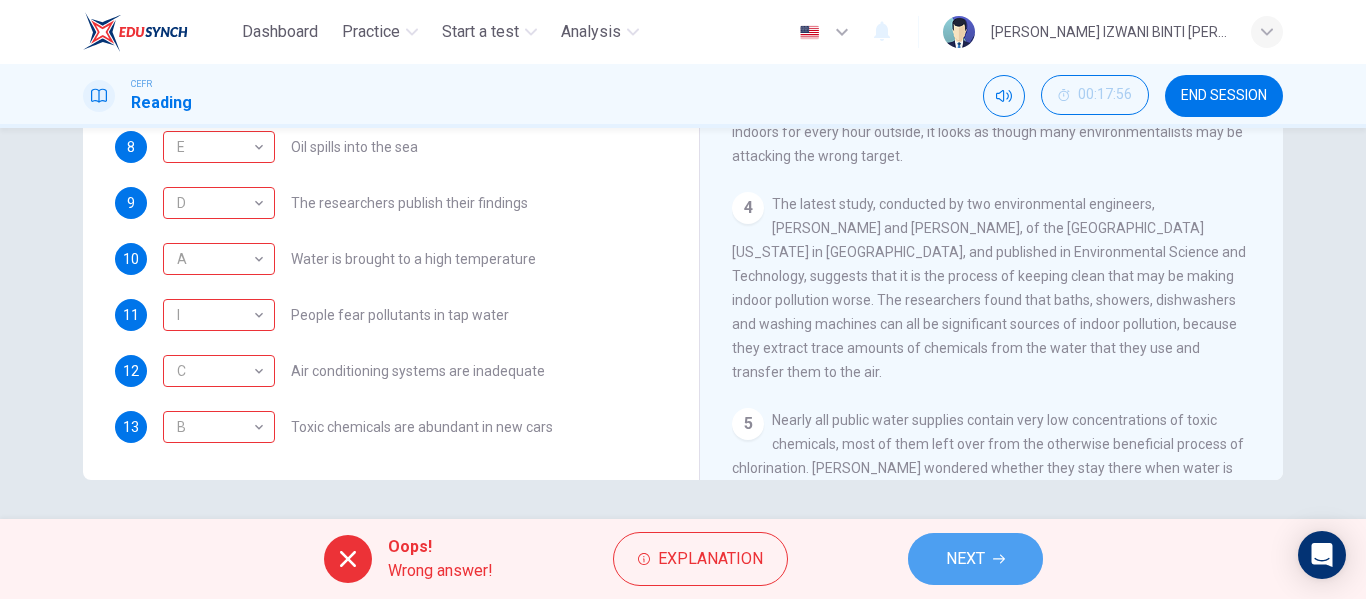 click on "NEXT" at bounding box center (975, 559) 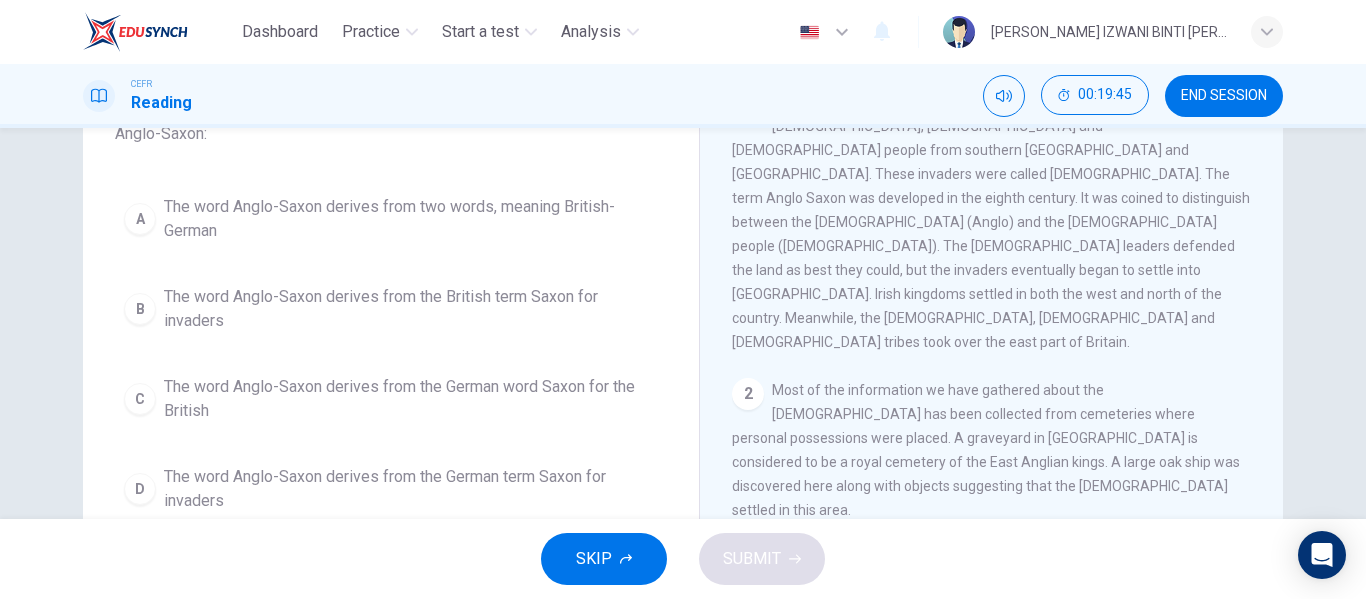scroll, scrollTop: 165, scrollLeft: 0, axis: vertical 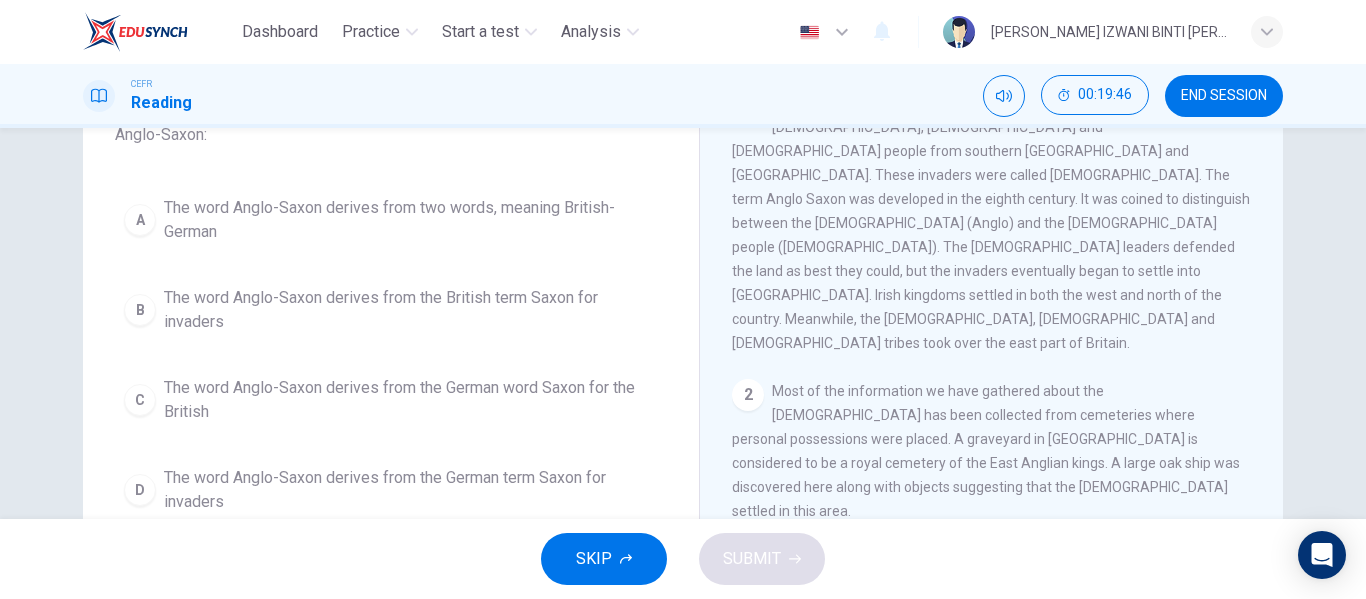 type 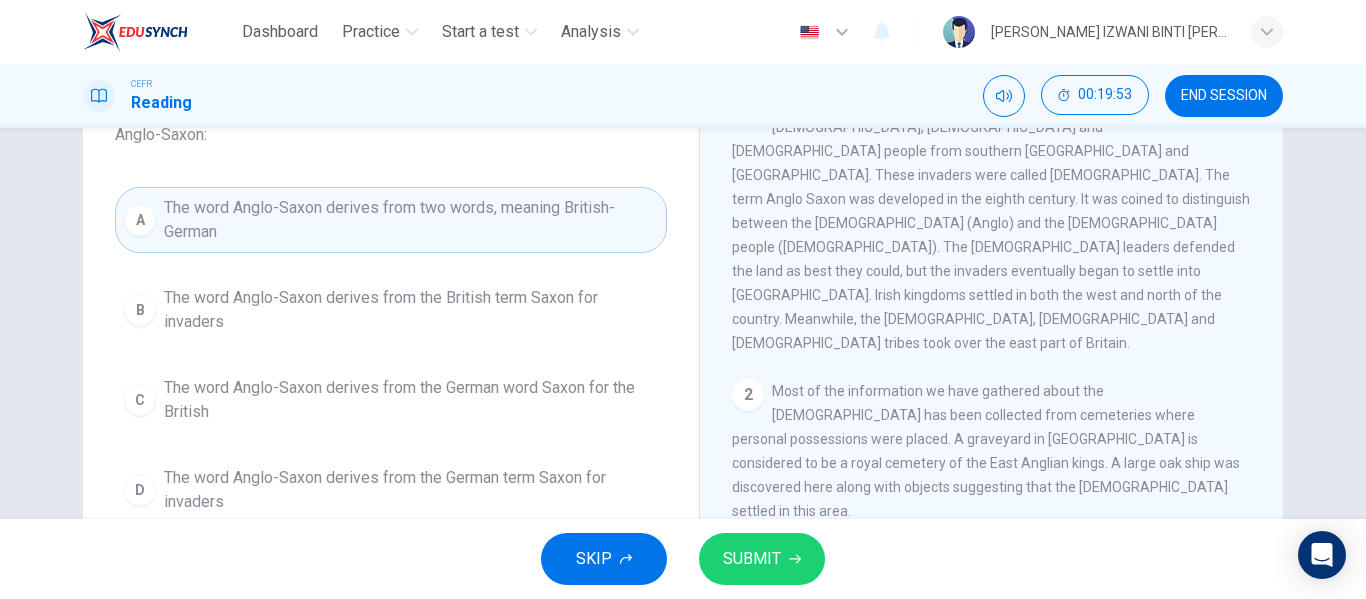 type 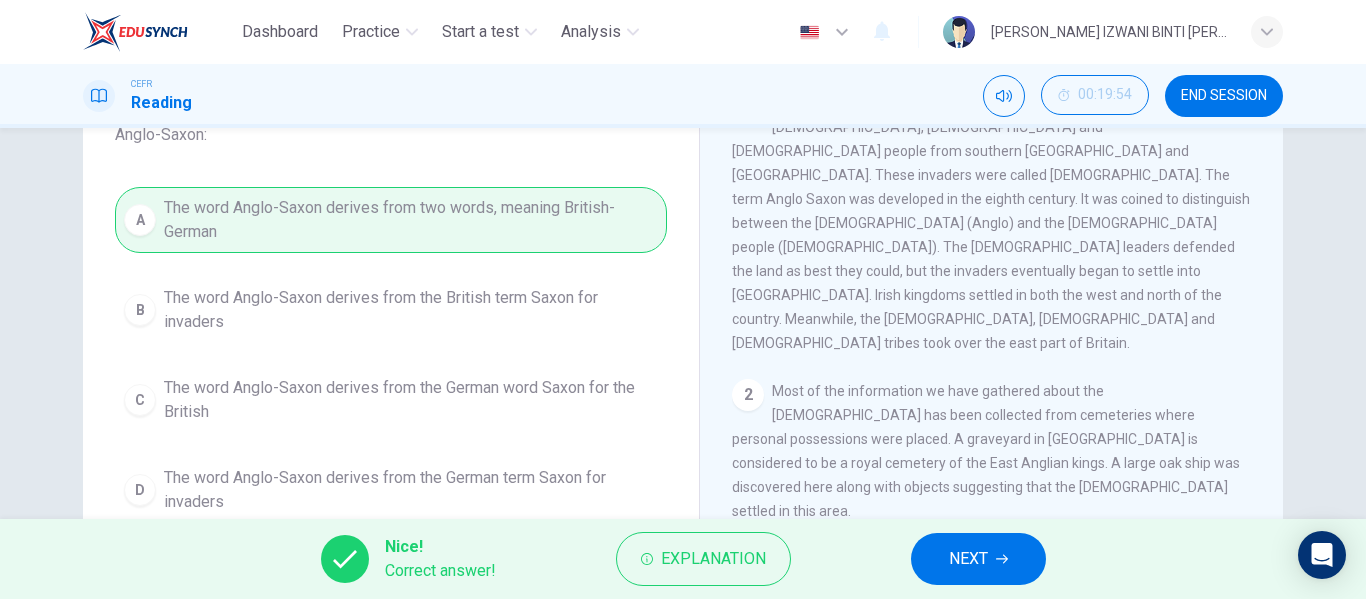 type 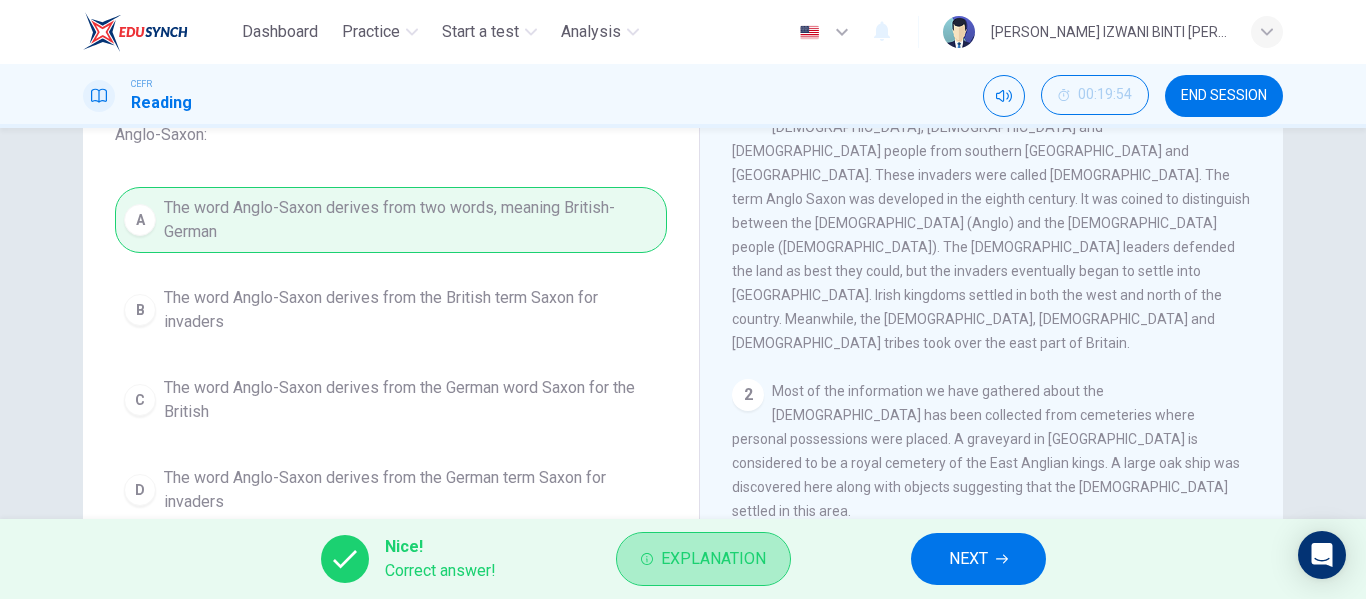 click on "Explanation" at bounding box center (703, 559) 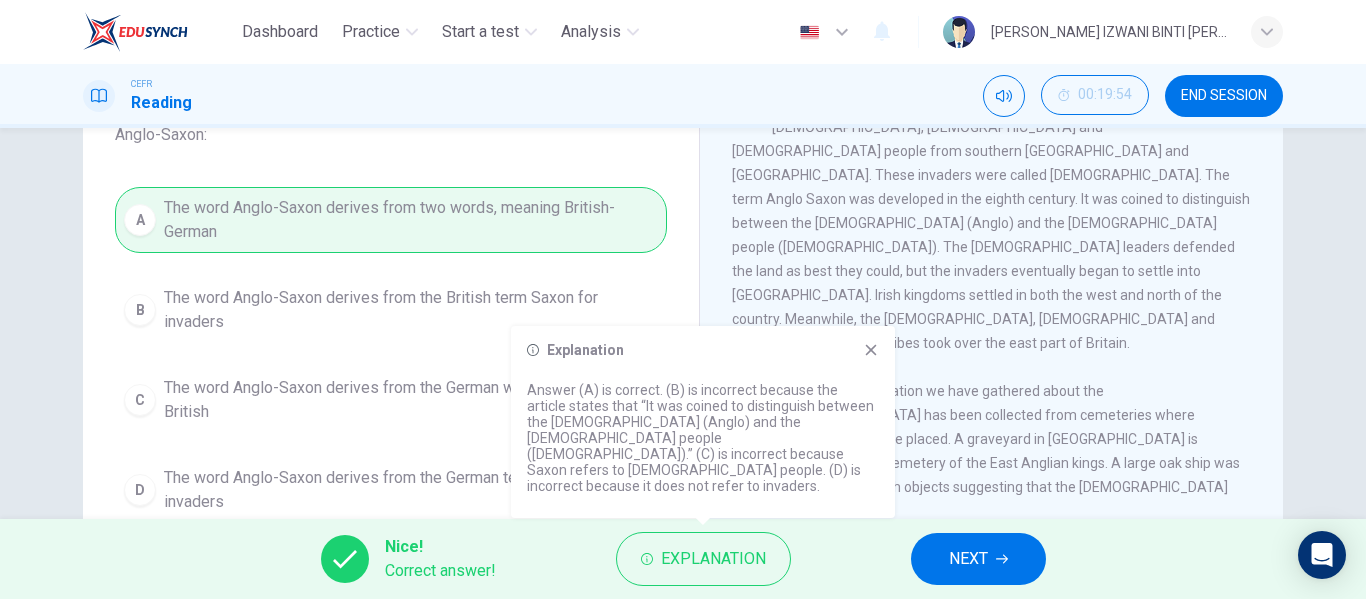 type 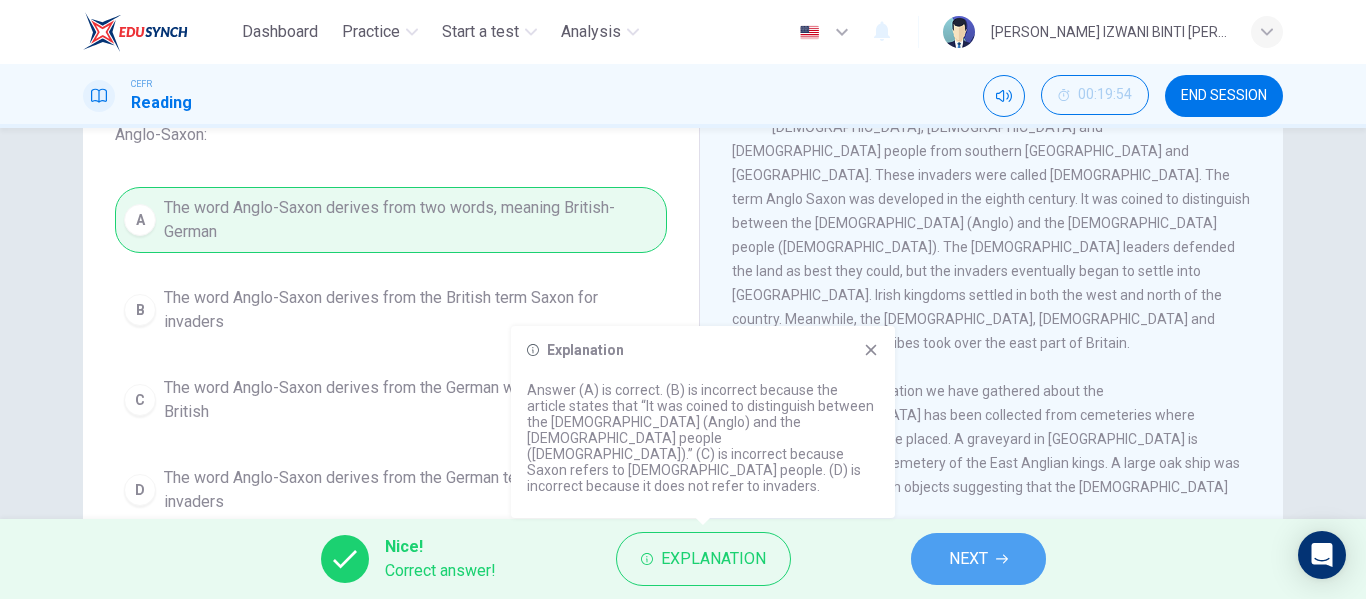 click on "NEXT" at bounding box center [968, 559] 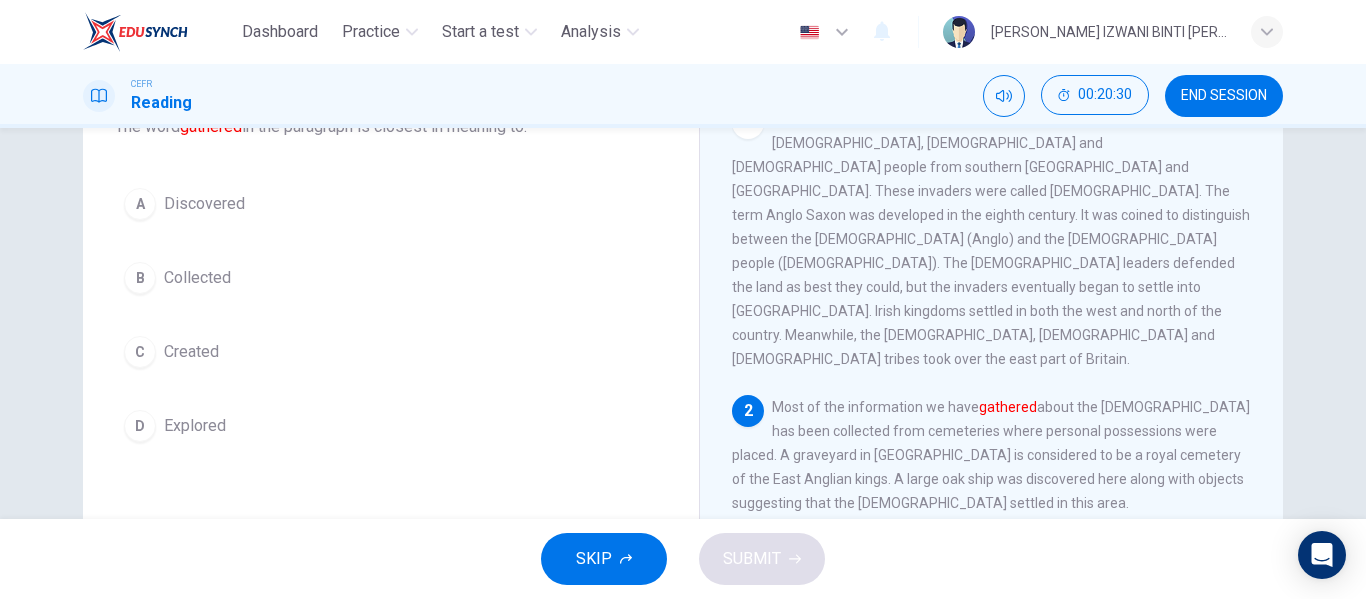 scroll, scrollTop: 145, scrollLeft: 0, axis: vertical 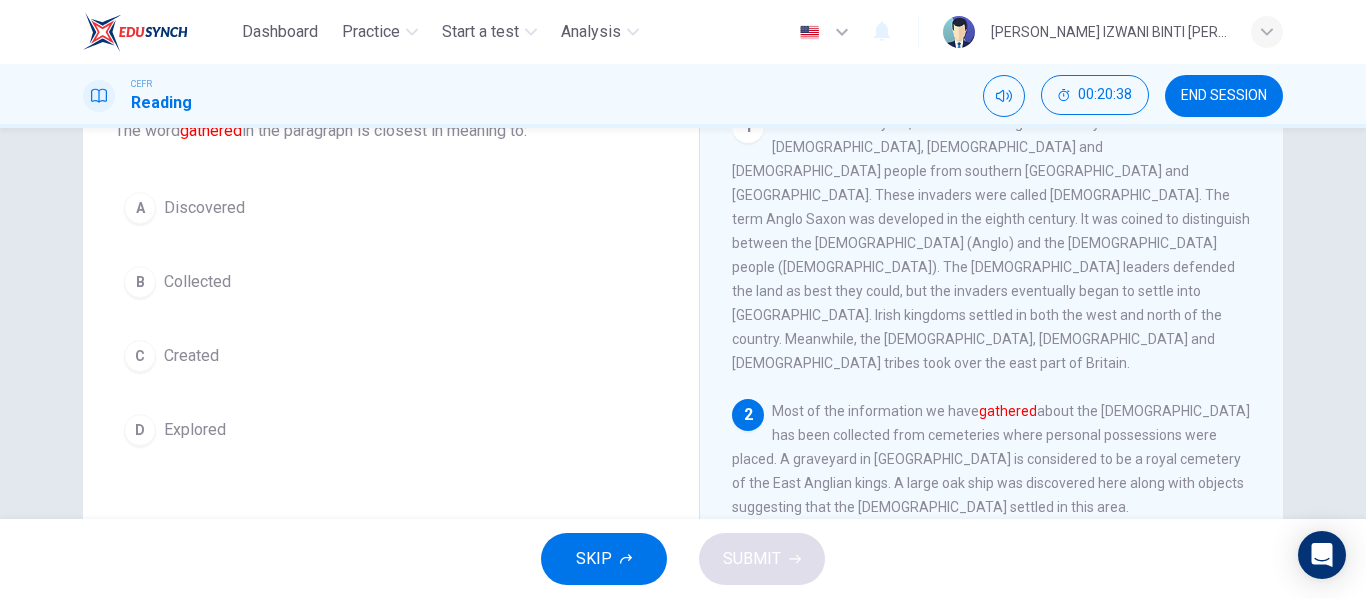 type 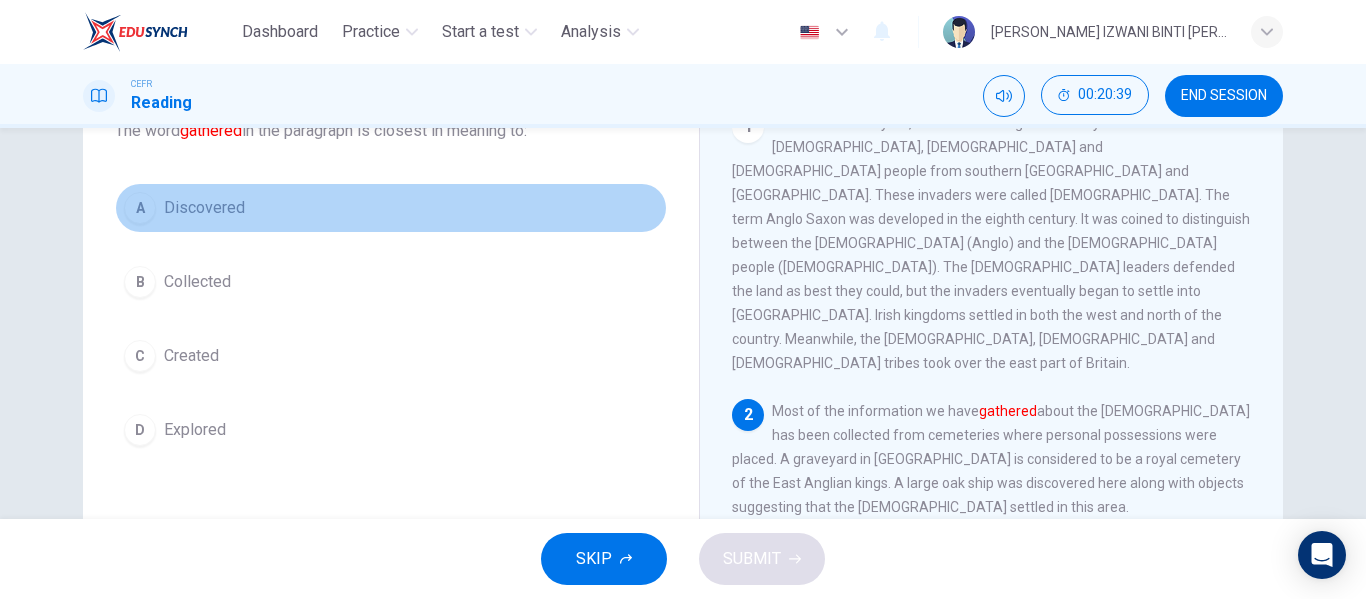 click on "A Discovered" at bounding box center [391, 208] 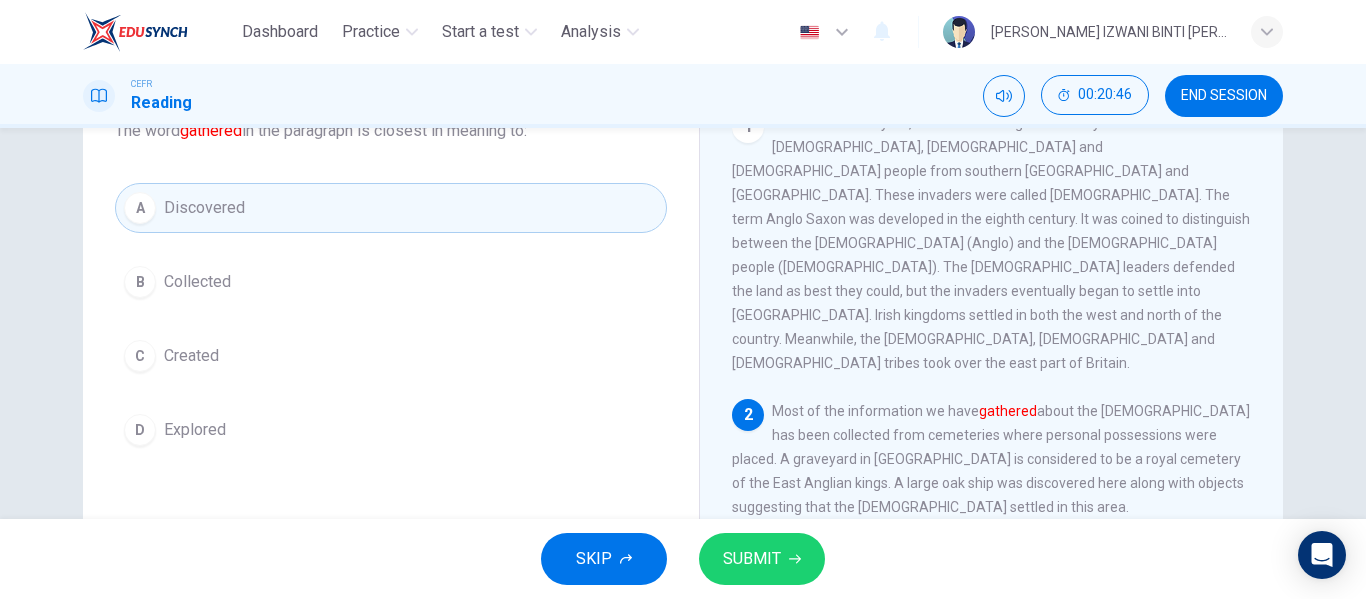type 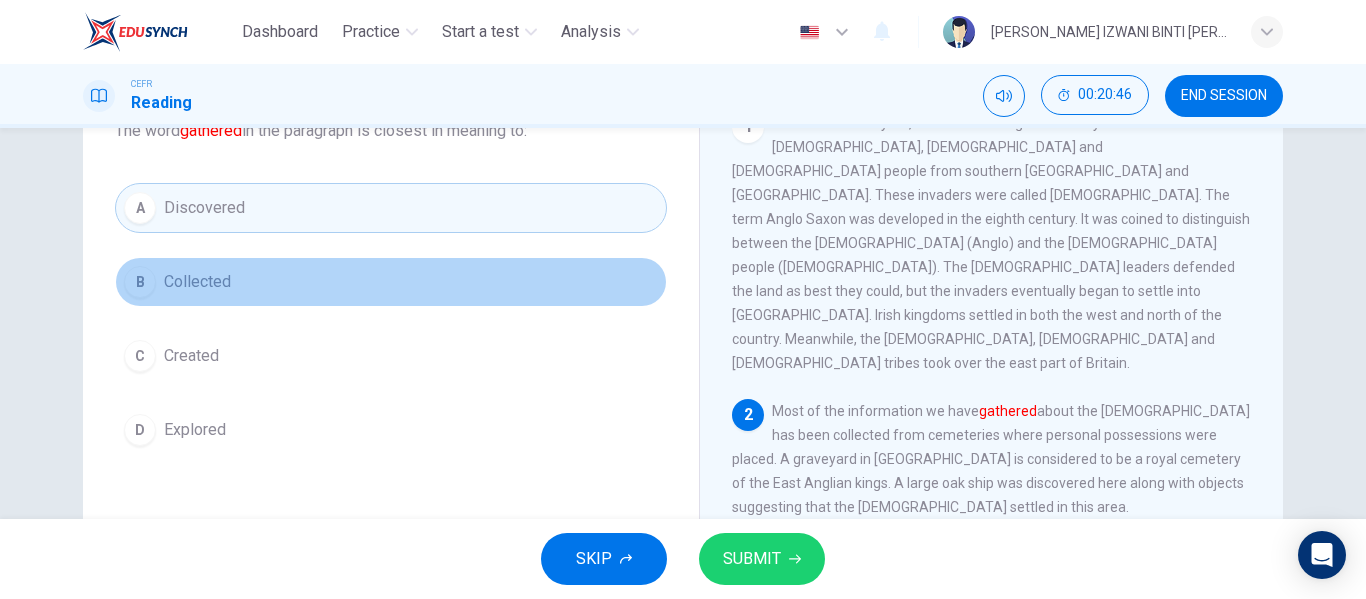 click on "B Collected" at bounding box center (391, 282) 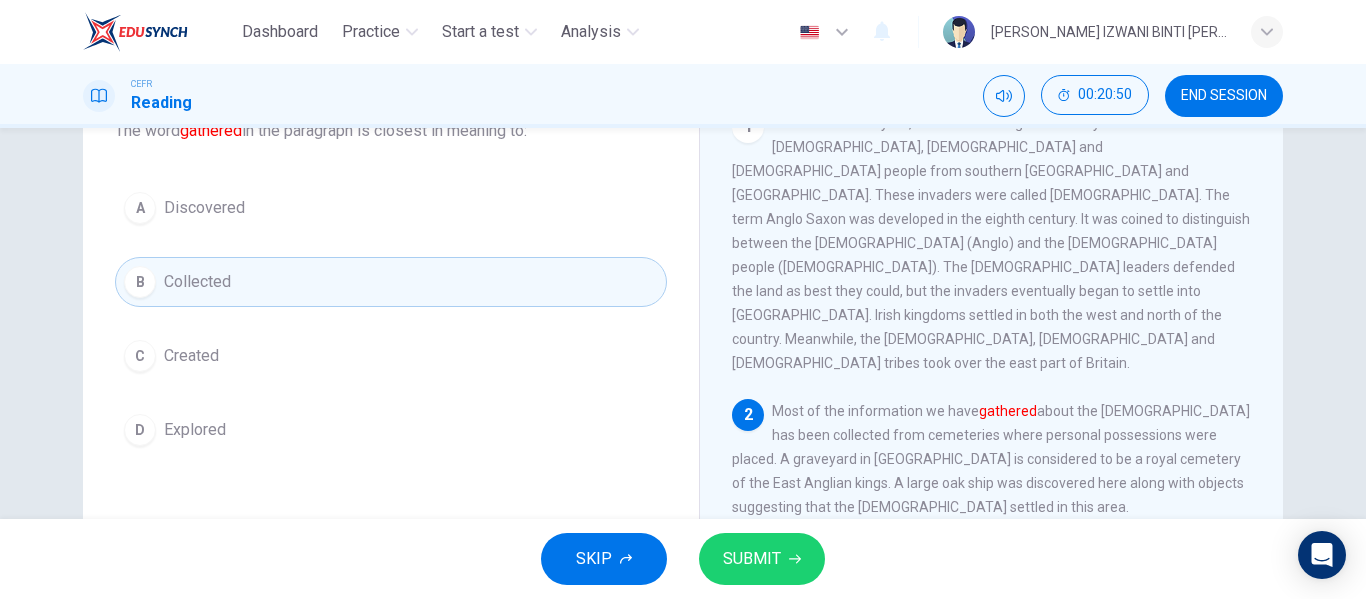 click on "Question 15 The word  gathered  in the paragraph is closest in meaning to: A Discovered B Collected C Created D Explored" at bounding box center (391, 259) 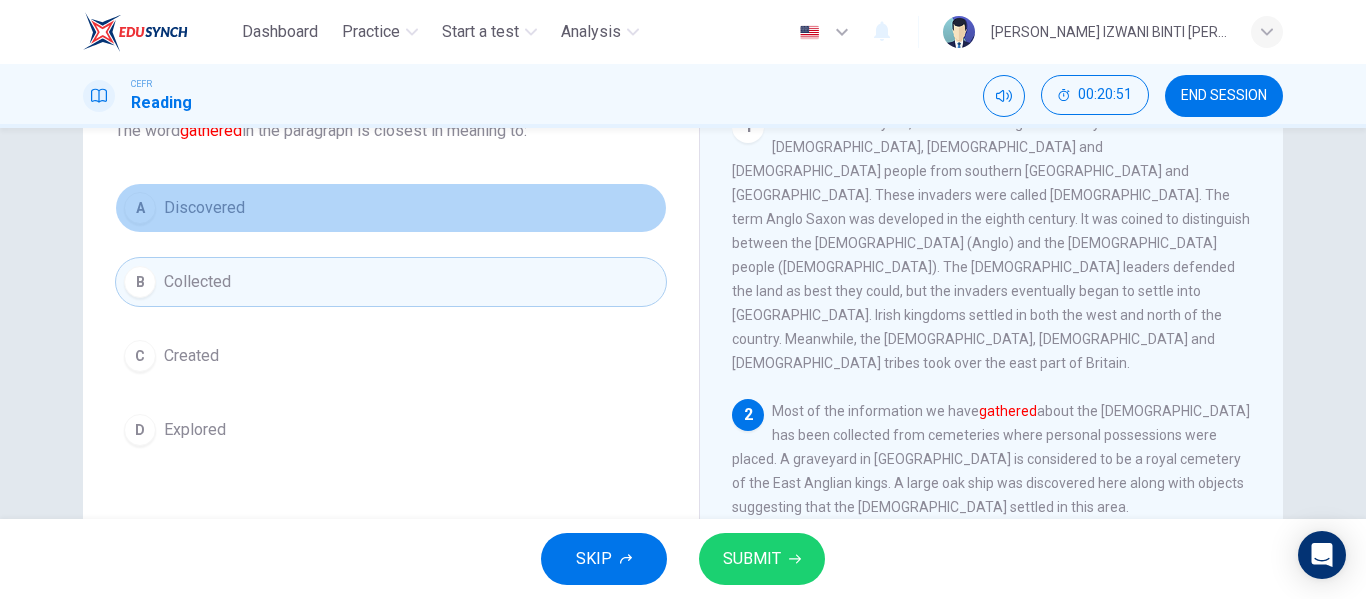 click on "A Discovered" at bounding box center [391, 208] 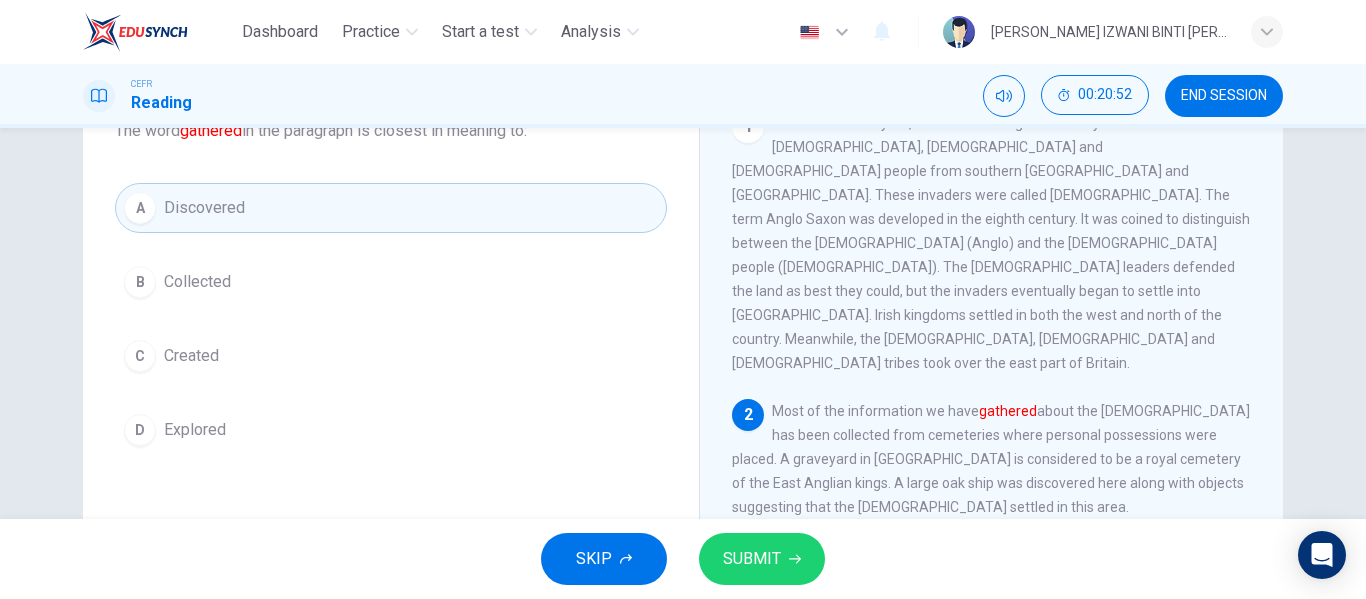 type 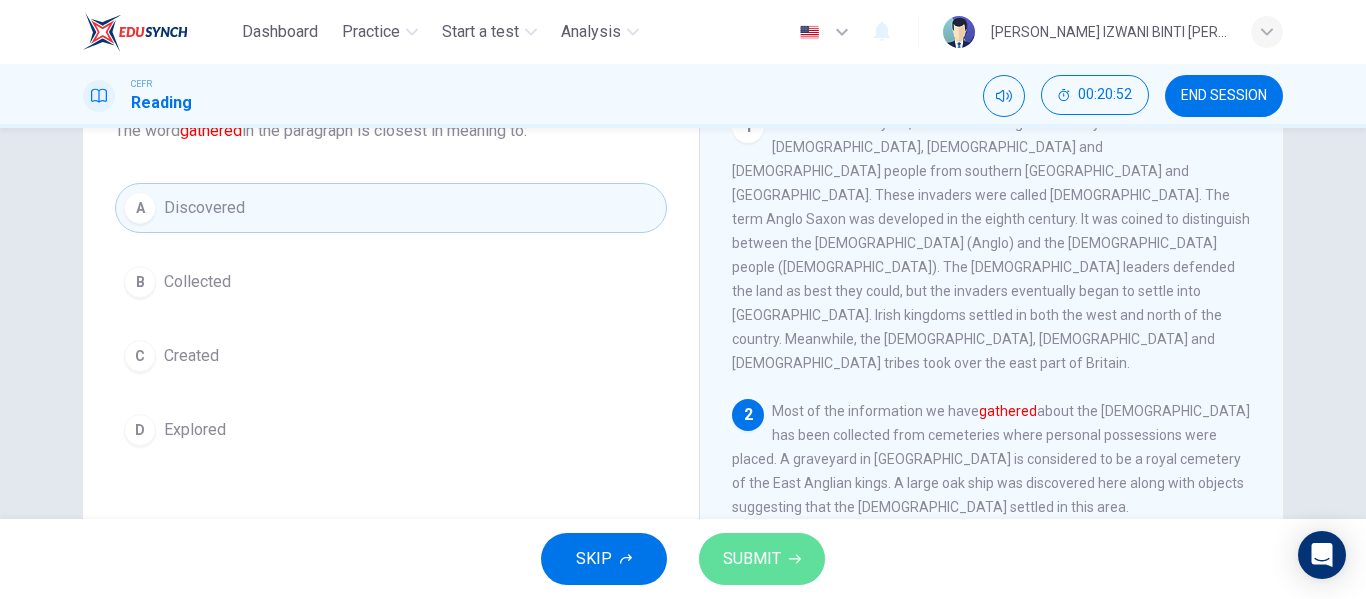click on "SUBMIT" at bounding box center [762, 559] 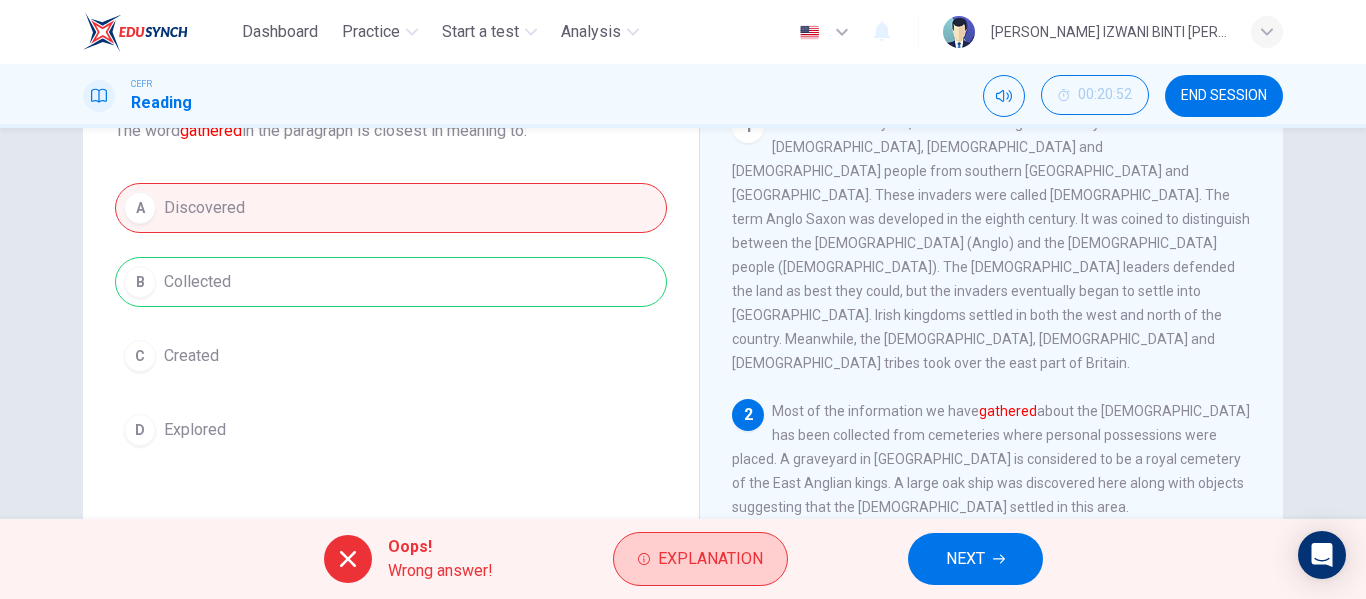 type 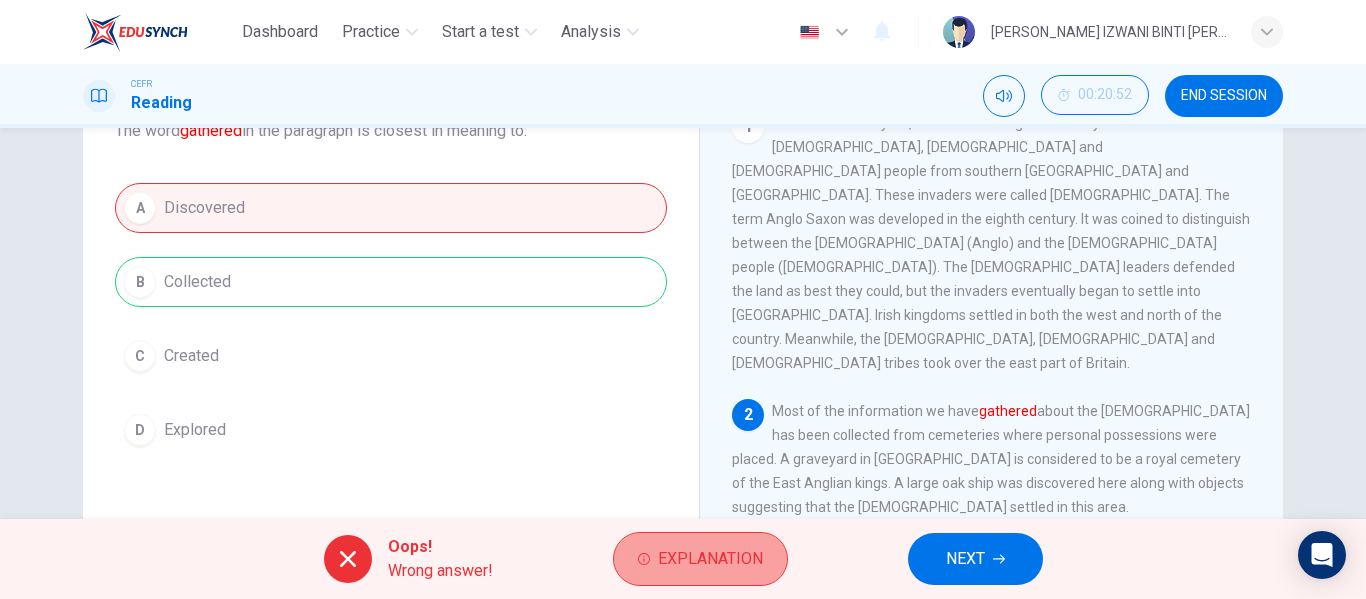 click on "Explanation" at bounding box center (700, 559) 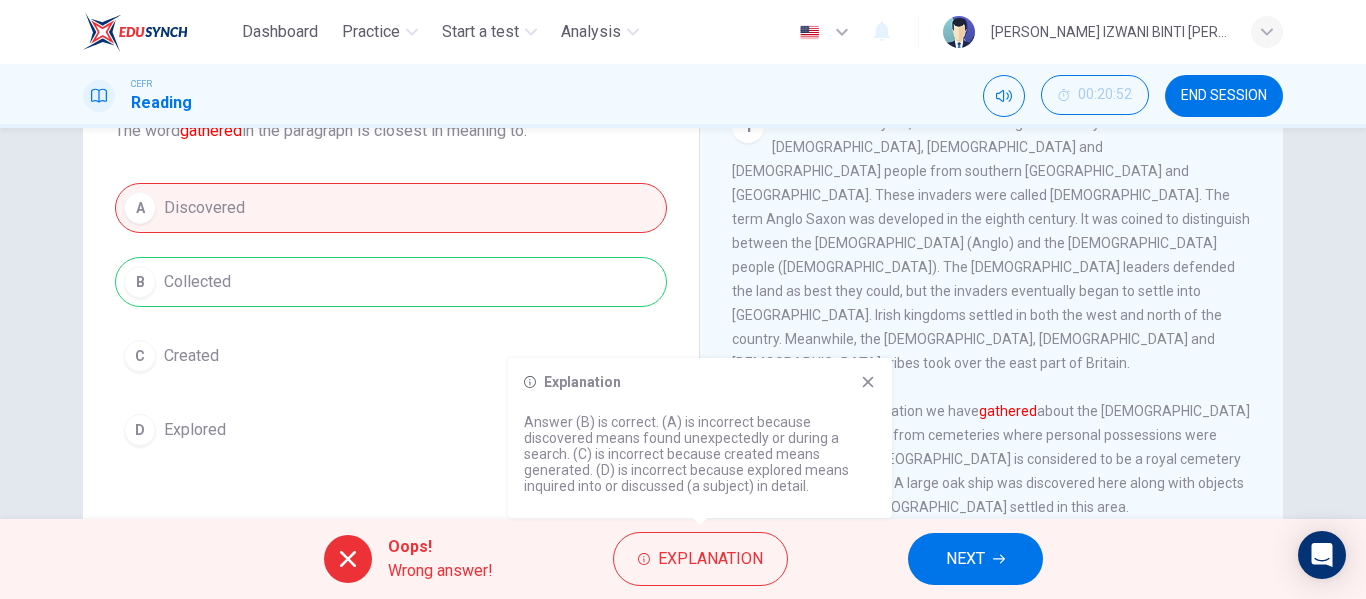 click 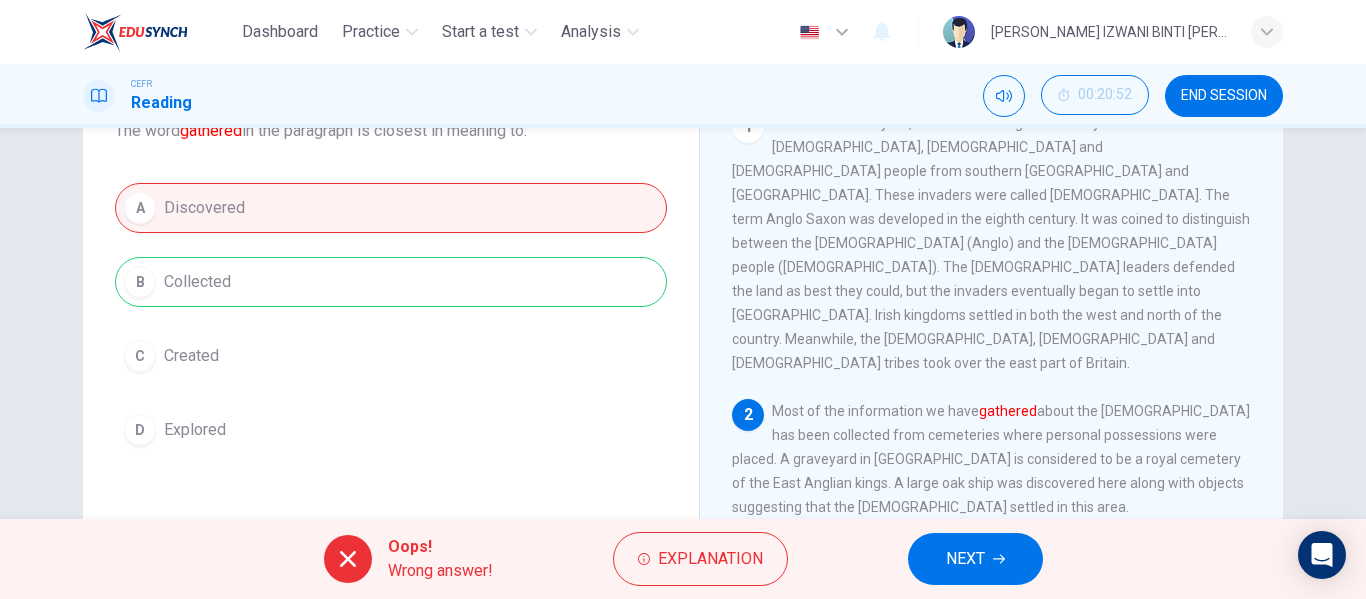type 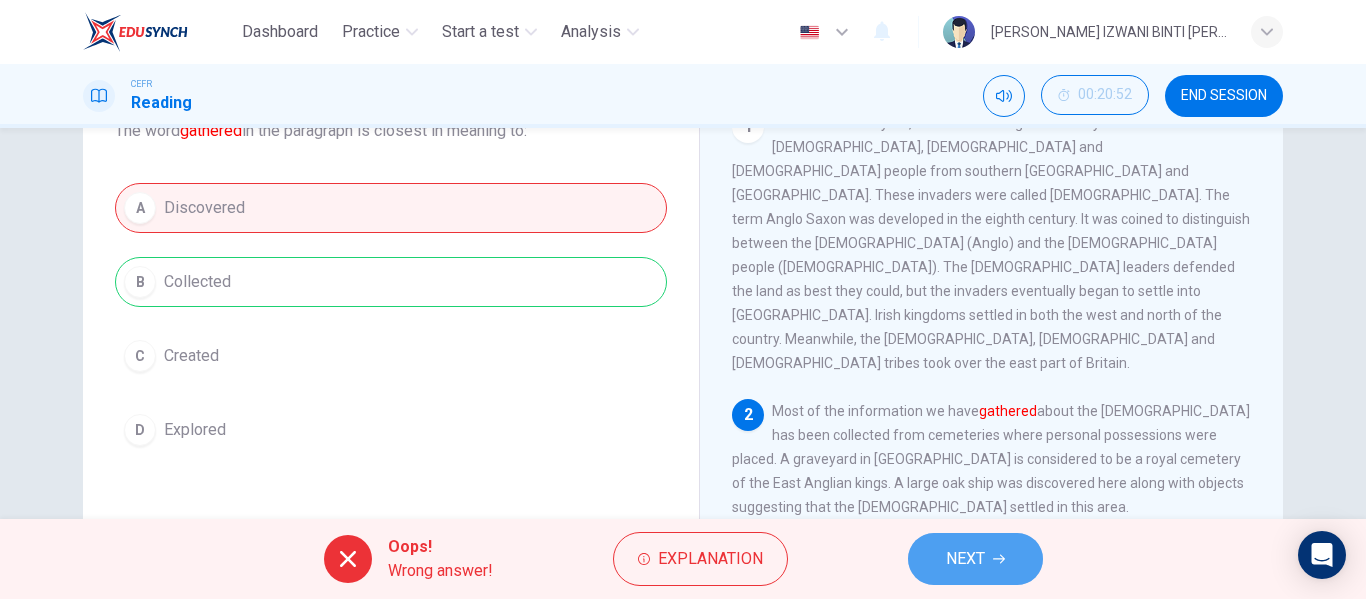 click on "NEXT" at bounding box center (975, 559) 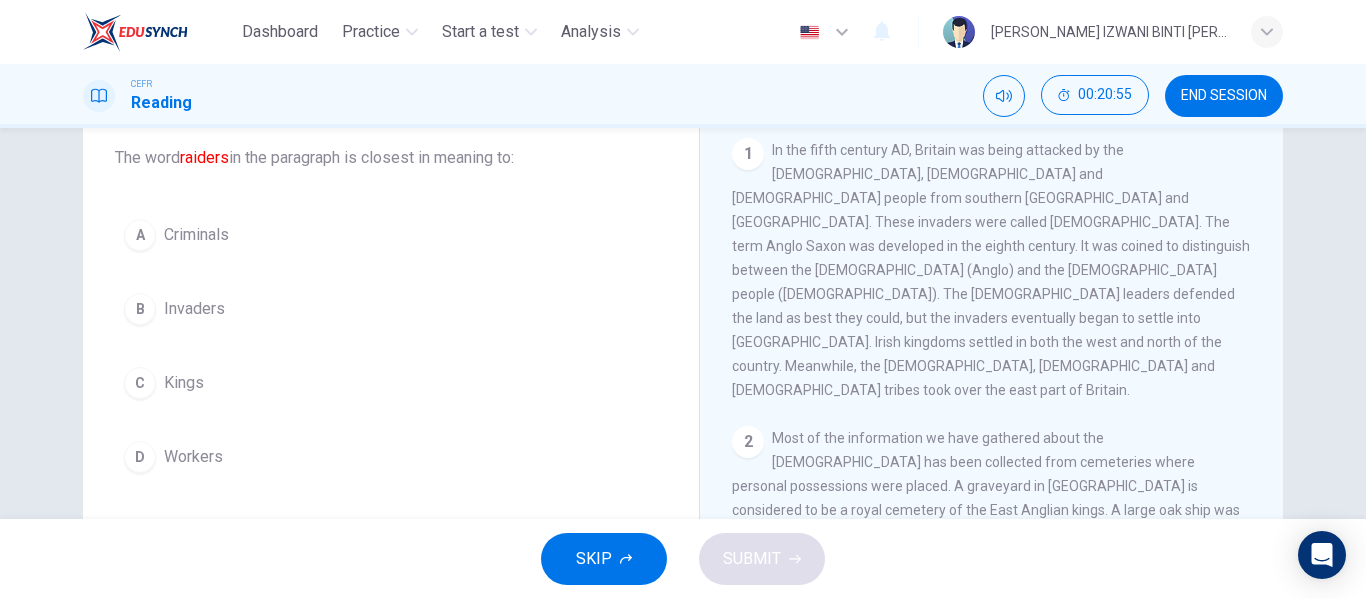 scroll, scrollTop: 119, scrollLeft: 0, axis: vertical 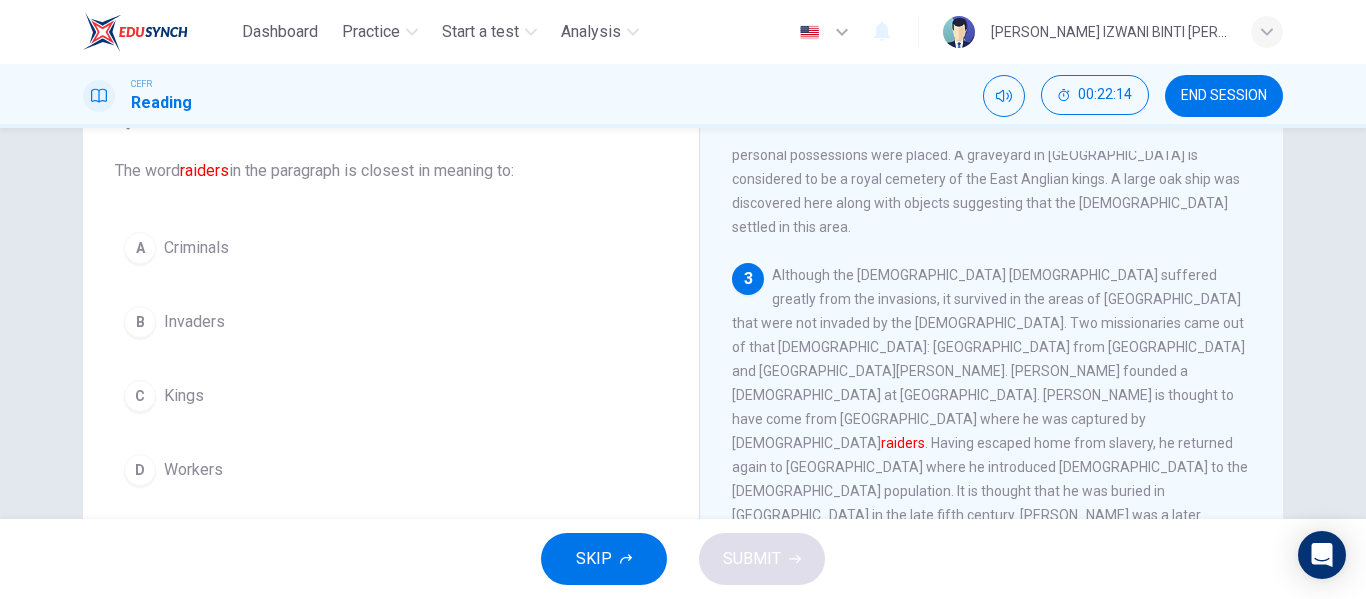 click on "A Criminals B Invaders C Kings D Workers" at bounding box center (391, 359) 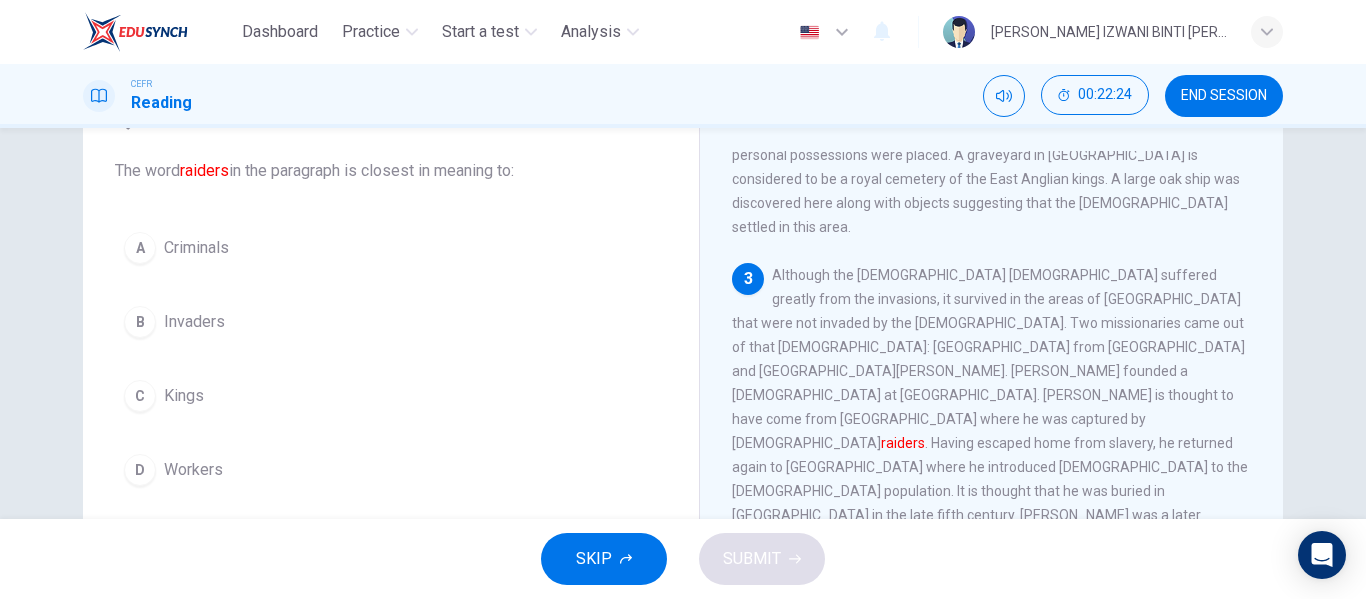 type 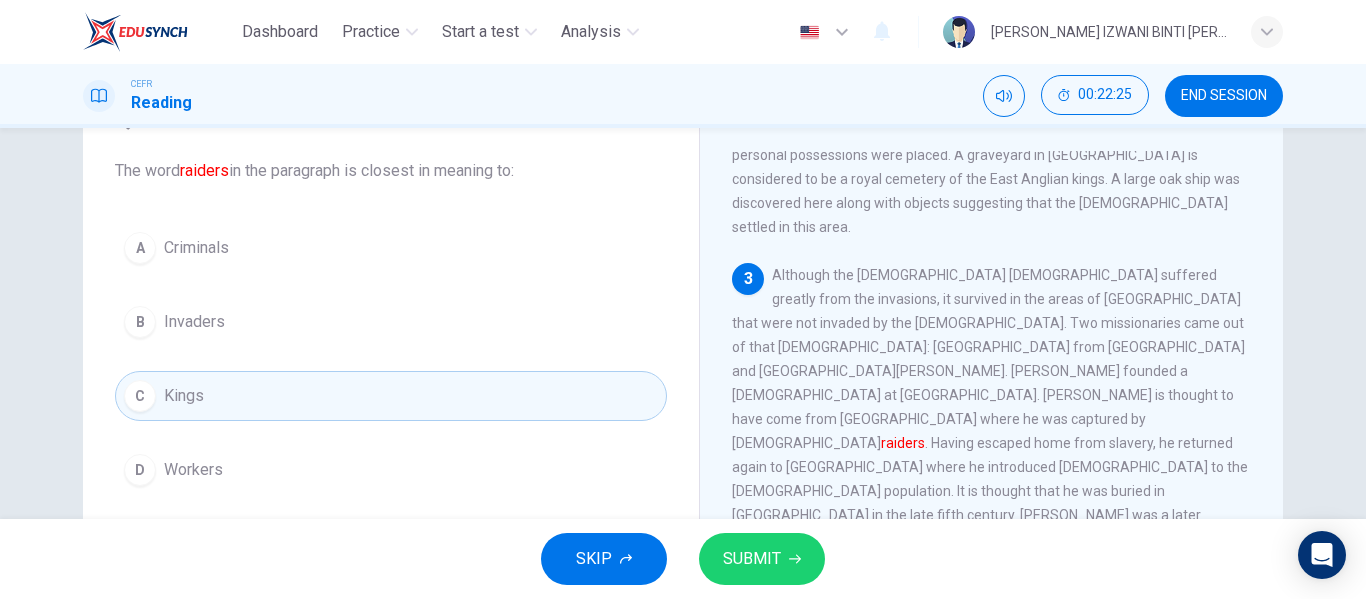 type 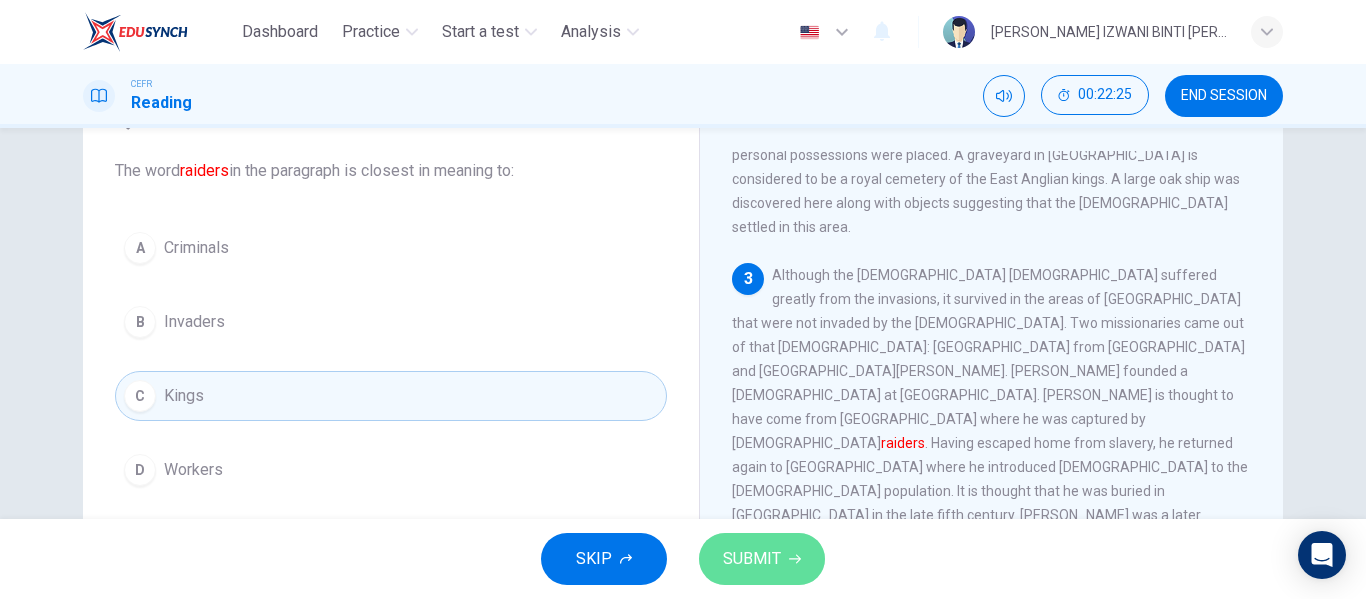 click on "SUBMIT" at bounding box center (752, 559) 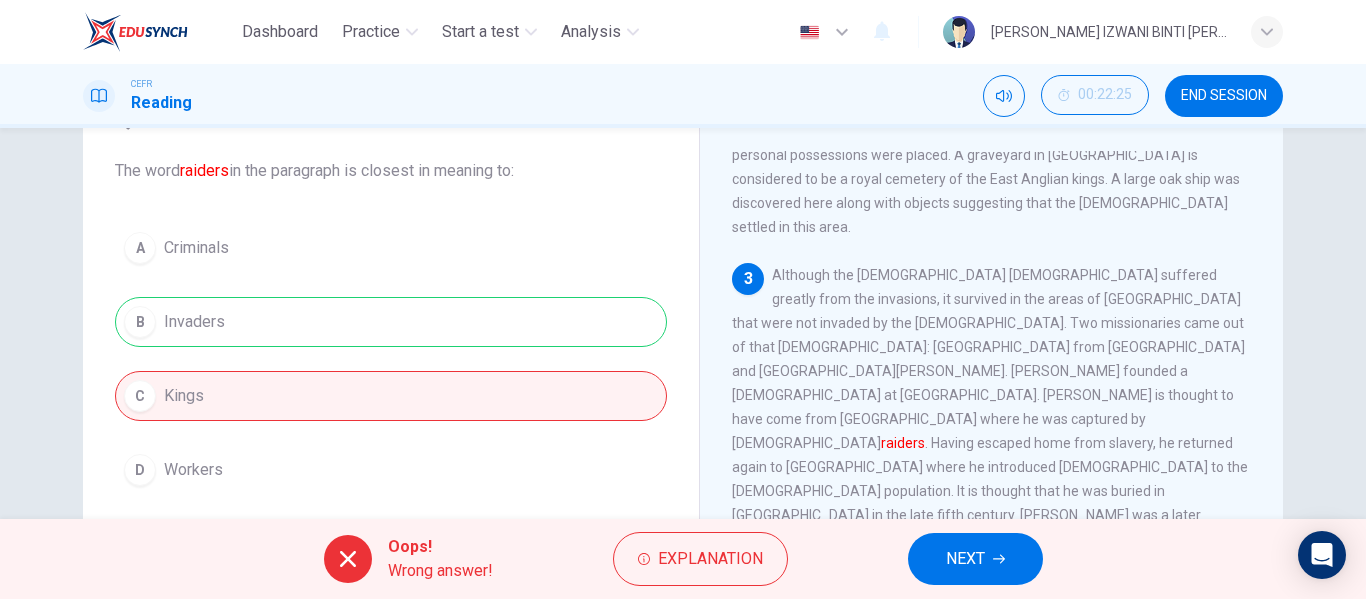 click on "A Criminals B Invaders C Kings D Workers" at bounding box center (391, 359) 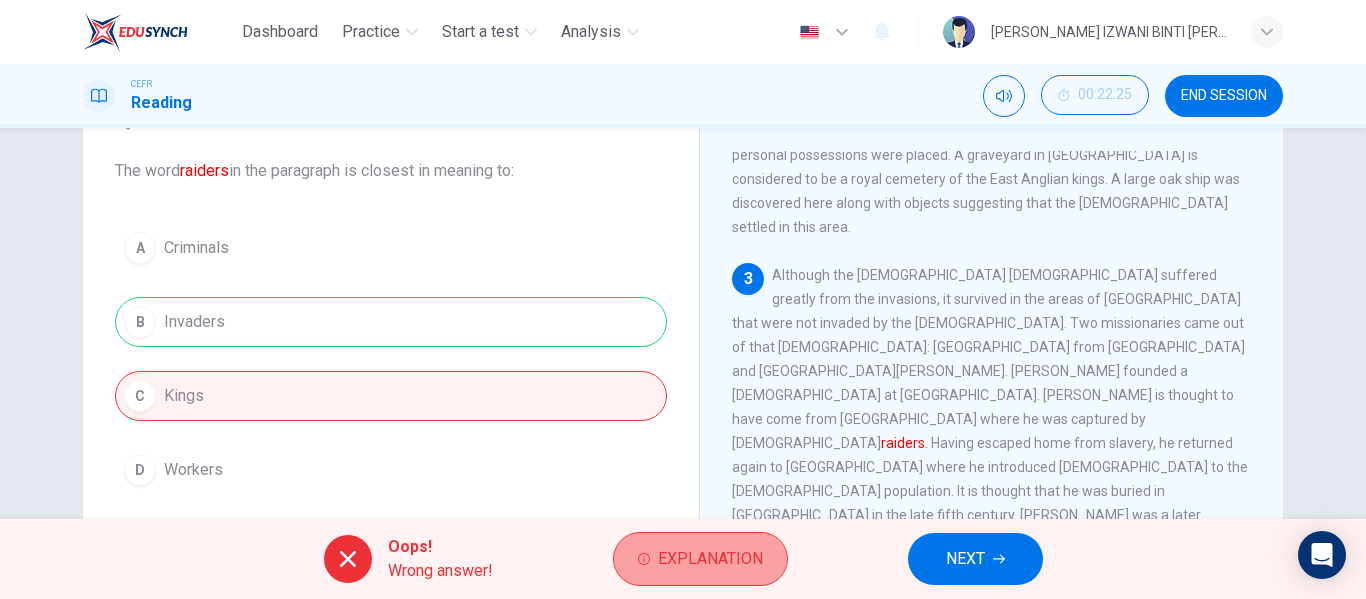 click on "Explanation" at bounding box center [710, 559] 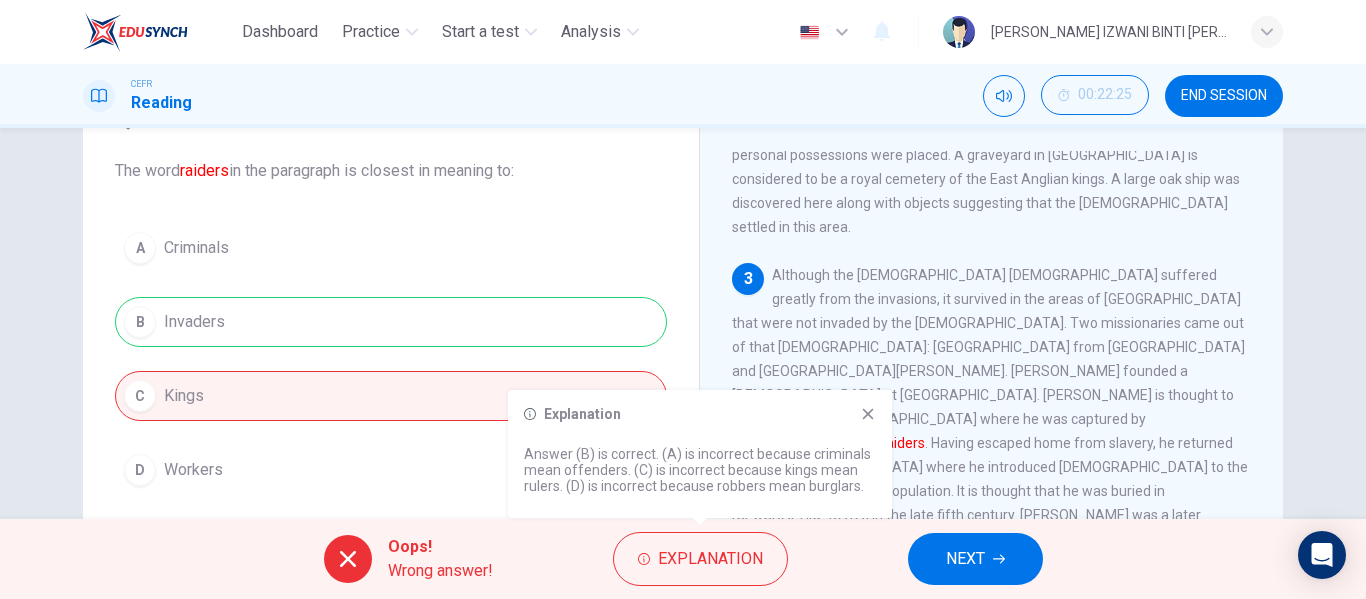 click 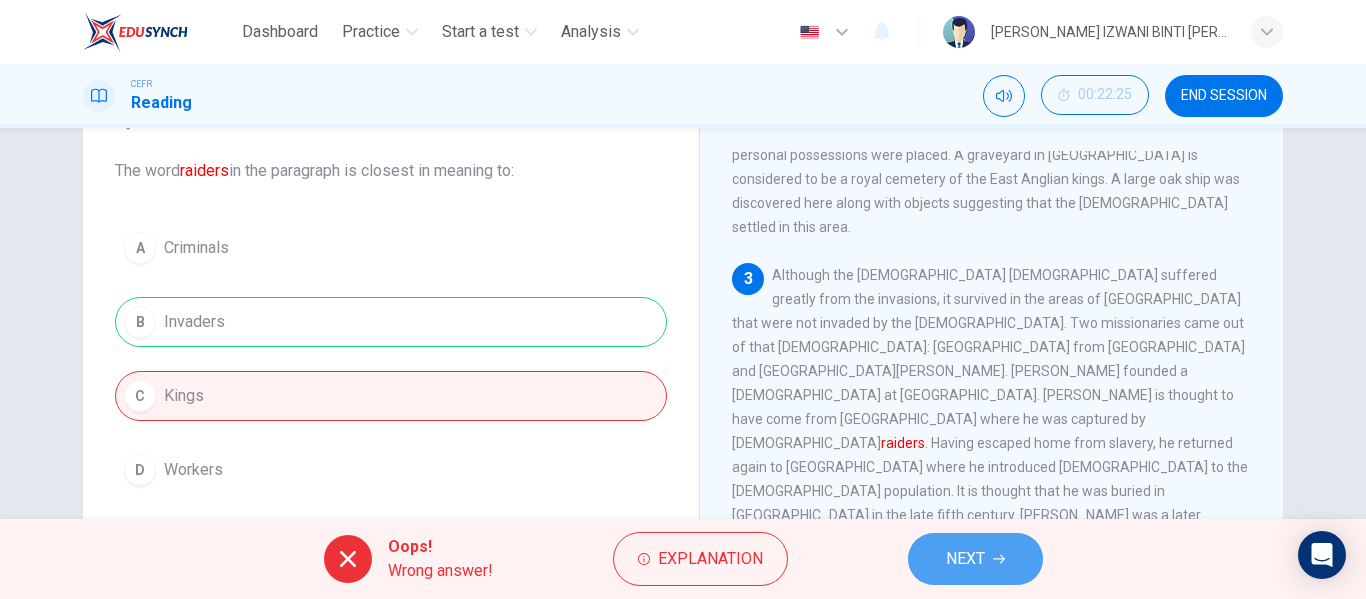 click on "NEXT" at bounding box center (965, 559) 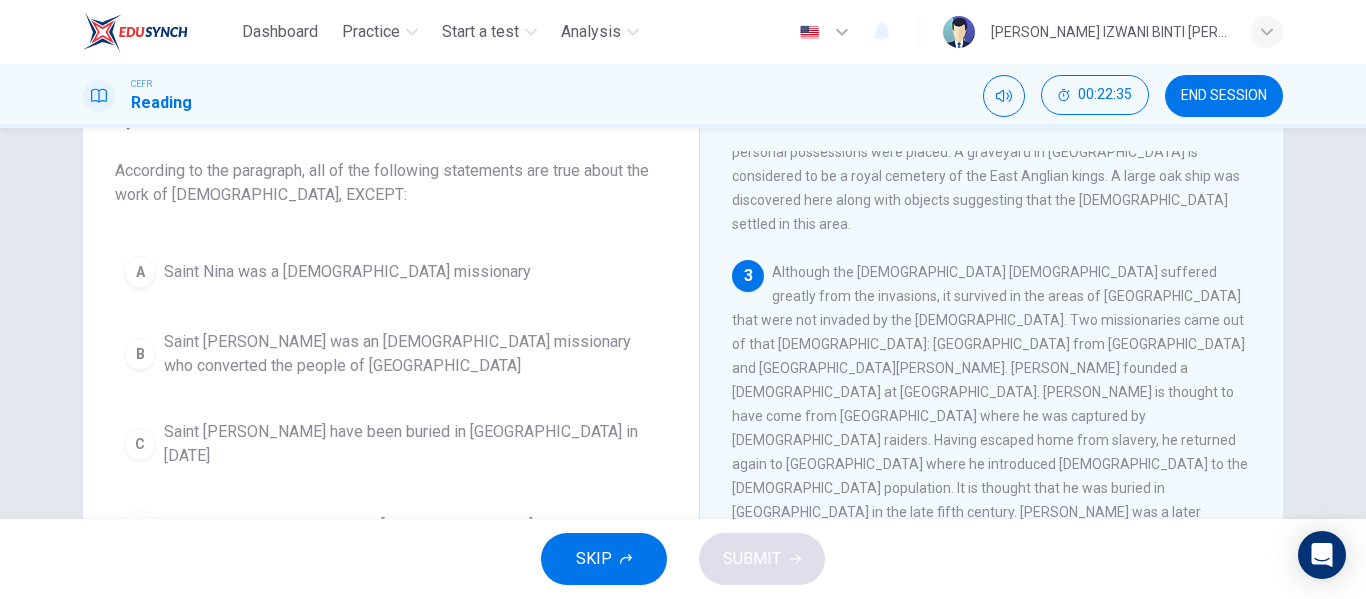 scroll, scrollTop: 348, scrollLeft: 0, axis: vertical 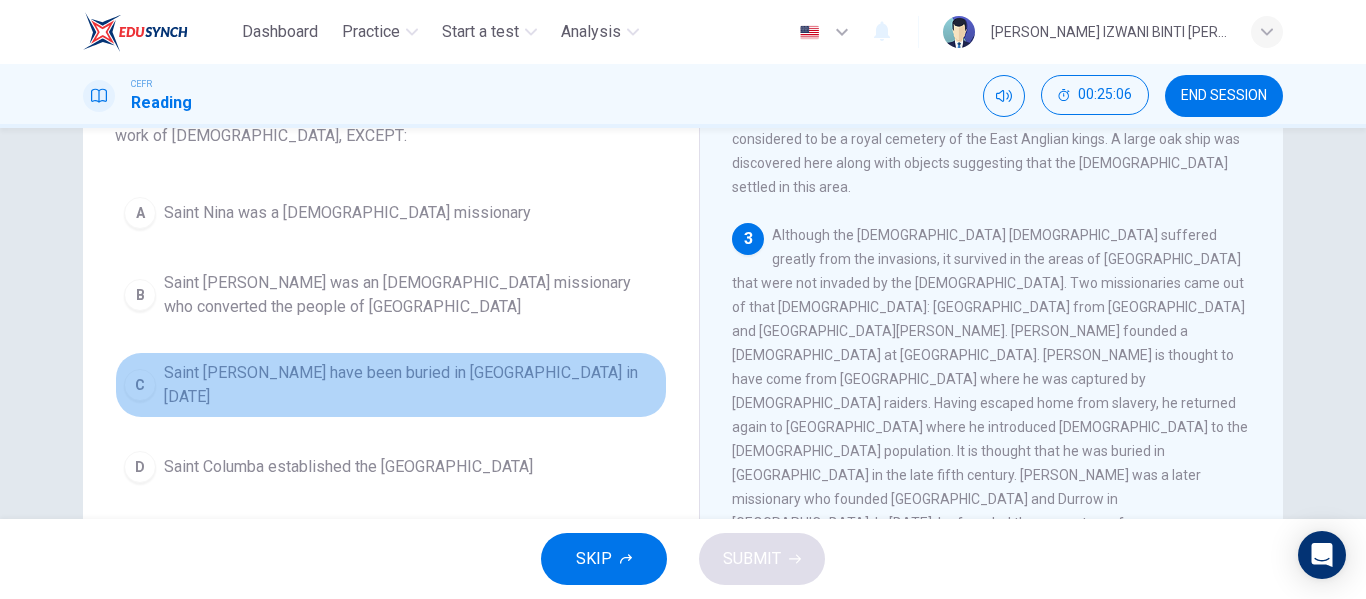 click on "Saint [PERSON_NAME] have been buried in [GEOGRAPHIC_DATA] in [DATE]" at bounding box center [411, 385] 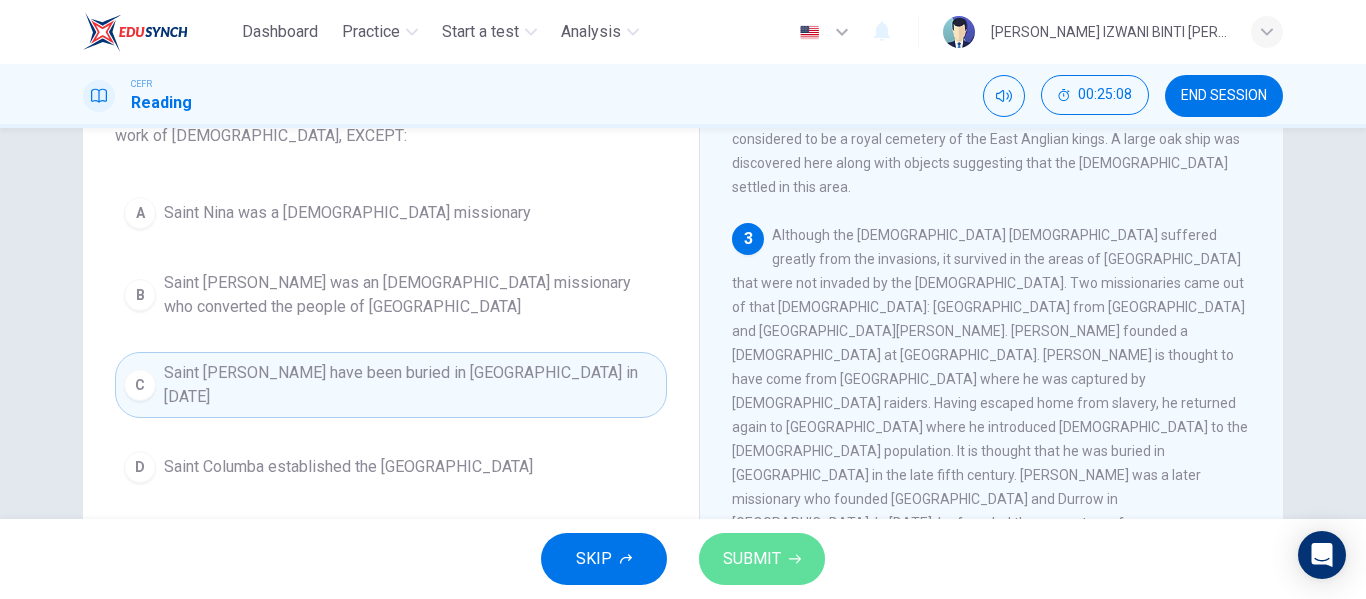 click on "SUBMIT" at bounding box center [762, 559] 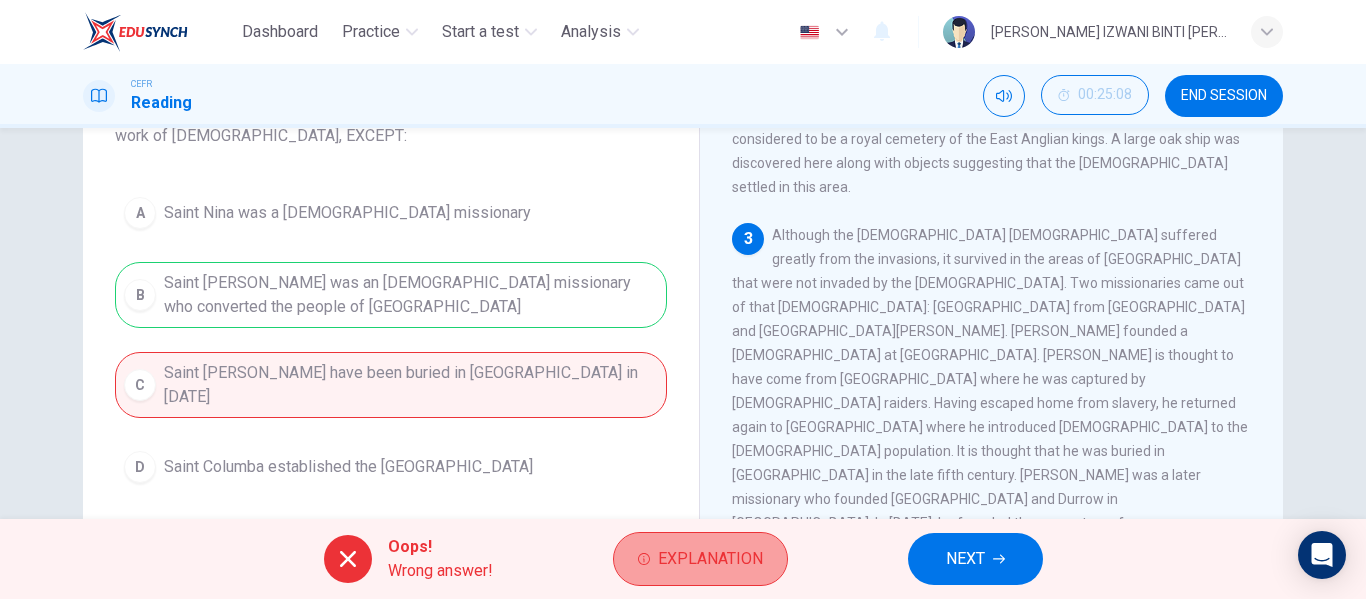 click on "Explanation" at bounding box center (700, 559) 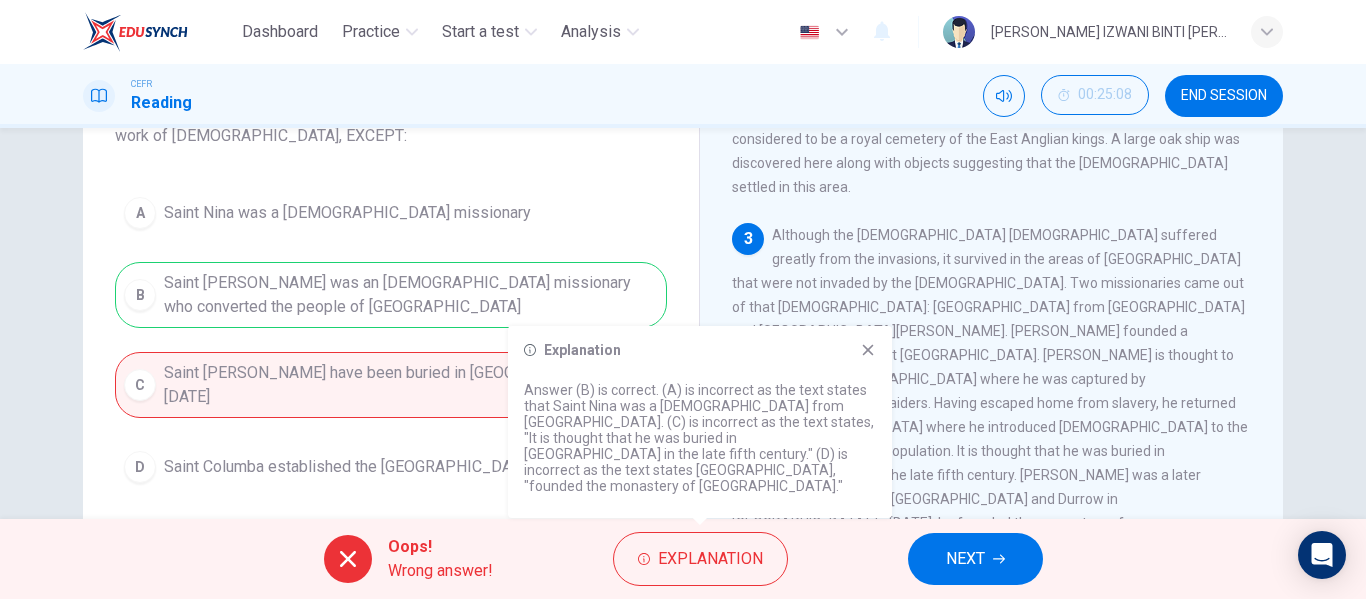 click 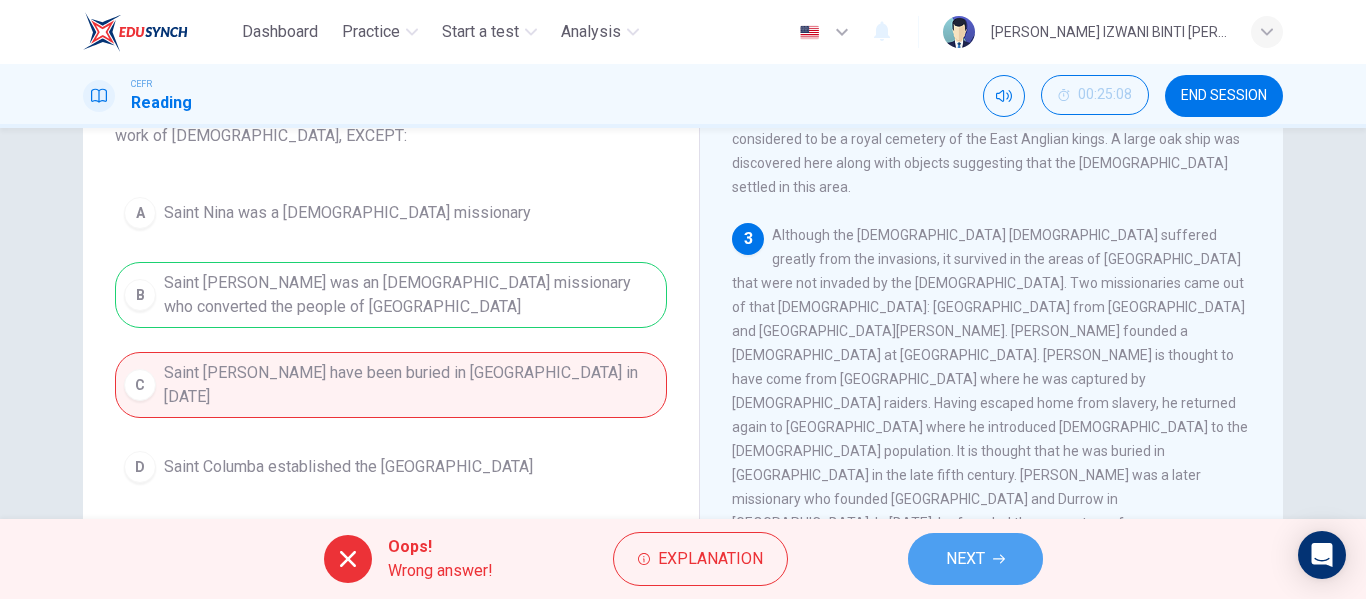 click on "NEXT" at bounding box center [965, 559] 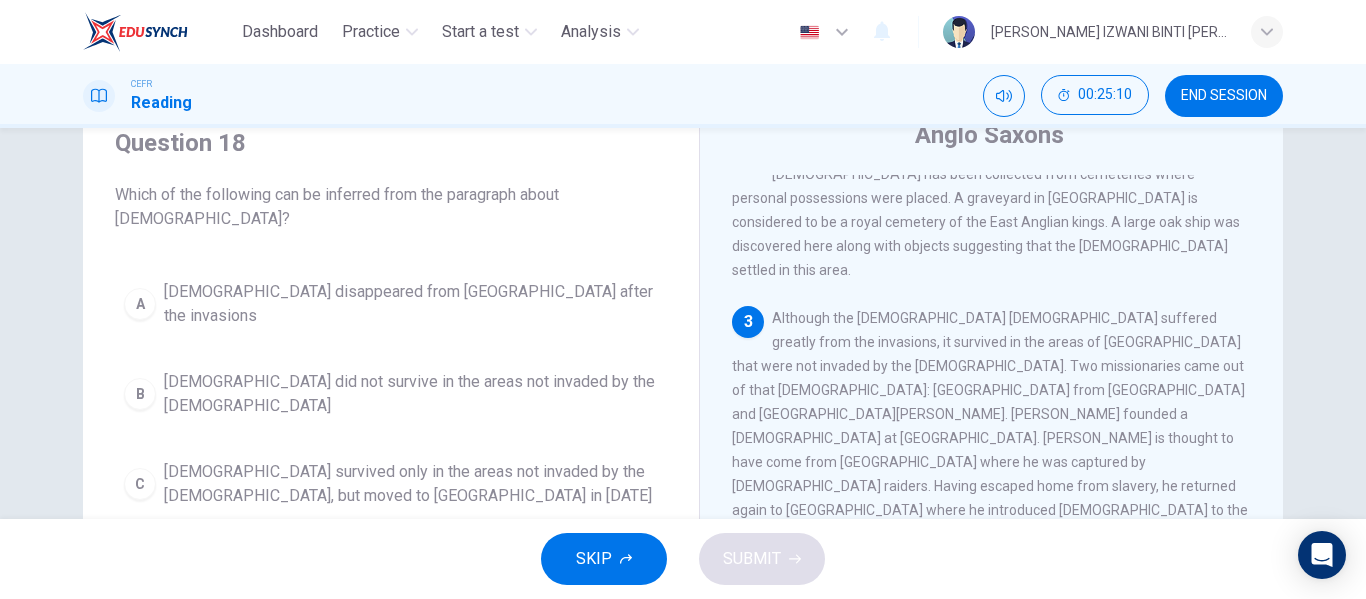 scroll, scrollTop: 96, scrollLeft: 0, axis: vertical 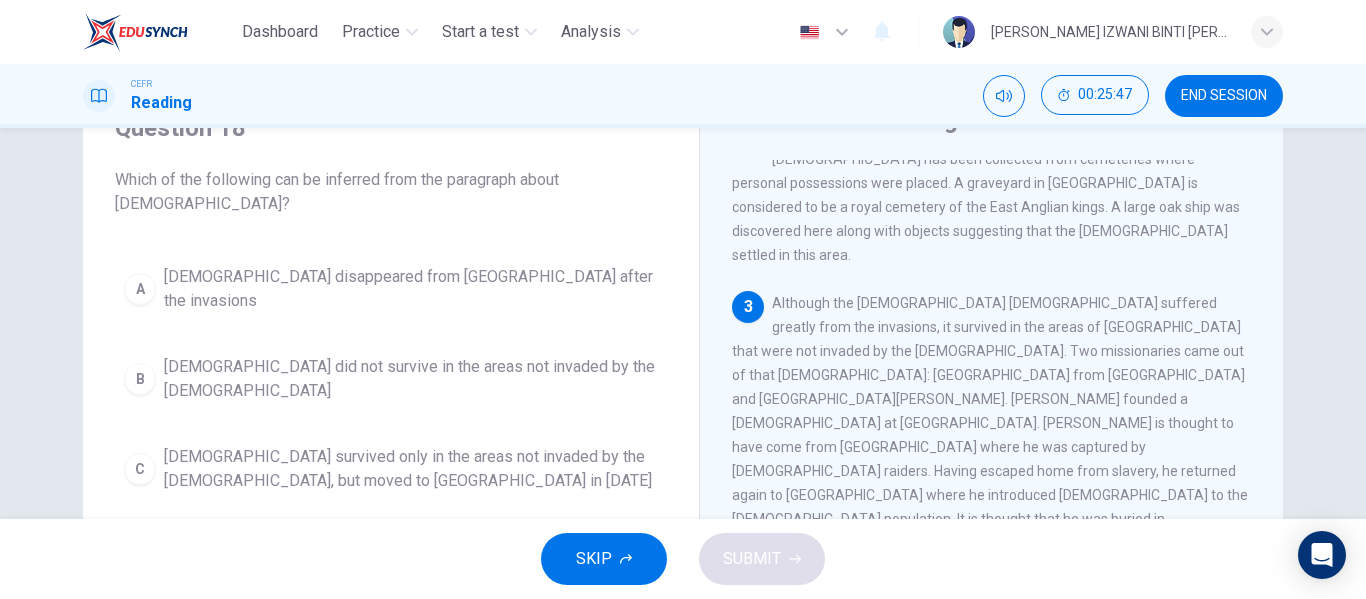 drag, startPoint x: 780, startPoint y: 238, endPoint x: 931, endPoint y: 255, distance: 151.95393 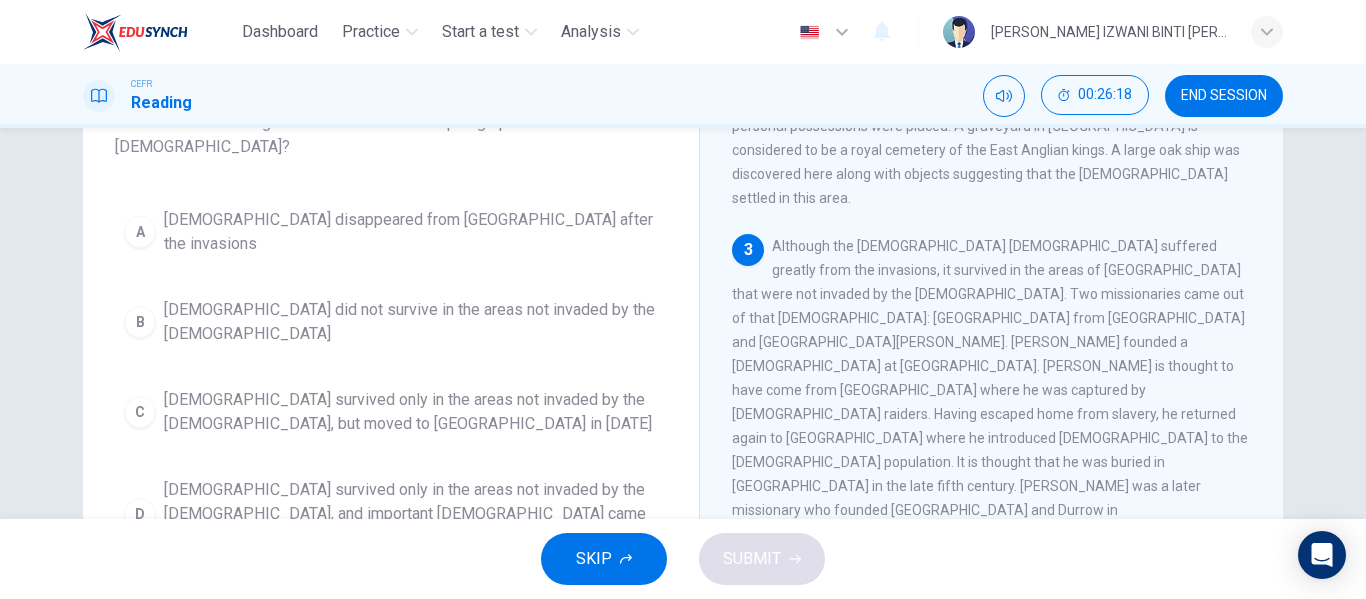 scroll, scrollTop: 152, scrollLeft: 0, axis: vertical 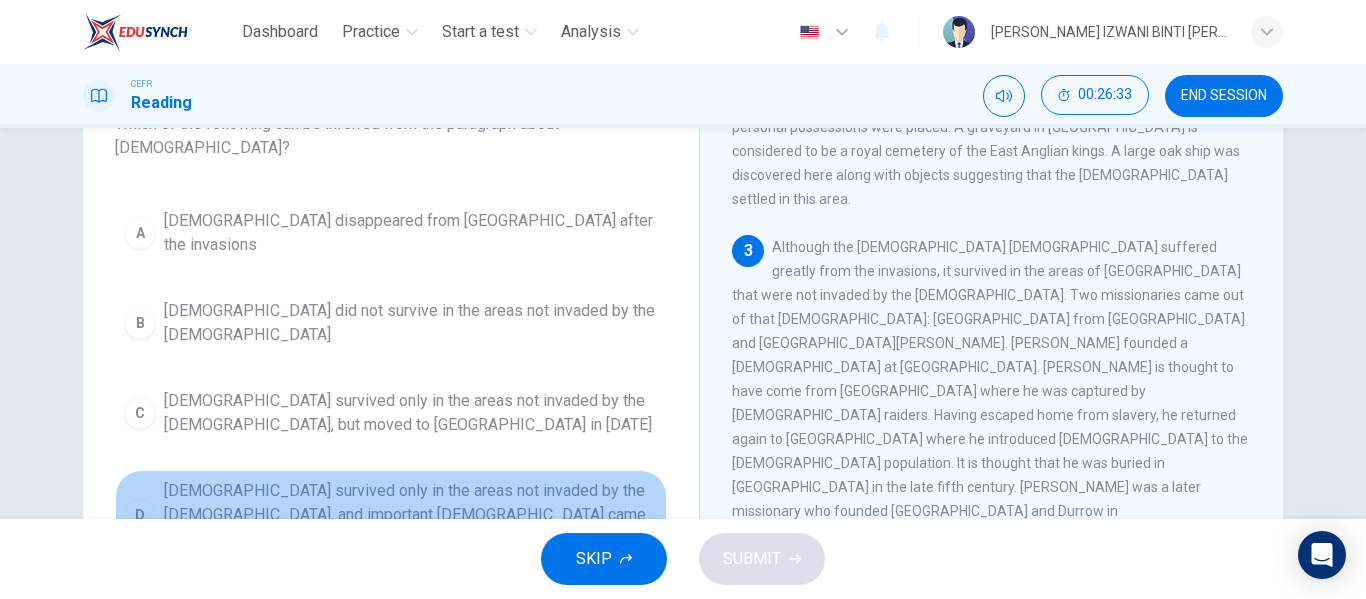 click on "[DEMOGRAPHIC_DATA] survived only in the areas not invaded by the [DEMOGRAPHIC_DATA], and important [DEMOGRAPHIC_DATA] came from those areas" at bounding box center [411, 515] 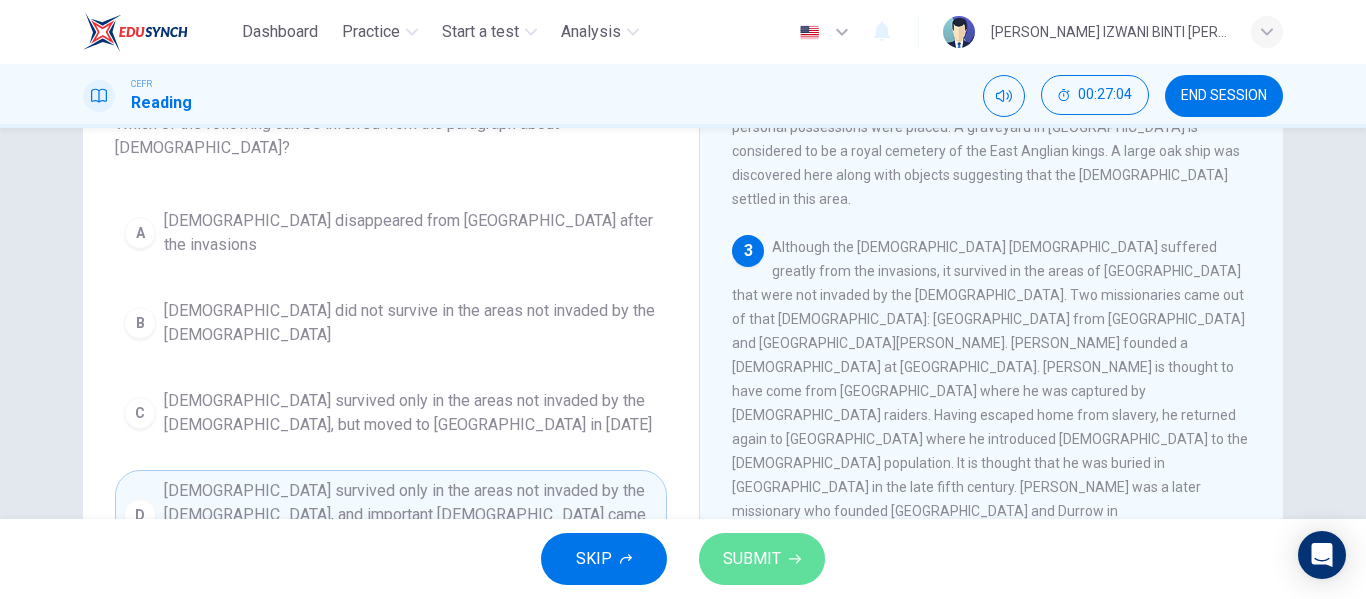 click on "SUBMIT" at bounding box center [762, 559] 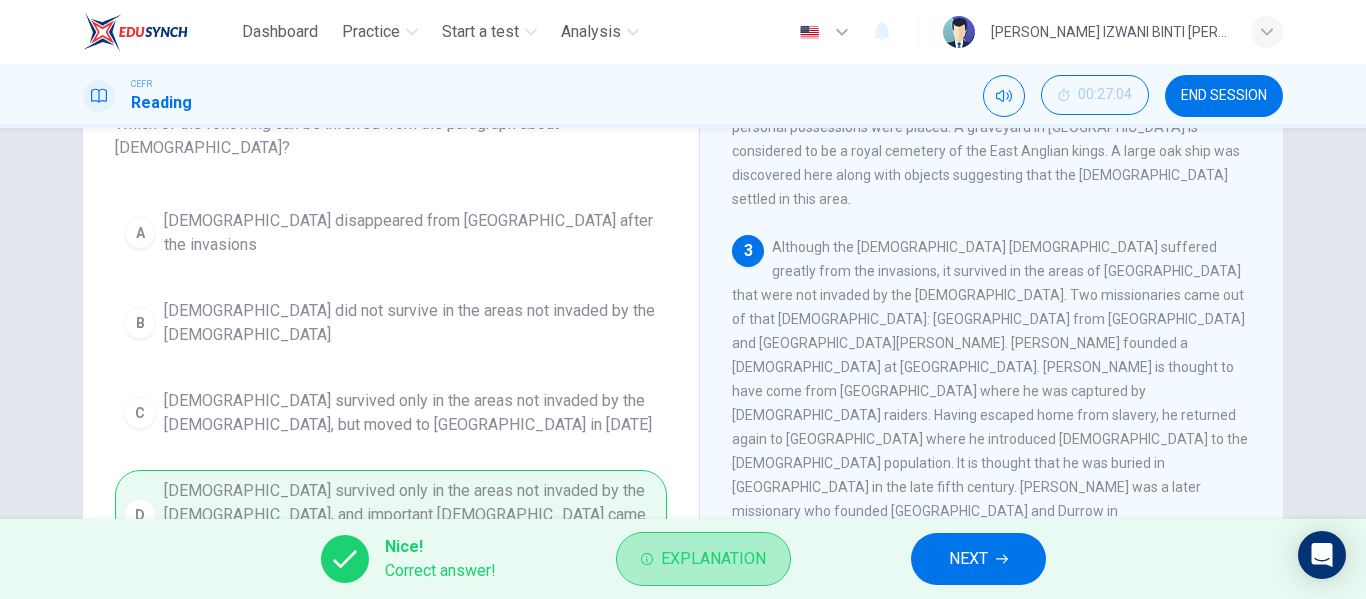 click on "Explanation" at bounding box center [703, 559] 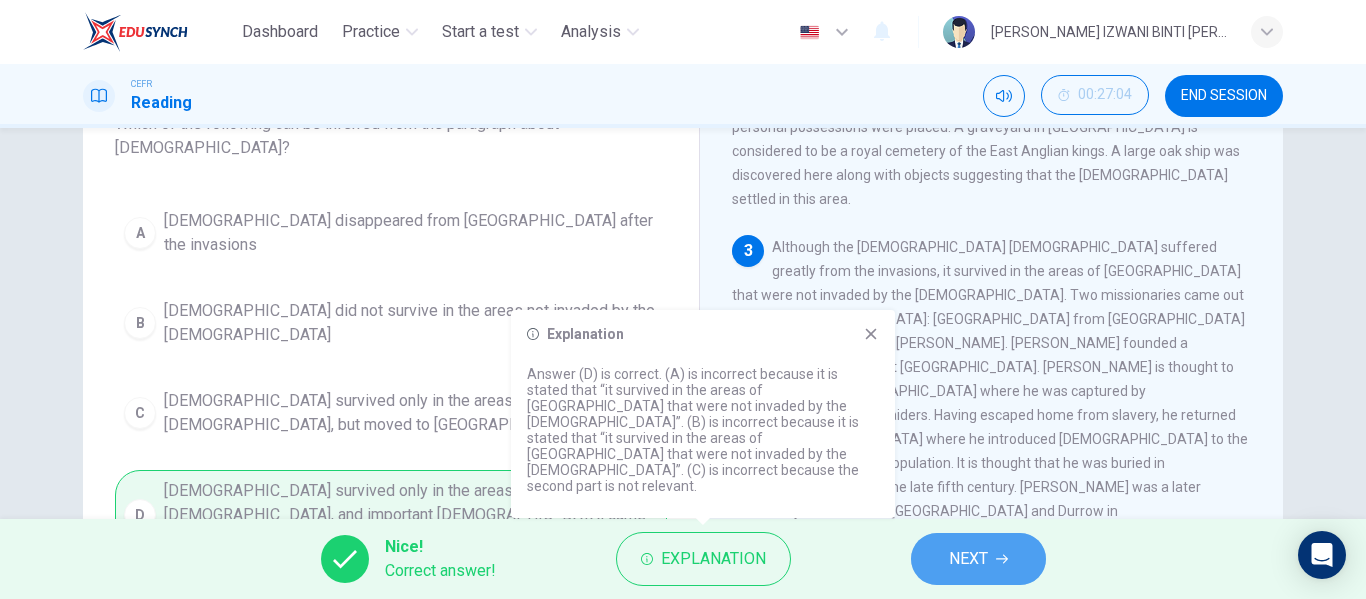 click on "NEXT" at bounding box center [968, 559] 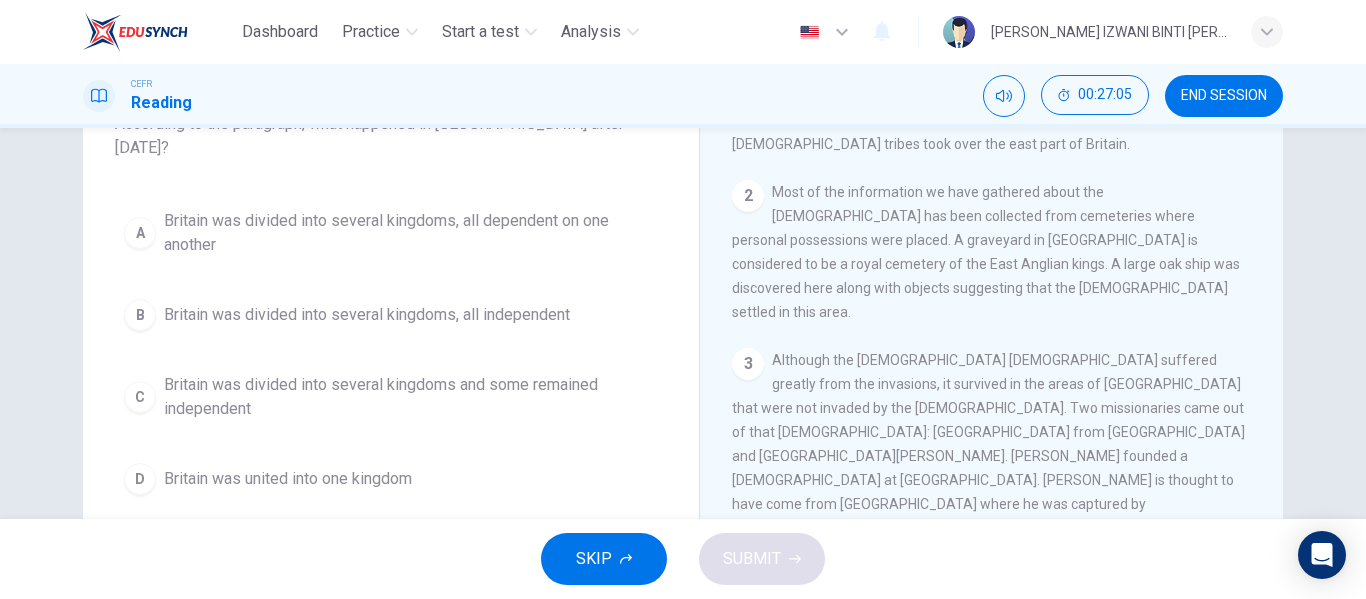 scroll, scrollTop: 211, scrollLeft: 0, axis: vertical 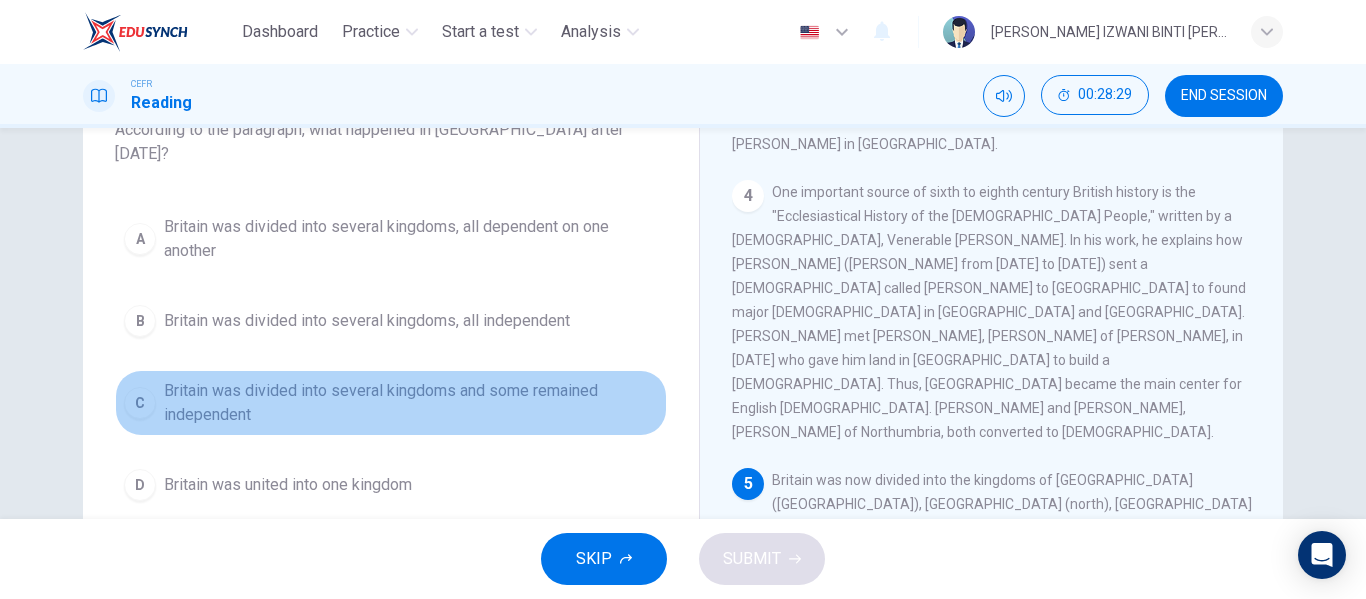 click on "Britain was divided into several kingdoms and some remained independent" at bounding box center (411, 403) 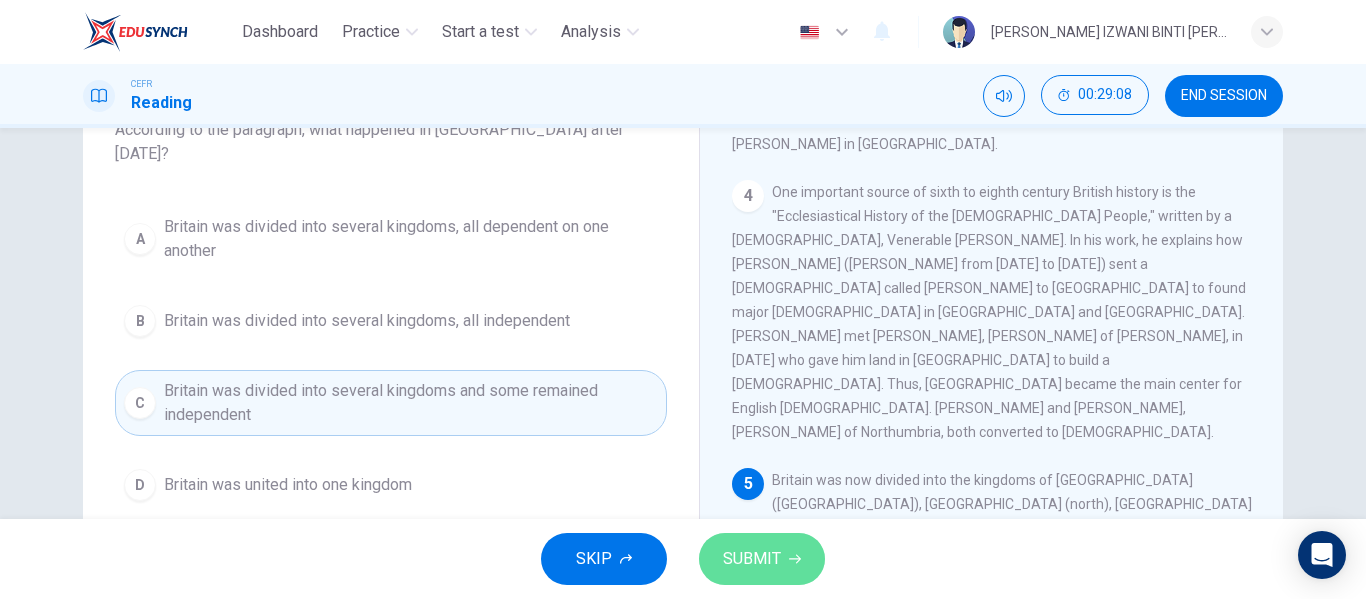 click on "SUBMIT" at bounding box center [752, 559] 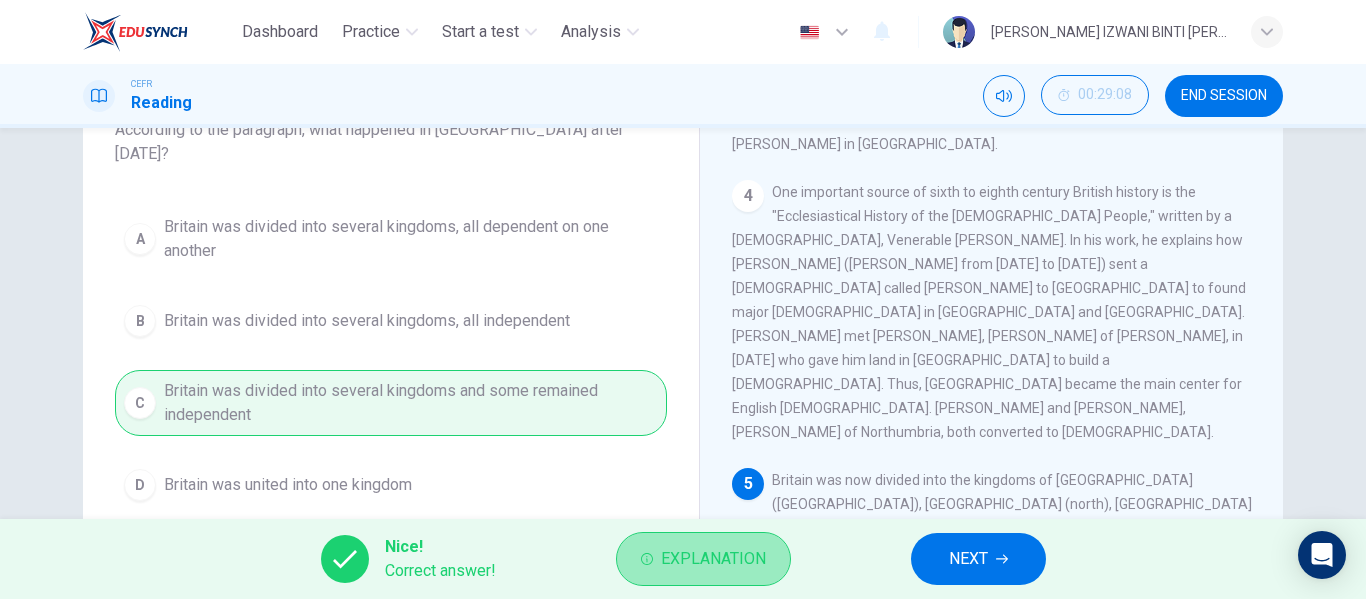 click on "Explanation" at bounding box center (703, 559) 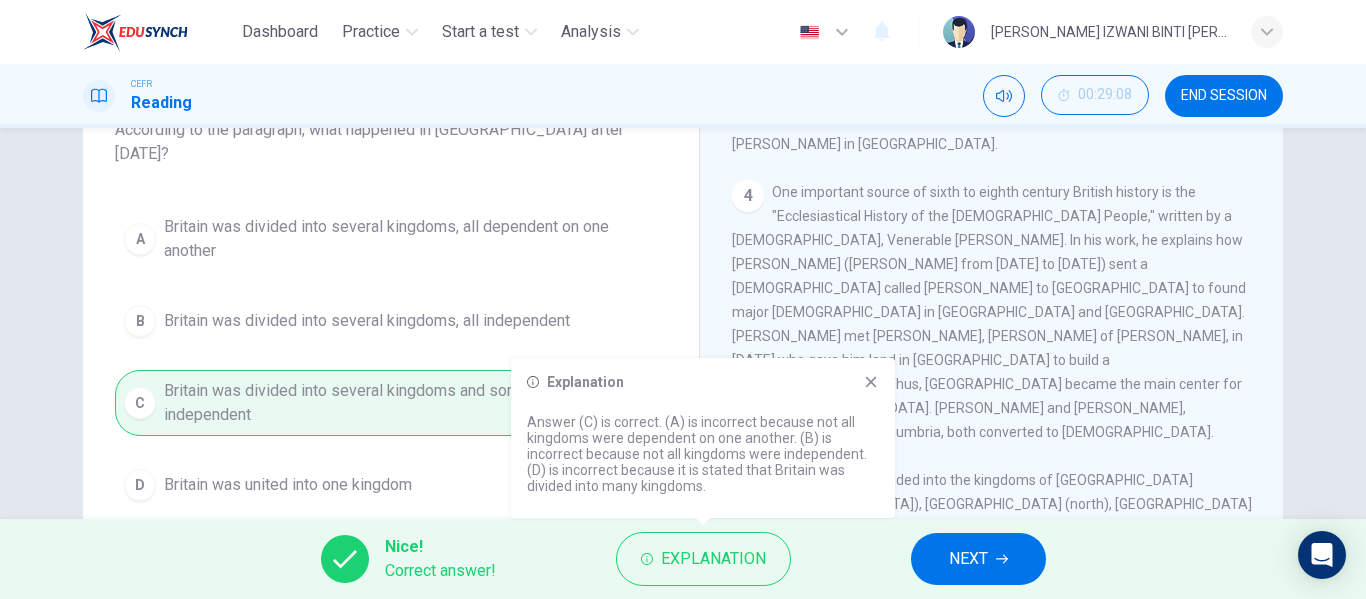 click 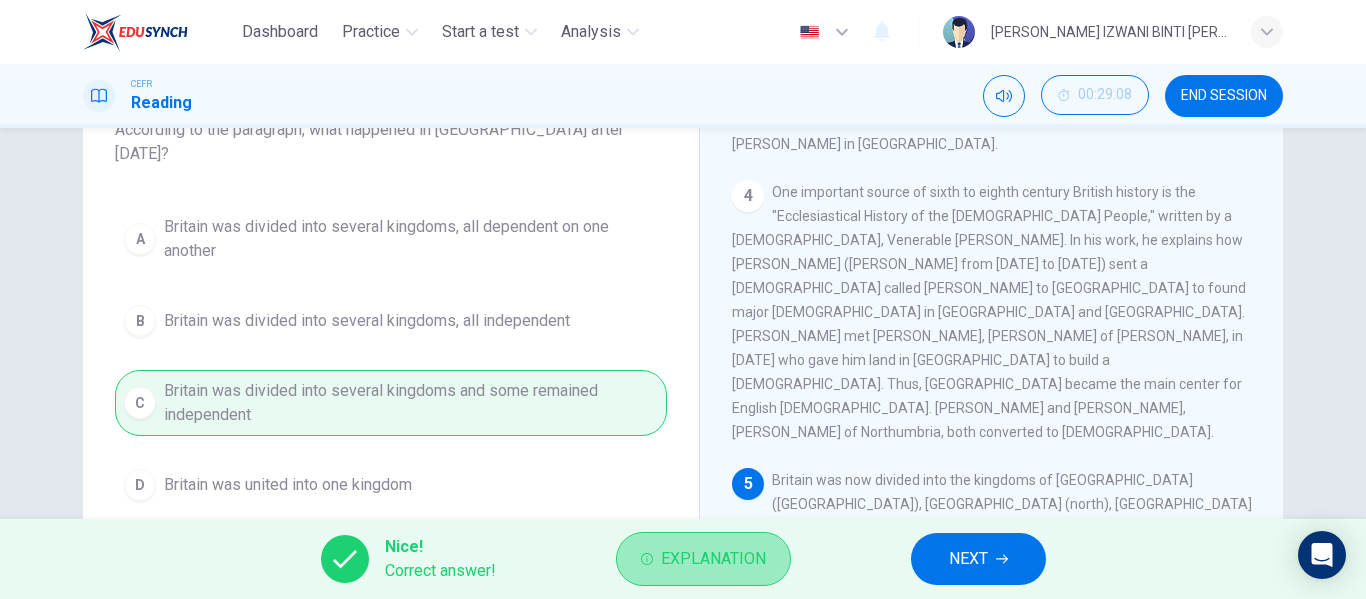 click on "Explanation" at bounding box center (703, 559) 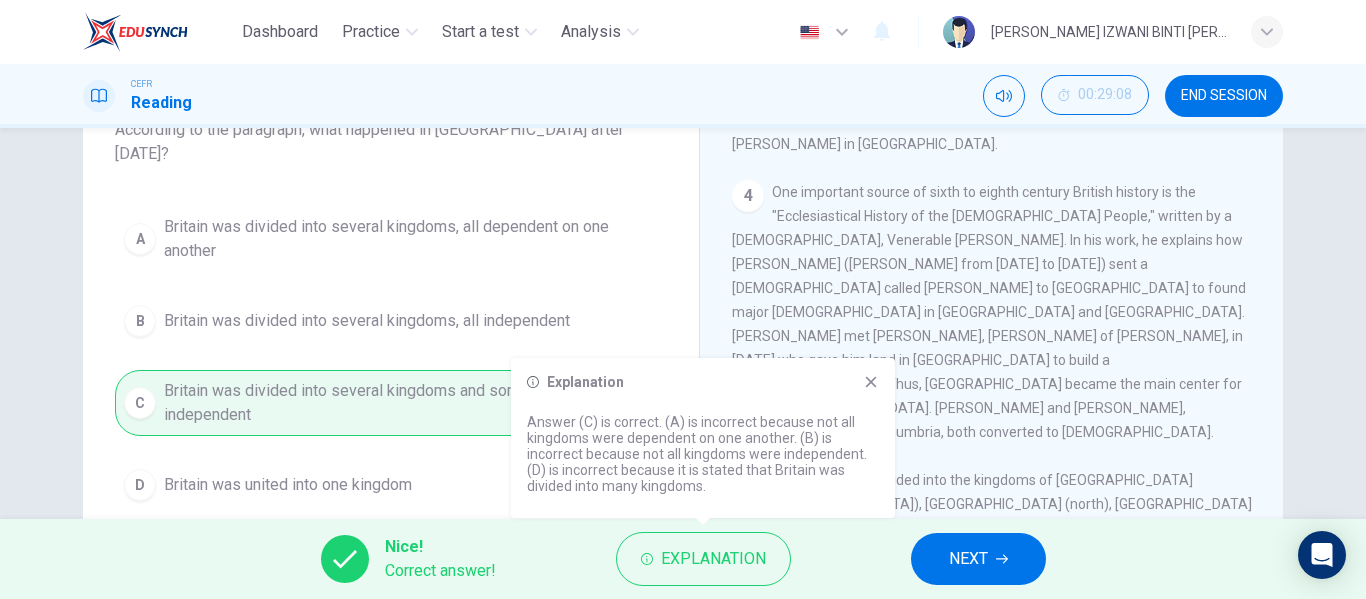 click 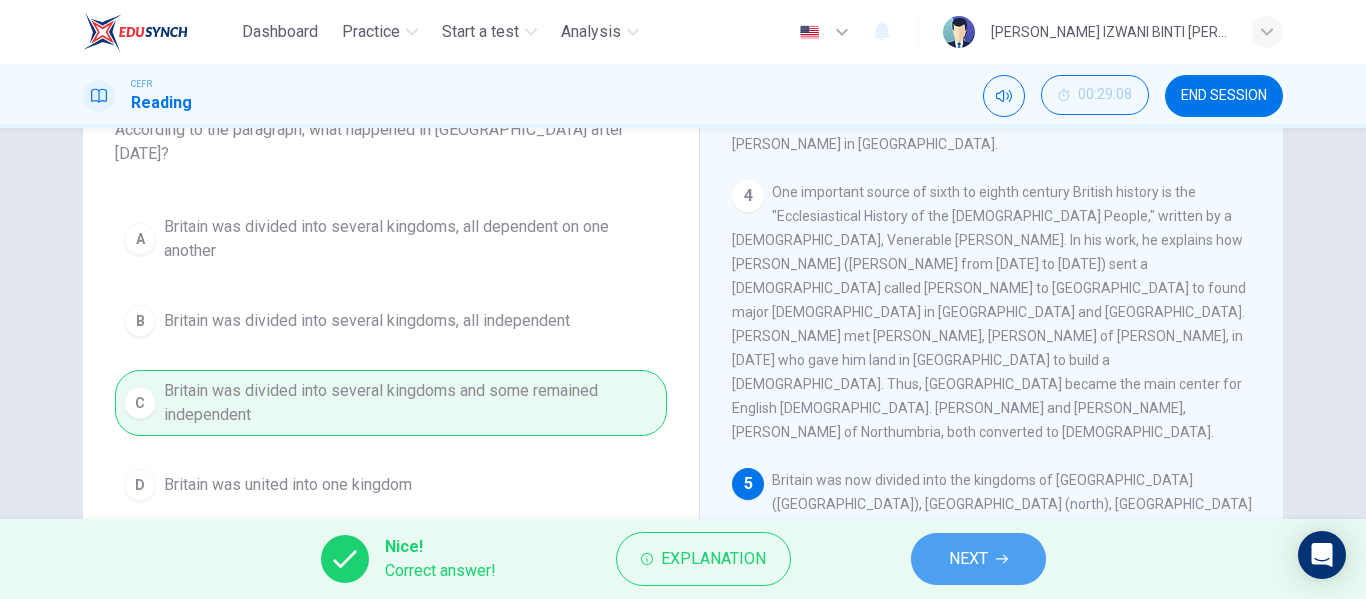 click 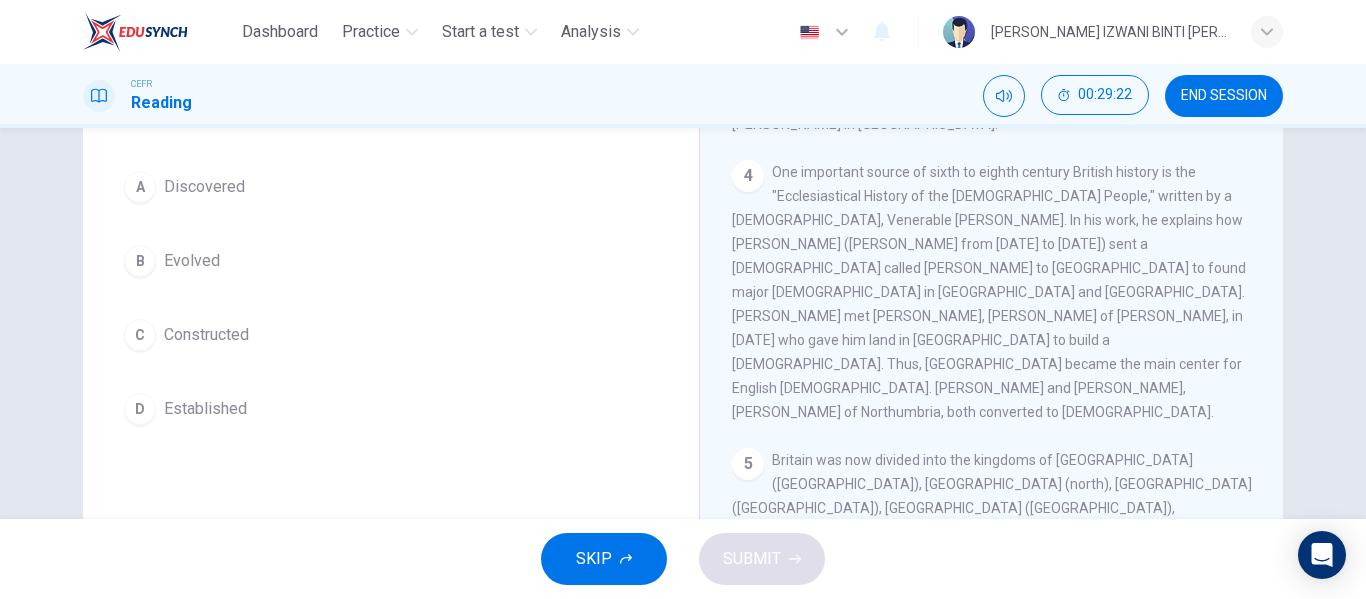 scroll, scrollTop: 165, scrollLeft: 0, axis: vertical 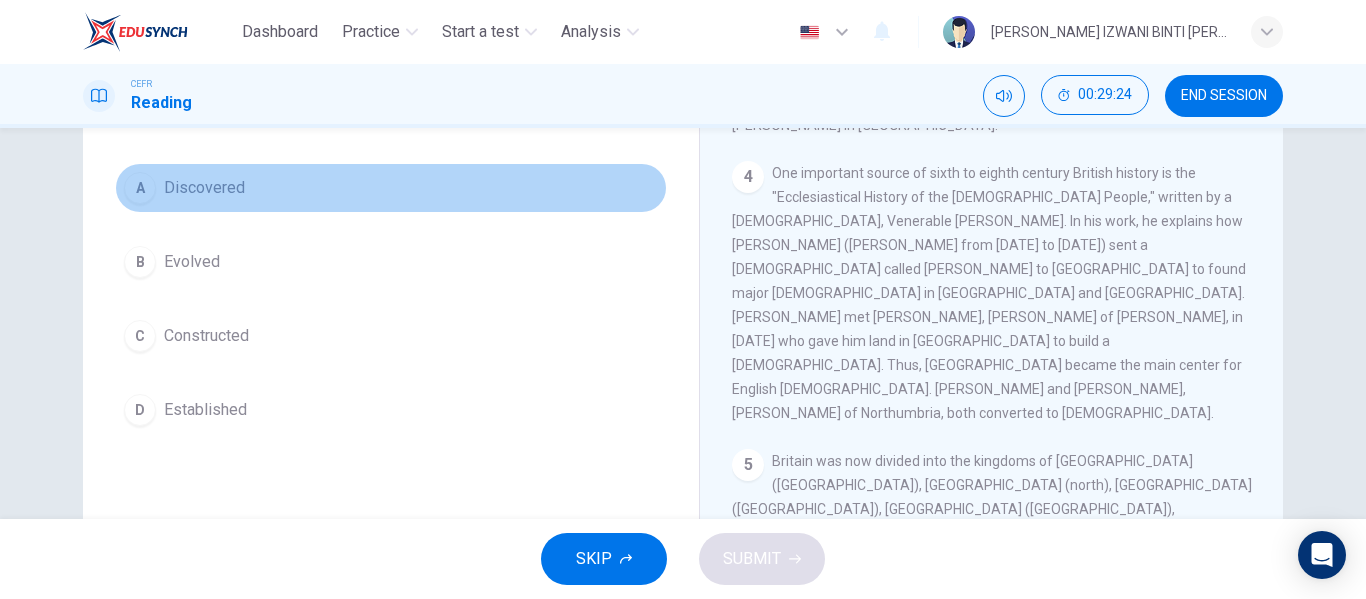click on "Discovered" at bounding box center [204, 188] 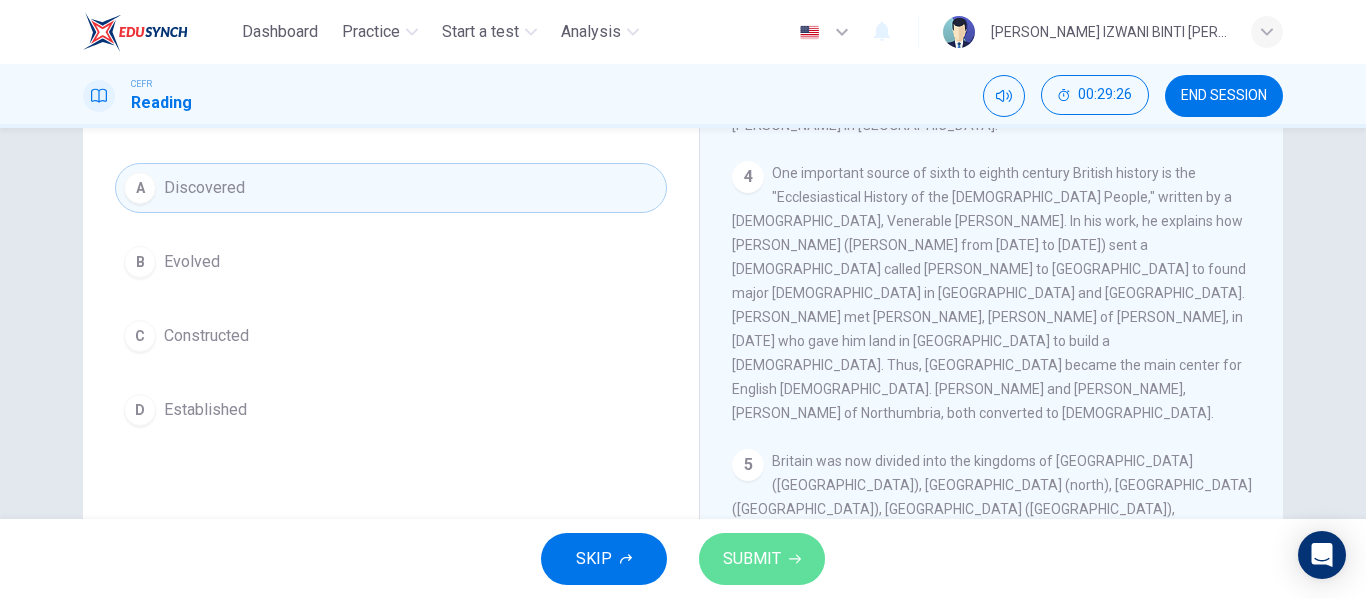 click on "SUBMIT" at bounding box center (752, 559) 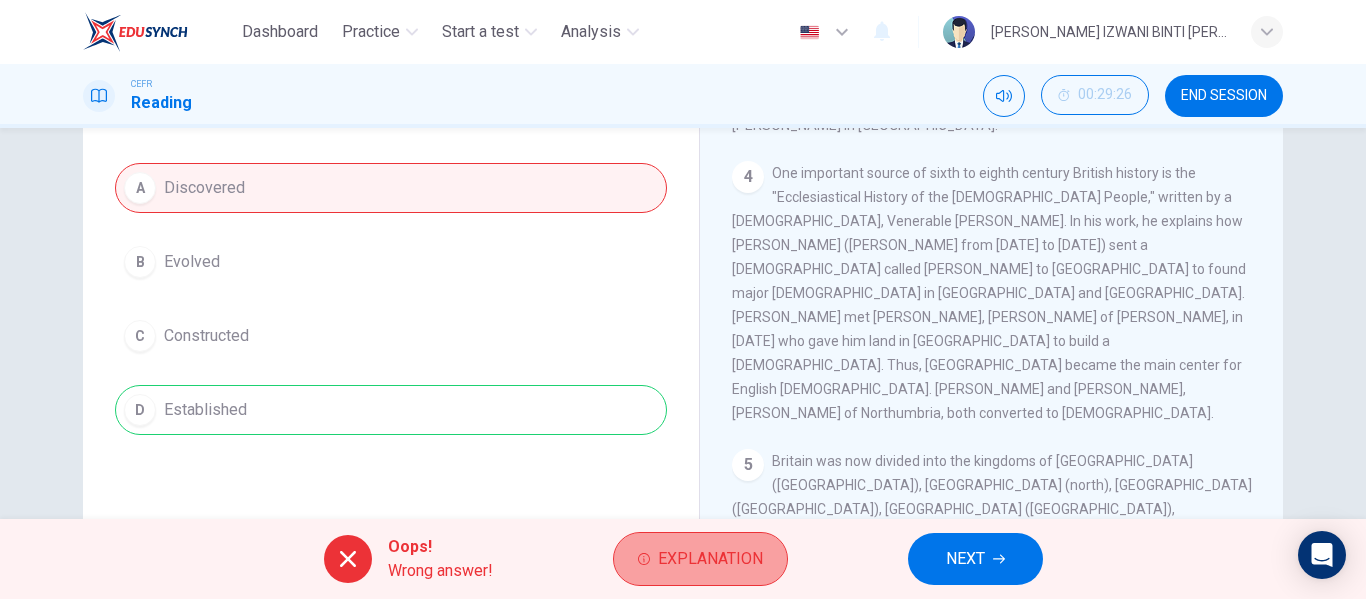 click on "Explanation" at bounding box center (710, 559) 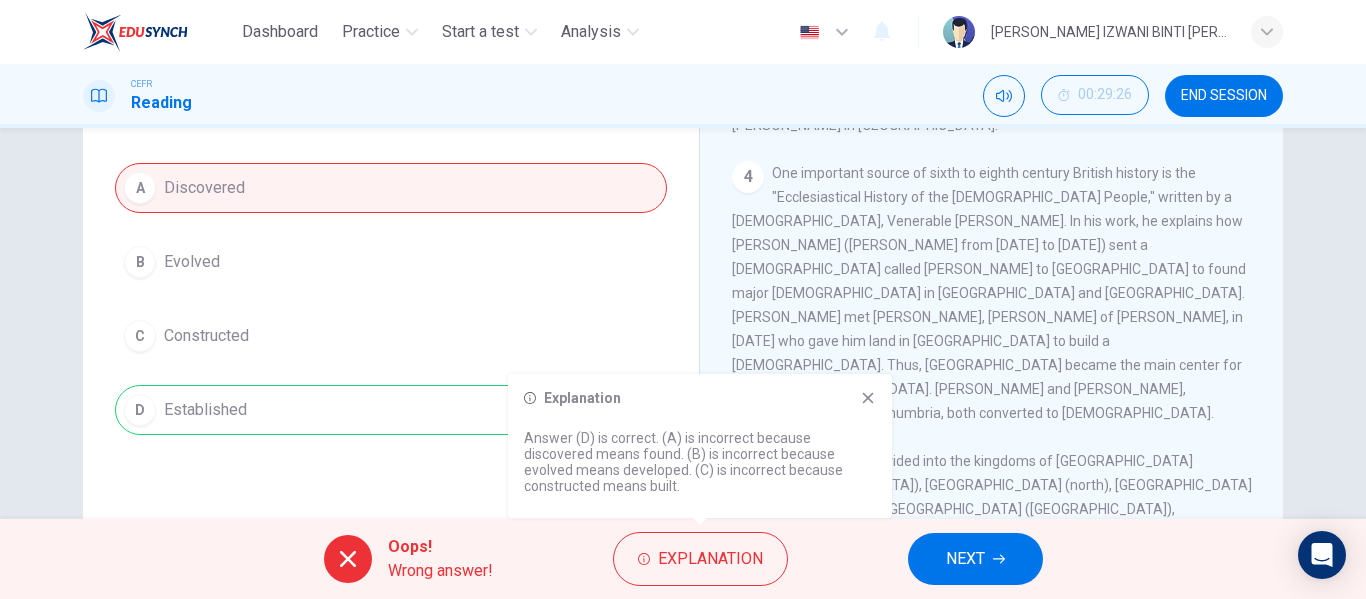 click on "5 Britain was now divided into the kingdoms of [GEOGRAPHIC_DATA] ([GEOGRAPHIC_DATA]), [GEOGRAPHIC_DATA] (north), [GEOGRAPHIC_DATA] ([GEOGRAPHIC_DATA]), [GEOGRAPHIC_DATA] ([GEOGRAPHIC_DATA]), [GEOGRAPHIC_DATA] ([GEOGRAPHIC_DATA]) and [DEMOGRAPHIC_DATA] in the [GEOGRAPHIC_DATA]. [GEOGRAPHIC_DATA], [GEOGRAPHIC_DATA] and [GEOGRAPHIC_DATA] were independent and in [GEOGRAPHIC_DATA], there were smaller kingdoms. Some British kingdoms remained independent, including [GEOGRAPHIC_DATA] and [GEOGRAPHIC_DATA] in the south west, [GEOGRAPHIC_DATA] and [GEOGRAPHIC_DATA] in modern [GEOGRAPHIC_DATA], and [GEOGRAPHIC_DATA], in what is now the region of [GEOGRAPHIC_DATA]." at bounding box center [992, 569] 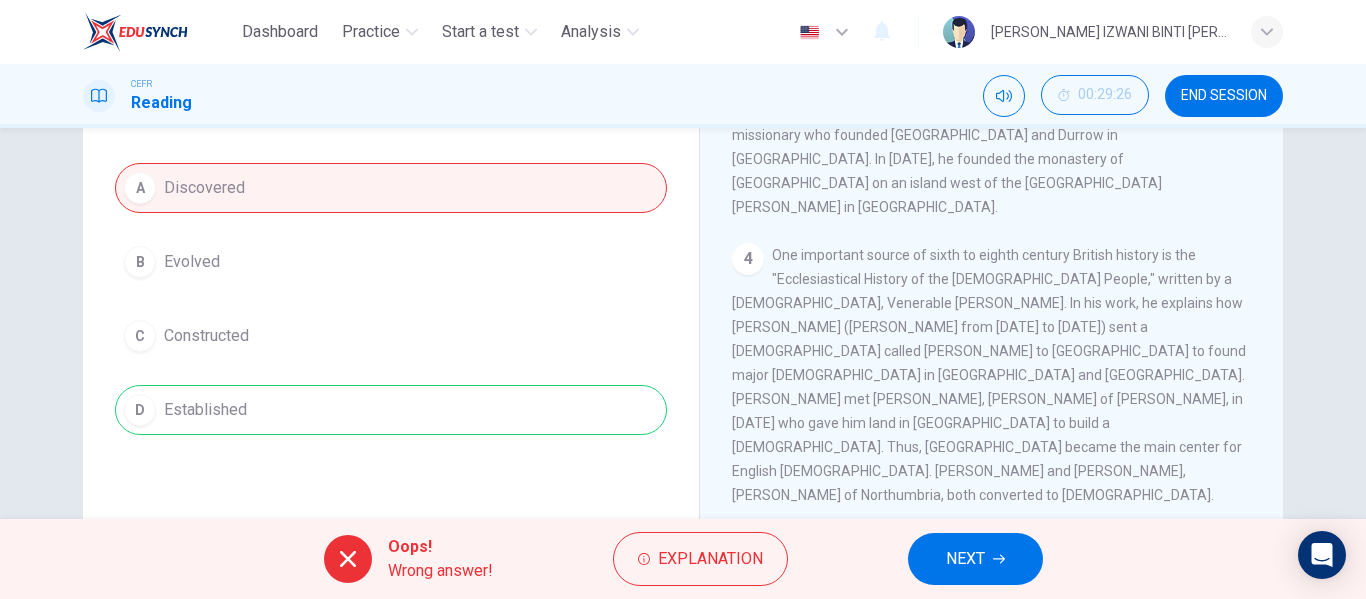 scroll, scrollTop: 687, scrollLeft: 0, axis: vertical 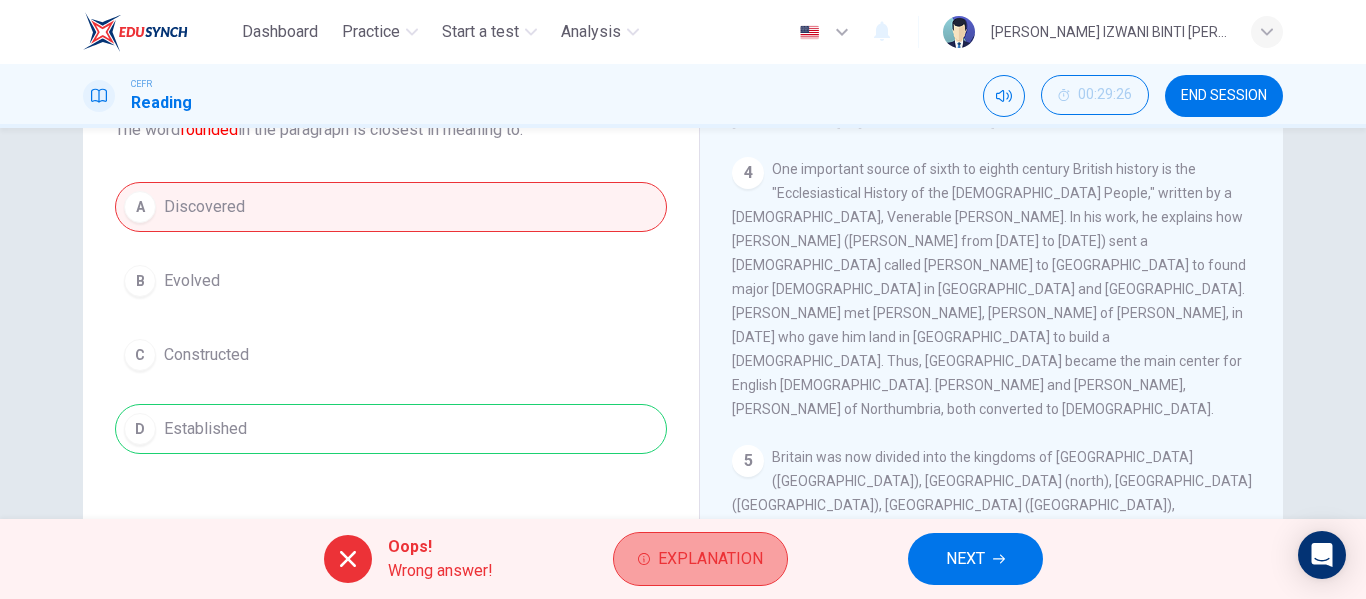 click on "Explanation" at bounding box center [700, 559] 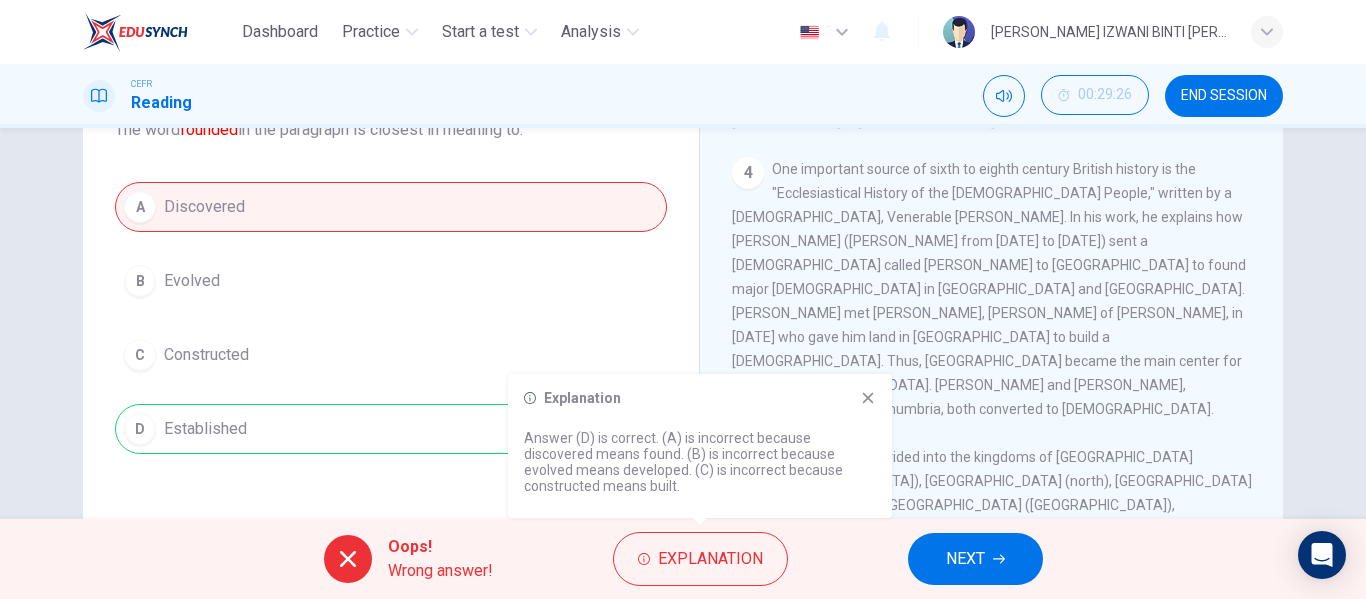 click 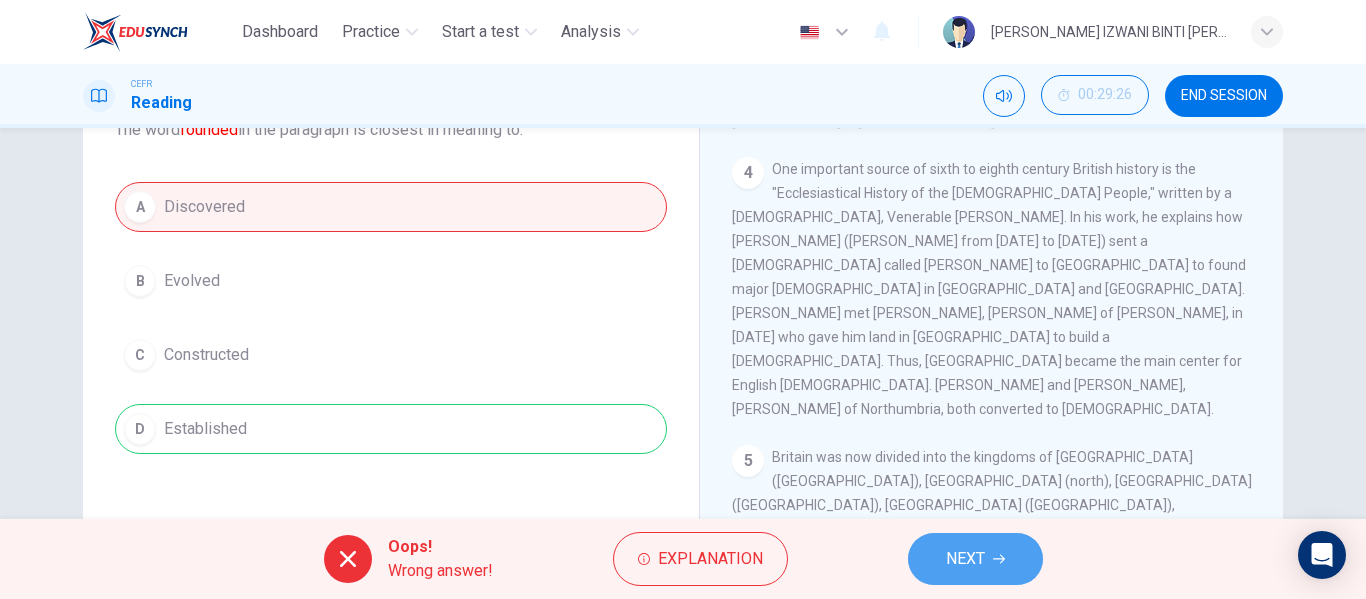 click on "NEXT" at bounding box center [975, 559] 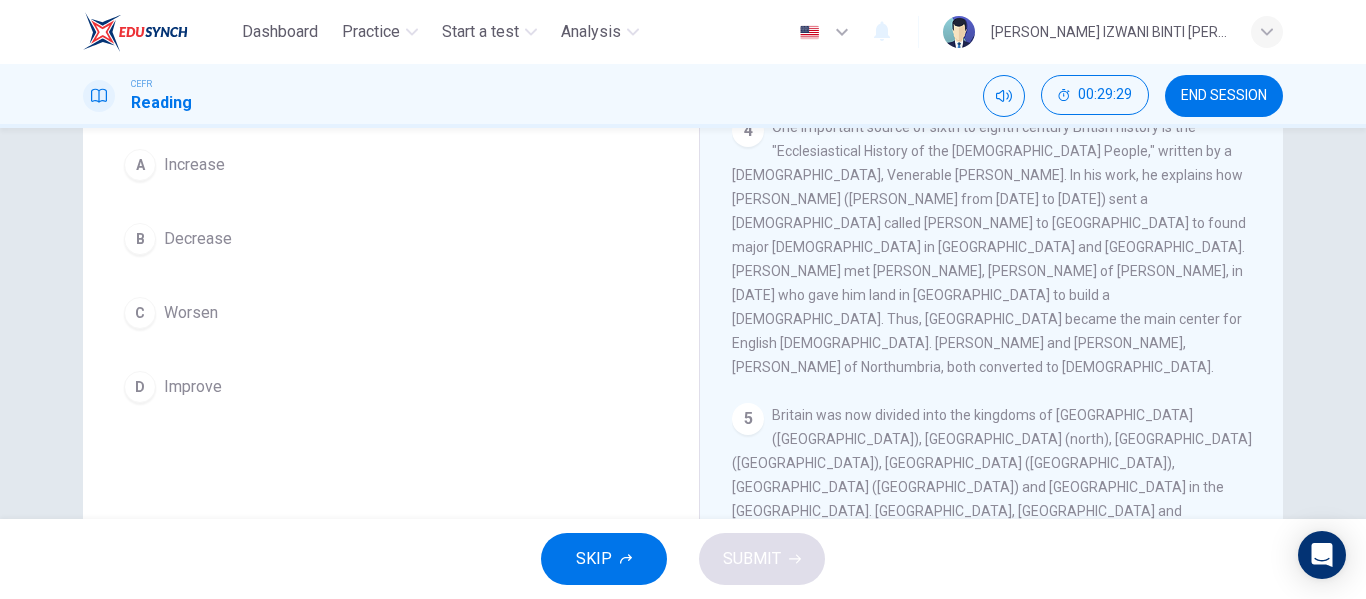 scroll, scrollTop: 189, scrollLeft: 0, axis: vertical 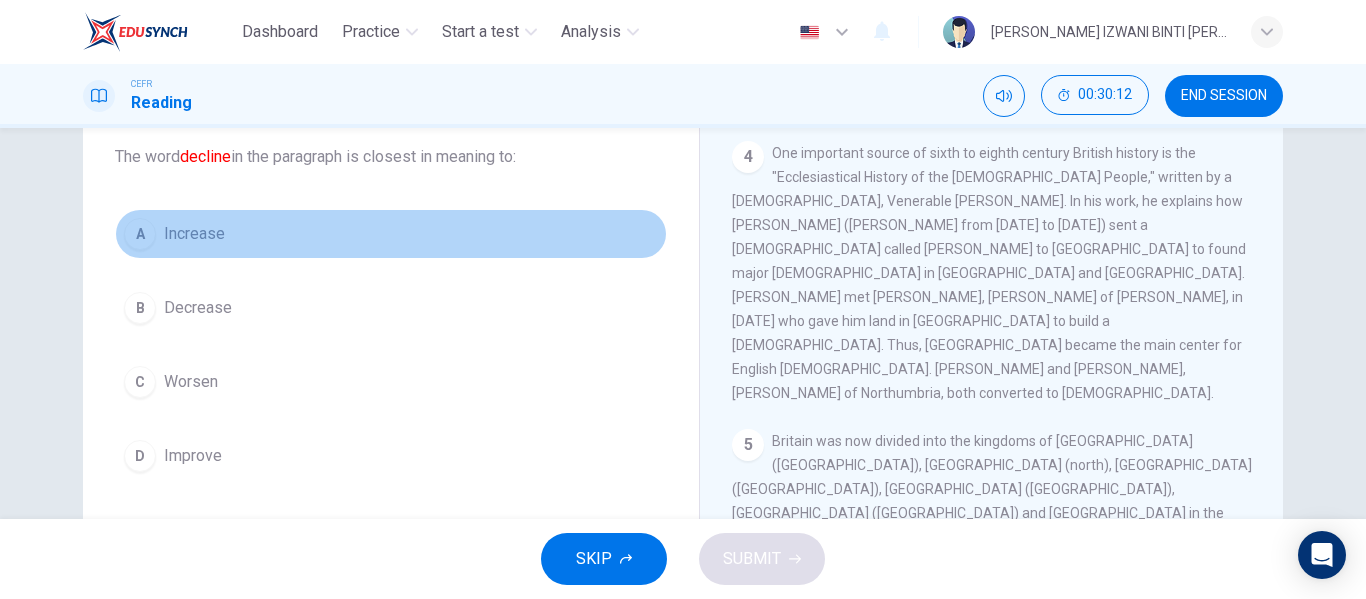 click on "A Increase" at bounding box center [391, 234] 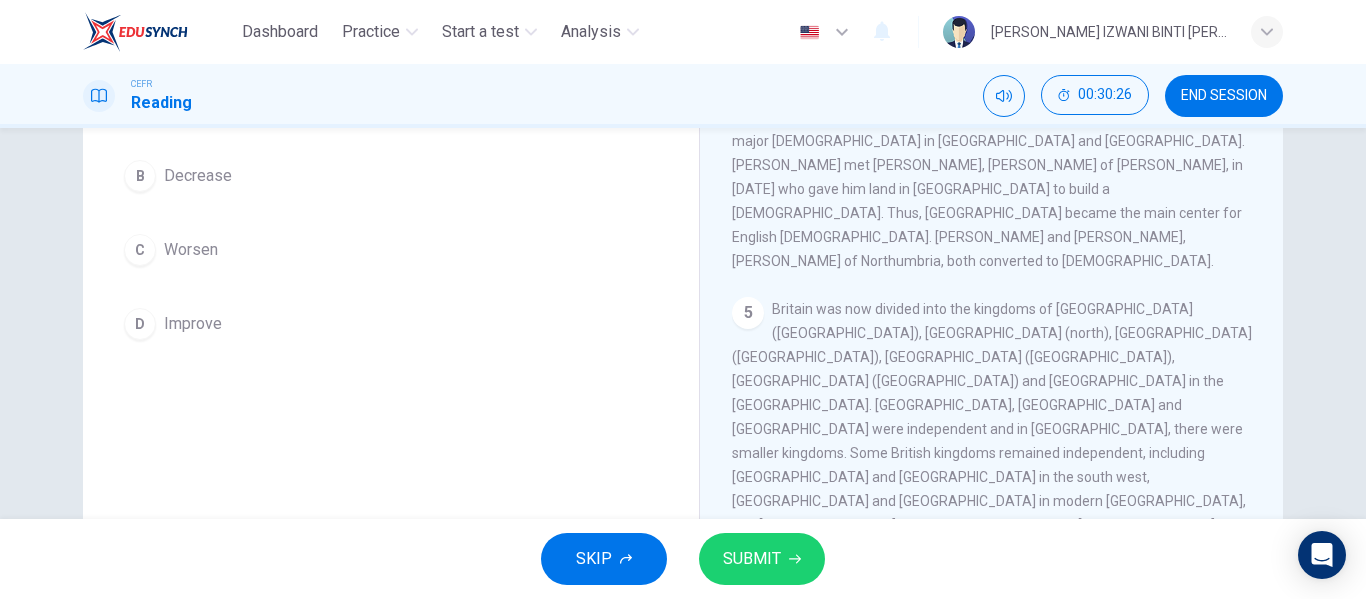 scroll, scrollTop: 232, scrollLeft: 0, axis: vertical 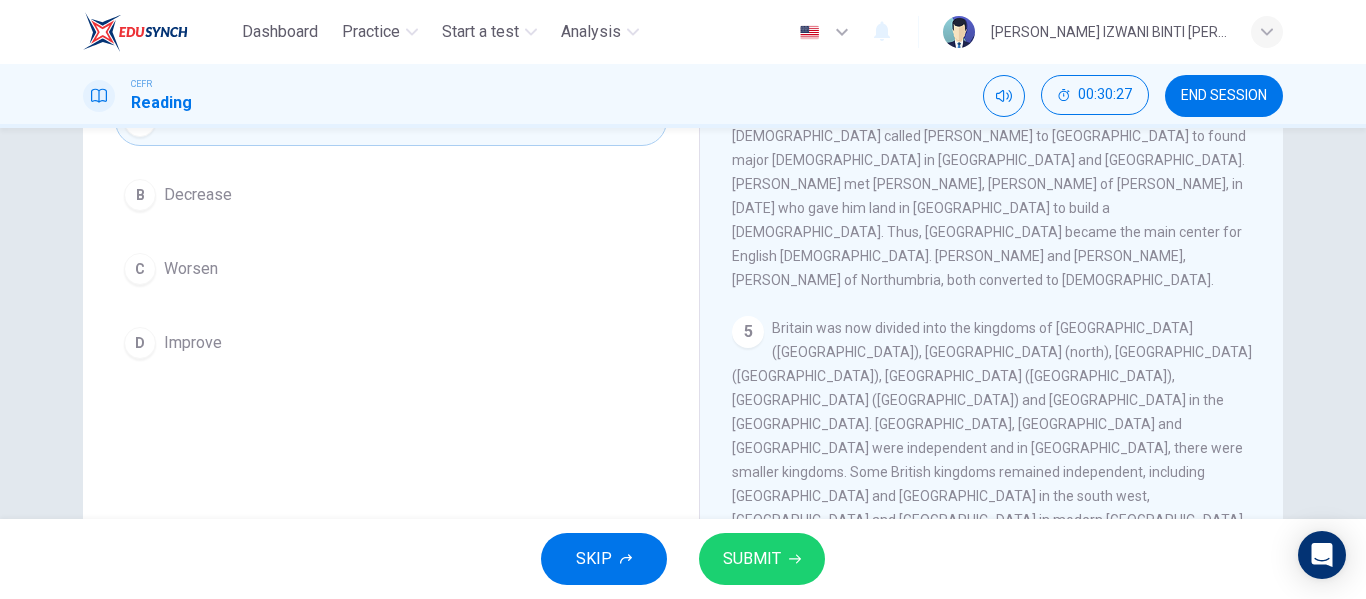 click on "A Increase B Decrease C Worsen D Improve" at bounding box center [391, 232] 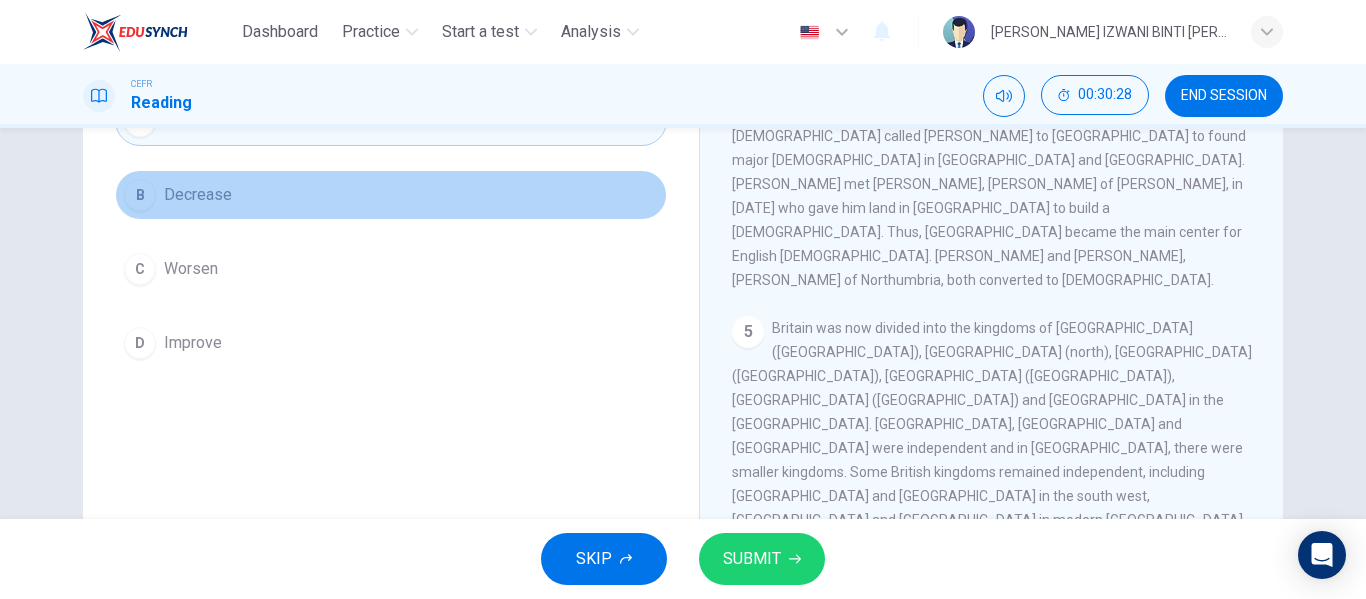 click on "B Decrease" at bounding box center (391, 195) 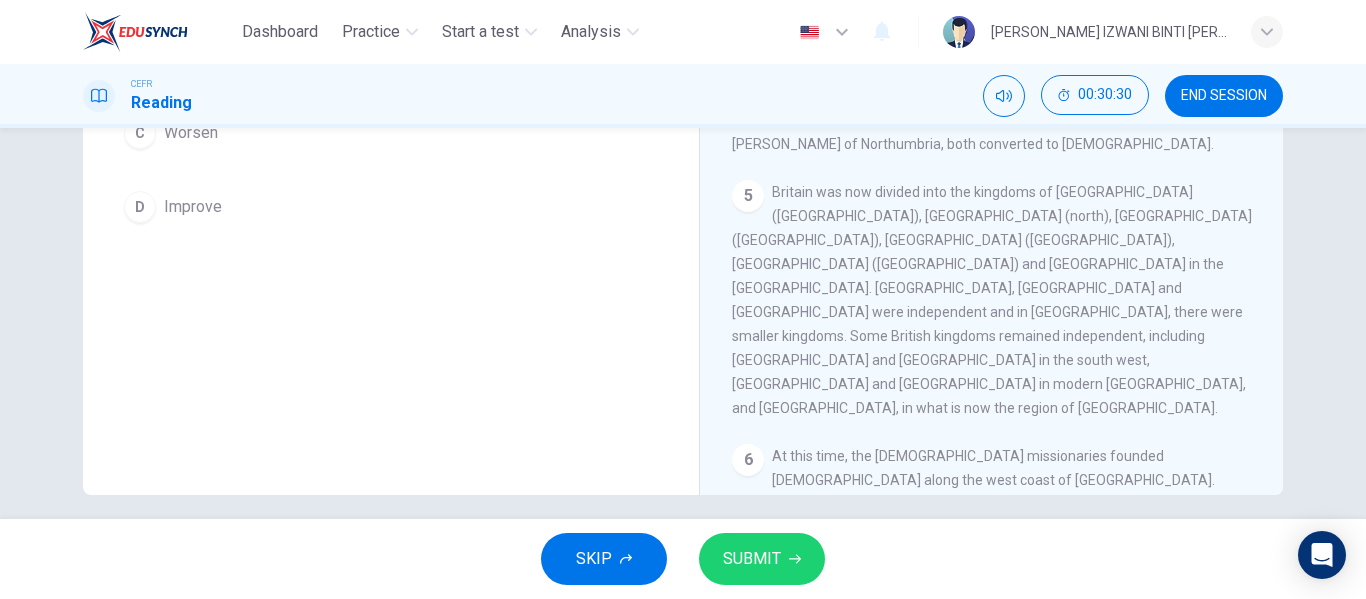 scroll, scrollTop: 369, scrollLeft: 0, axis: vertical 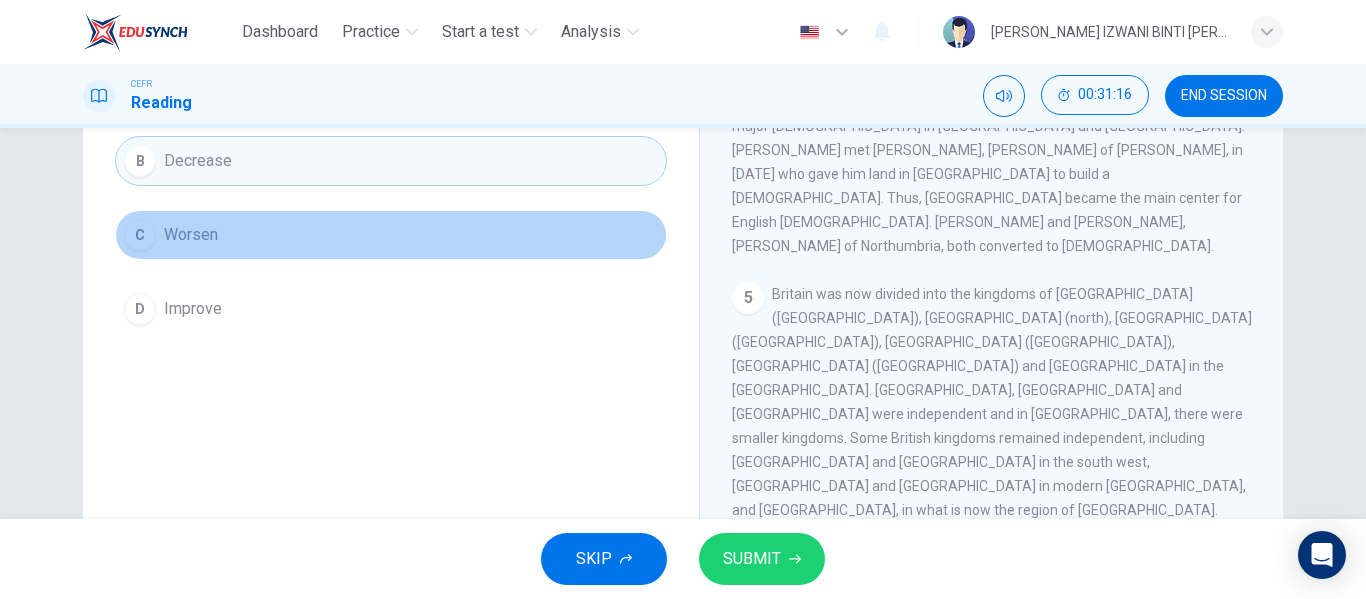click on "C Worsen" at bounding box center (391, 235) 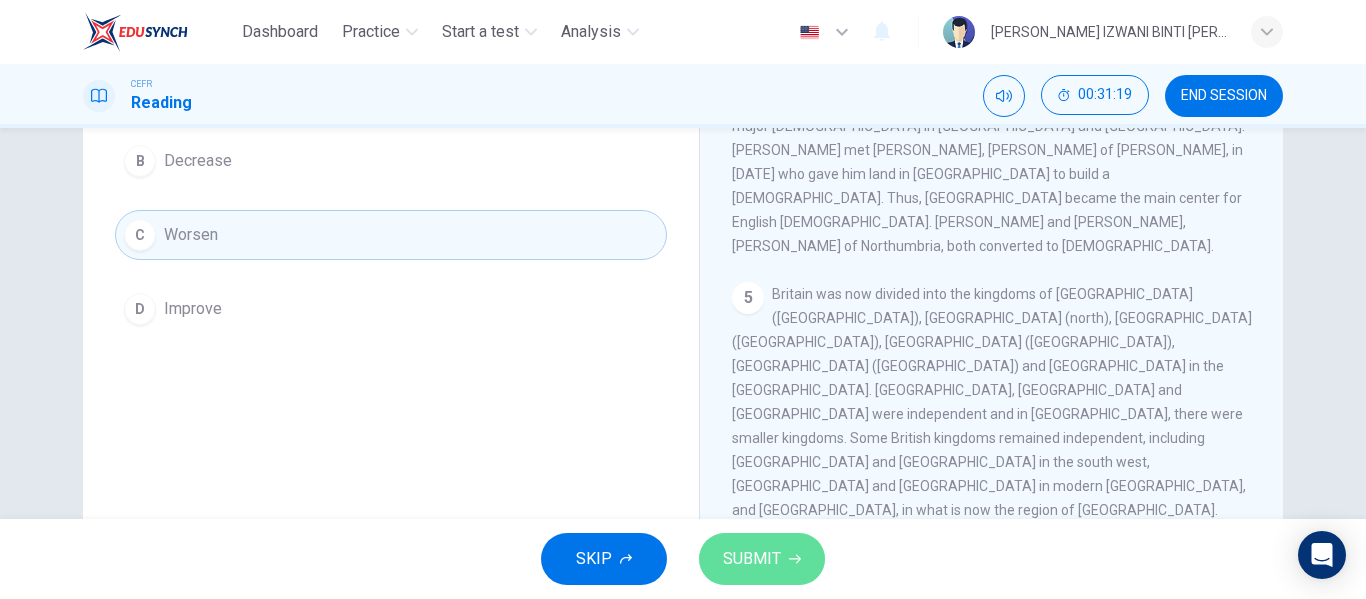 click on "SUBMIT" at bounding box center (752, 559) 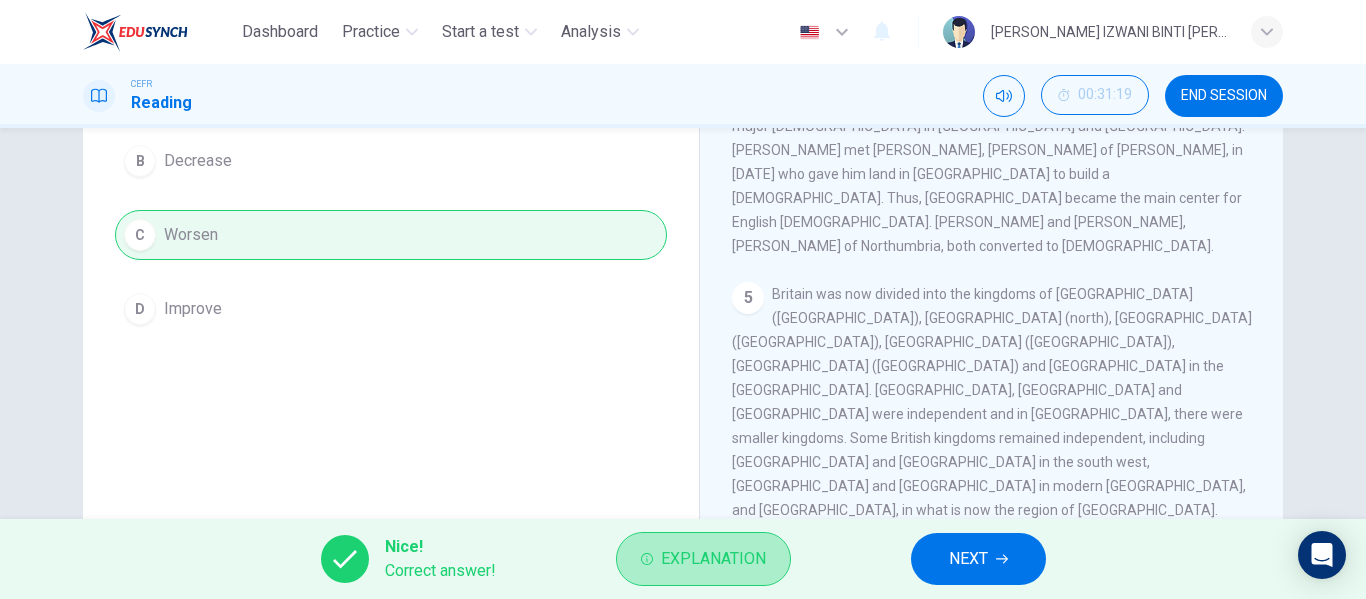 click on "Explanation" at bounding box center [703, 559] 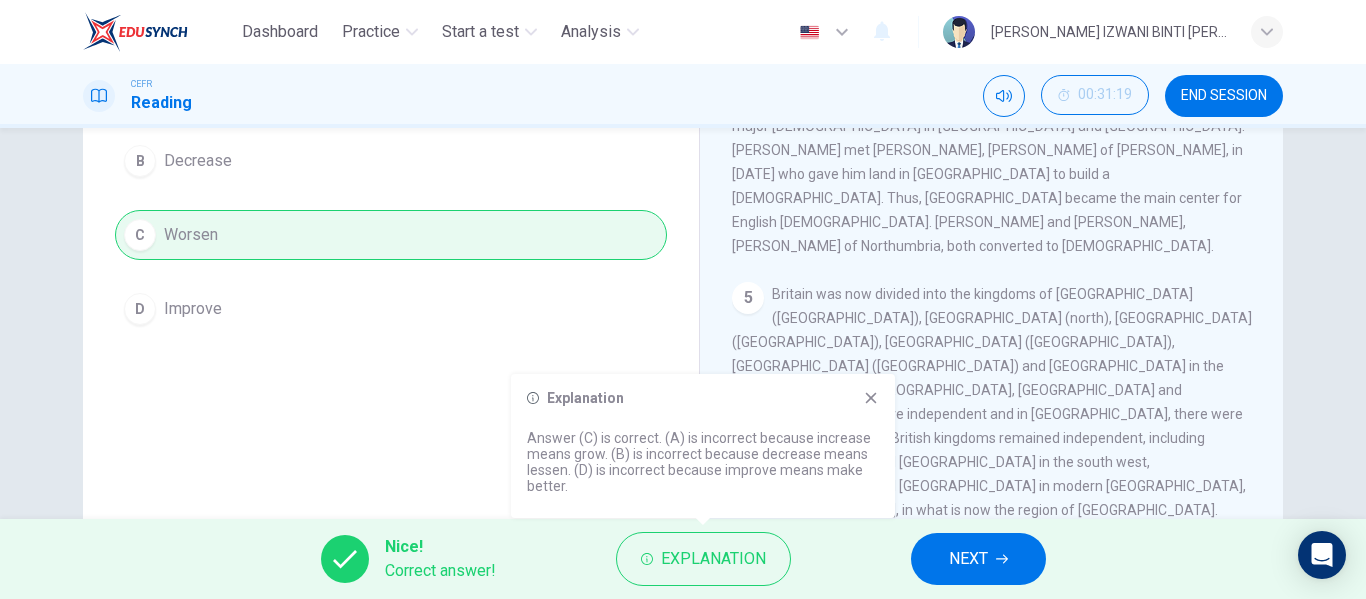 click 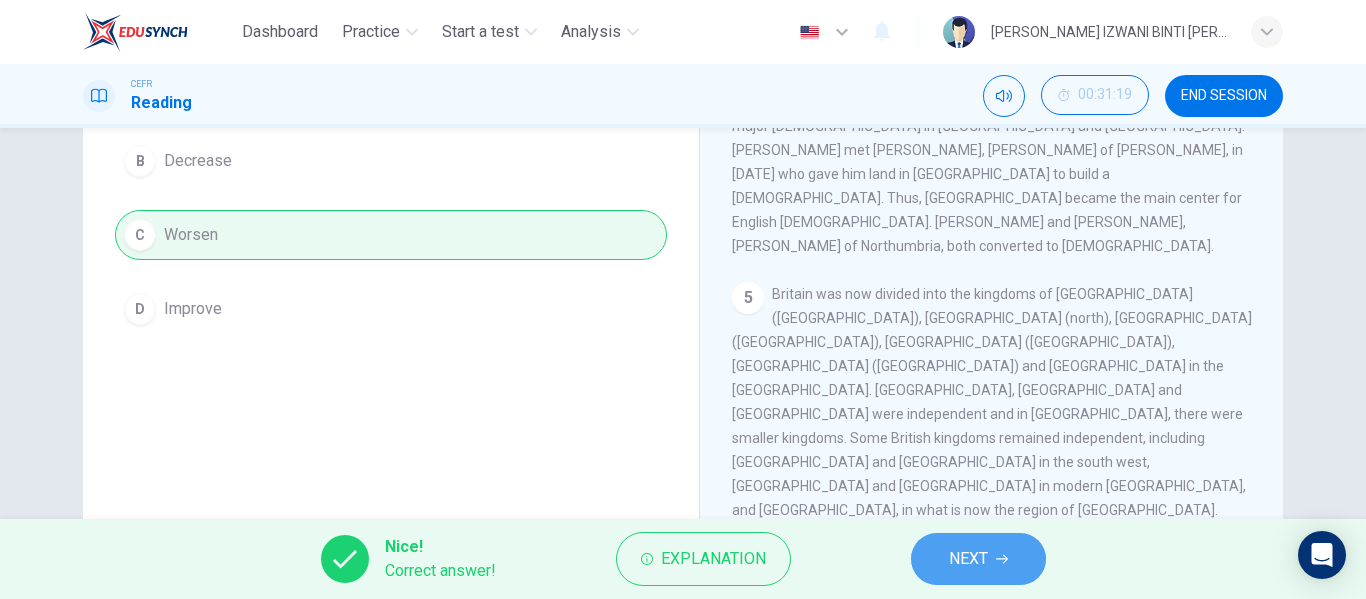 click on "NEXT" at bounding box center (968, 559) 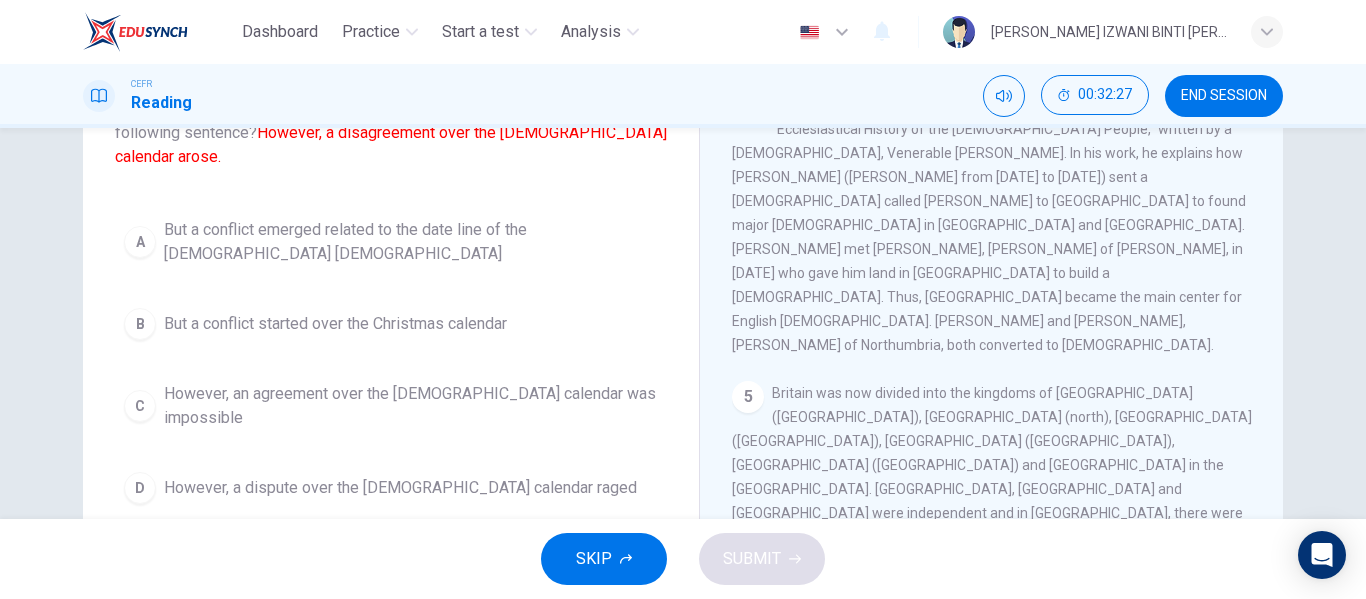 scroll, scrollTop: 166, scrollLeft: 0, axis: vertical 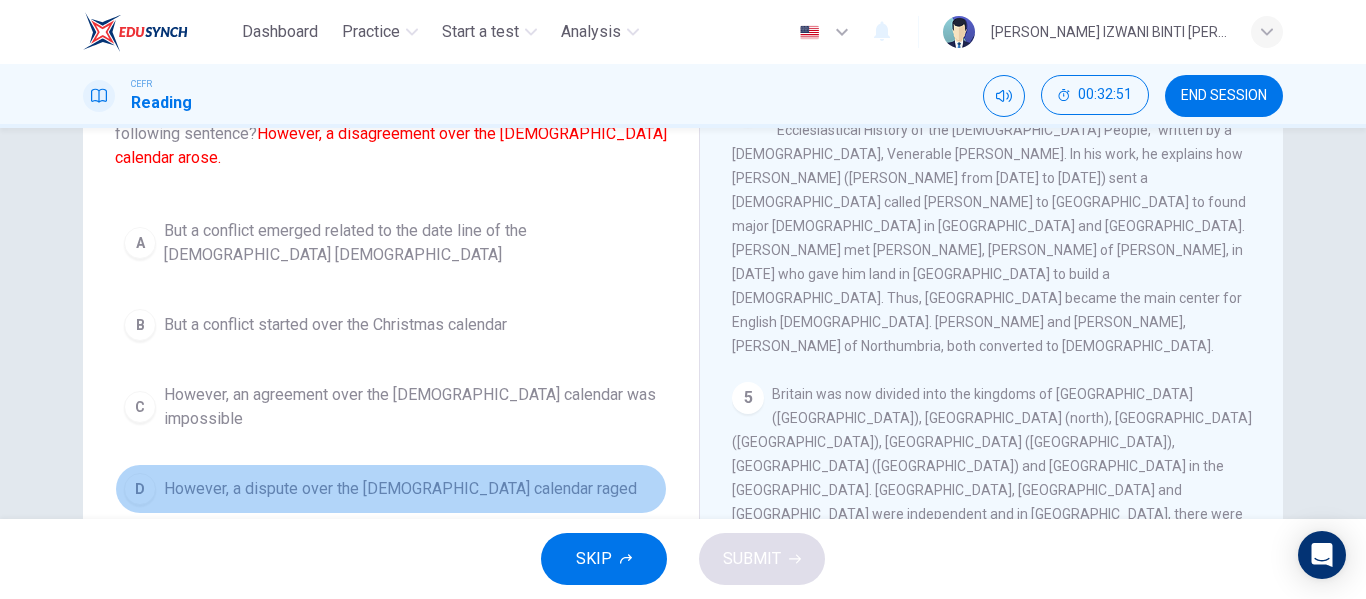 click on "However, a dispute over the [DEMOGRAPHIC_DATA] calendar raged" at bounding box center [400, 489] 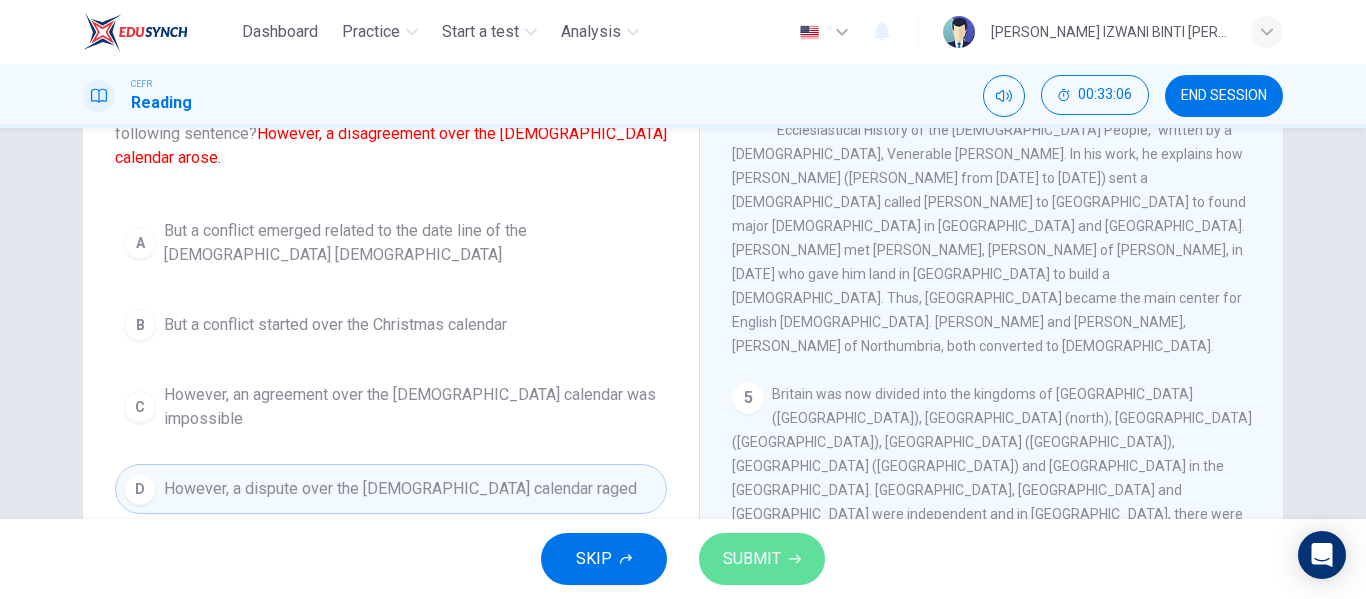 click on "SUBMIT" at bounding box center (762, 559) 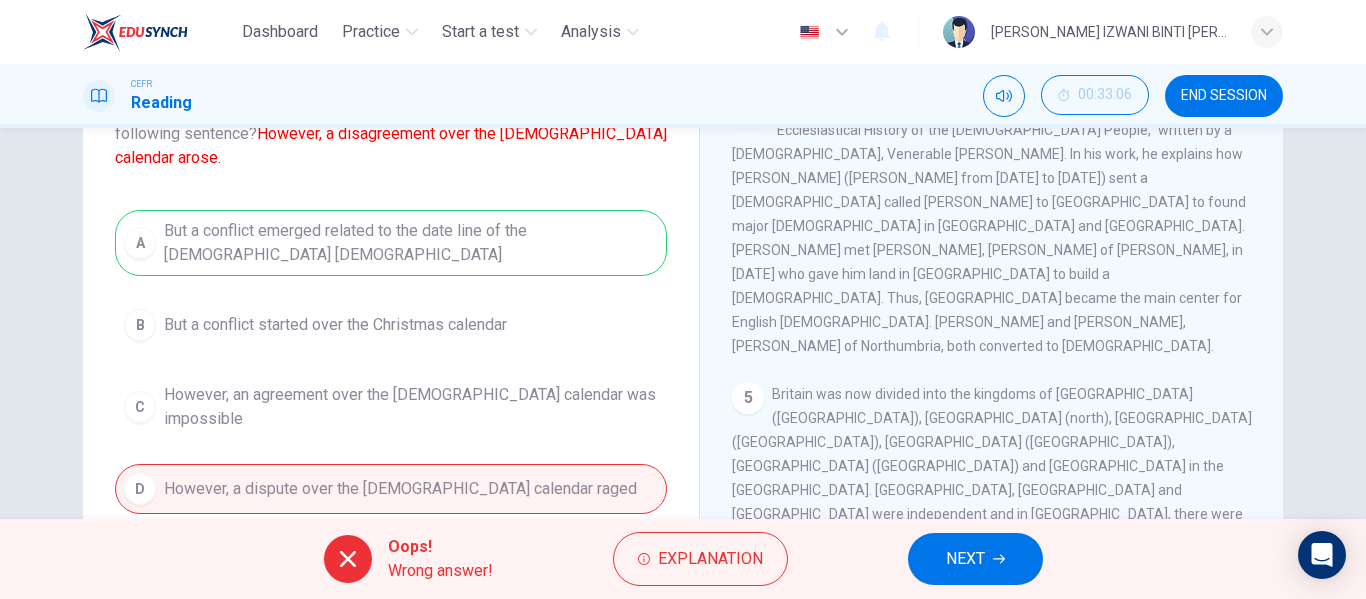 click on "A But a conflict emerged related to the date line of the [DEMOGRAPHIC_DATA] [DEMOGRAPHIC_DATA] B But a conflict started over the Christmas calendar C However, an agreement over the [DEMOGRAPHIC_DATA] calendar was impossible D However, a dispute over the [DEMOGRAPHIC_DATA] calendar raged" at bounding box center [391, 362] 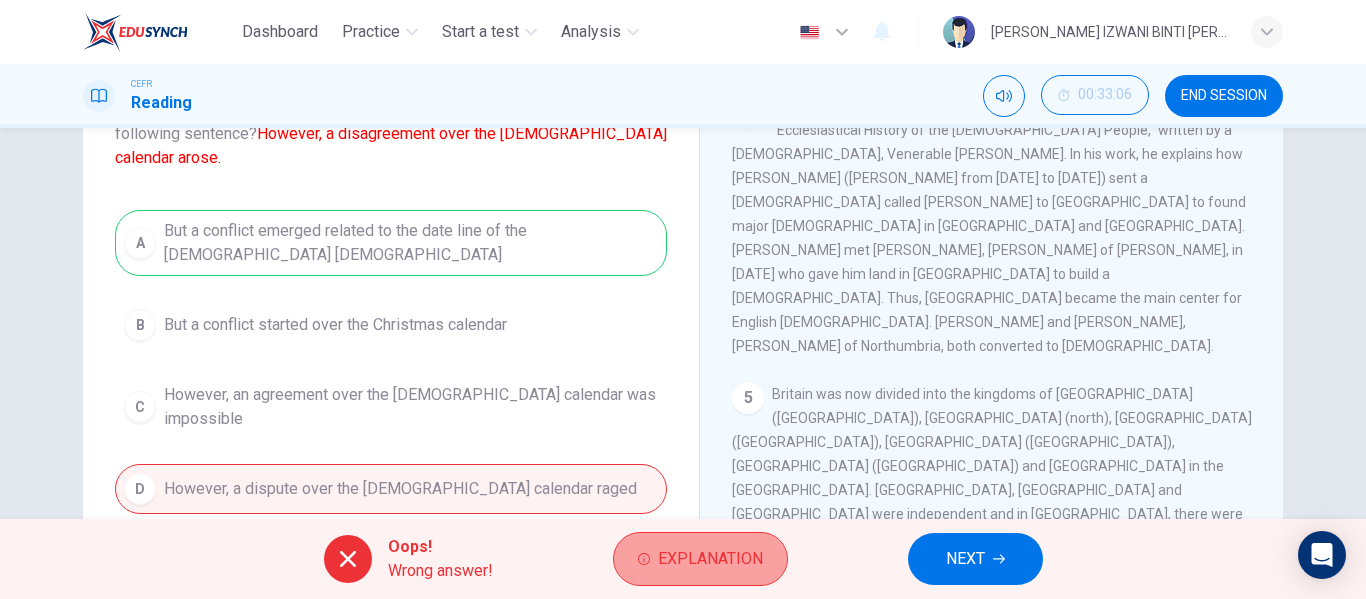 click on "Explanation" at bounding box center (710, 559) 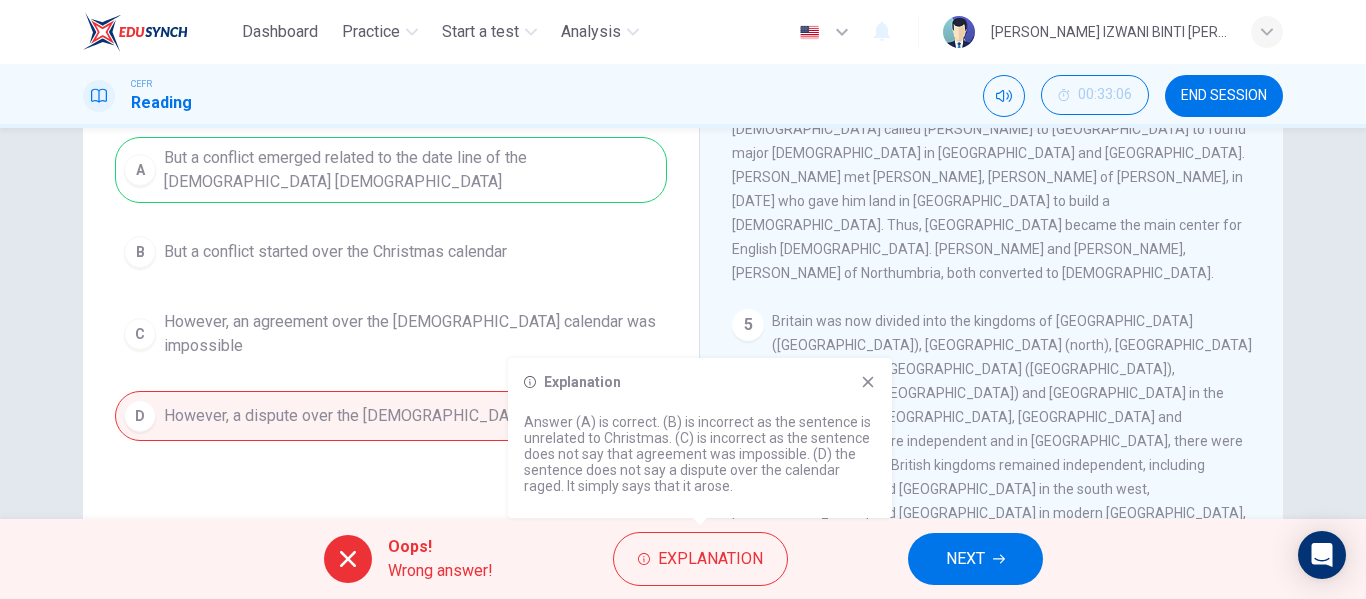 scroll, scrollTop: 241, scrollLeft: 0, axis: vertical 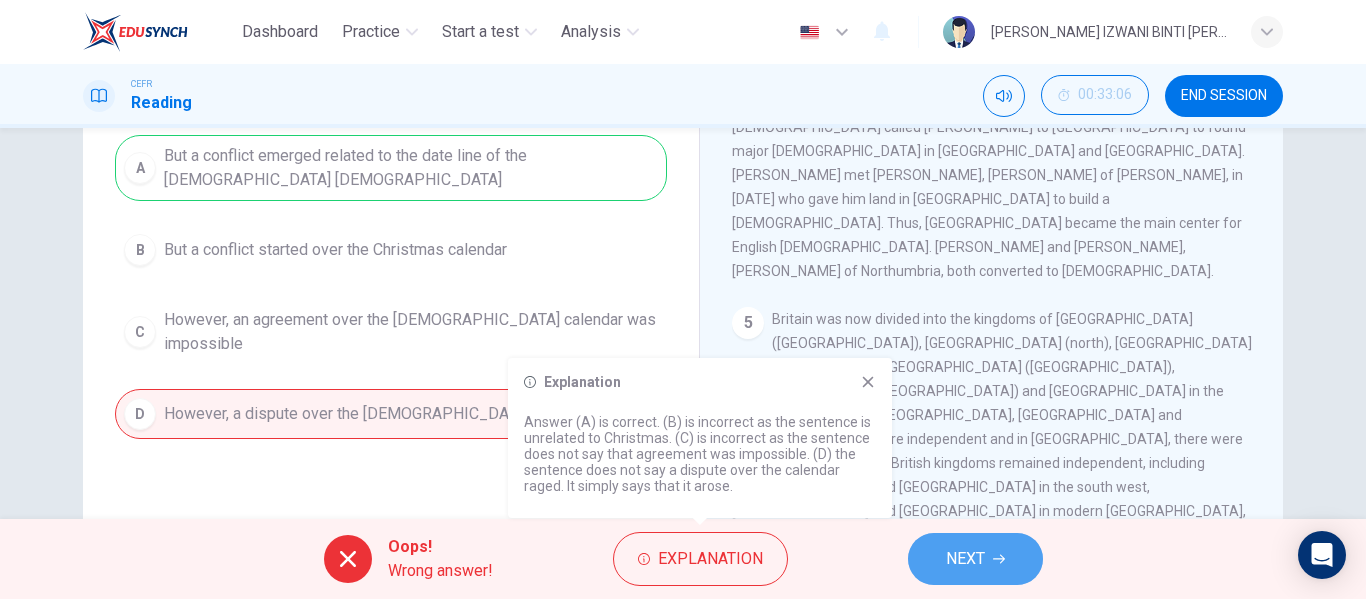 click on "NEXT" at bounding box center [975, 559] 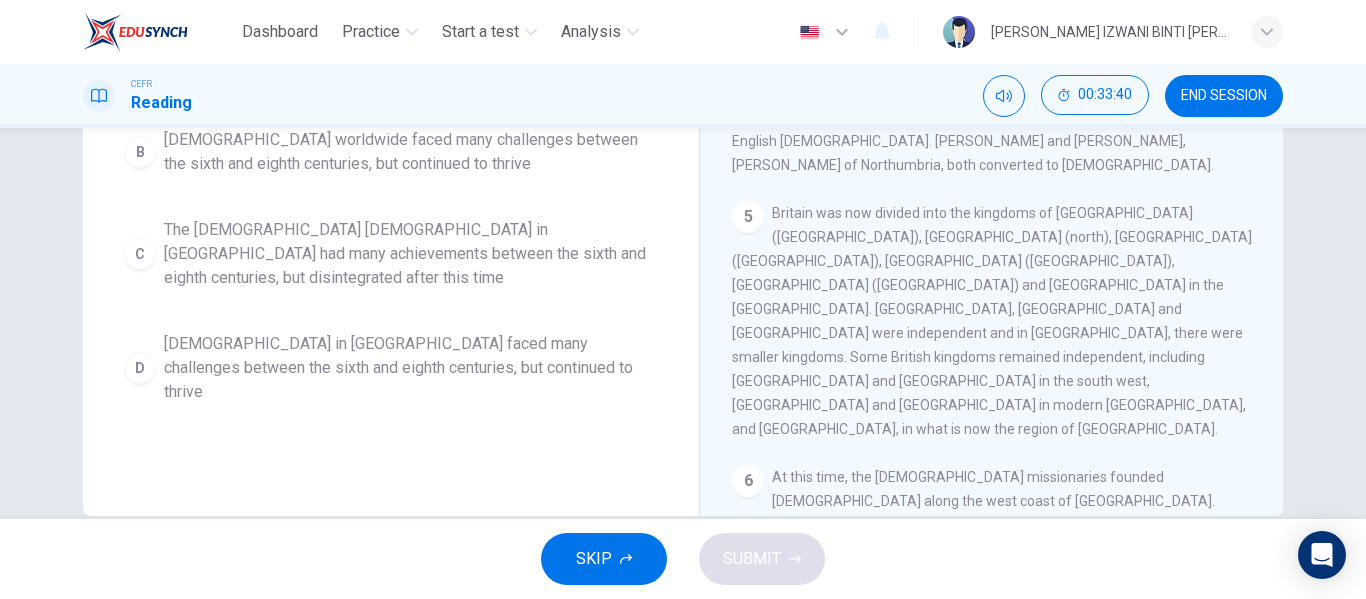 scroll, scrollTop: 384, scrollLeft: 0, axis: vertical 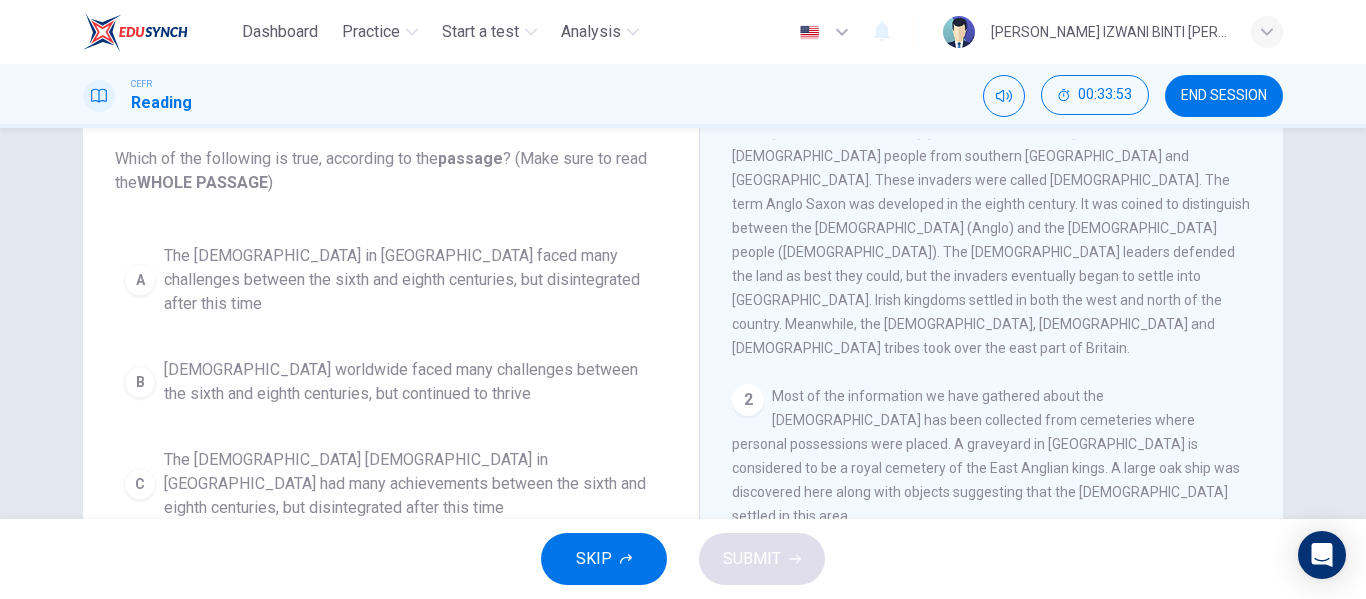 click on "Most of the information we have gathered about the [DEMOGRAPHIC_DATA] has been collected from cemeteries where personal possessions were placed. A graveyard in [GEOGRAPHIC_DATA] is considered to be a royal cemetery of the East Anglian kings. A large oak ship was discovered here along with objects suggesting that the [DEMOGRAPHIC_DATA] settled in this area." at bounding box center [986, 456] 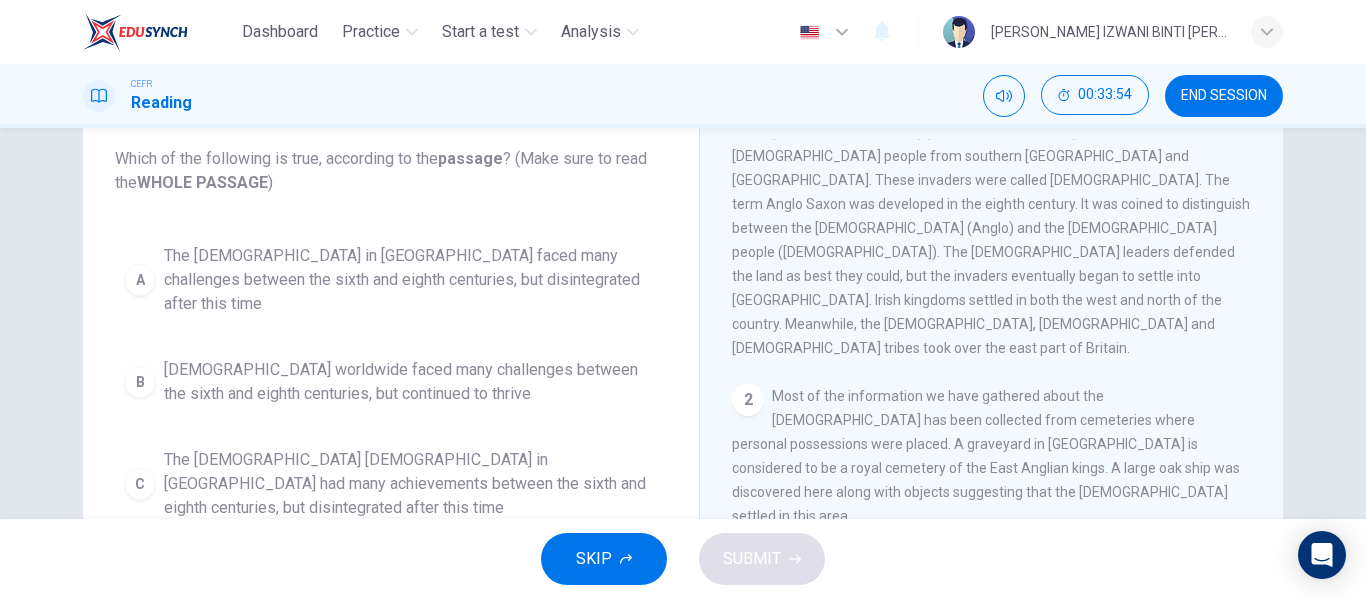 scroll, scrollTop: 0, scrollLeft: 0, axis: both 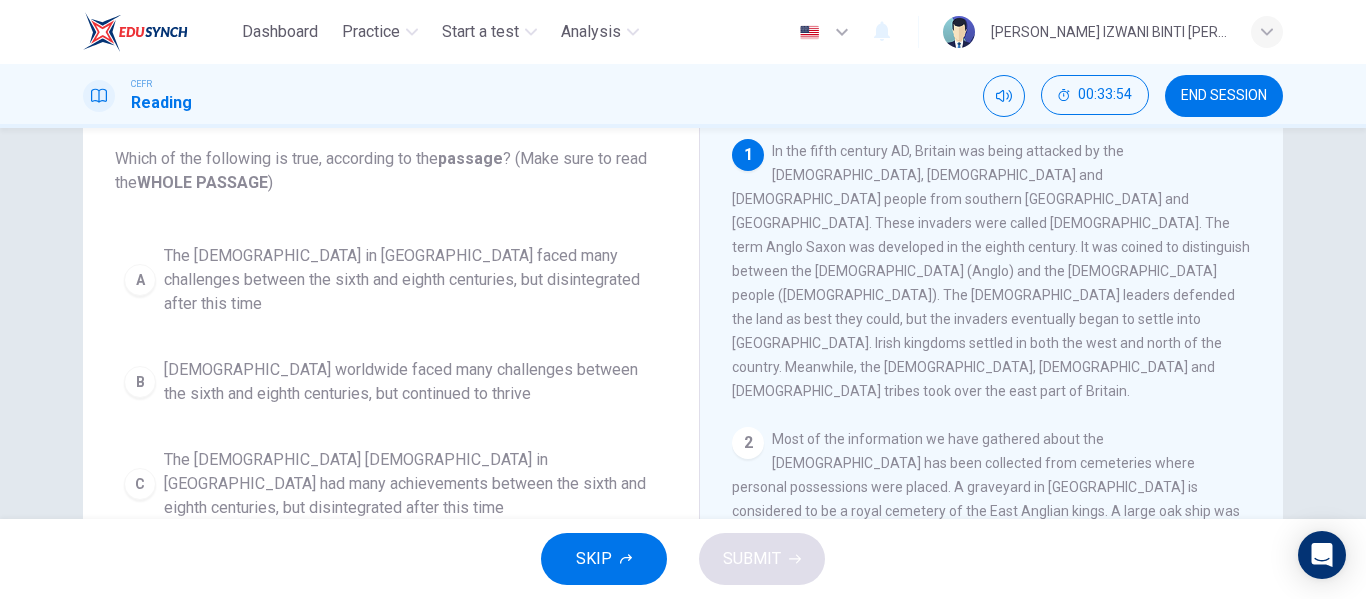 click on "1 In the fifth century AD, Britain was being attacked by the [DEMOGRAPHIC_DATA], [DEMOGRAPHIC_DATA] and [DEMOGRAPHIC_DATA] people from southern [GEOGRAPHIC_DATA] and [GEOGRAPHIC_DATA]. These invaders were called [DEMOGRAPHIC_DATA]. The term Anglo Saxon was developed in the eighth century. It was coined to distinguish between the [DEMOGRAPHIC_DATA] (Anglo) and the [DEMOGRAPHIC_DATA] people ([DEMOGRAPHIC_DATA]). The [DEMOGRAPHIC_DATA] leaders defended the land as best they could, but the invaders eventually began to settle into [GEOGRAPHIC_DATA]. Irish kingdoms settled in both the west and north of the country. Meanwhile, the [DEMOGRAPHIC_DATA], [DEMOGRAPHIC_DATA] and [DEMOGRAPHIC_DATA] tribes took over the east part of Britain. 2 Most of the information we have gathered about the [DEMOGRAPHIC_DATA] has been collected from cemeteries where personal possessions were placed. A graveyard in [GEOGRAPHIC_DATA] is considered to be a royal cemetery of the East Anglian kings. A large oak ship was discovered here along with objects suggesting that the [DEMOGRAPHIC_DATA] settled in this area. 3 4 5 6 7" at bounding box center [1005, 442] 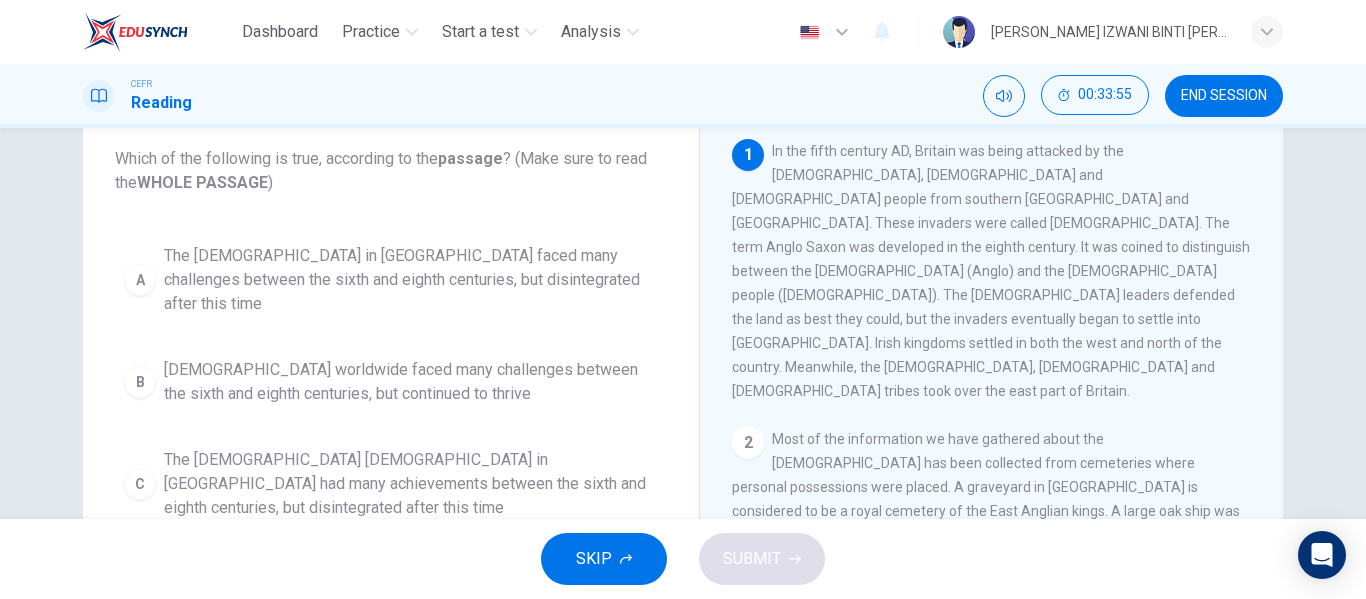 click on "In the fifth century AD, Britain was being attacked by the [DEMOGRAPHIC_DATA], [DEMOGRAPHIC_DATA] and [DEMOGRAPHIC_DATA] people from southern [GEOGRAPHIC_DATA] and [GEOGRAPHIC_DATA]. These invaders were called [DEMOGRAPHIC_DATA]. The term Anglo Saxon was developed in the eighth century. It was coined to distinguish between the [DEMOGRAPHIC_DATA] (Anglo) and the [DEMOGRAPHIC_DATA] people ([DEMOGRAPHIC_DATA]). The [DEMOGRAPHIC_DATA] leaders defended the land as best they could, but the invaders eventually began to settle into [GEOGRAPHIC_DATA]. Irish kingdoms settled in both the west and north of the country. Meanwhile, the [DEMOGRAPHIC_DATA], [DEMOGRAPHIC_DATA] and [DEMOGRAPHIC_DATA] tribes took over the east part of Britain." at bounding box center (991, 271) 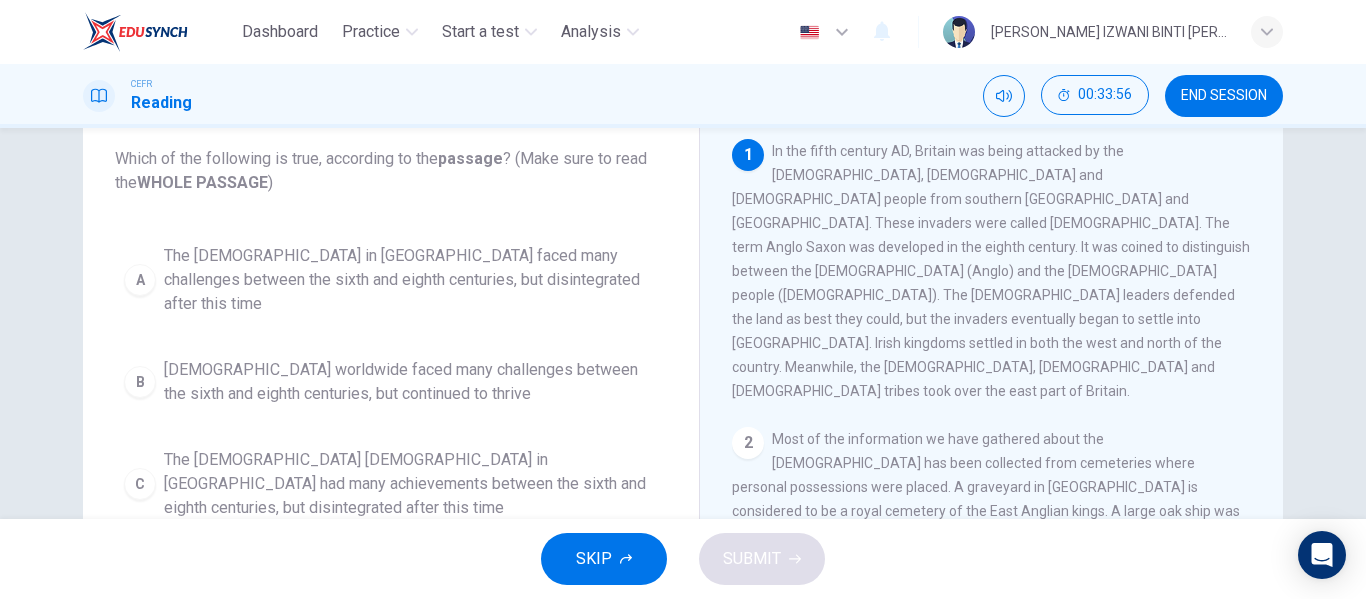 click on "In the fifth century AD, Britain was being attacked by the [DEMOGRAPHIC_DATA], [DEMOGRAPHIC_DATA] and [DEMOGRAPHIC_DATA] people from southern [GEOGRAPHIC_DATA] and [GEOGRAPHIC_DATA]. These invaders were called [DEMOGRAPHIC_DATA]. The term Anglo Saxon was developed in the eighth century. It was coined to distinguish between the [DEMOGRAPHIC_DATA] (Anglo) and the [DEMOGRAPHIC_DATA] people ([DEMOGRAPHIC_DATA]). The [DEMOGRAPHIC_DATA] leaders defended the land as best they could, but the invaders eventually began to settle into [GEOGRAPHIC_DATA]. Irish kingdoms settled in both the west and north of the country. Meanwhile, the [DEMOGRAPHIC_DATA], [DEMOGRAPHIC_DATA] and [DEMOGRAPHIC_DATA] tribes took over the east part of Britain." at bounding box center (991, 271) 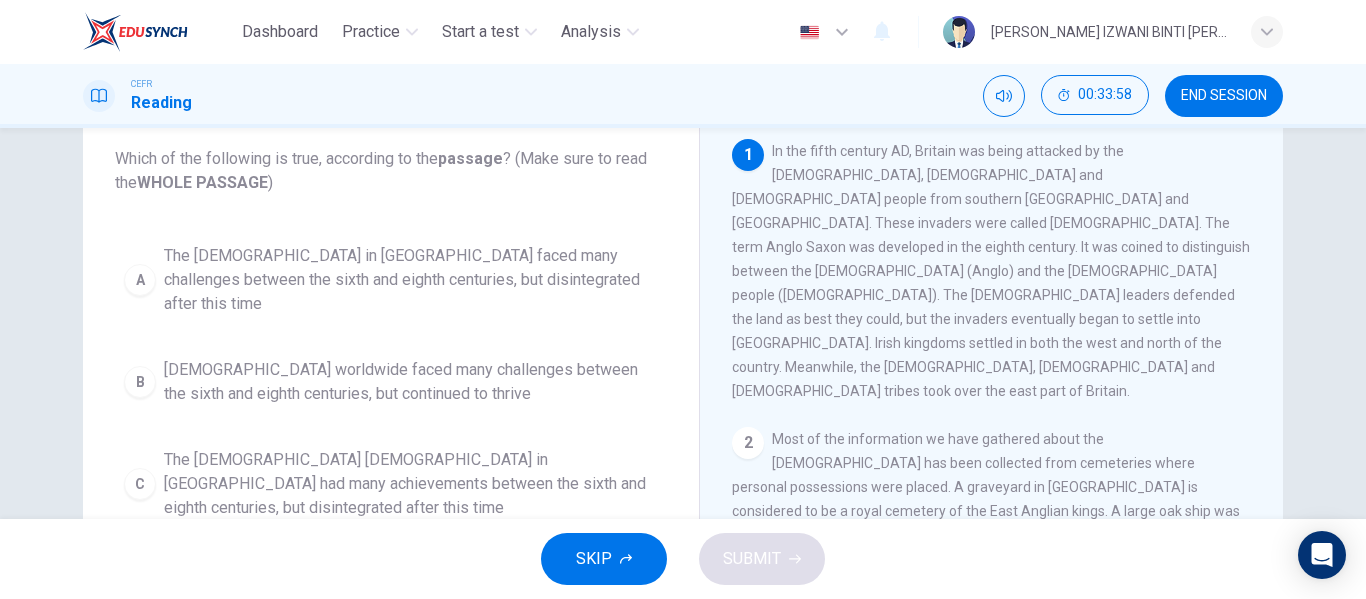 drag, startPoint x: 938, startPoint y: 318, endPoint x: 841, endPoint y: 242, distance: 123.22743 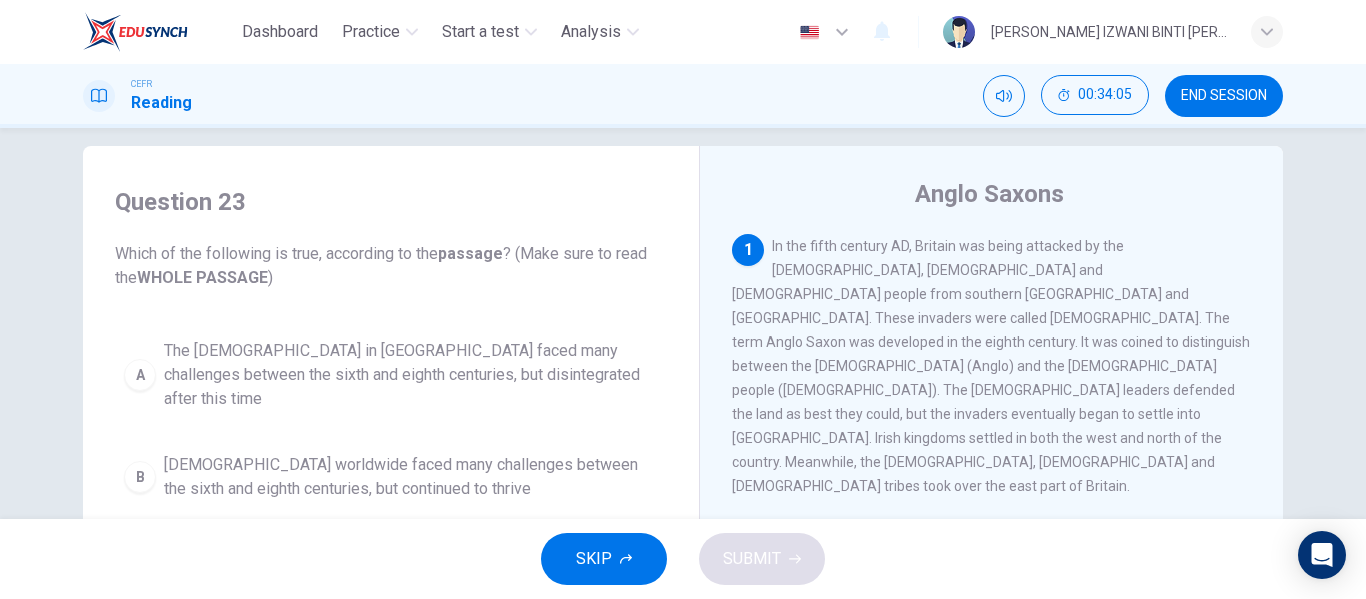 scroll, scrollTop: 21, scrollLeft: 0, axis: vertical 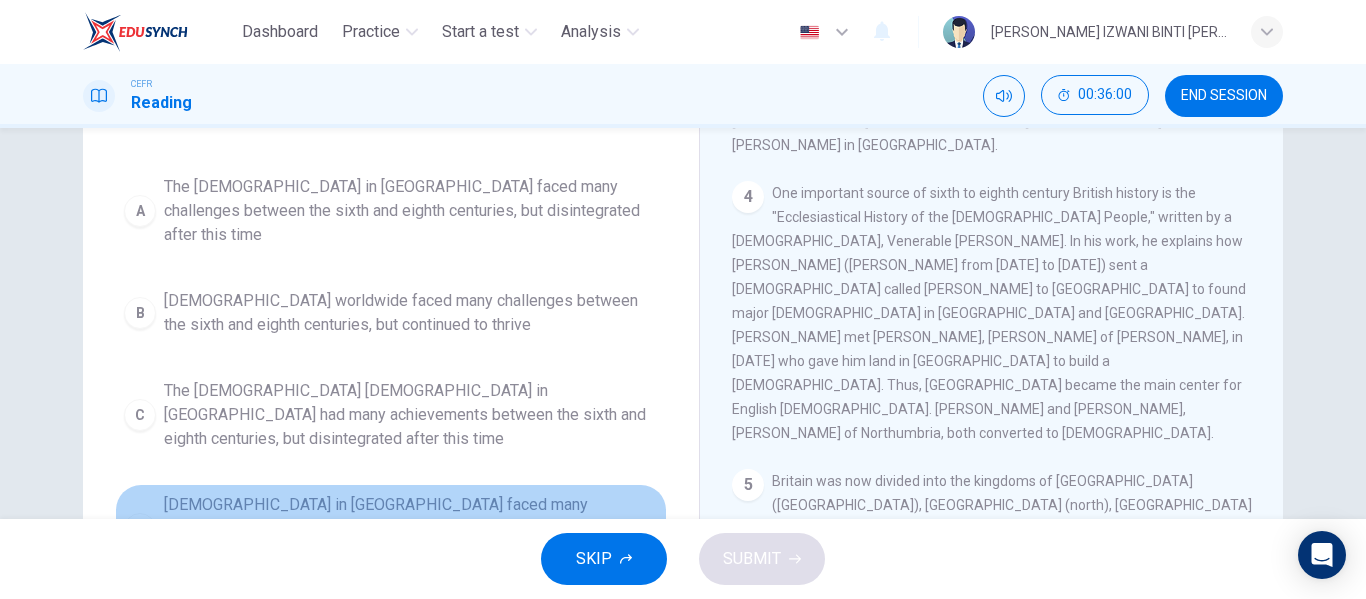 click on "[DEMOGRAPHIC_DATA] in [GEOGRAPHIC_DATA] faced many challenges between the sixth and eighth centuries, but continued to thrive" at bounding box center [411, 529] 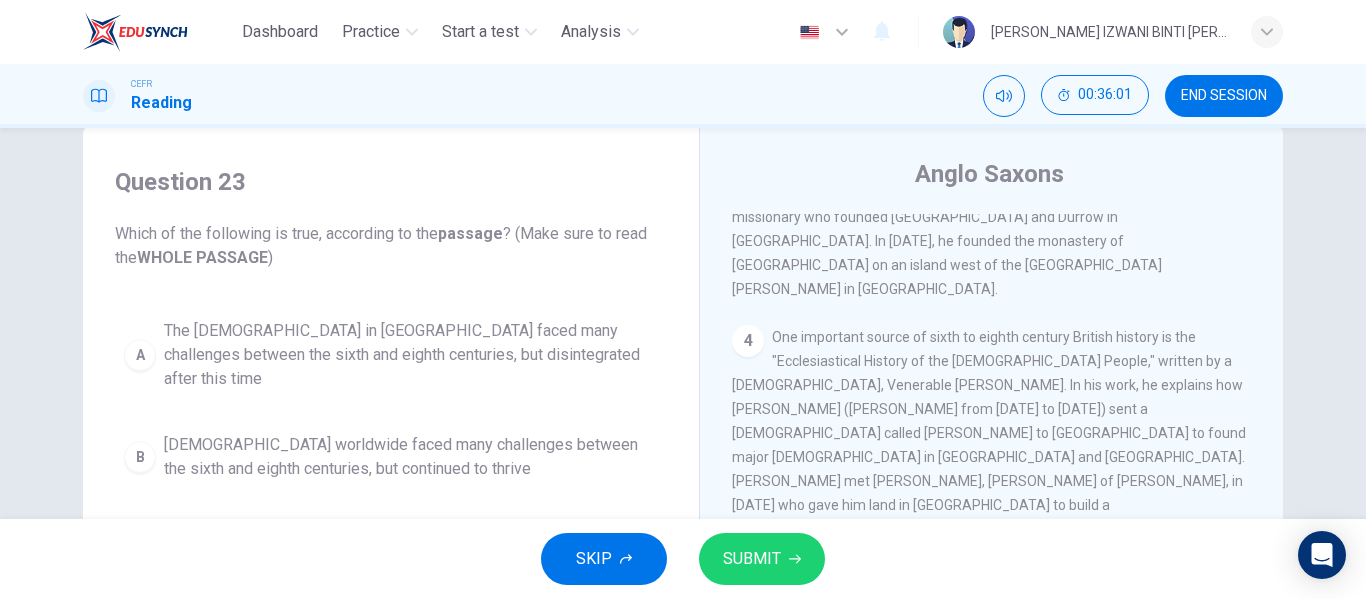 scroll, scrollTop: 0, scrollLeft: 0, axis: both 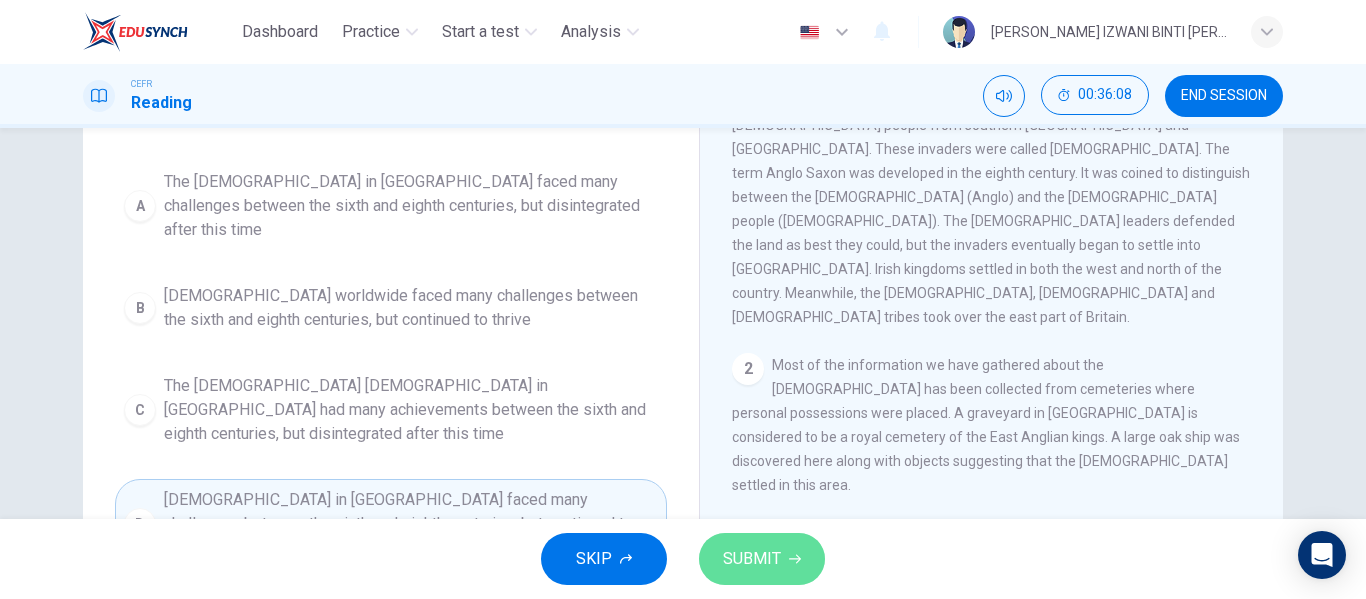 click on "SUBMIT" at bounding box center [762, 559] 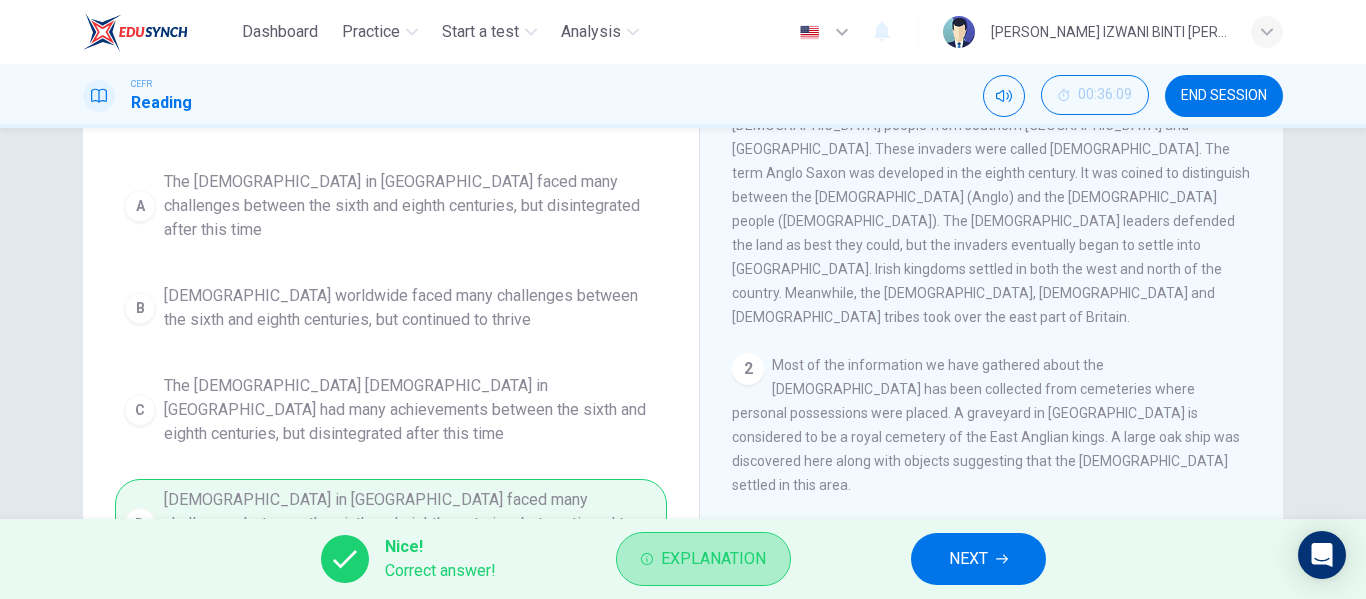click on "Explanation" at bounding box center [703, 559] 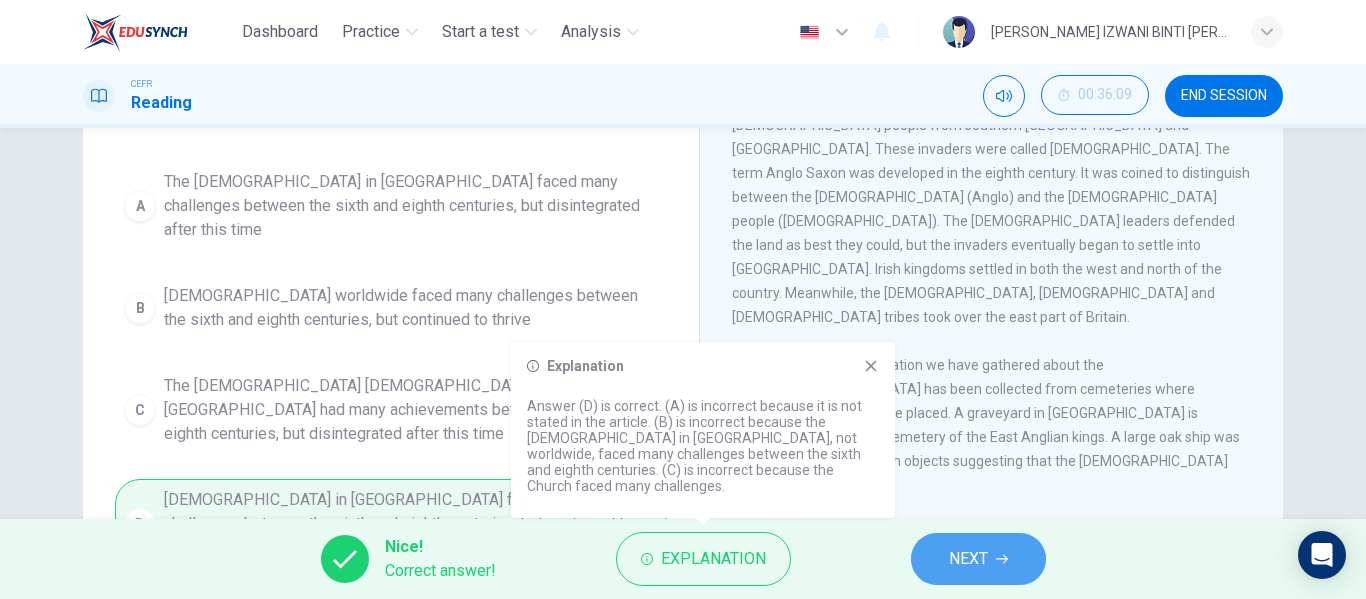 click on "NEXT" at bounding box center [978, 559] 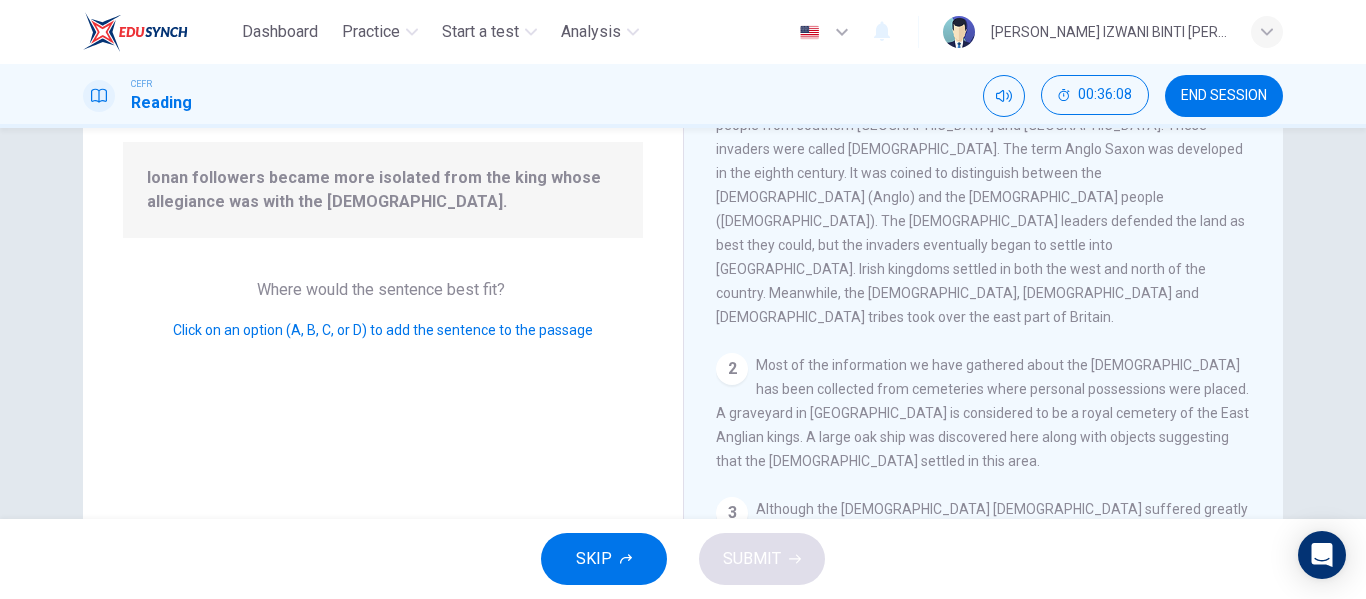 scroll, scrollTop: 860, scrollLeft: 0, axis: vertical 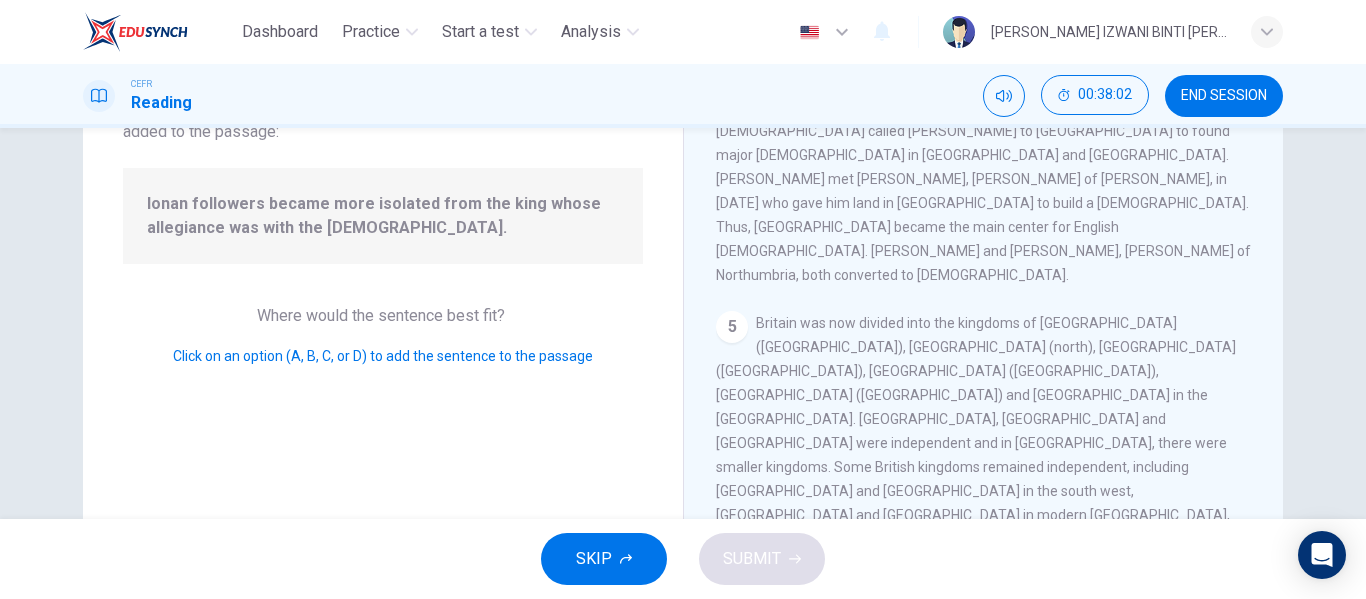 click at bounding box center (1202, 673) 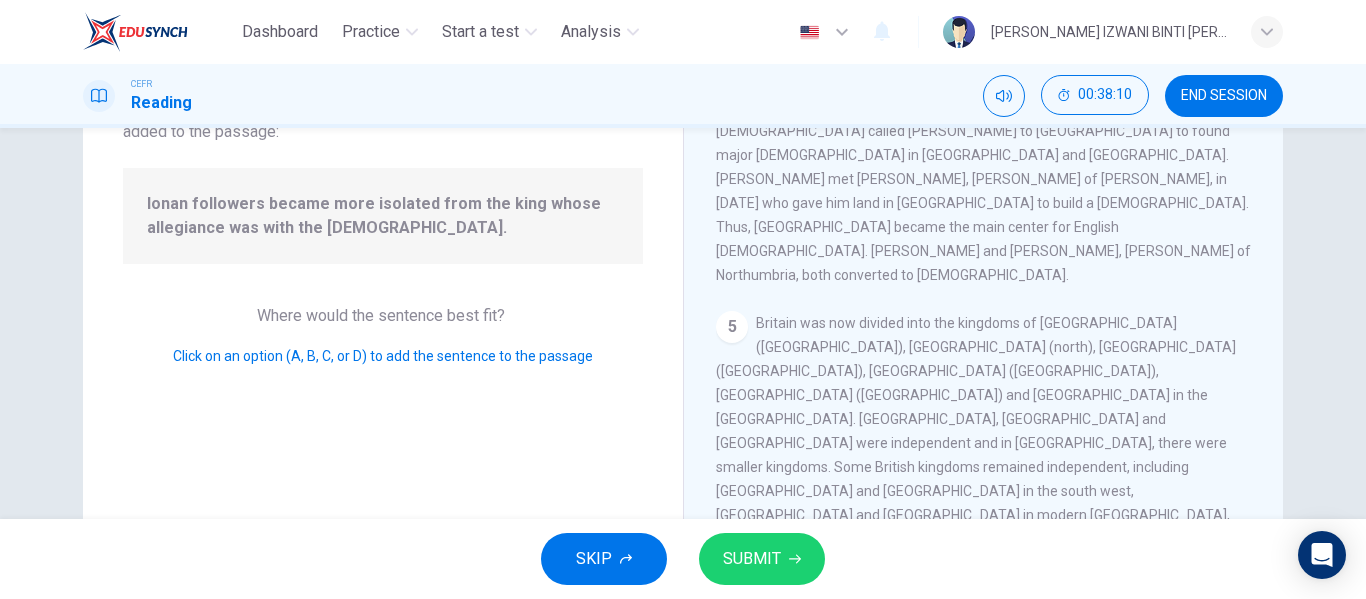 click at bounding box center (1202, 673) 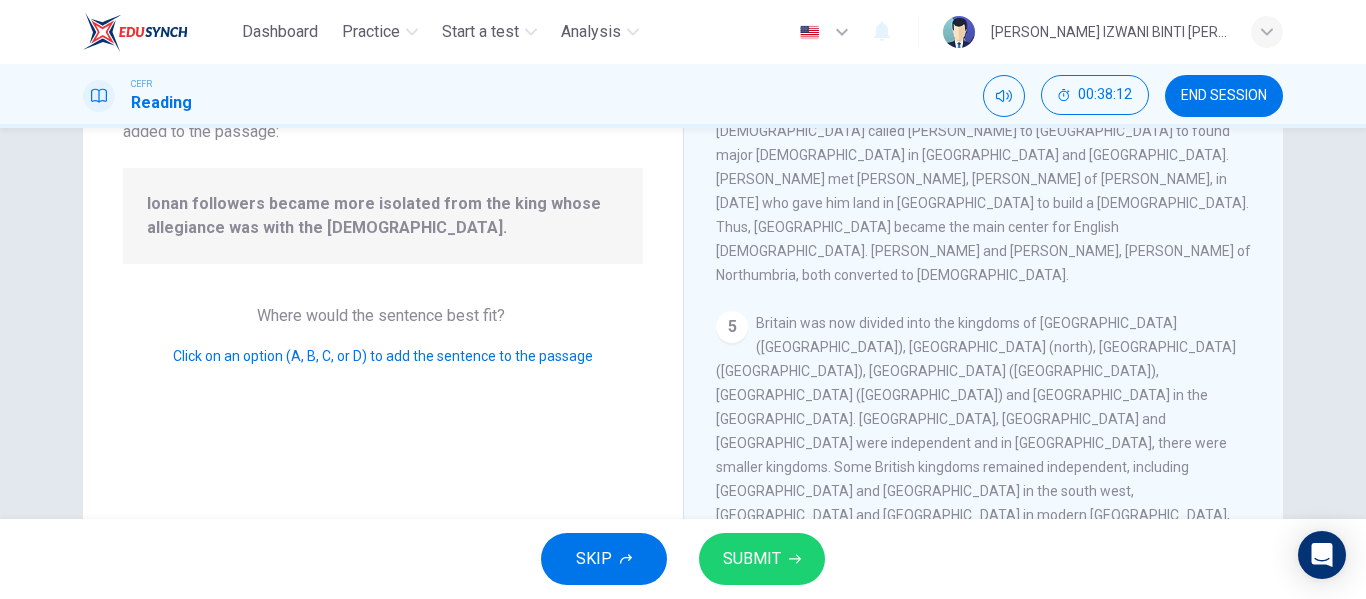 click at bounding box center (1232, 641) 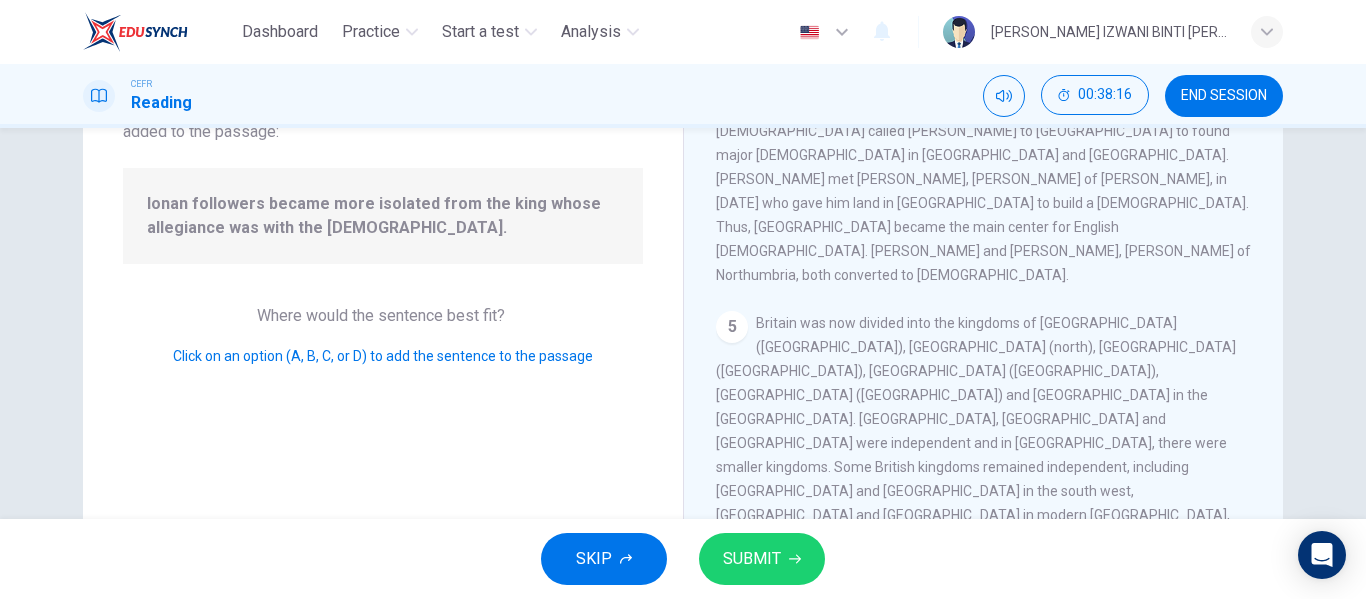 click at bounding box center (1232, 641) 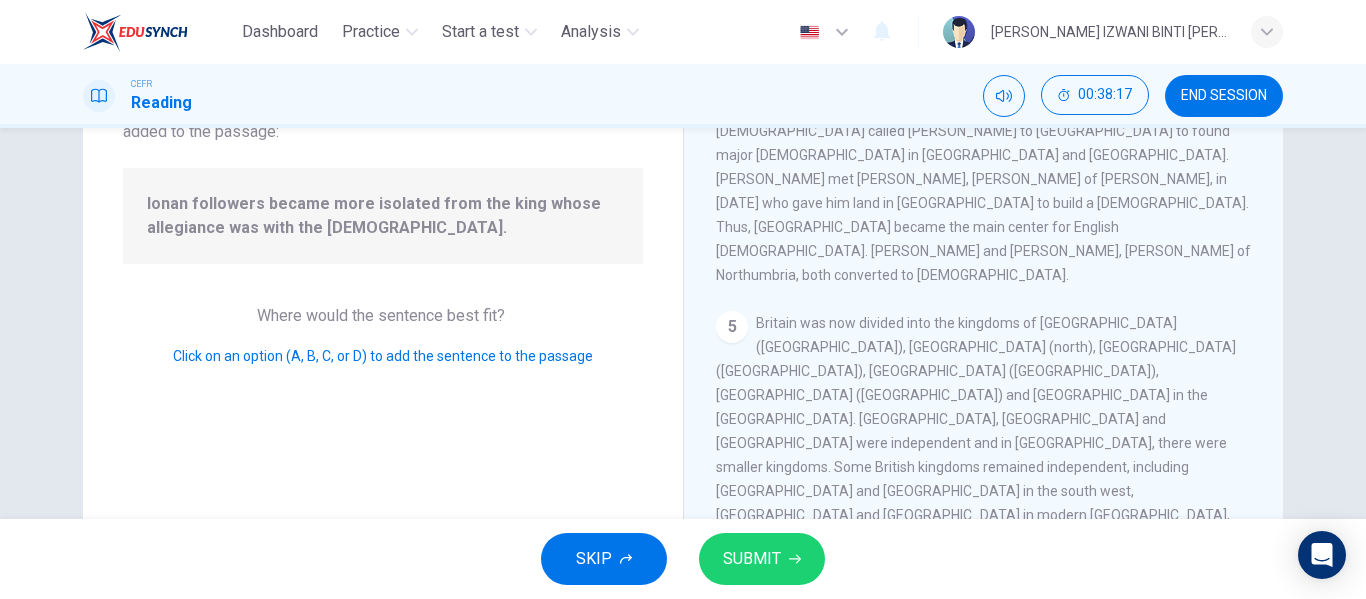 click on "At this time, the [DEMOGRAPHIC_DATA] missionaries founded [DEMOGRAPHIC_DATA] along the west coast of [GEOGRAPHIC_DATA]. Converts remained loyal to the [PERSON_NAME], founded by [PERSON_NAME].  A [DEMOGRAPHIC_DATA] followers became more isolated from the king whose allegiance was with the [DEMOGRAPHIC_DATA].  However, a disagreement over the [DEMOGRAPHIC_DATA] calendar arose.  B  [PERSON_NAME] decided for the Roman calendar over the Ionan calendar.  C  From that point, Irish influence on the England [DEMOGRAPHIC_DATA] began to wane.  D  Archbishop [PERSON_NAME] was appointed in [DATE] by [PERSON_NAME]. [PERSON_NAME] introduced Greek and established new dioceses." at bounding box center [984, 711] 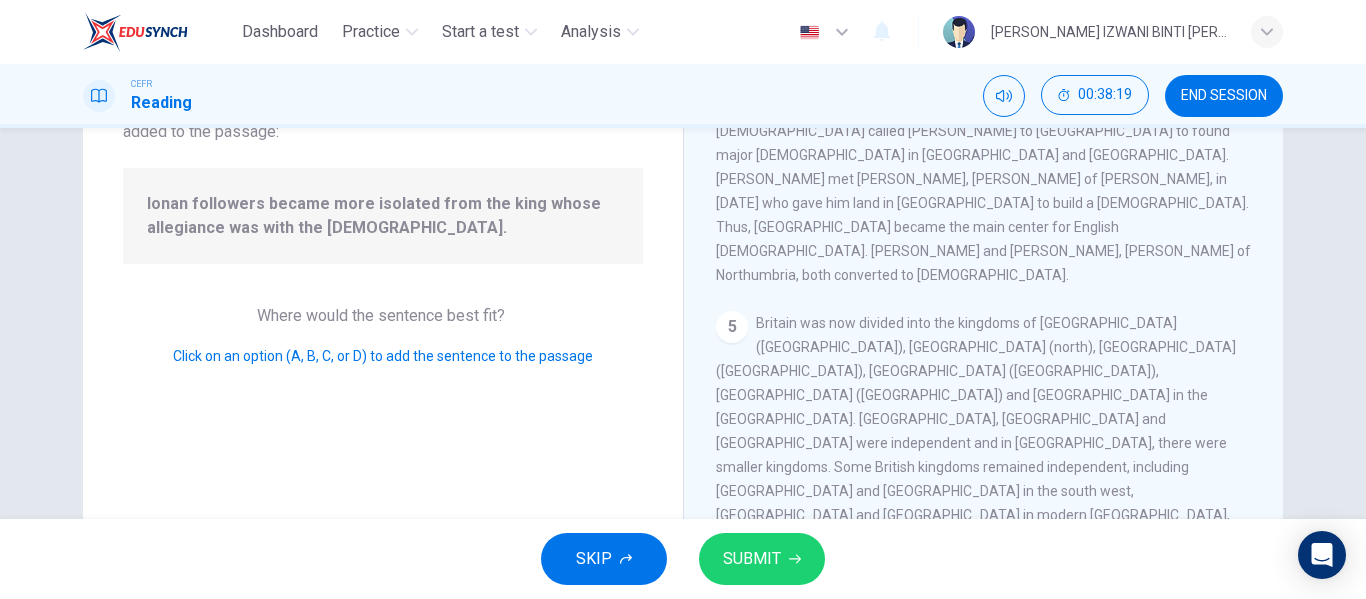 click at bounding box center [983, 721] 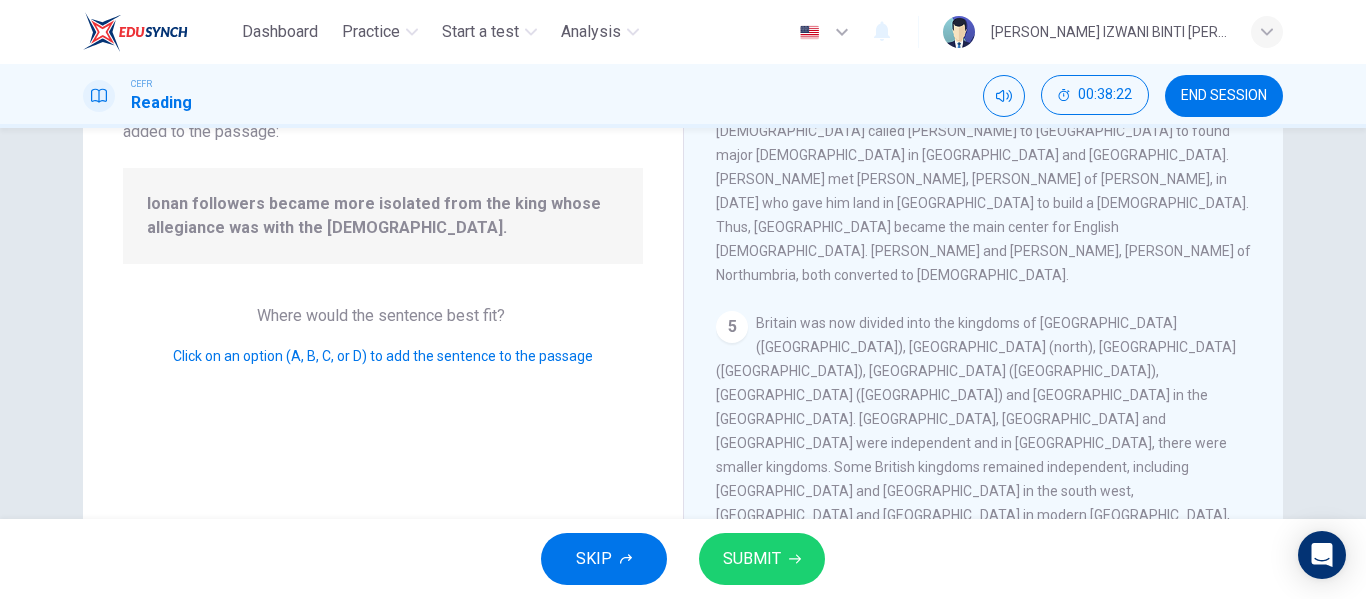 click at bounding box center [1232, 641] 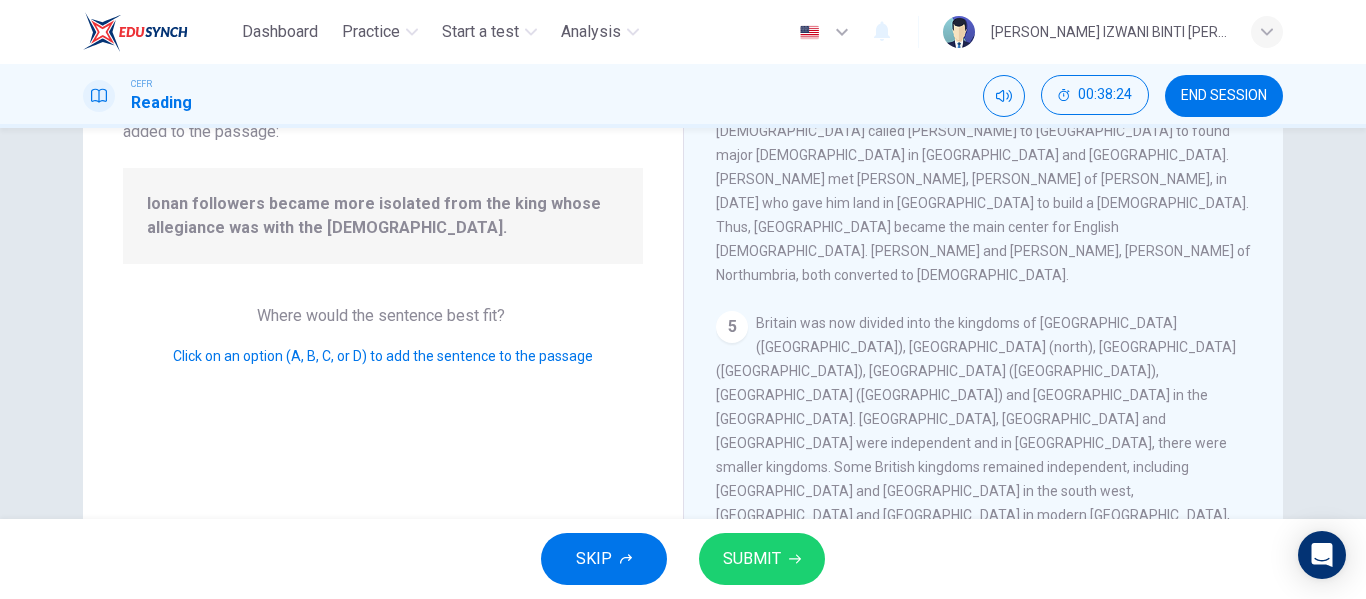 click on "6" at bounding box center (732, 591) 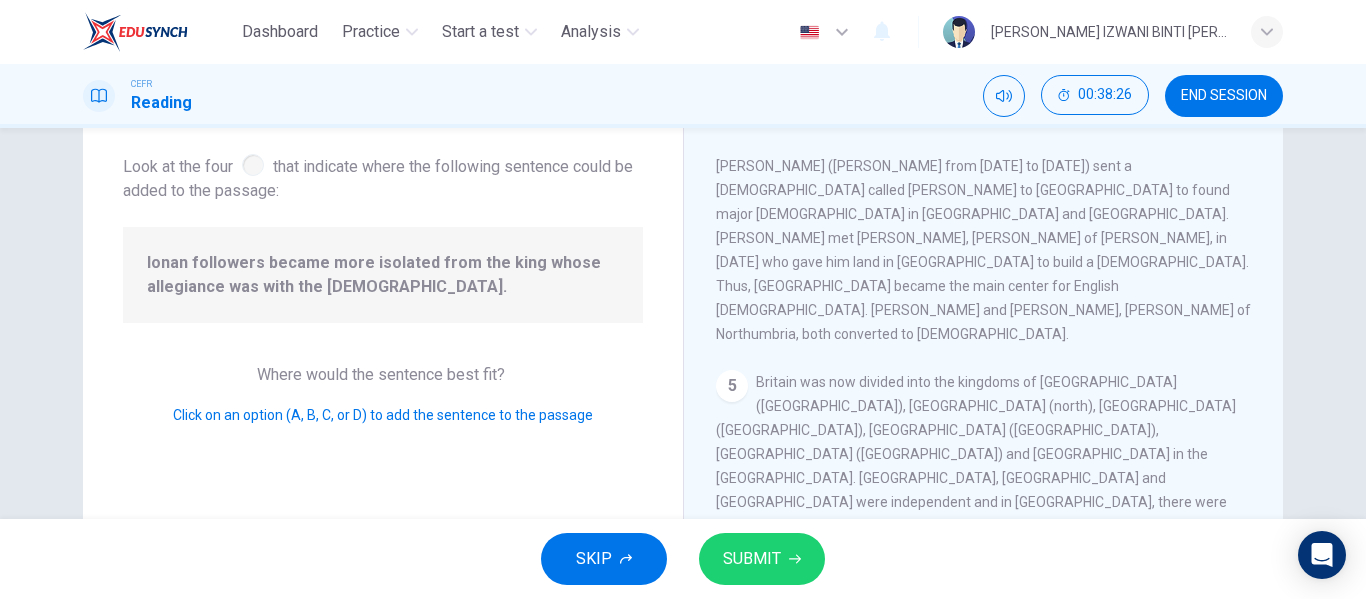 scroll, scrollTop: 85, scrollLeft: 0, axis: vertical 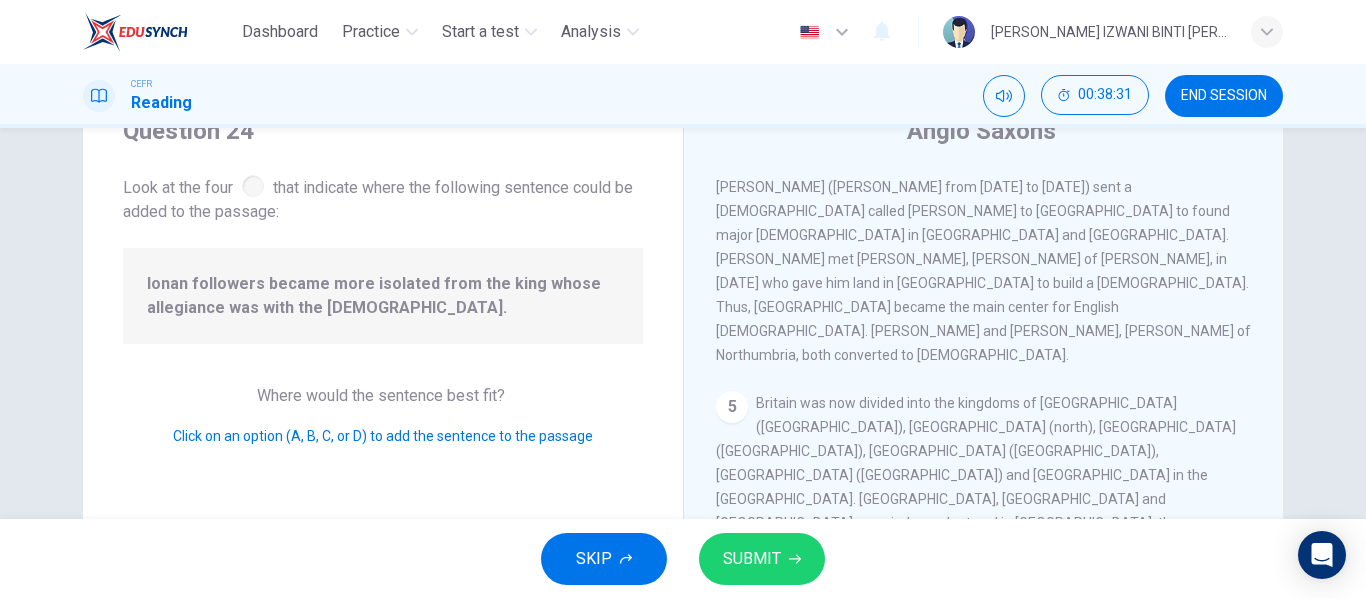 click on "6" at bounding box center [732, 671] 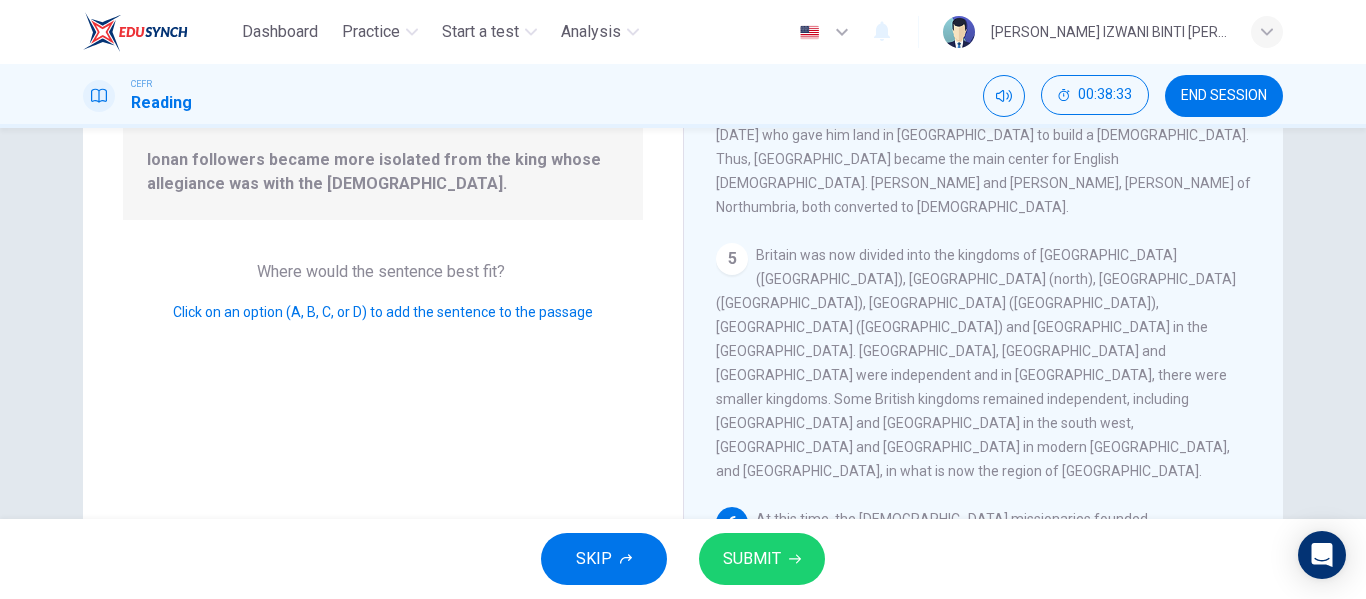 scroll, scrollTop: 211, scrollLeft: 0, axis: vertical 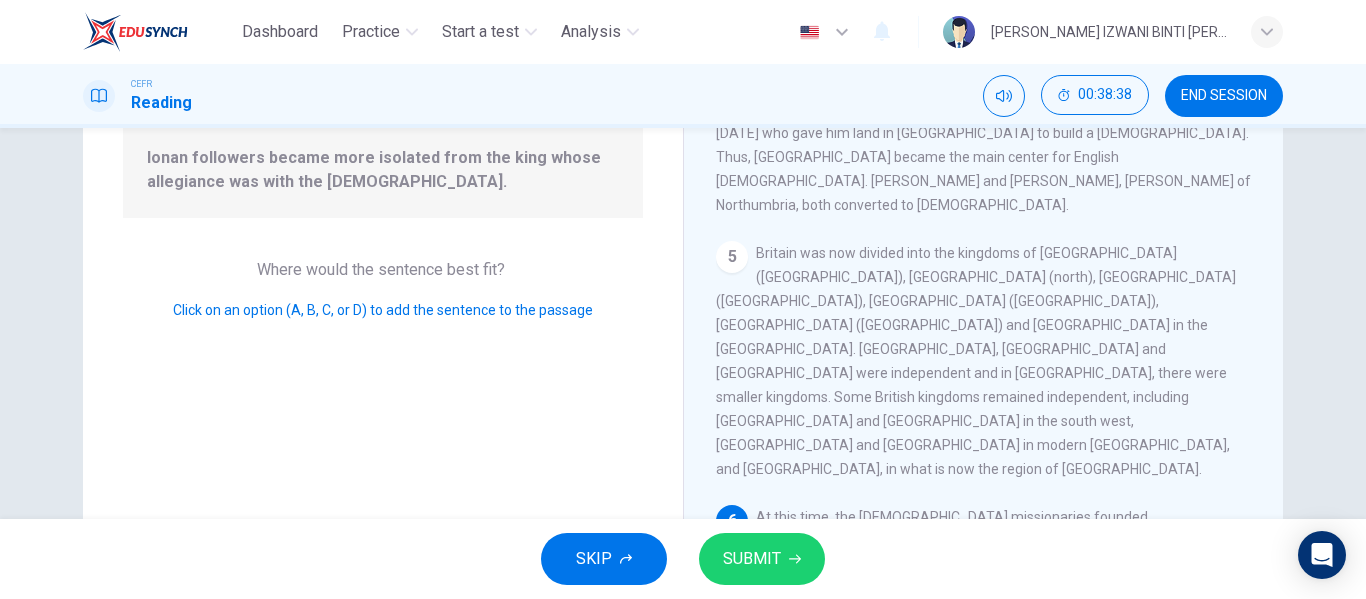 click at bounding box center [1232, 571] 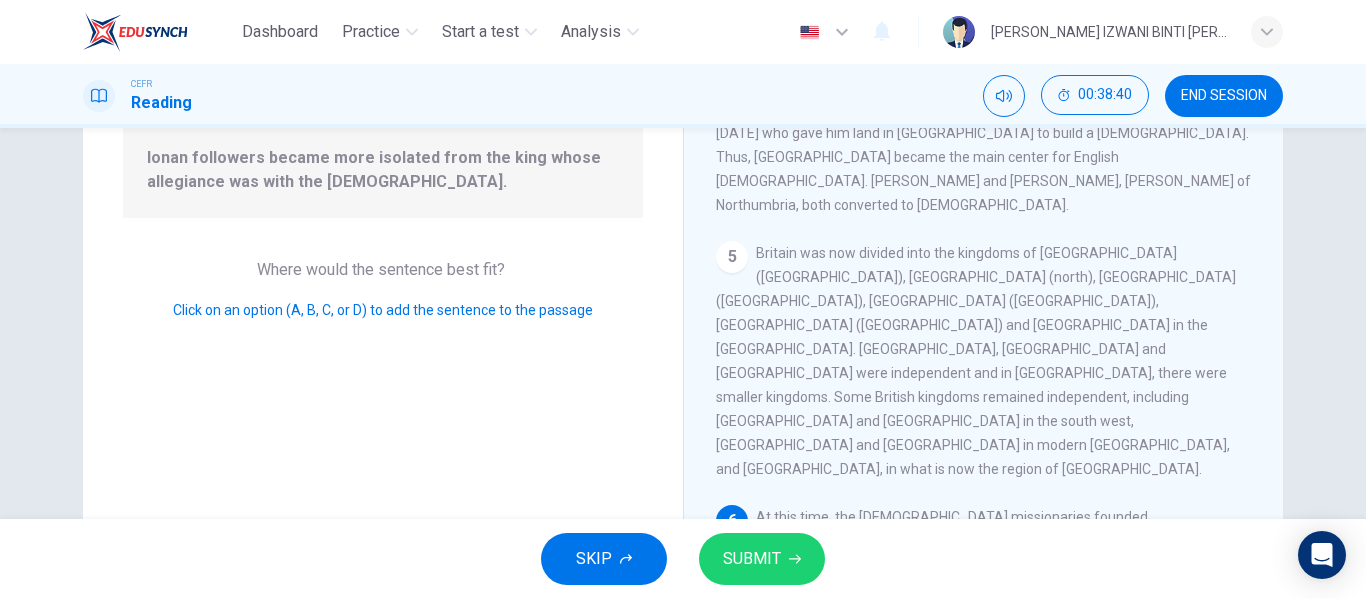 click at bounding box center (983, 651) 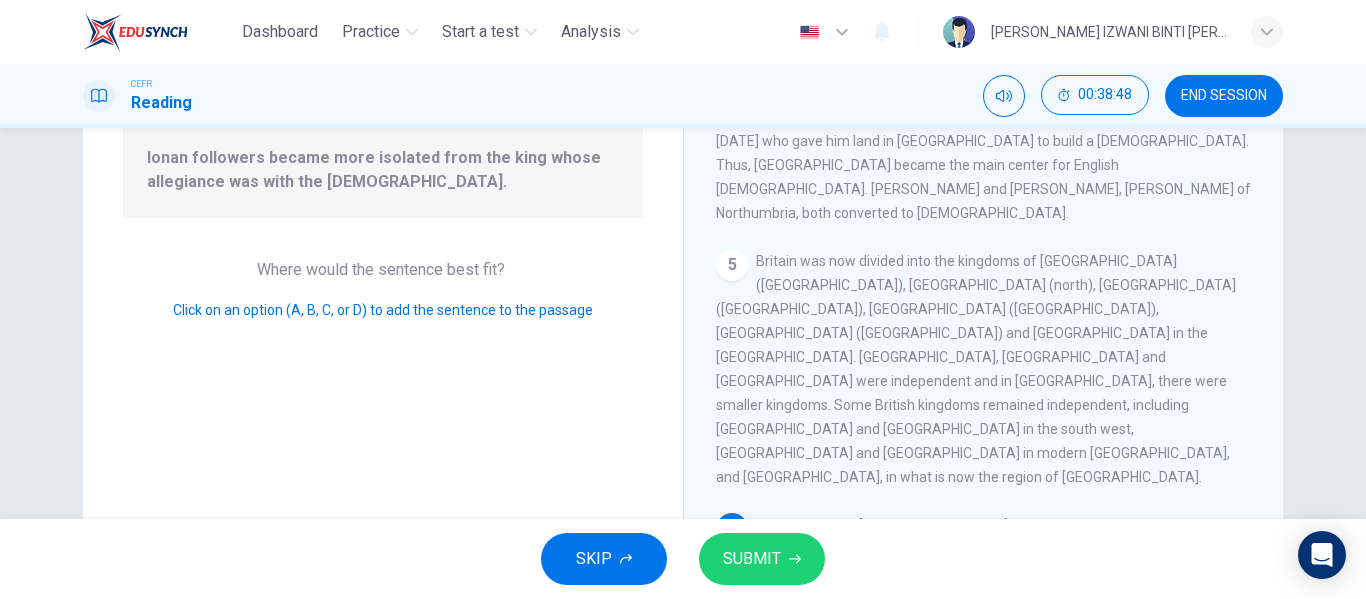 click at bounding box center [853, 691] 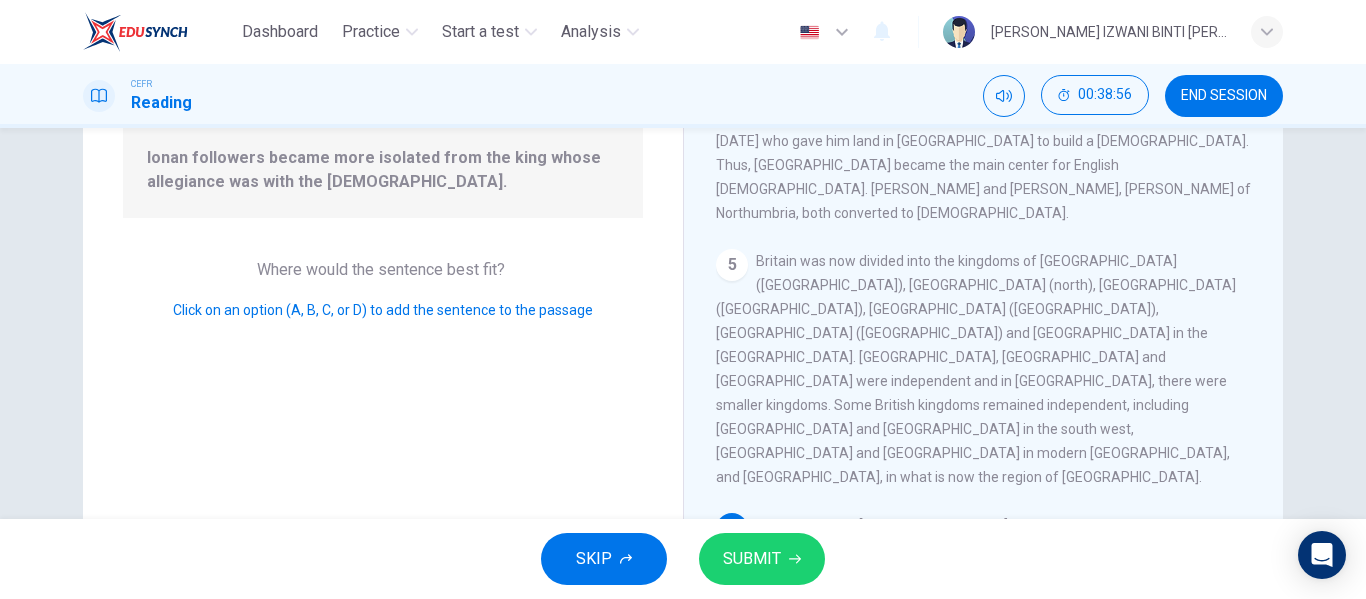 click at bounding box center (1232, 579) 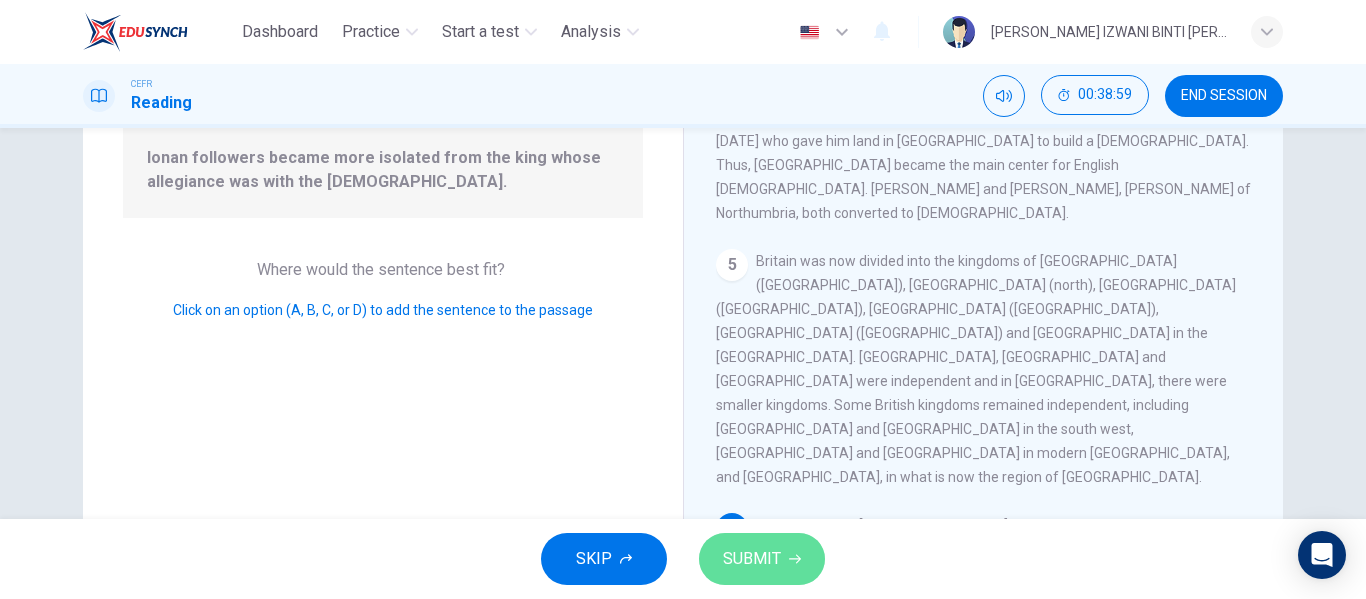 click on "SUBMIT" at bounding box center (752, 559) 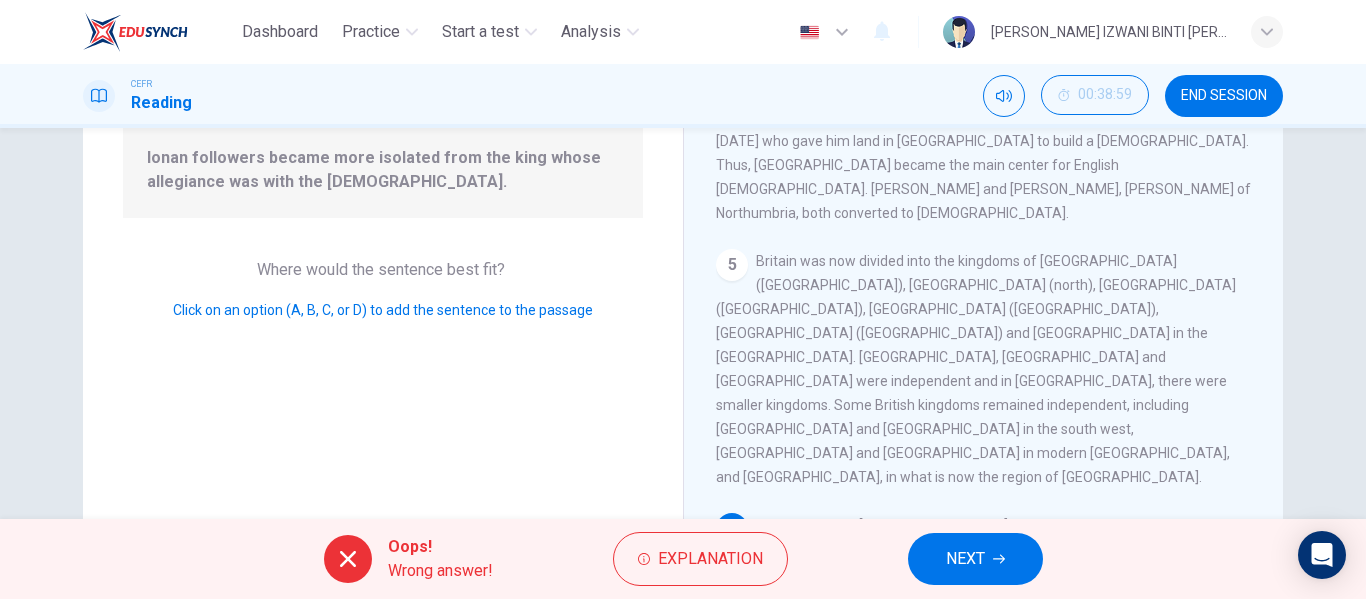click at bounding box center [991, 691] 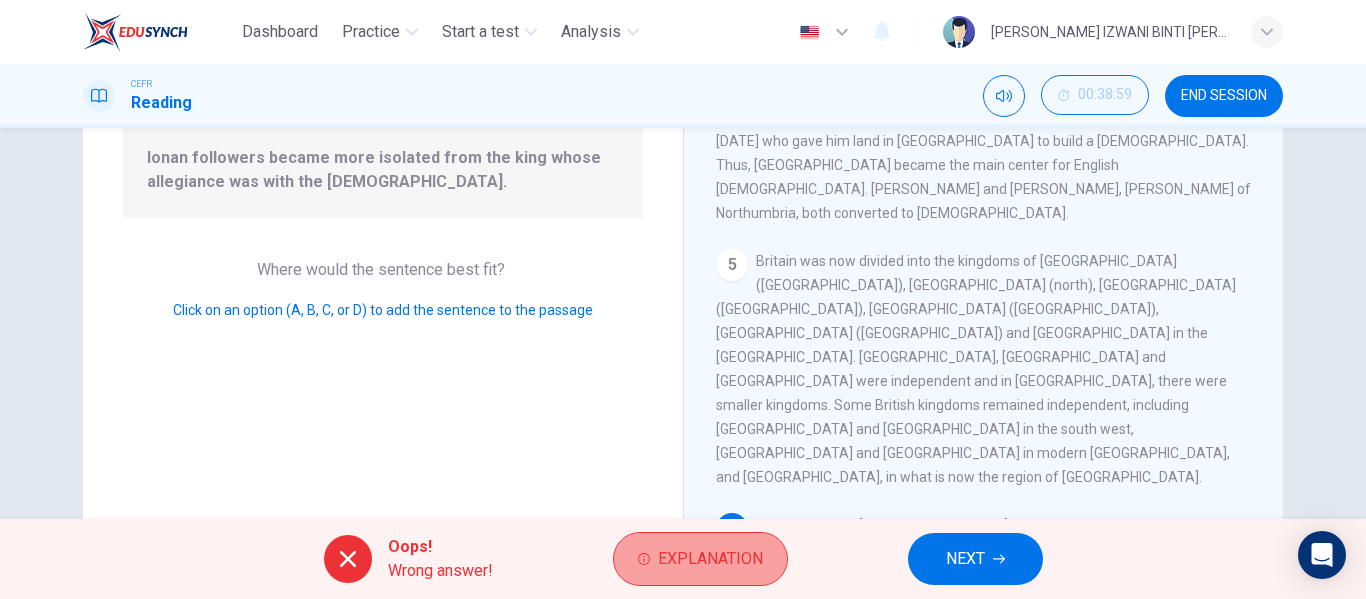 click on "Explanation" at bounding box center (710, 559) 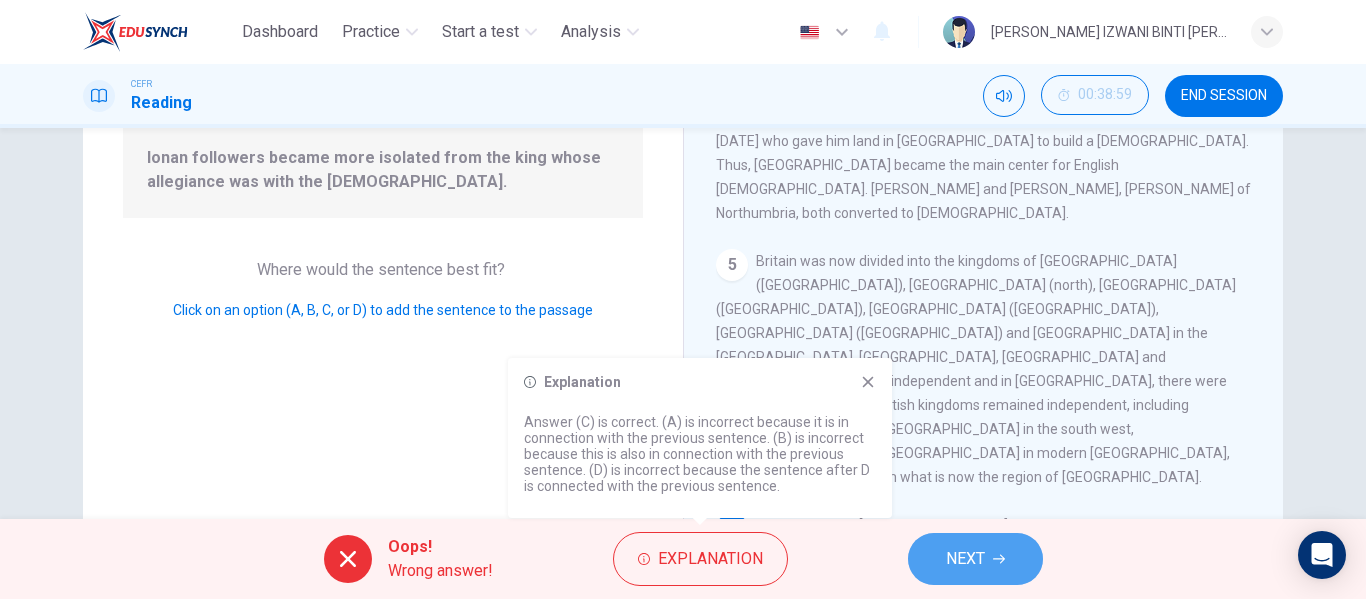 click on "NEXT" at bounding box center [975, 559] 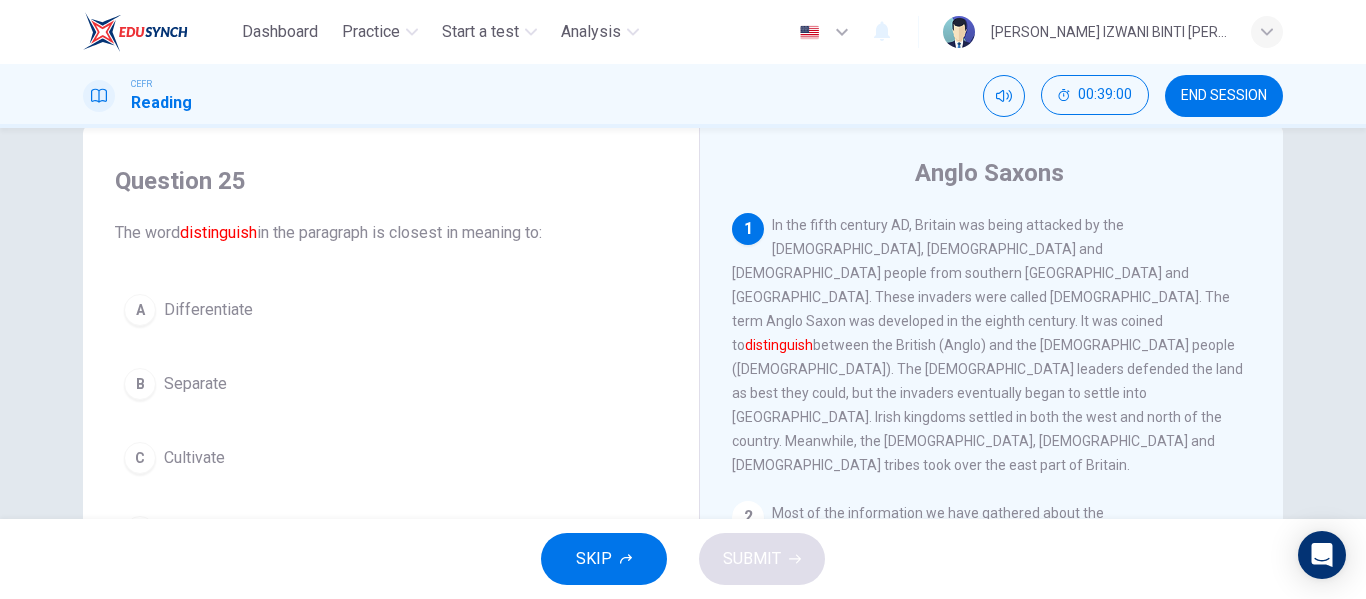 scroll, scrollTop: 0, scrollLeft: 0, axis: both 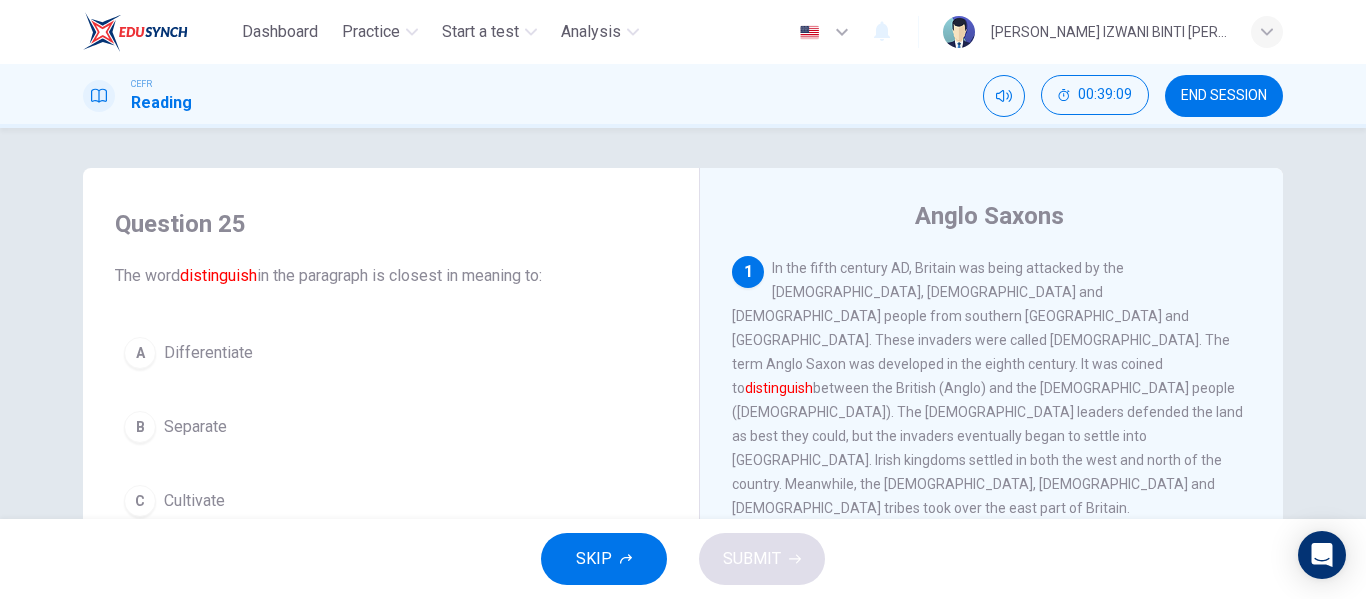 drag, startPoint x: 868, startPoint y: 322, endPoint x: 924, endPoint y: 338, distance: 58.24088 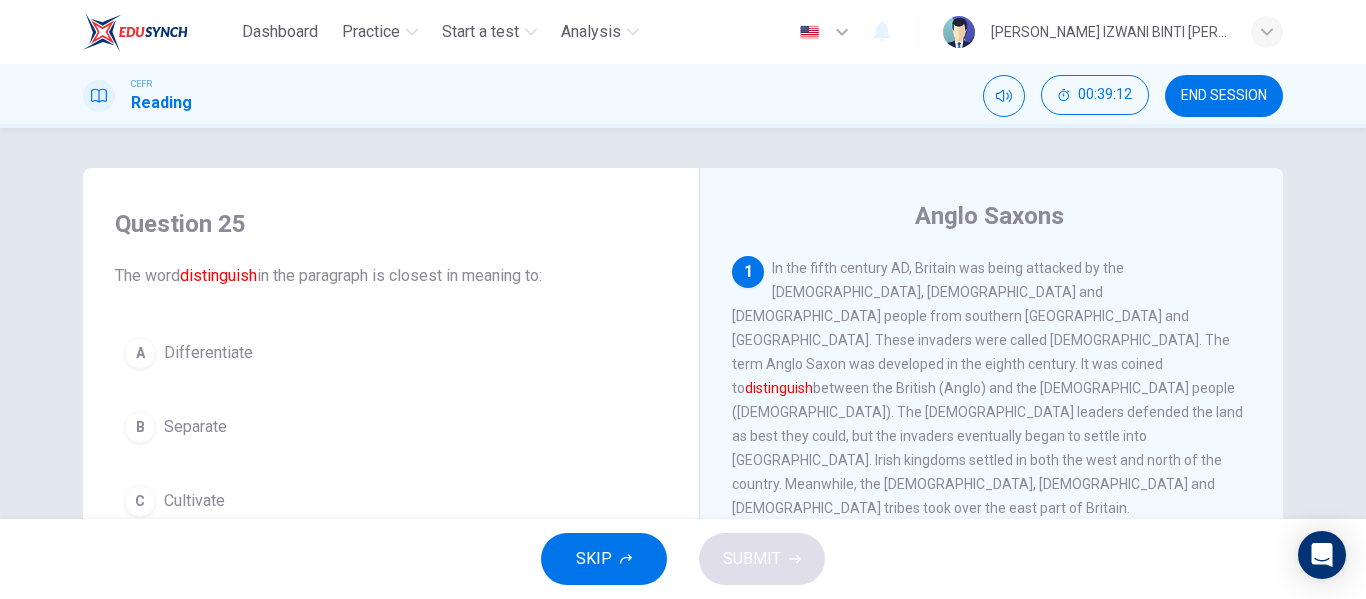 drag, startPoint x: 809, startPoint y: 346, endPoint x: 907, endPoint y: 344, distance: 98.02041 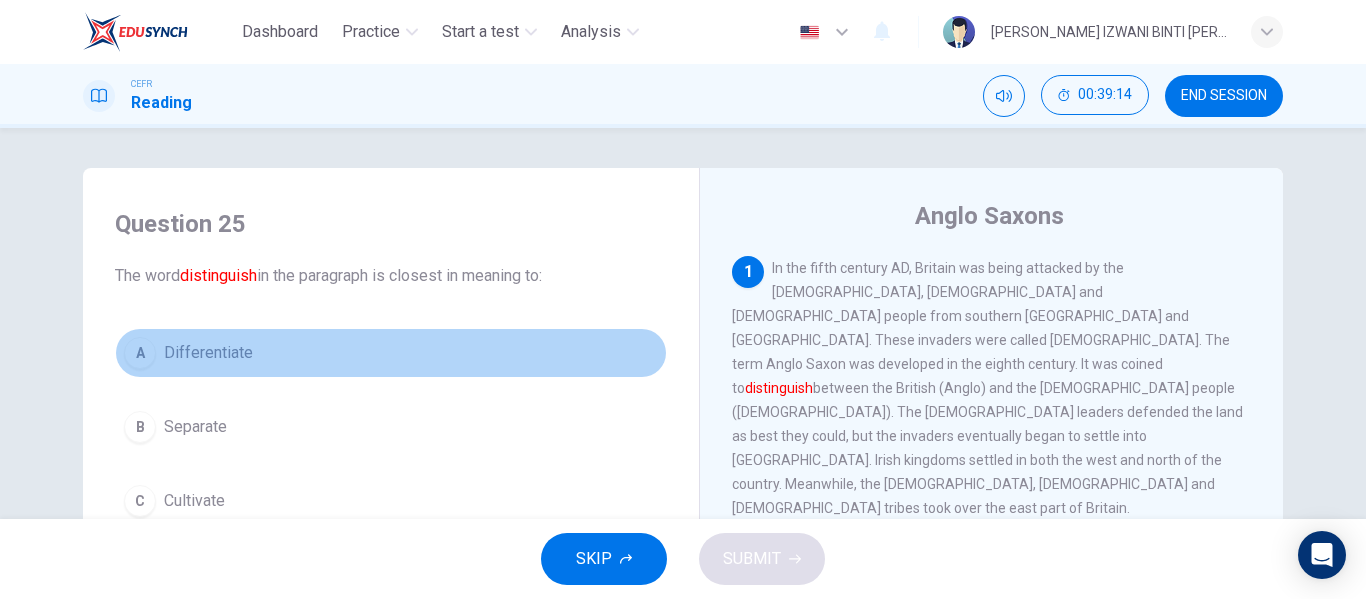 click on "A Differentiate" at bounding box center [391, 353] 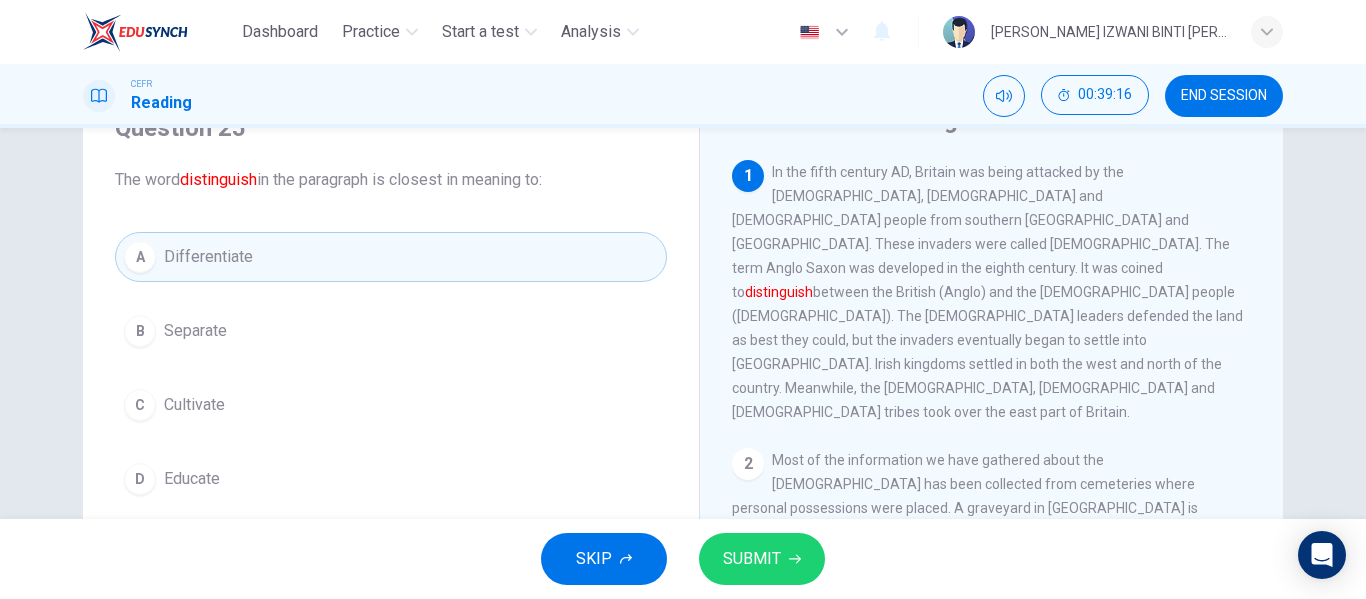 scroll, scrollTop: 97, scrollLeft: 0, axis: vertical 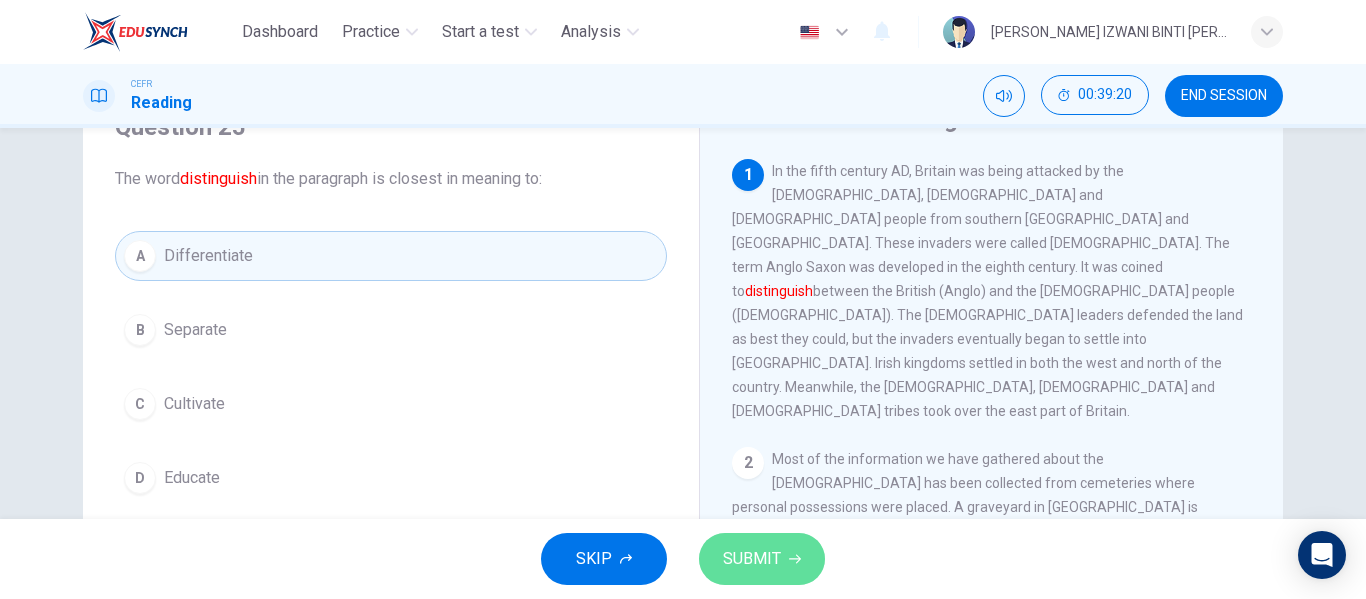 click 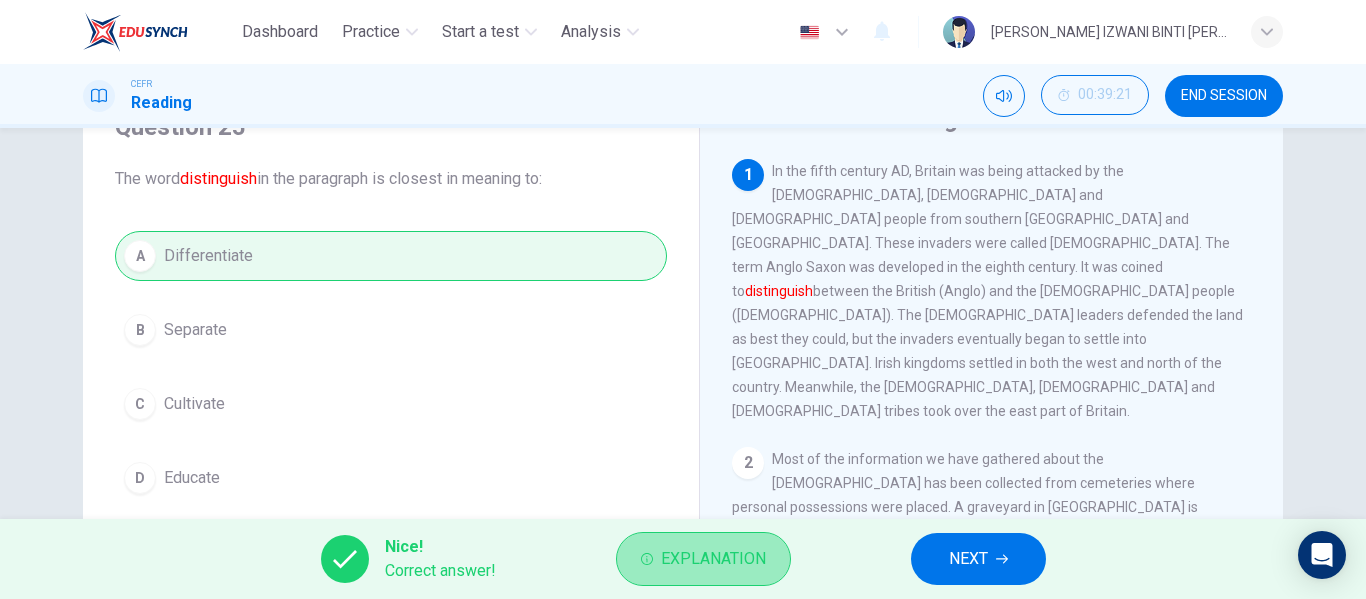 click on "Explanation" at bounding box center (713, 559) 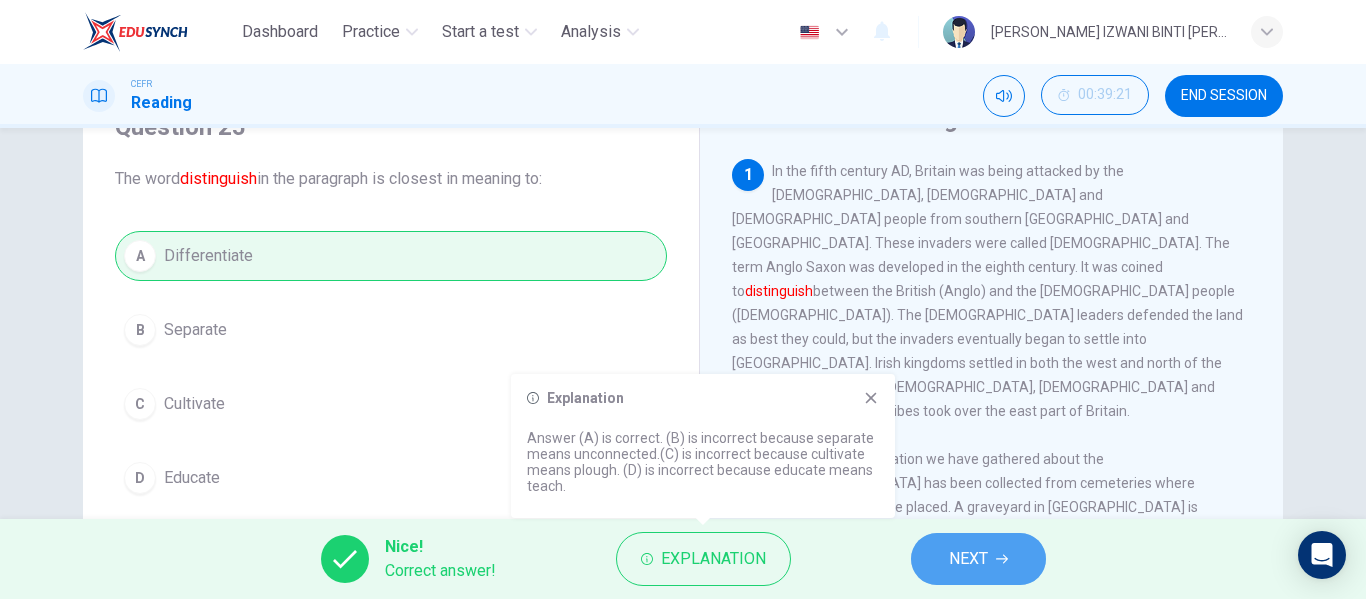 click on "NEXT" at bounding box center (978, 559) 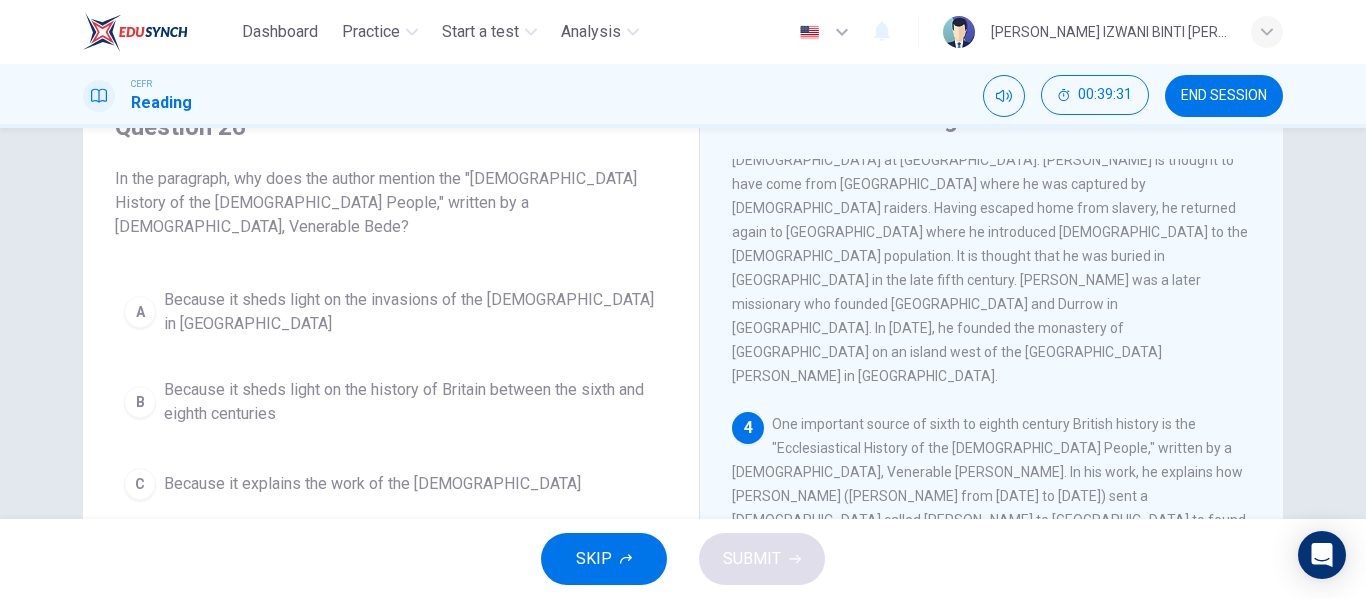 scroll, scrollTop: 589, scrollLeft: 0, axis: vertical 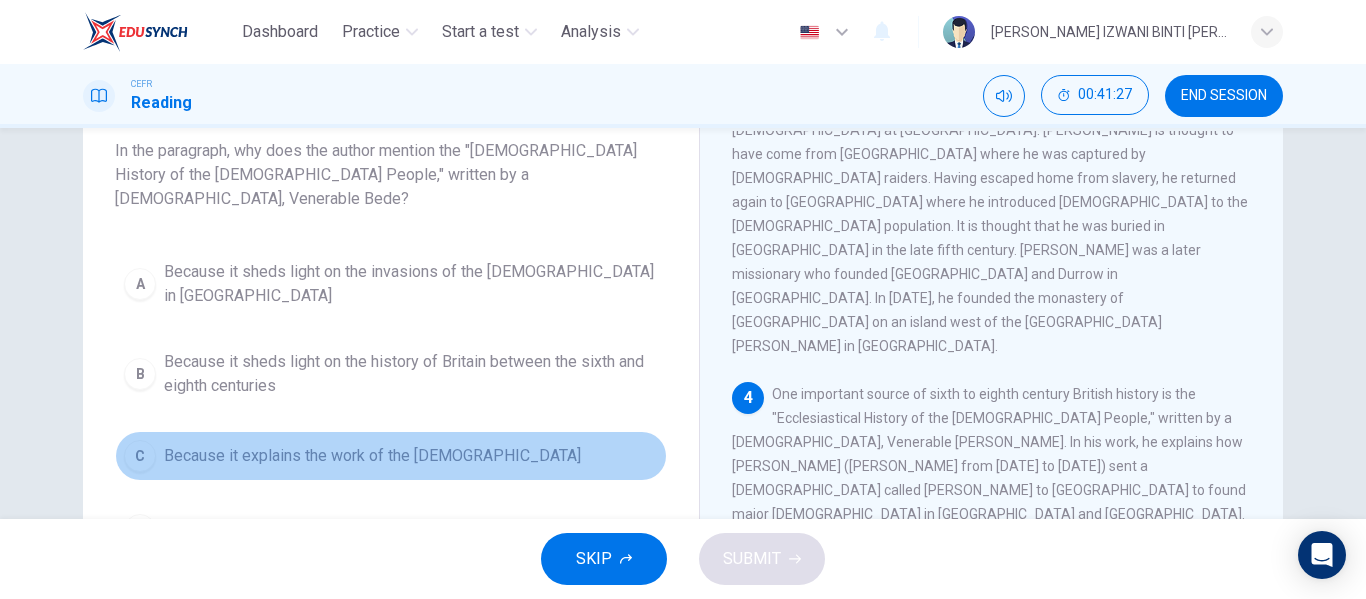 click on "Because it explains the work of the [DEMOGRAPHIC_DATA]" at bounding box center (372, 456) 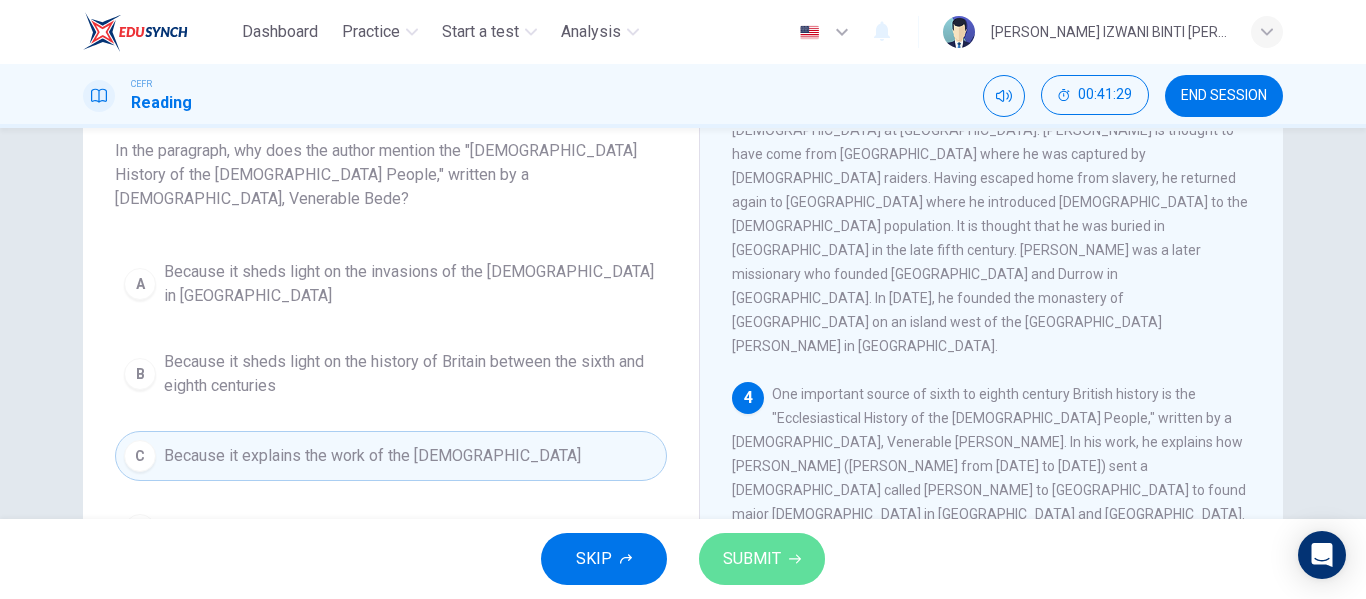 click on "SUBMIT" at bounding box center [762, 559] 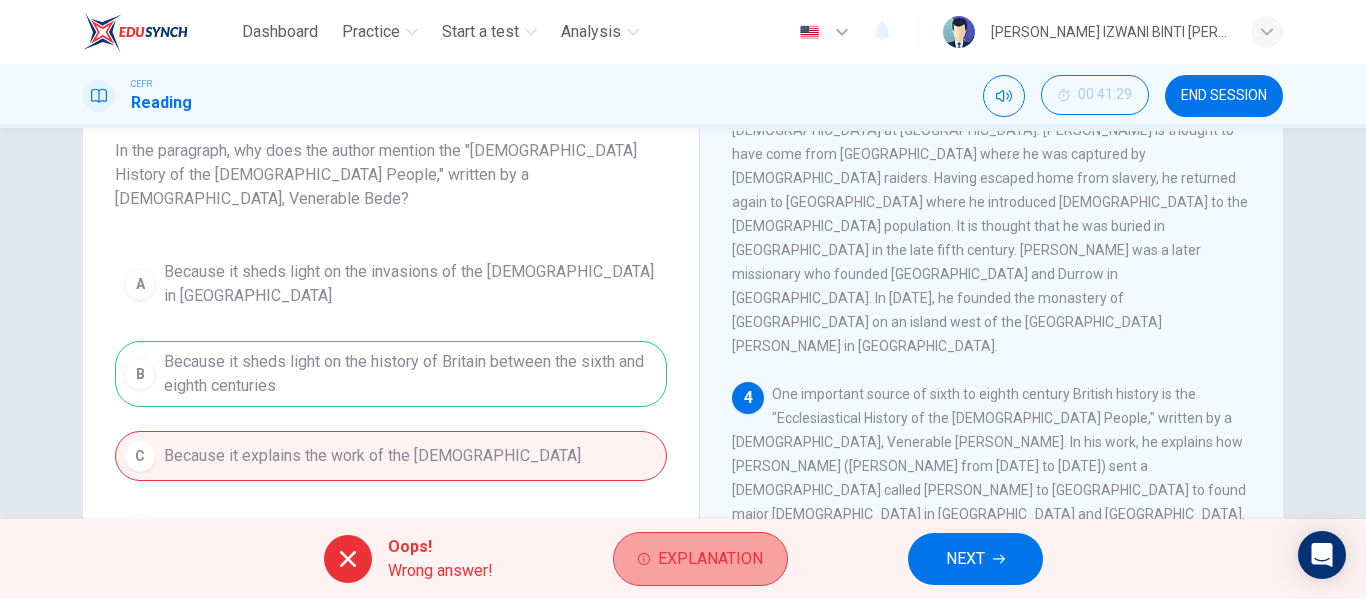 click on "Explanation" at bounding box center [710, 559] 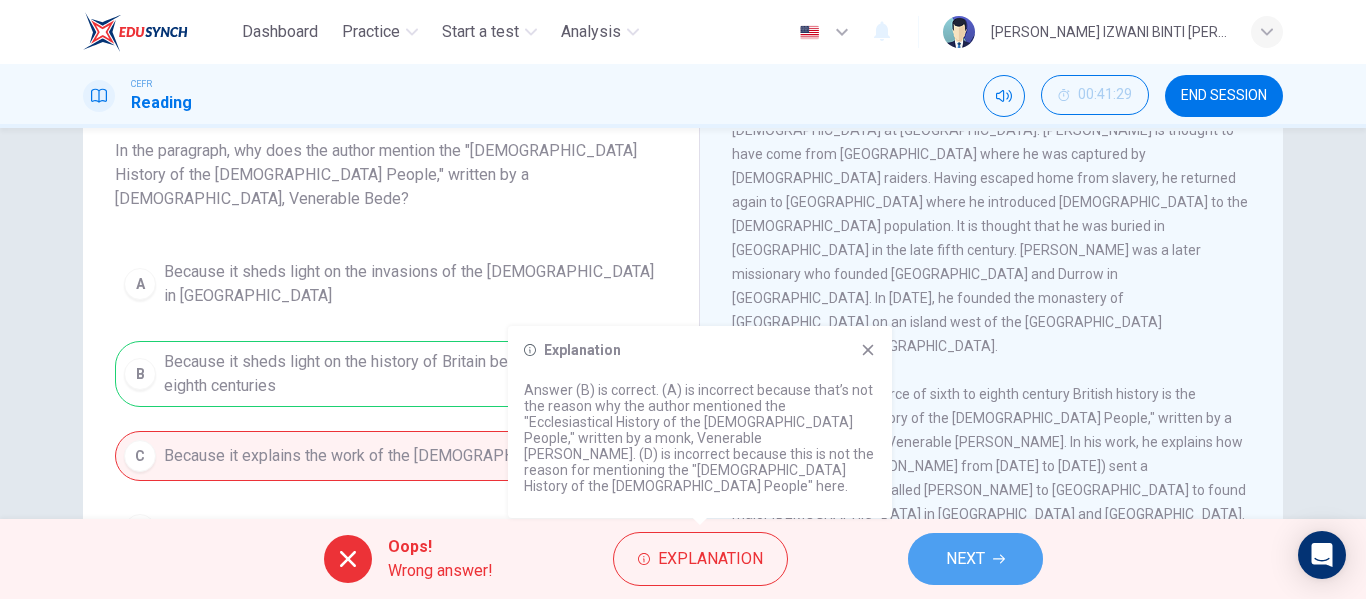 click on "NEXT" at bounding box center [975, 559] 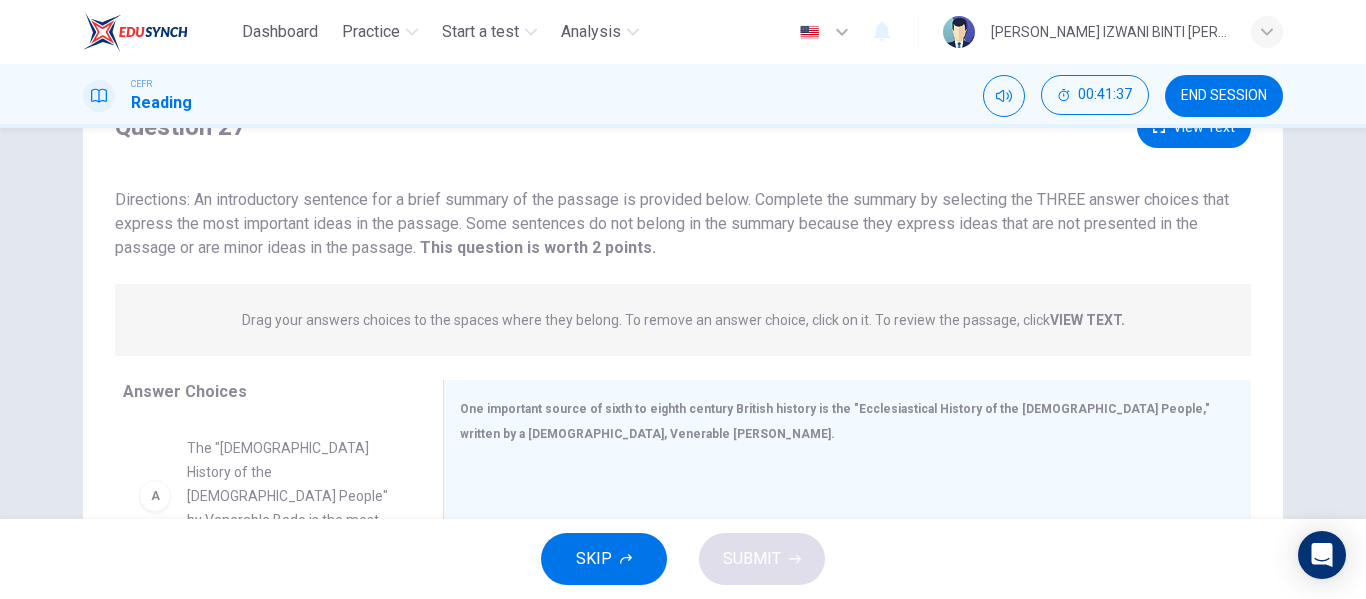 scroll, scrollTop: 91, scrollLeft: 0, axis: vertical 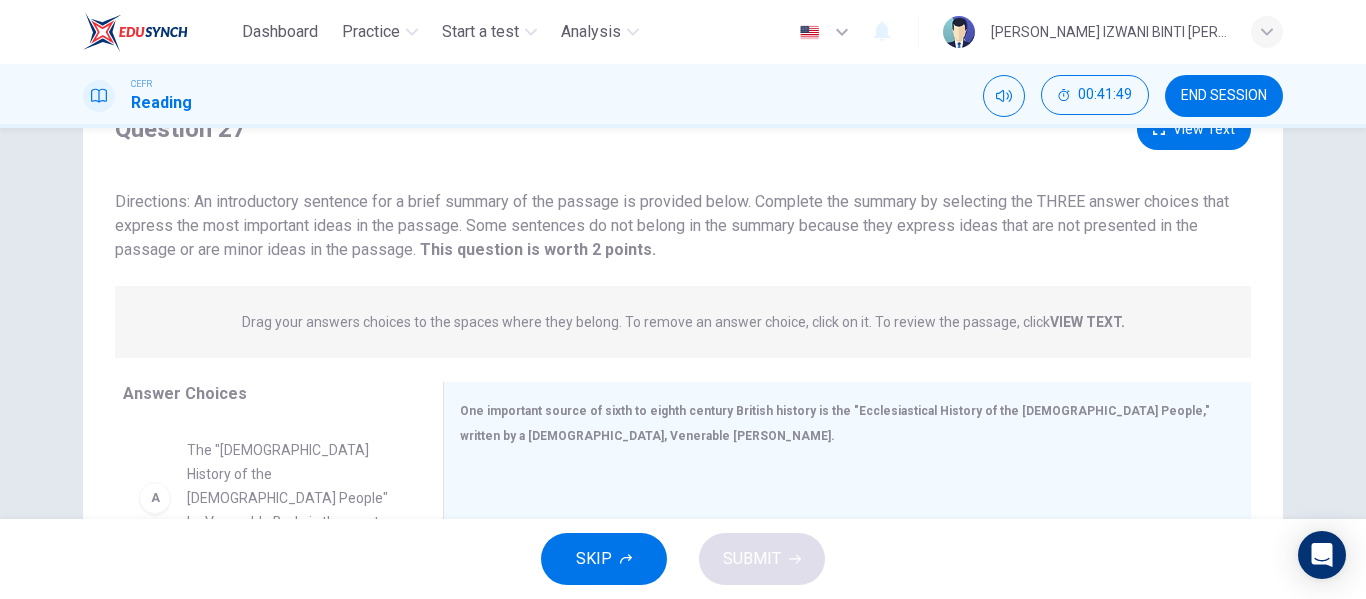 drag, startPoint x: 640, startPoint y: 328, endPoint x: 572, endPoint y: 304, distance: 72.11102 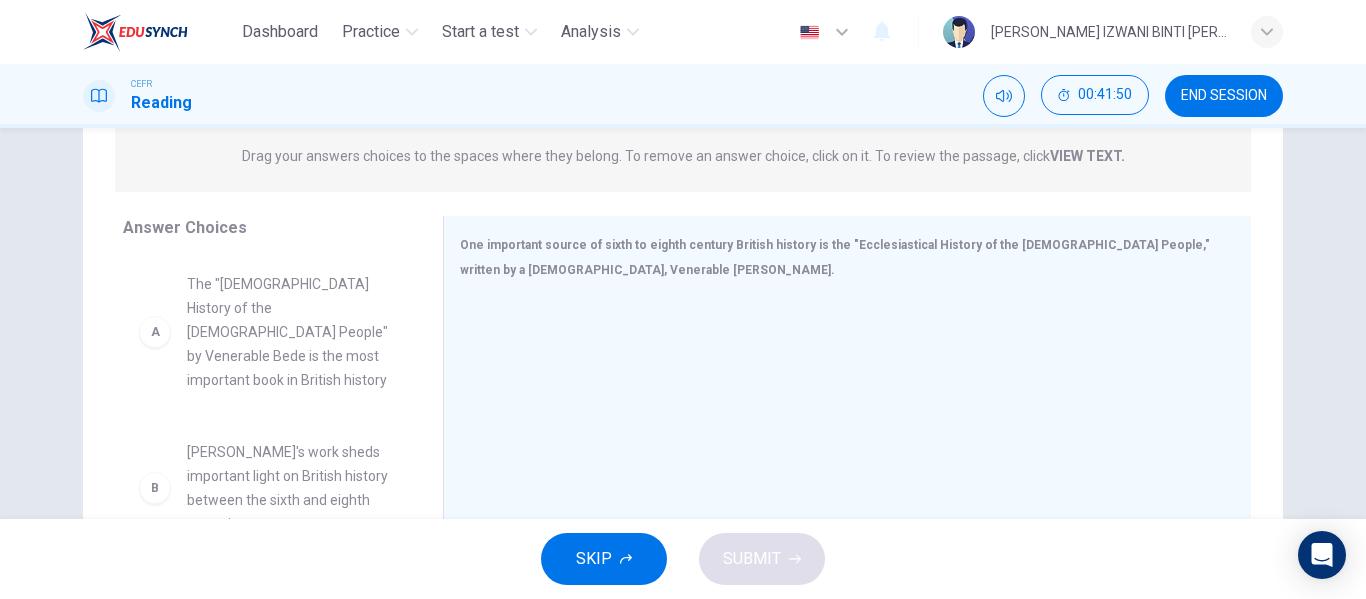 scroll, scrollTop: 258, scrollLeft: 0, axis: vertical 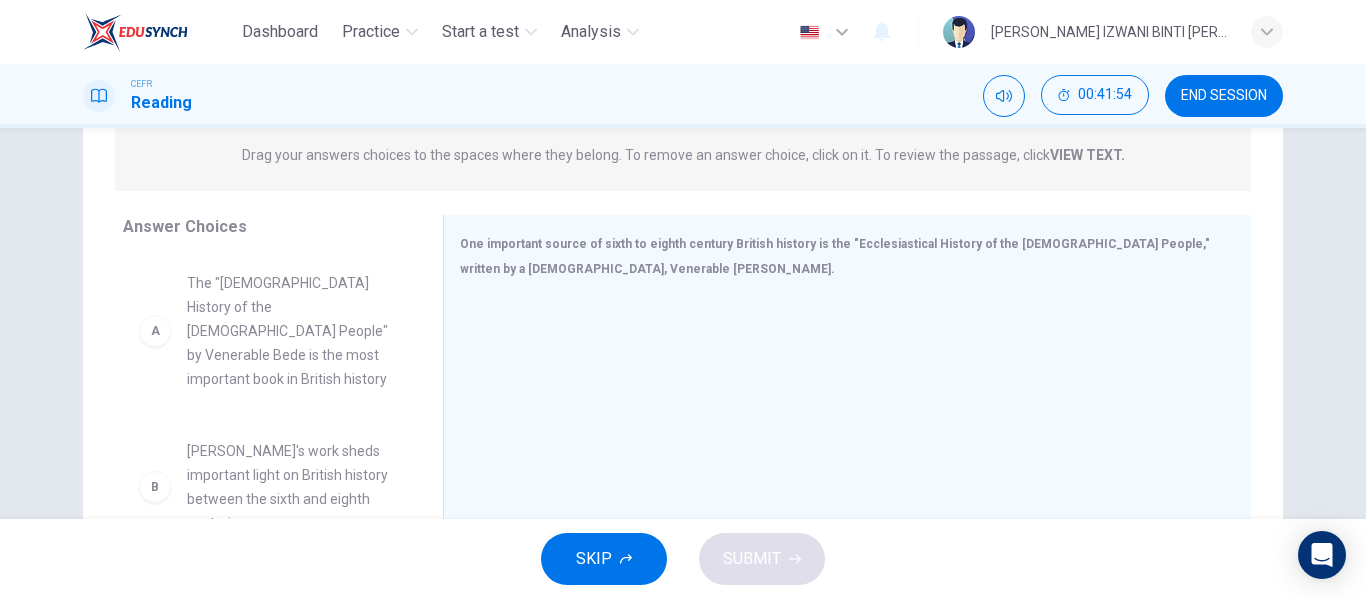 click on "The "[DEMOGRAPHIC_DATA] History of the [DEMOGRAPHIC_DATA] People" by Venerable Bede is the most important book in British history" at bounding box center [291, 331] 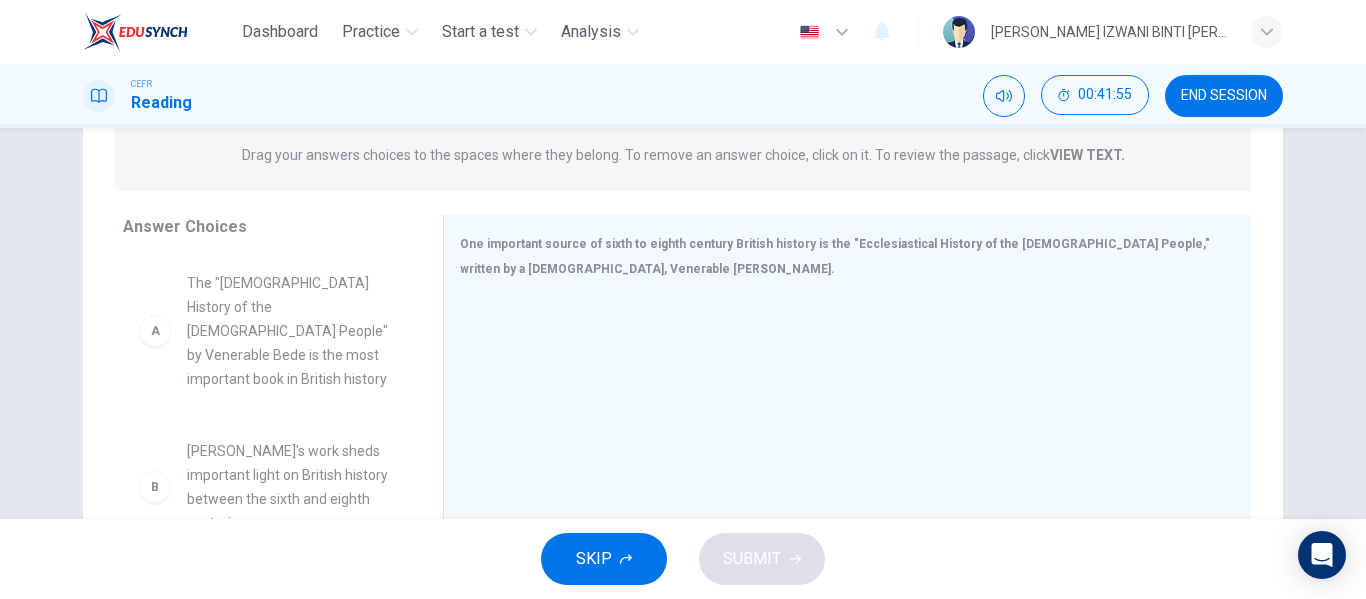 drag, startPoint x: 274, startPoint y: 295, endPoint x: 206, endPoint y: 357, distance: 92.021736 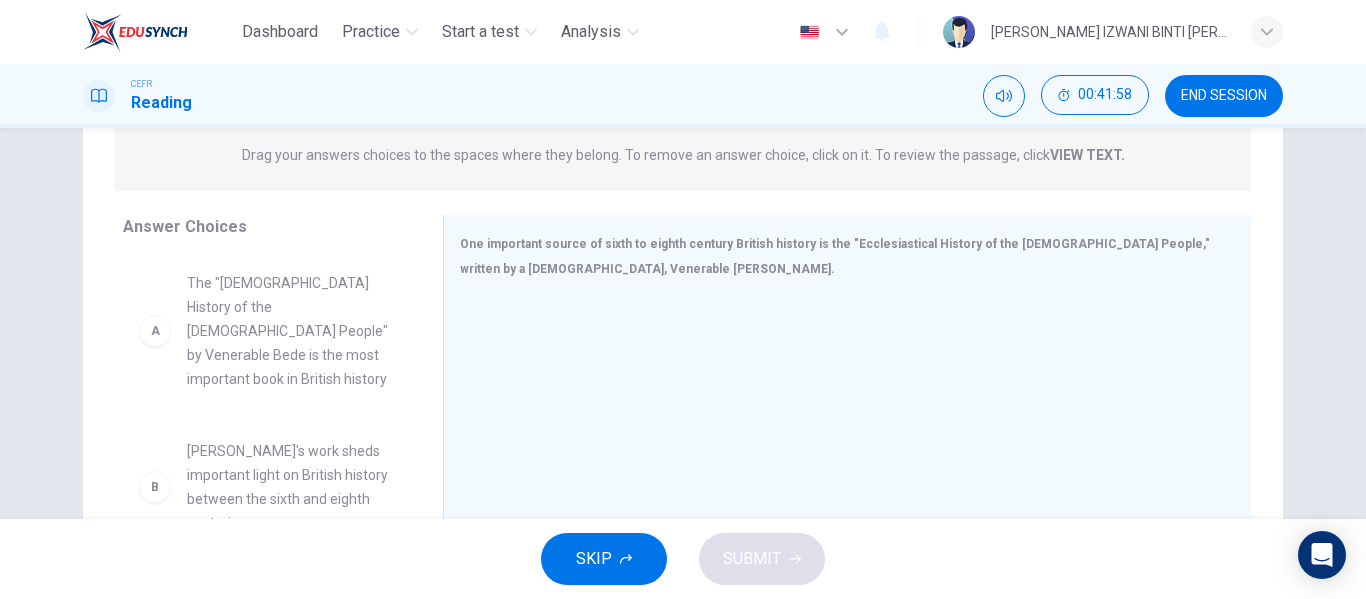 drag, startPoint x: 144, startPoint y: 324, endPoint x: 297, endPoint y: 299, distance: 155.02902 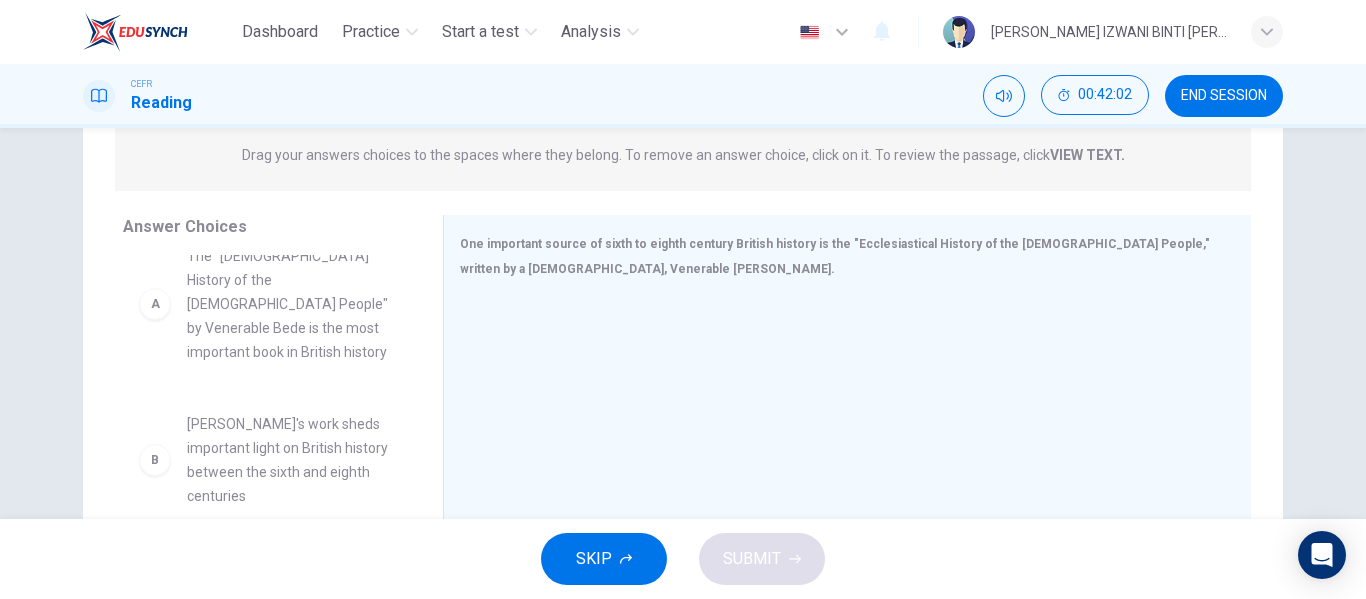 scroll, scrollTop: 0, scrollLeft: 0, axis: both 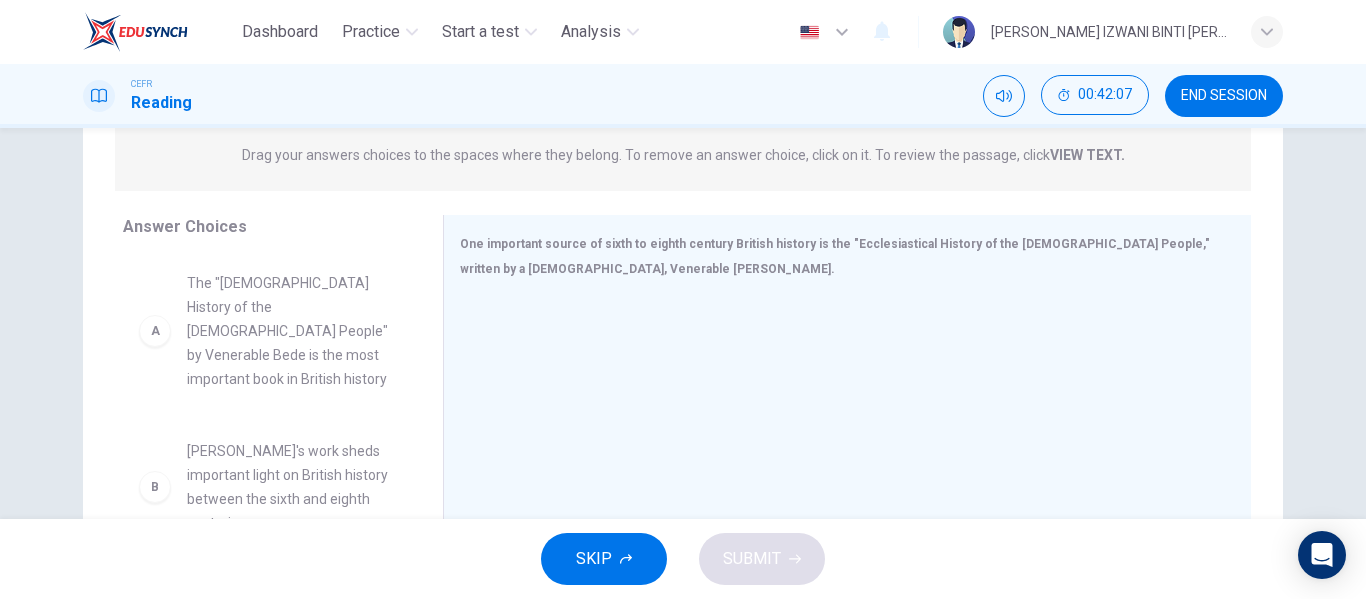 click on "The "[DEMOGRAPHIC_DATA] History of the [DEMOGRAPHIC_DATA] People" by Venerable Bede is the most important book in British history" at bounding box center (291, 331) 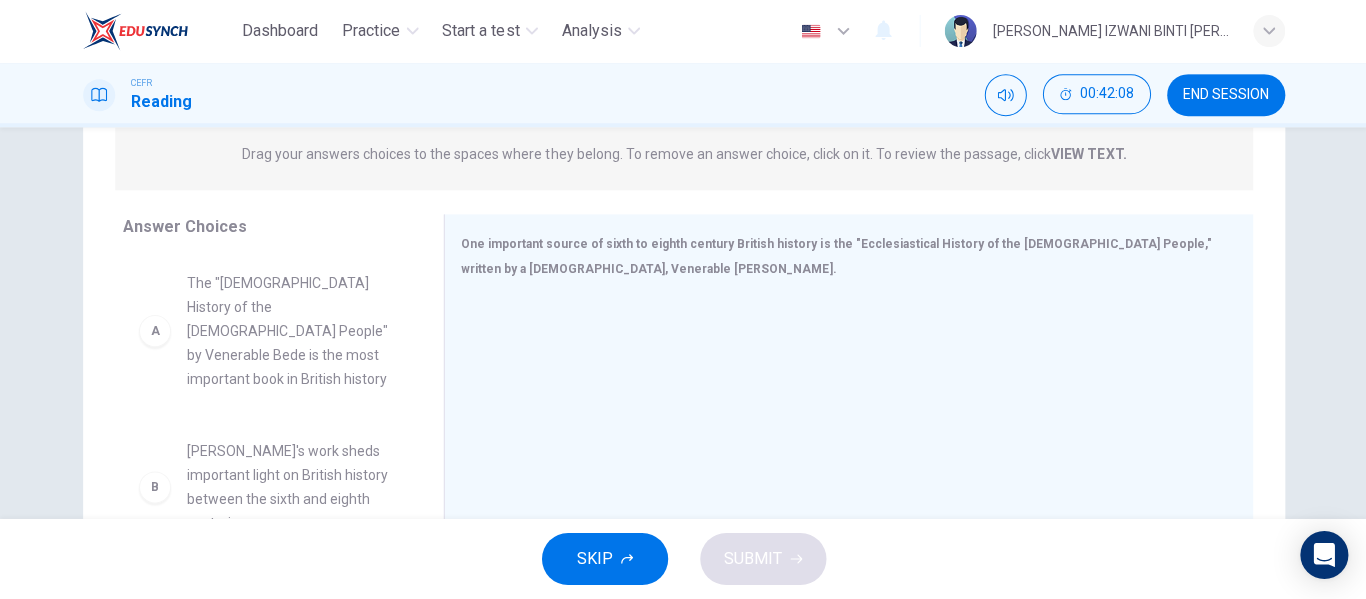 scroll, scrollTop: 0, scrollLeft: 0, axis: both 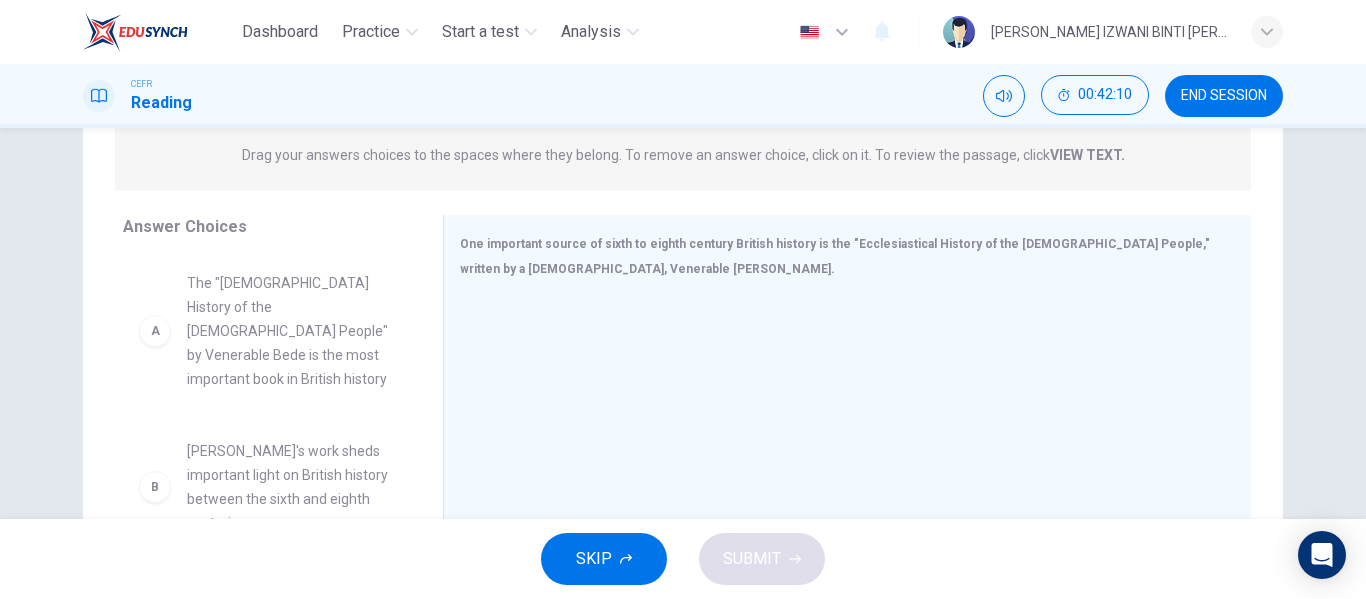drag, startPoint x: 153, startPoint y: 333, endPoint x: 197, endPoint y: 320, distance: 45.88028 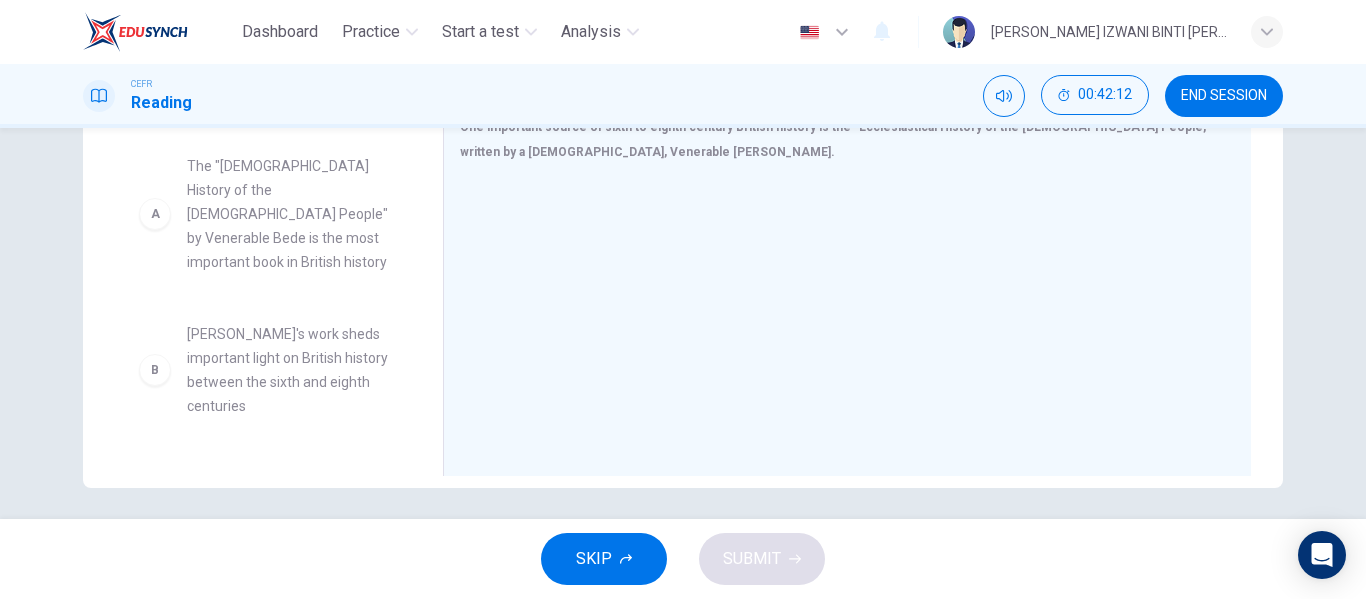 scroll, scrollTop: 376, scrollLeft: 0, axis: vertical 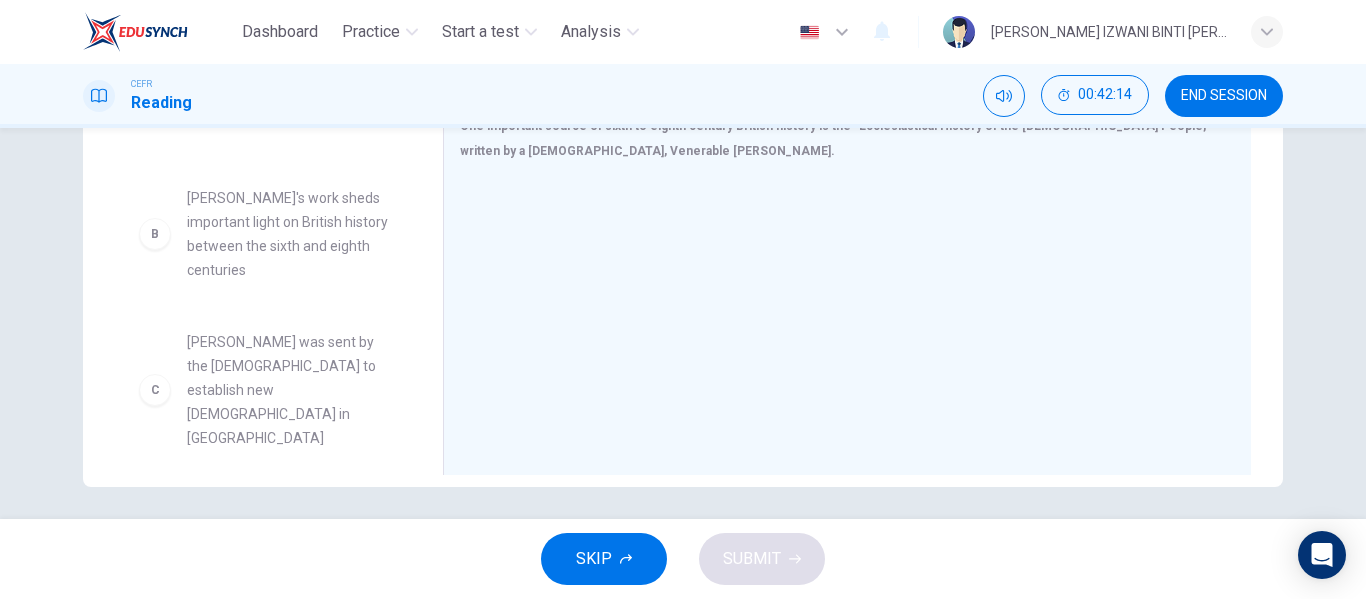 drag, startPoint x: 329, startPoint y: 268, endPoint x: 335, endPoint y: 228, distance: 40.4475 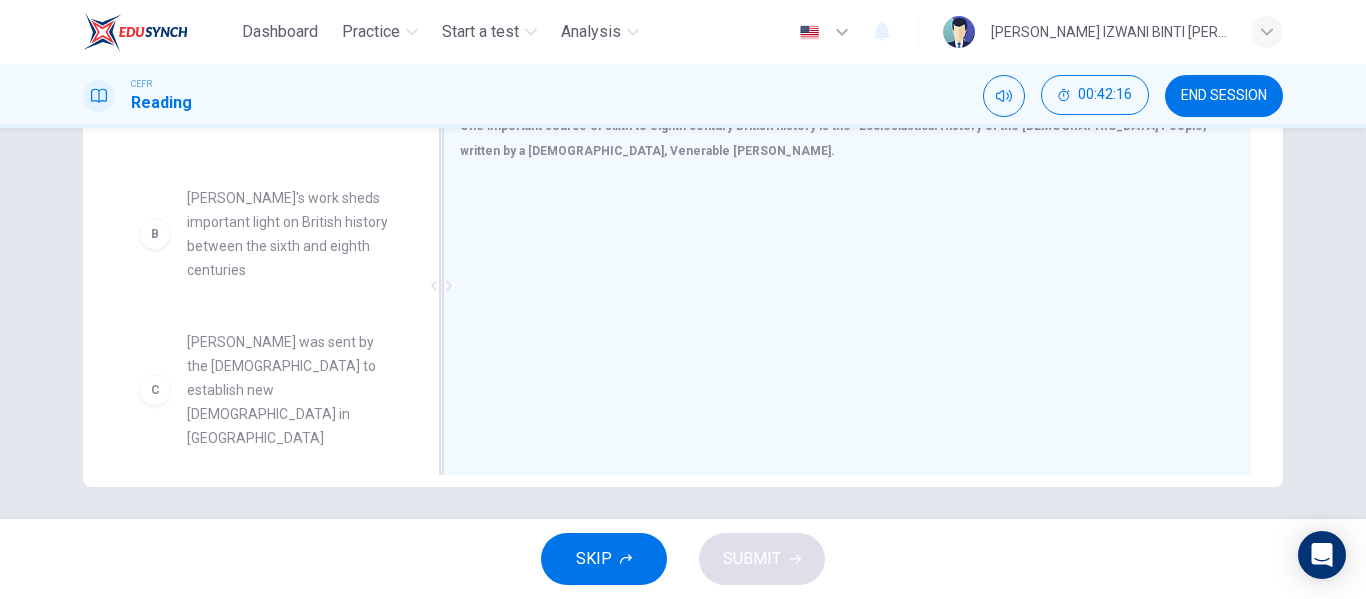 drag, startPoint x: 335, startPoint y: 228, endPoint x: 483, endPoint y: 178, distance: 156.2178 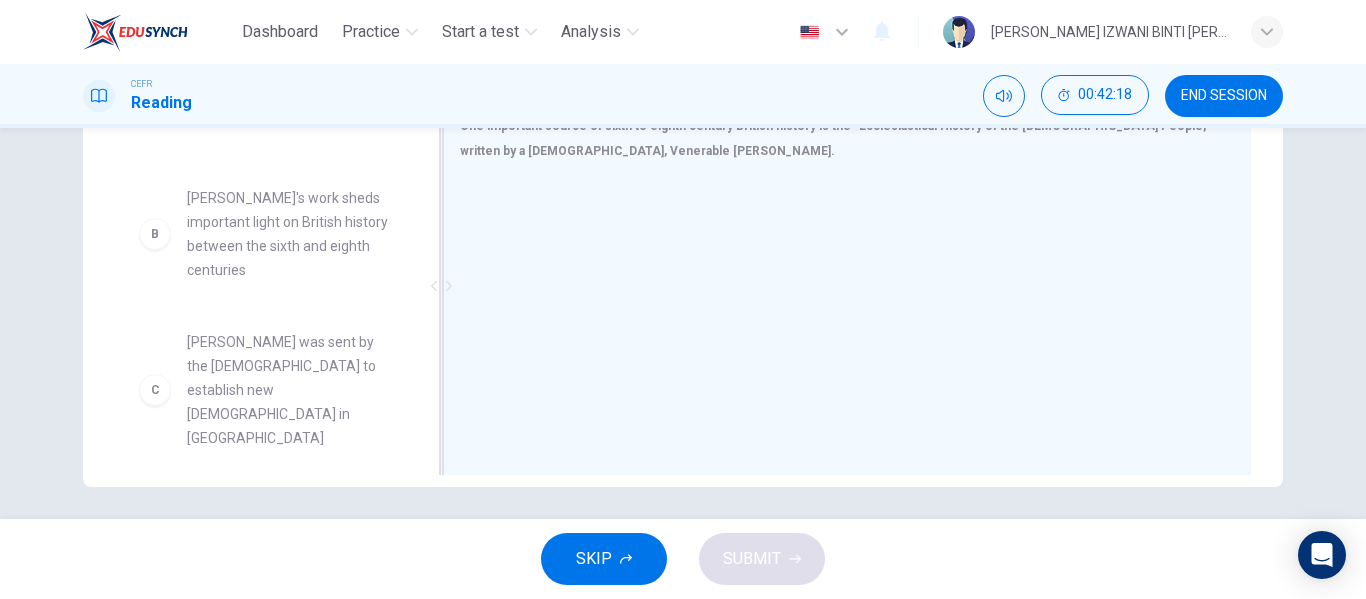 drag, startPoint x: 261, startPoint y: 230, endPoint x: 501, endPoint y: 195, distance: 242.53865 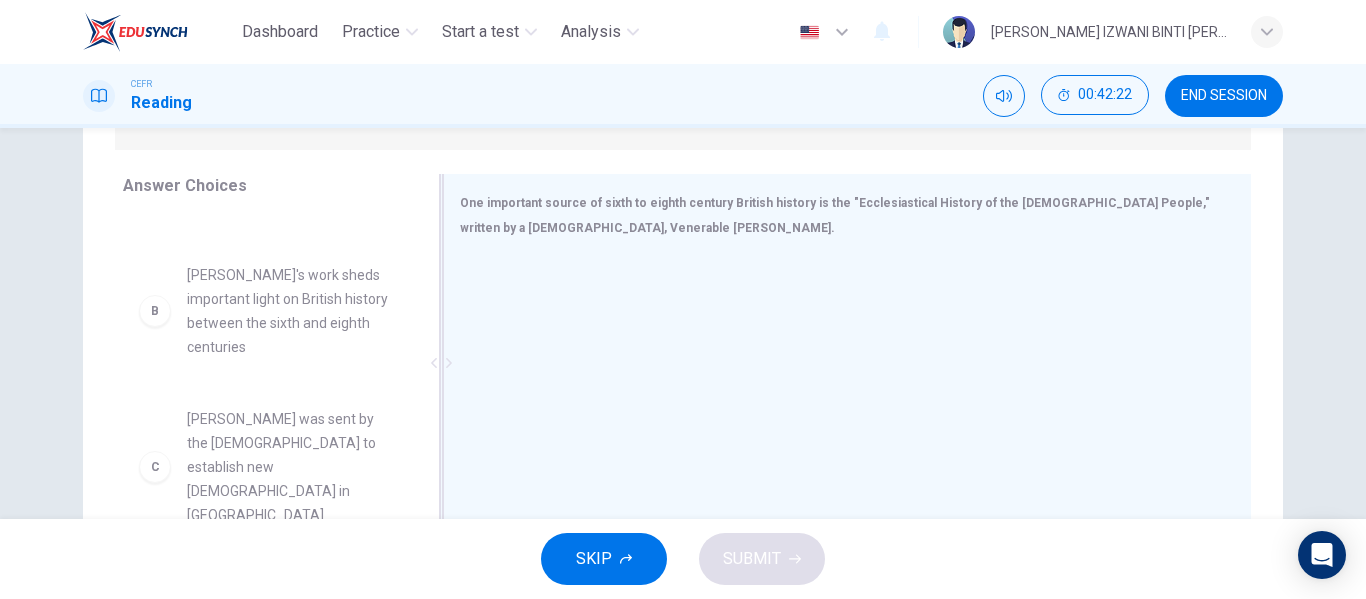 scroll, scrollTop: 298, scrollLeft: 0, axis: vertical 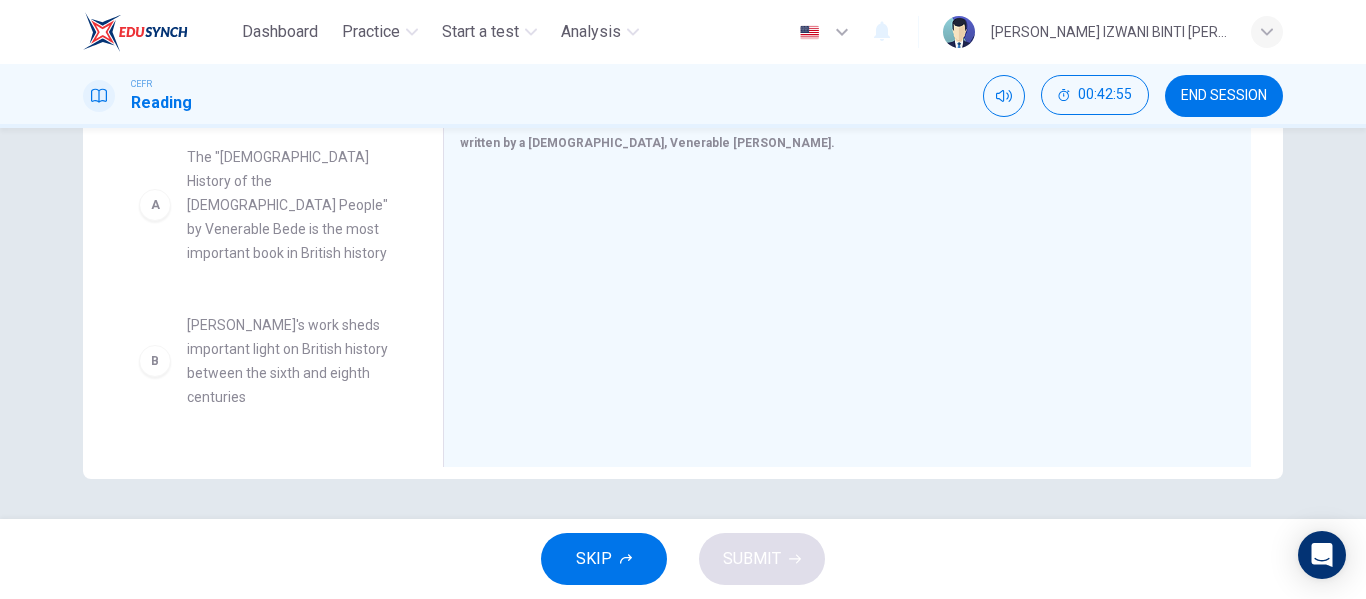 click on "The "[DEMOGRAPHIC_DATA] History of the [DEMOGRAPHIC_DATA] People" by Venerable Bede is the most important book in British history" at bounding box center [291, 205] 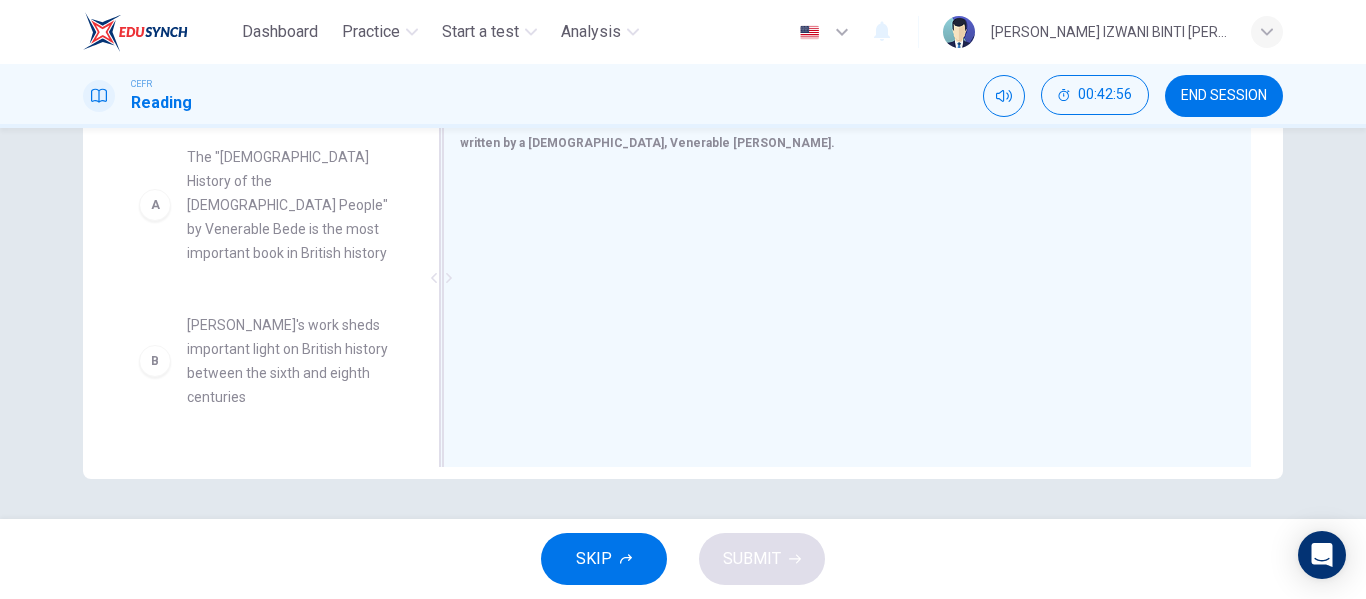 click at bounding box center [839, 305] 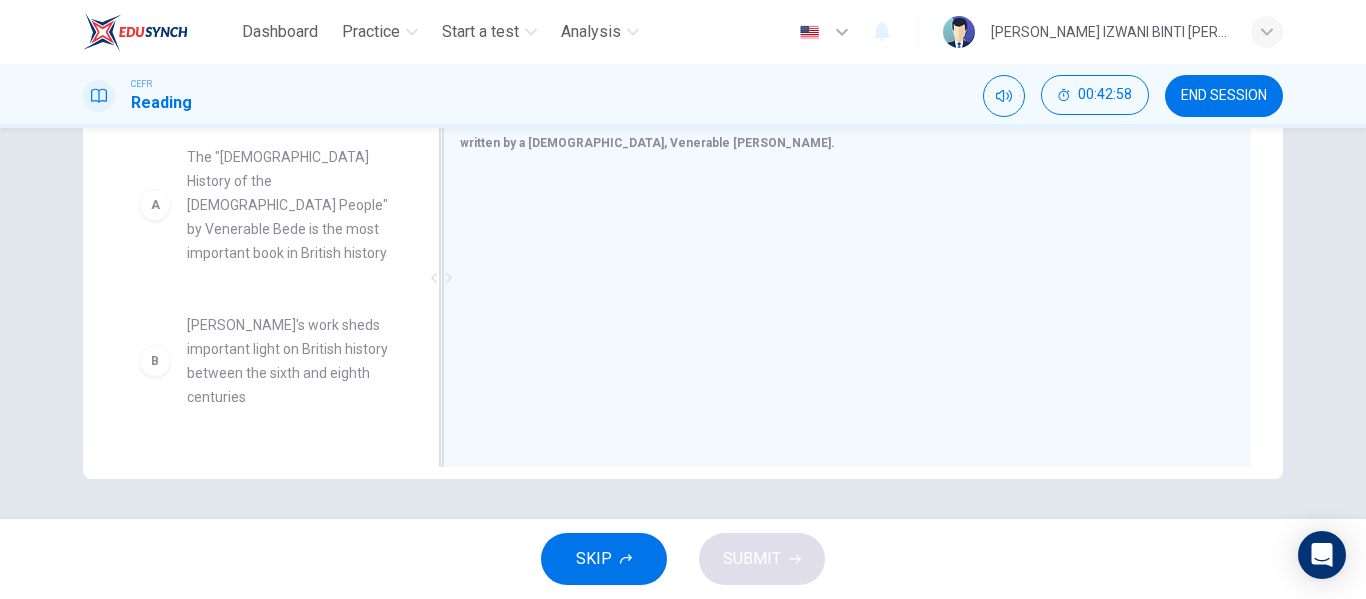 drag, startPoint x: 347, startPoint y: 209, endPoint x: 569, endPoint y: 227, distance: 222.72853 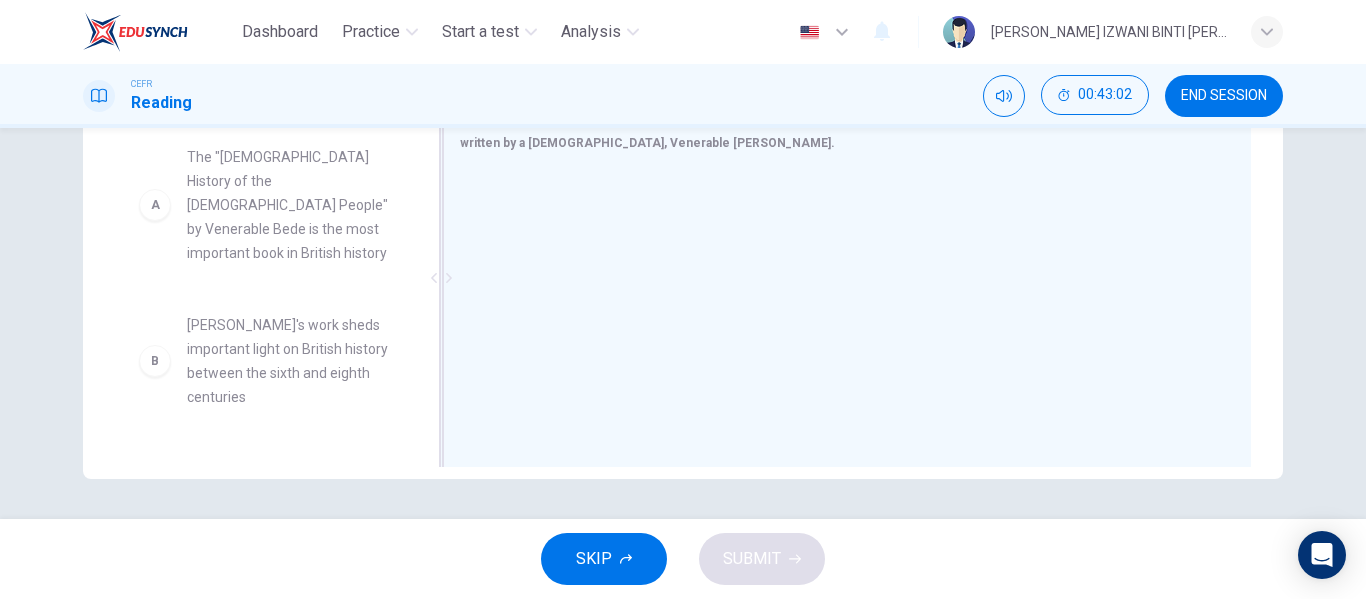 drag, startPoint x: 151, startPoint y: 208, endPoint x: 533, endPoint y: 226, distance: 382.42386 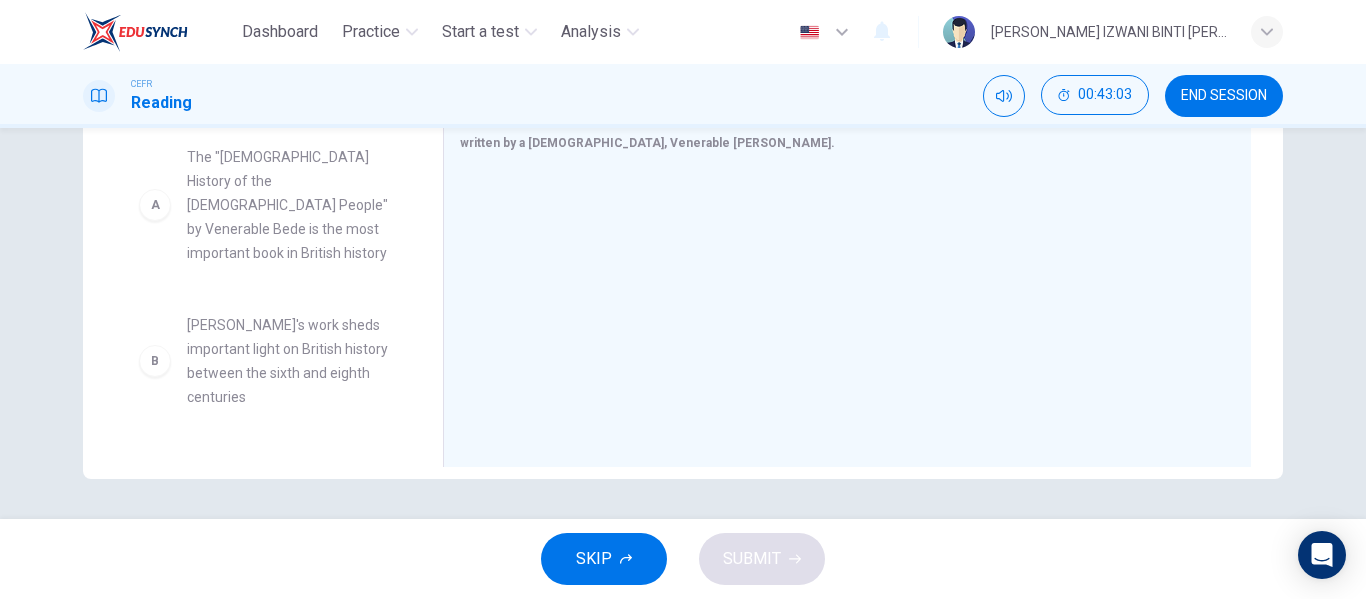 click on "The "[DEMOGRAPHIC_DATA] History of the [DEMOGRAPHIC_DATA] People" by Venerable Bede is the most important book in British history" at bounding box center [291, 205] 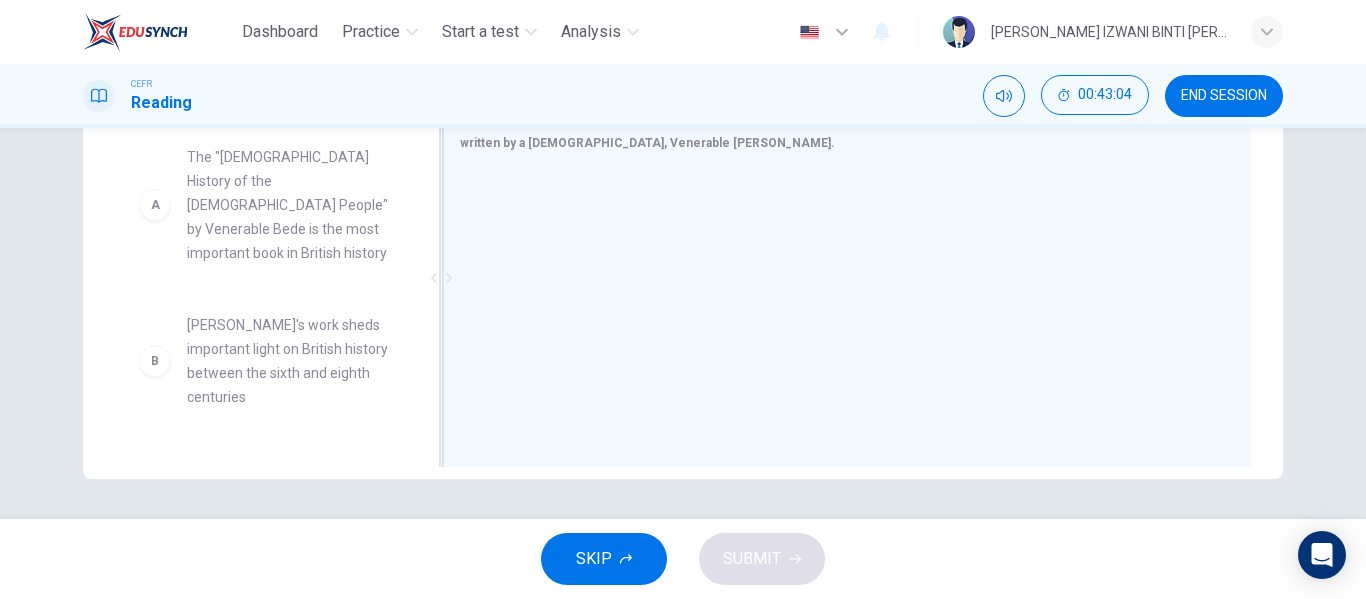 drag, startPoint x: 246, startPoint y: 202, endPoint x: 510, endPoint y: 186, distance: 264.4844 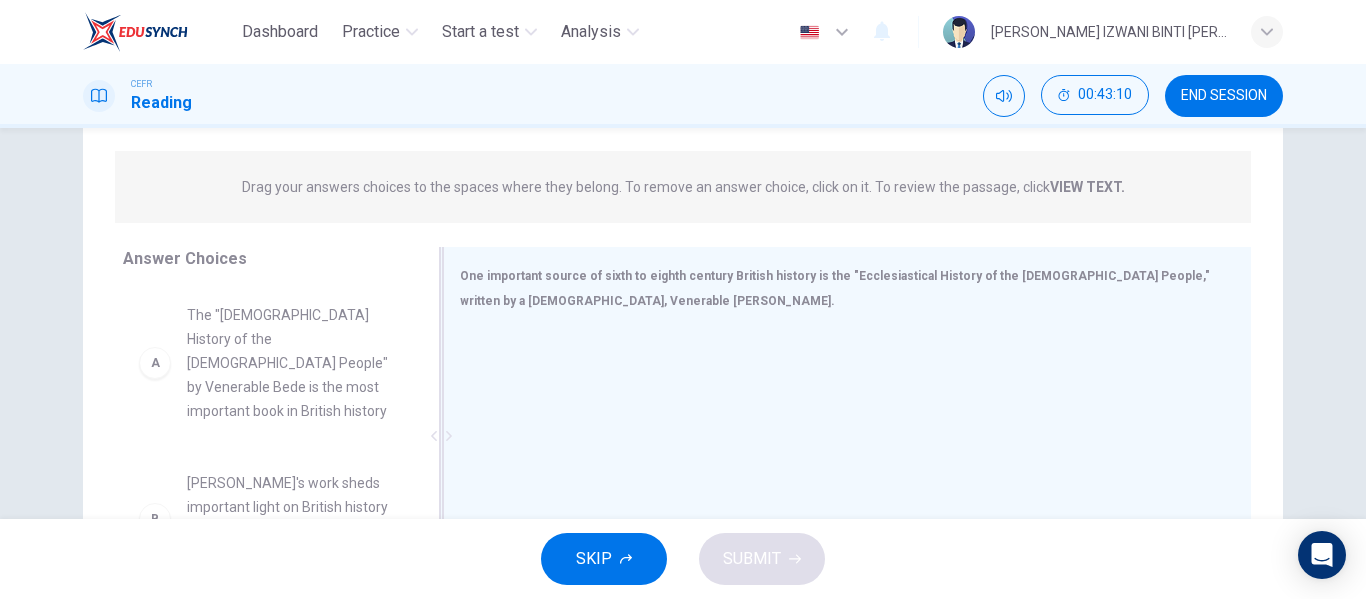 scroll, scrollTop: 225, scrollLeft: 0, axis: vertical 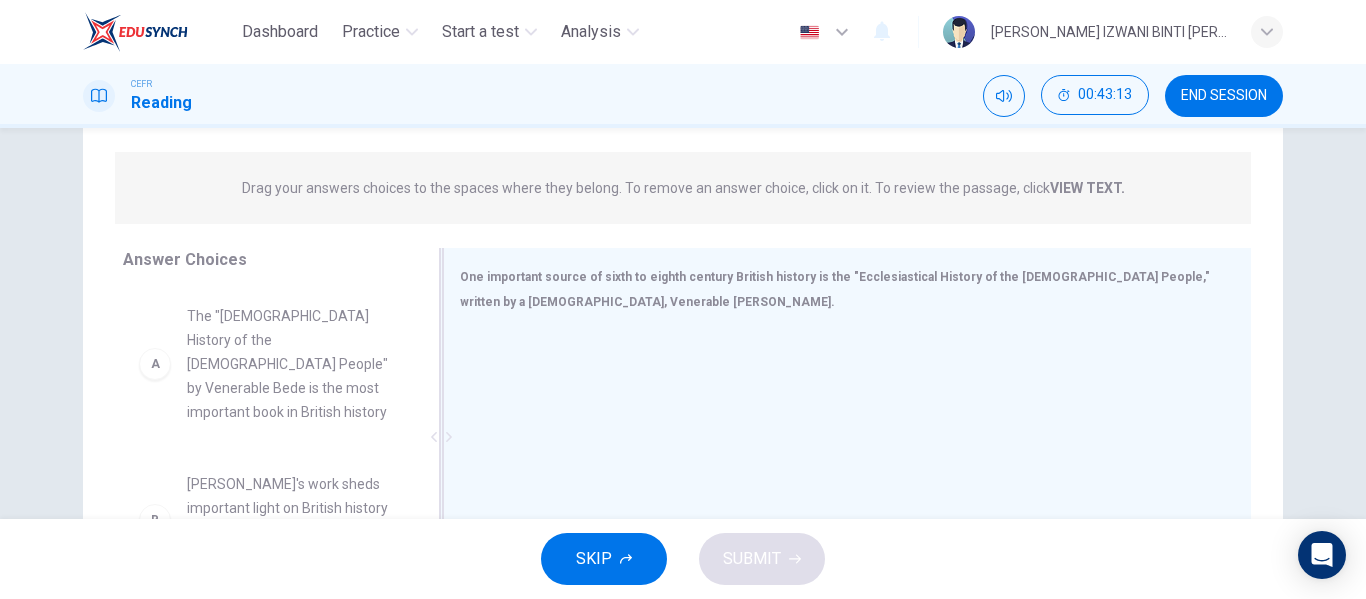 drag, startPoint x: 184, startPoint y: 363, endPoint x: 534, endPoint y: 288, distance: 357.94553 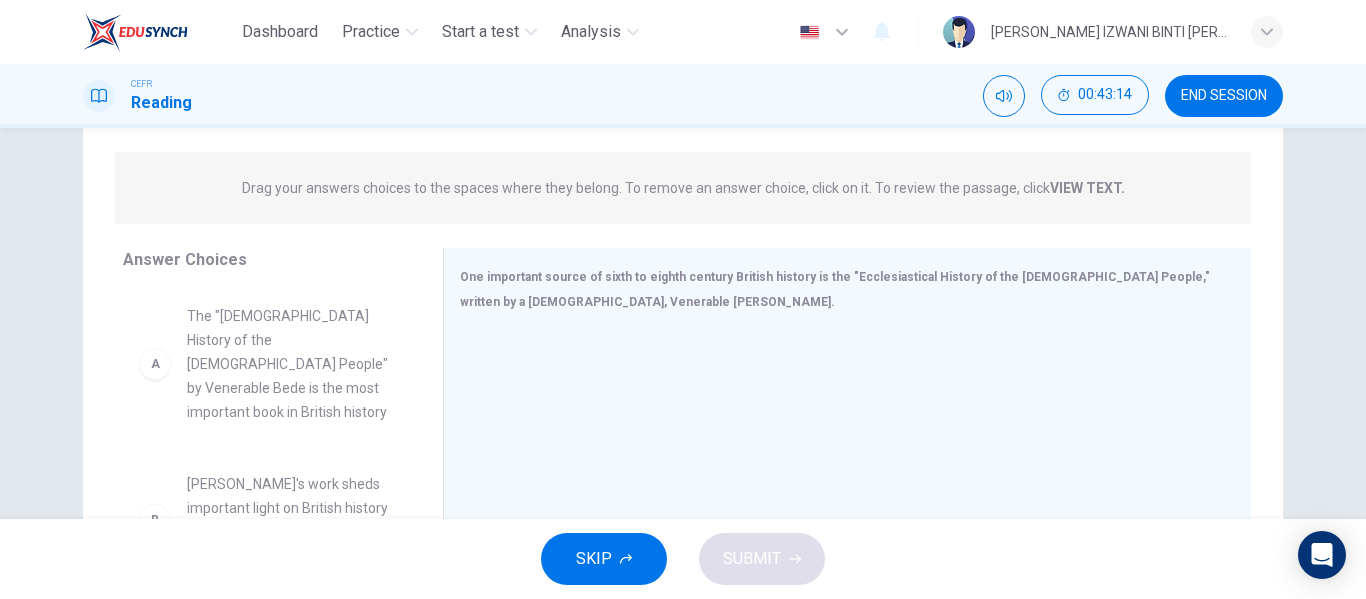 drag, startPoint x: 534, startPoint y: 288, endPoint x: 318, endPoint y: 372, distance: 231.7585 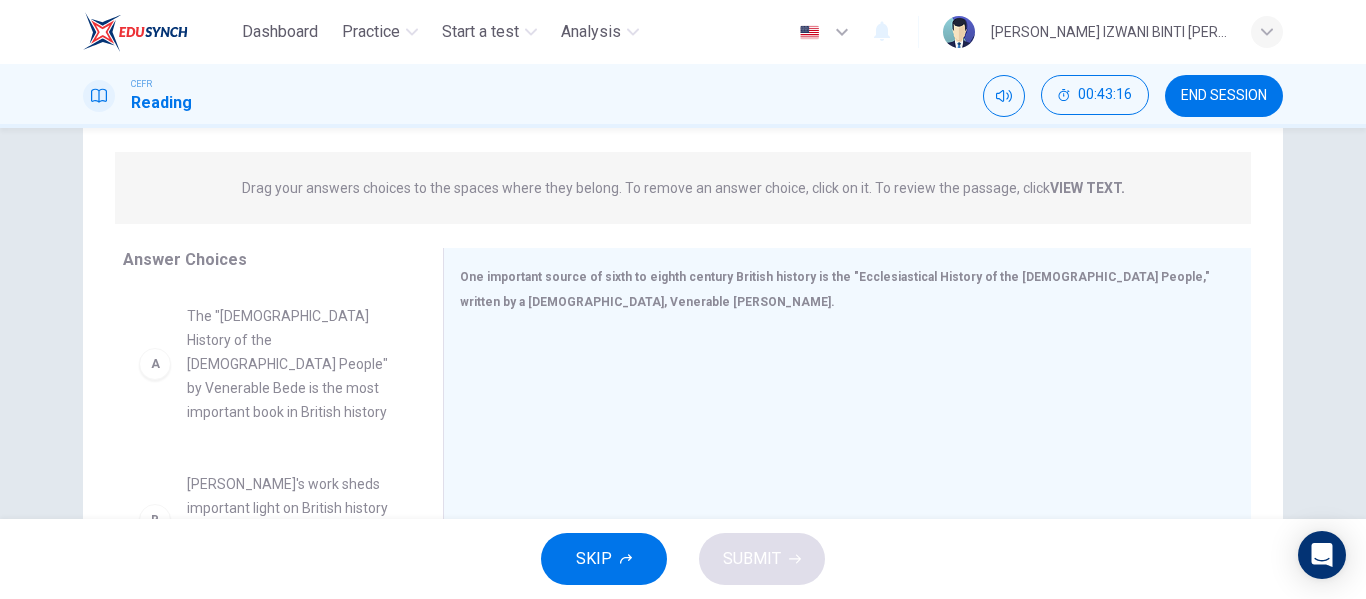 drag, startPoint x: 144, startPoint y: 376, endPoint x: 163, endPoint y: 382, distance: 19.924858 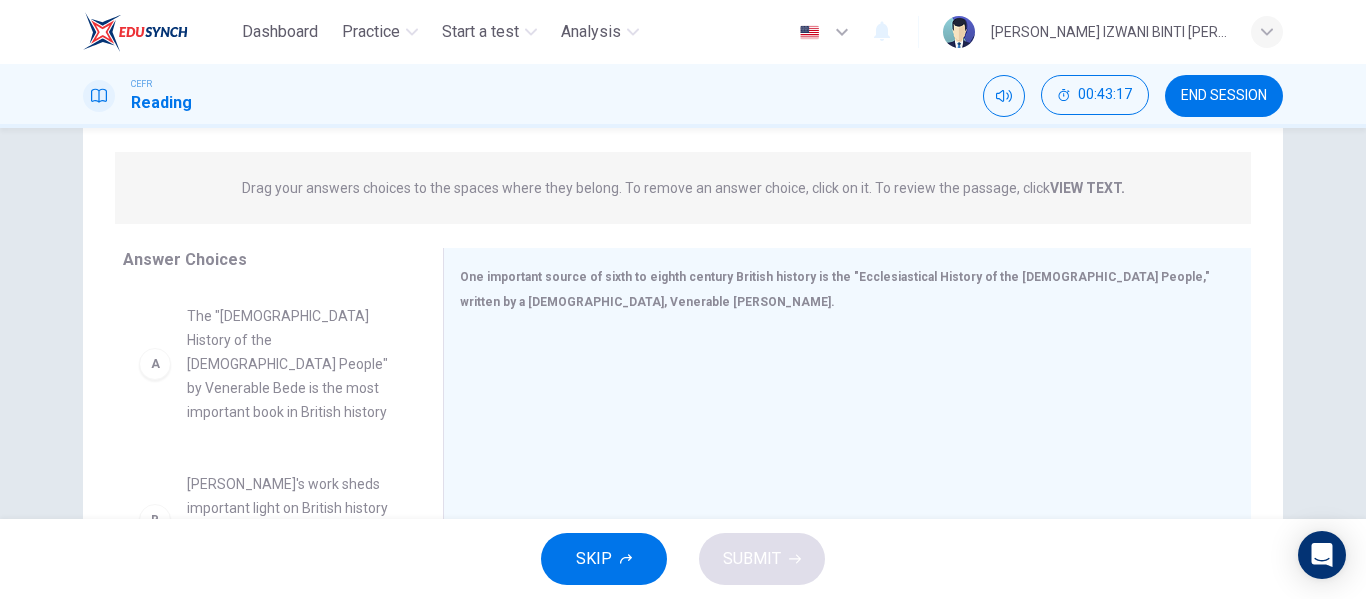 click on "A" at bounding box center [155, 364] 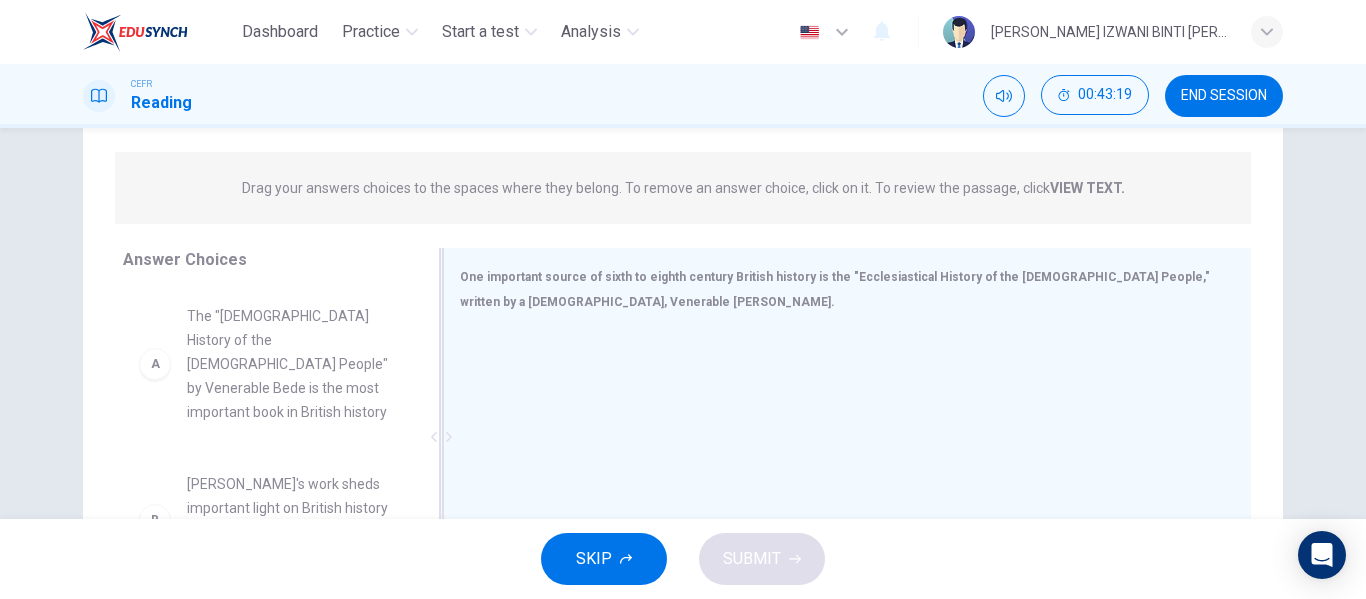 drag, startPoint x: 150, startPoint y: 367, endPoint x: 495, endPoint y: 324, distance: 347.66937 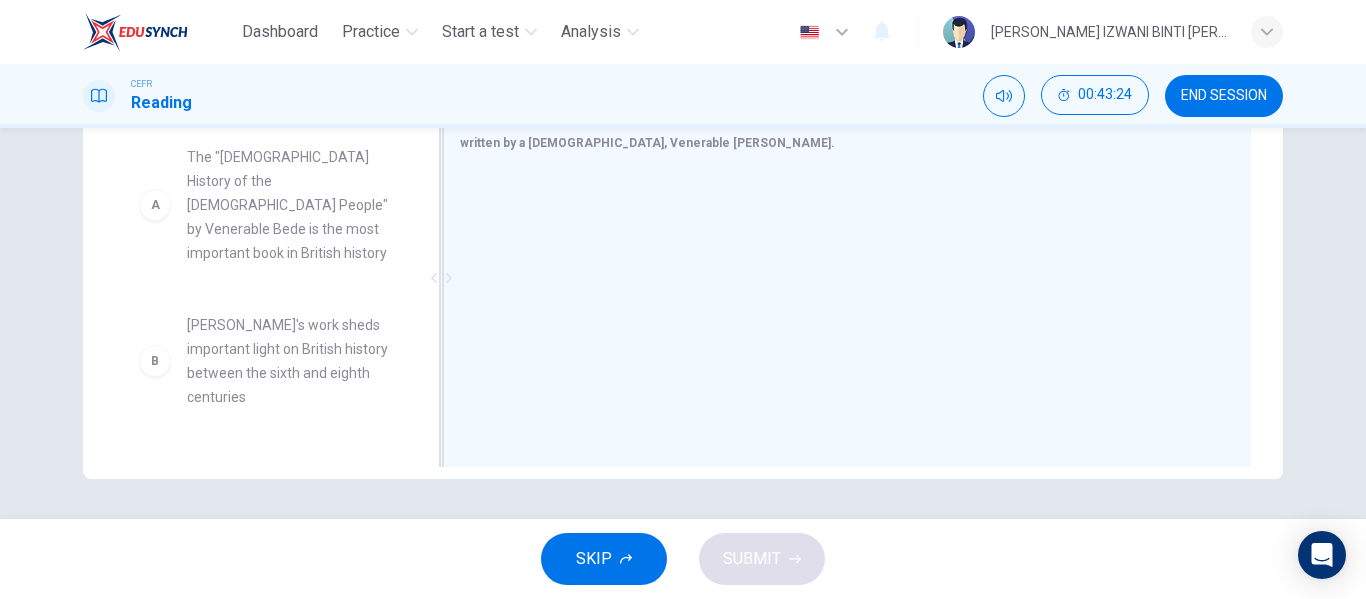 scroll, scrollTop: 0, scrollLeft: 0, axis: both 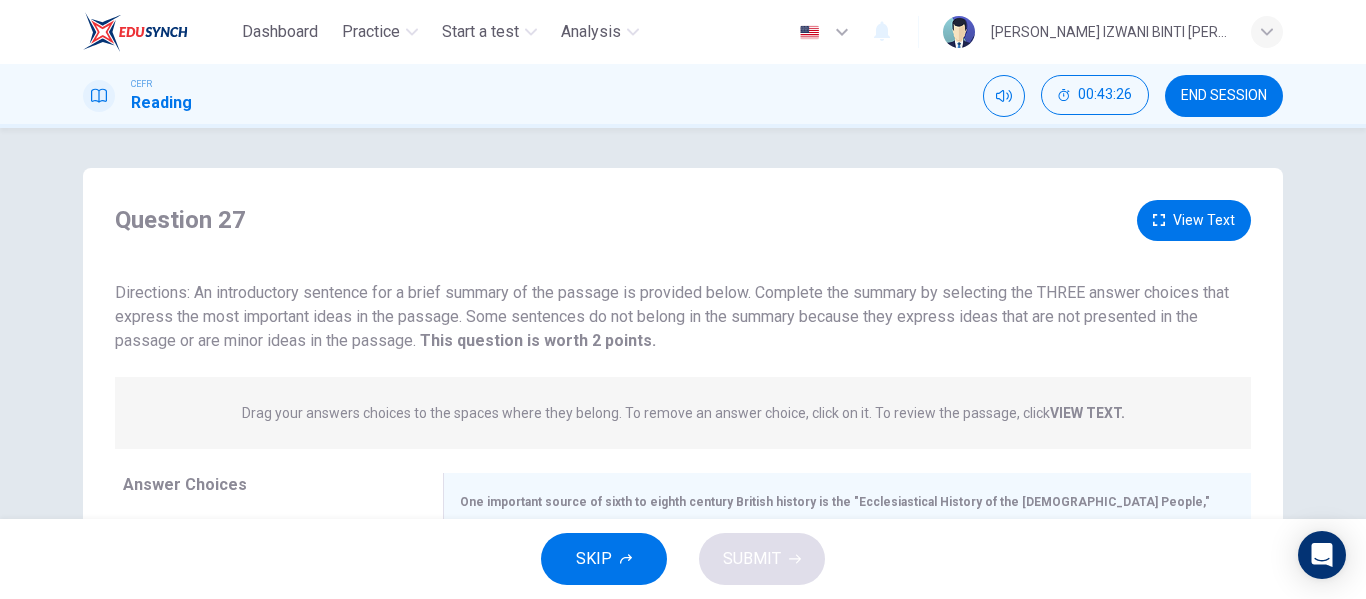 click on "VIEW TEXT." at bounding box center [1087, 413] 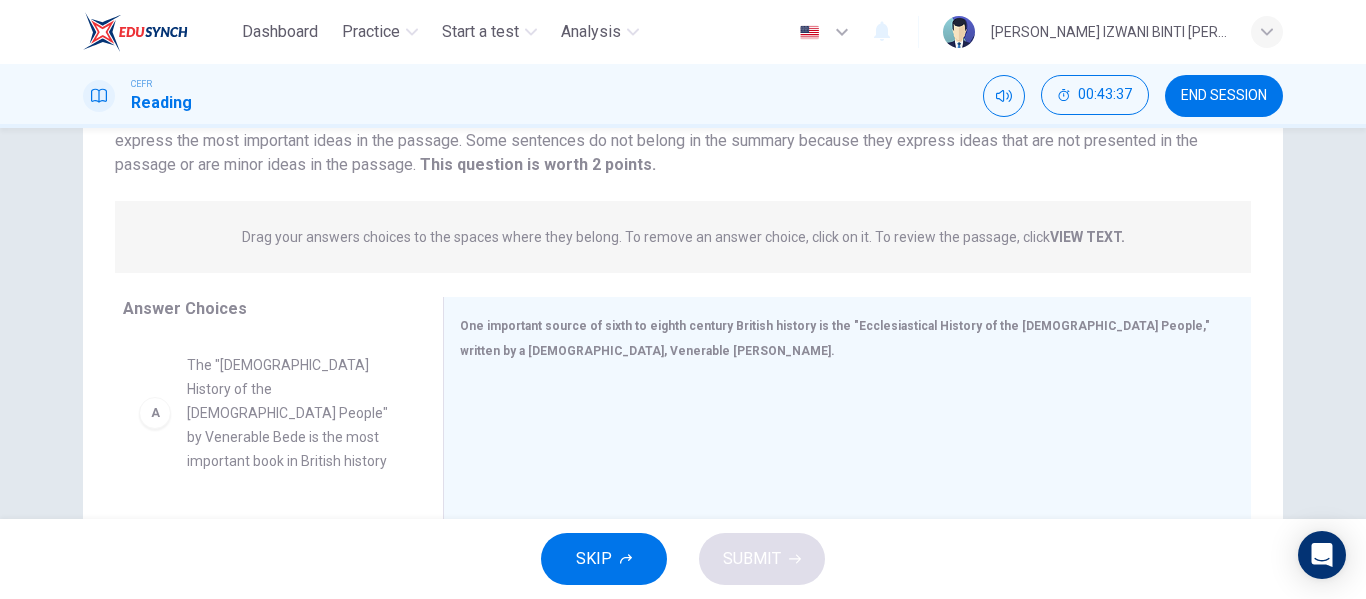 scroll, scrollTop: 177, scrollLeft: 0, axis: vertical 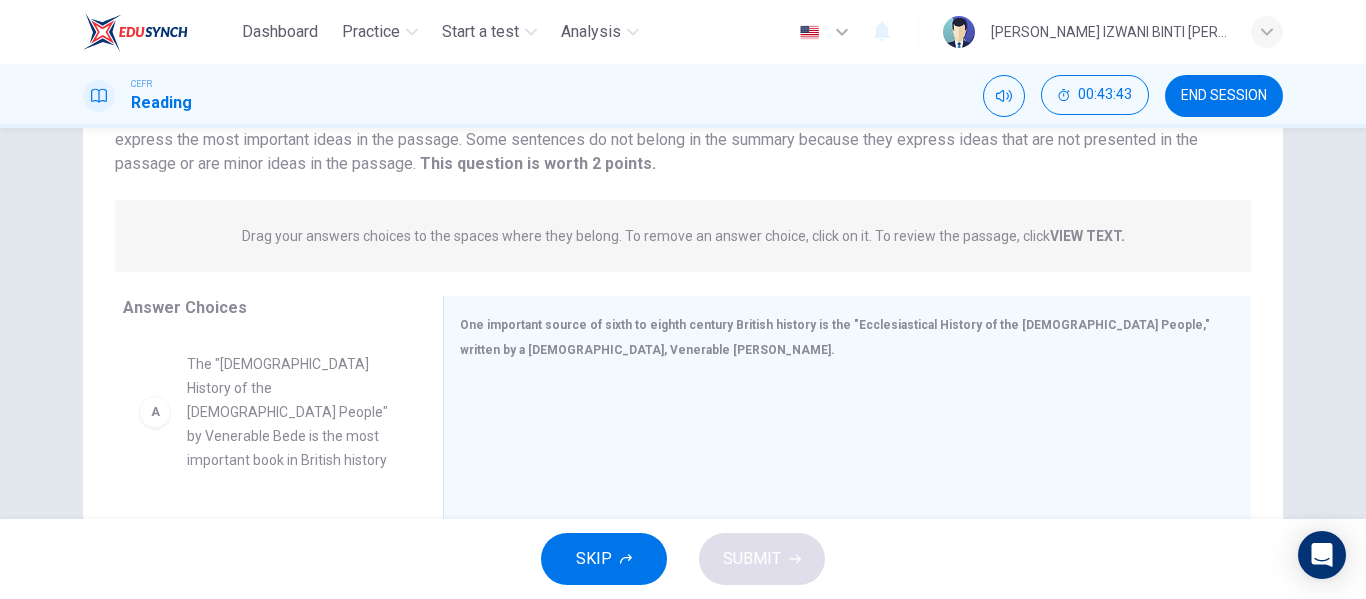 drag, startPoint x: 298, startPoint y: 363, endPoint x: 250, endPoint y: 380, distance: 50.92151 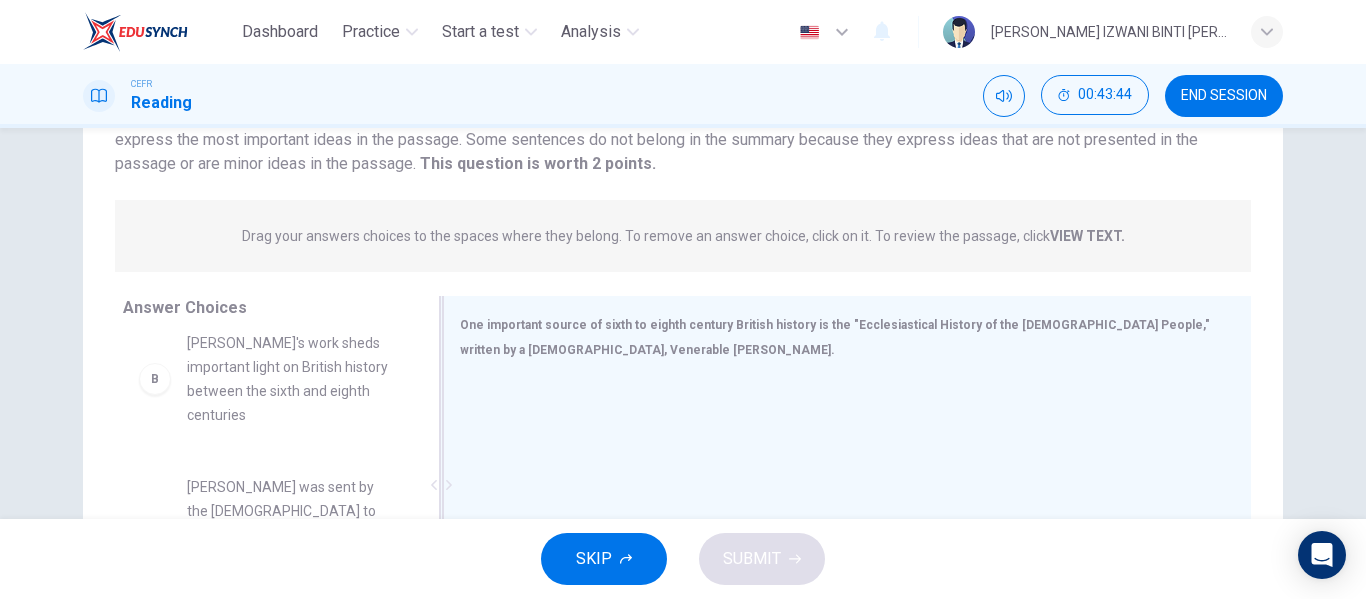 drag, startPoint x: 250, startPoint y: 380, endPoint x: 509, endPoint y: 362, distance: 259.62473 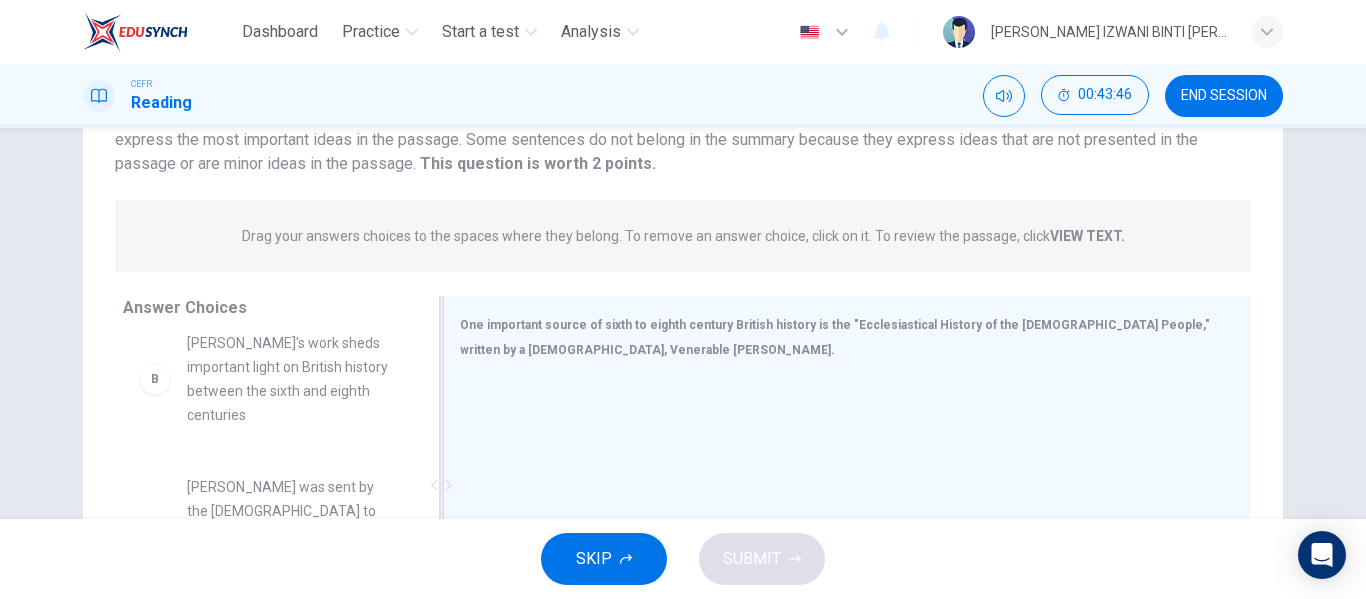 drag, startPoint x: 221, startPoint y: 500, endPoint x: 617, endPoint y: 437, distance: 400.98004 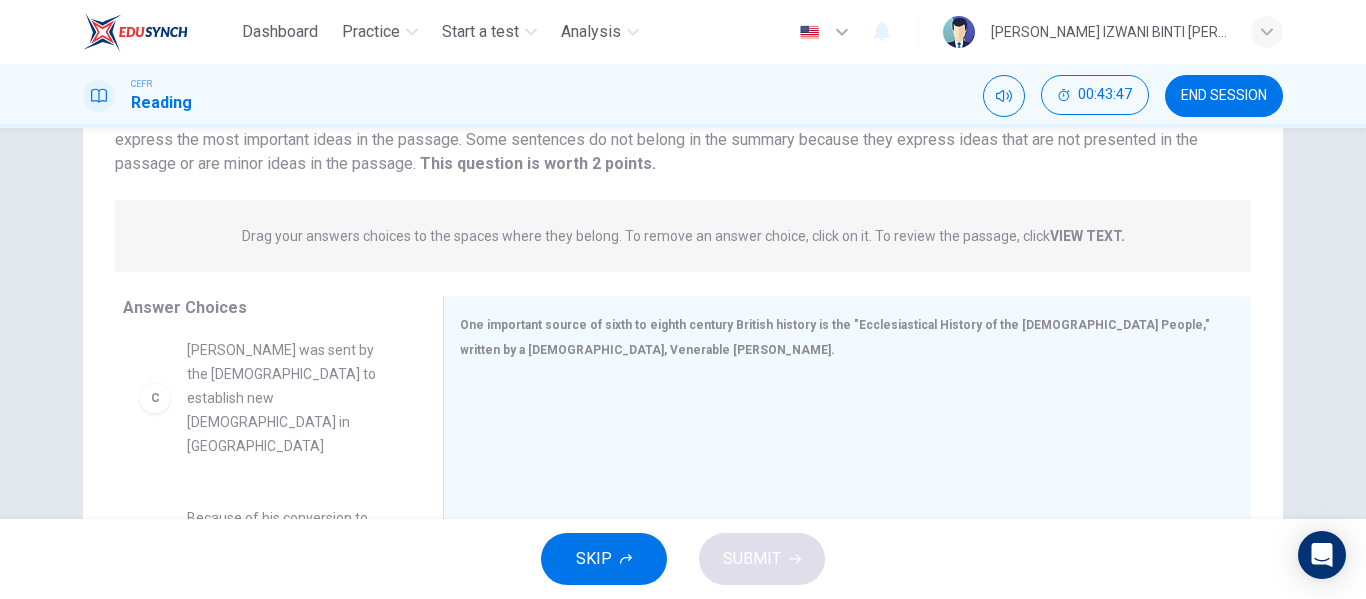 scroll, scrollTop: 327, scrollLeft: 0, axis: vertical 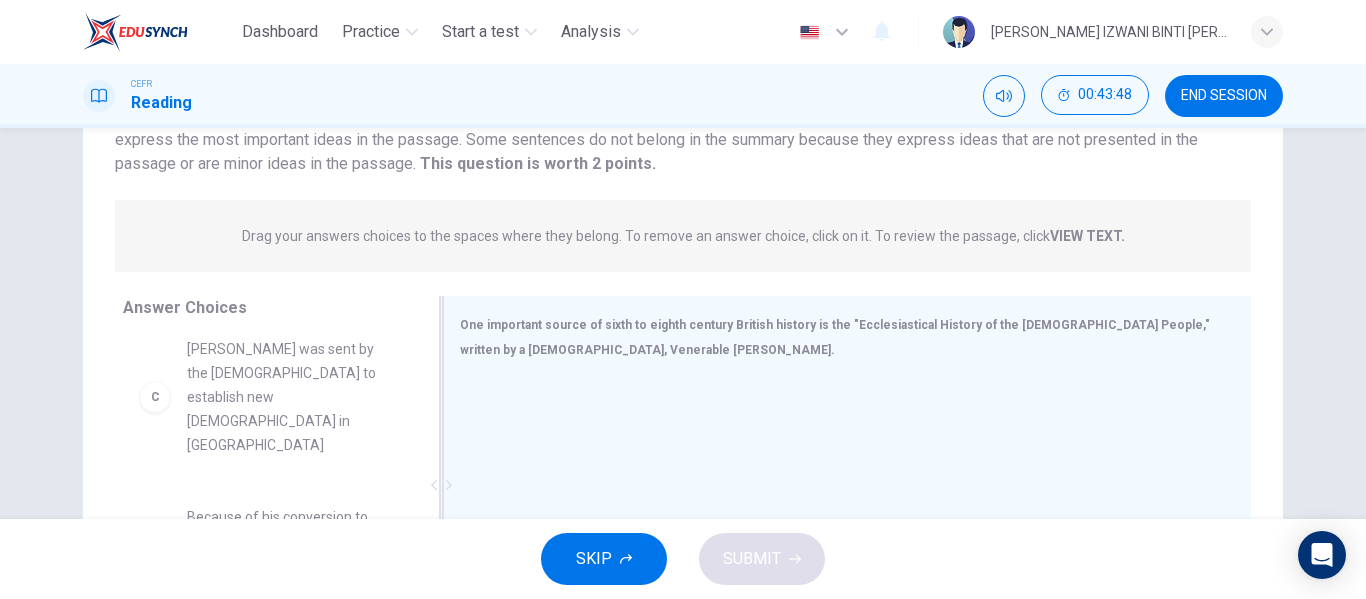 drag, startPoint x: 299, startPoint y: 447, endPoint x: 727, endPoint y: 366, distance: 435.5973 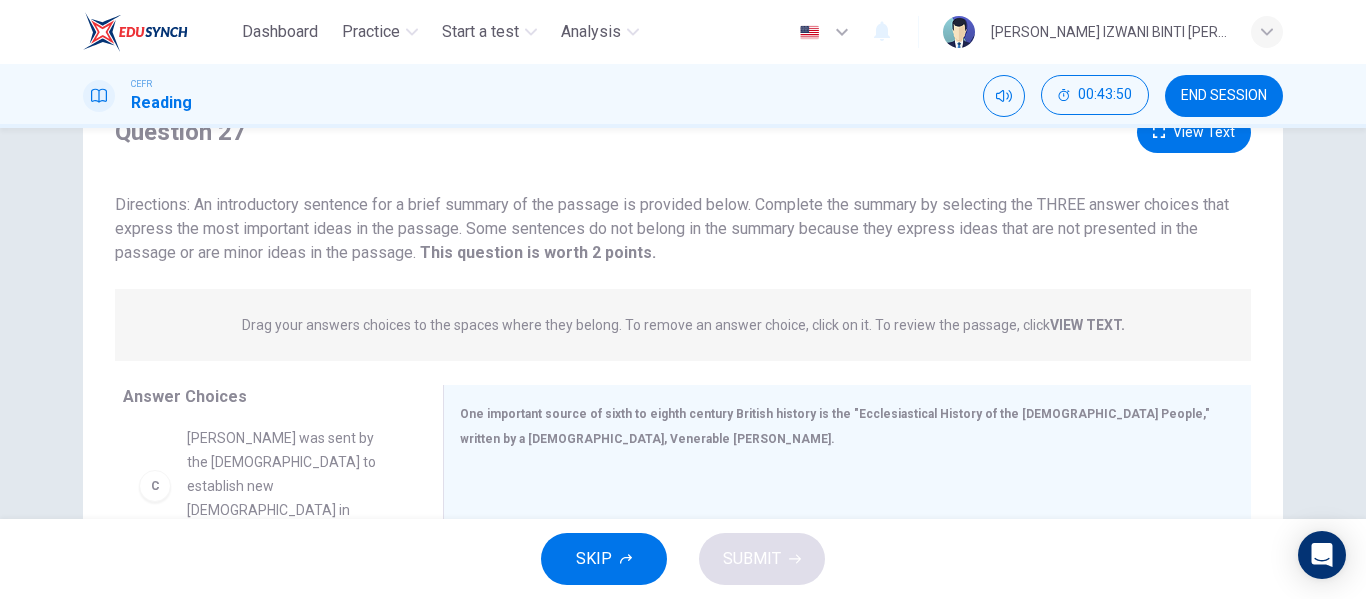 scroll, scrollTop: 87, scrollLeft: 0, axis: vertical 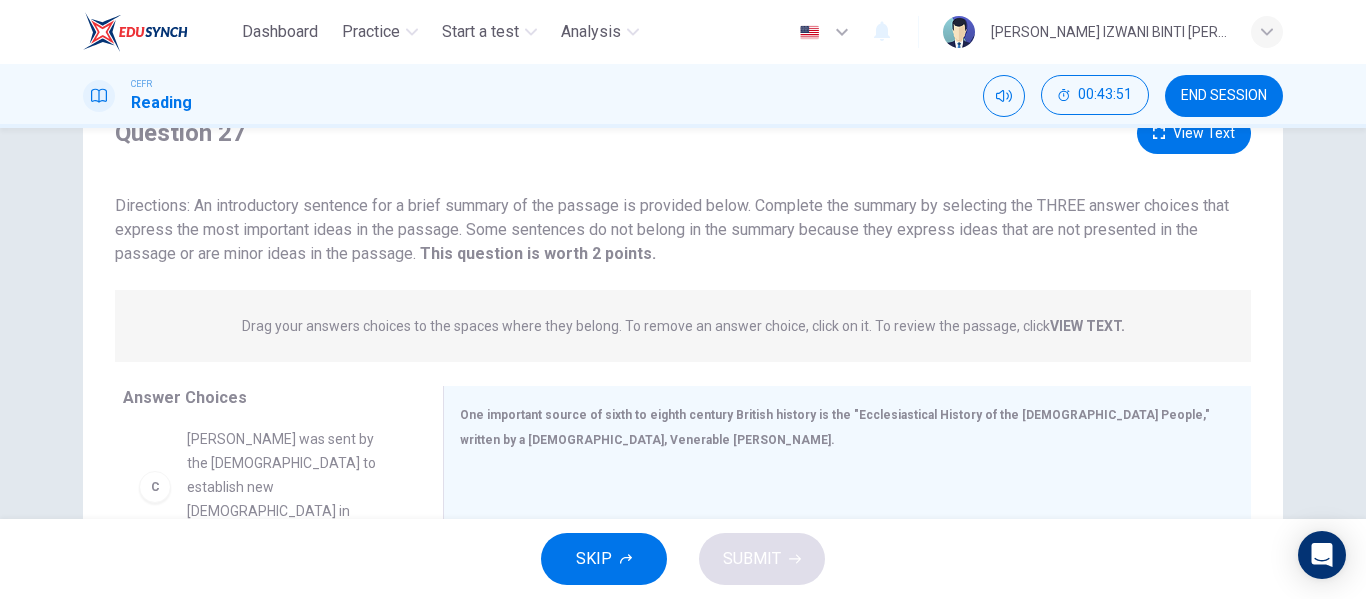 click on "View Text" at bounding box center [1194, 133] 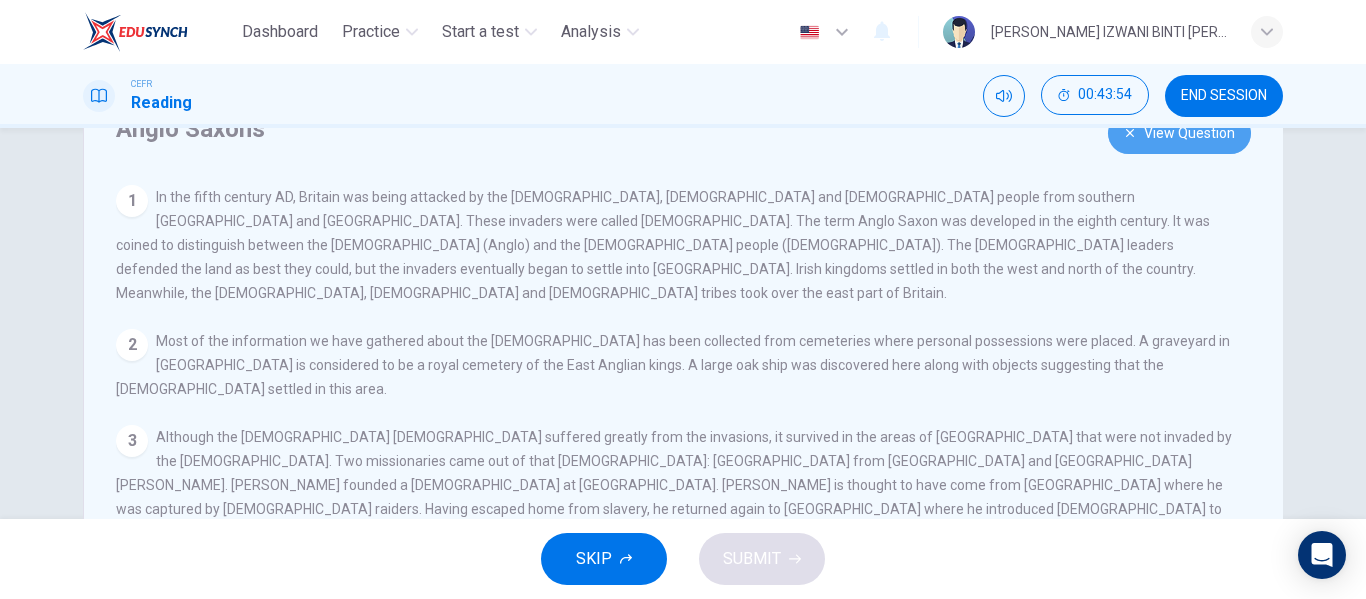click on "View Question" at bounding box center [1179, 133] 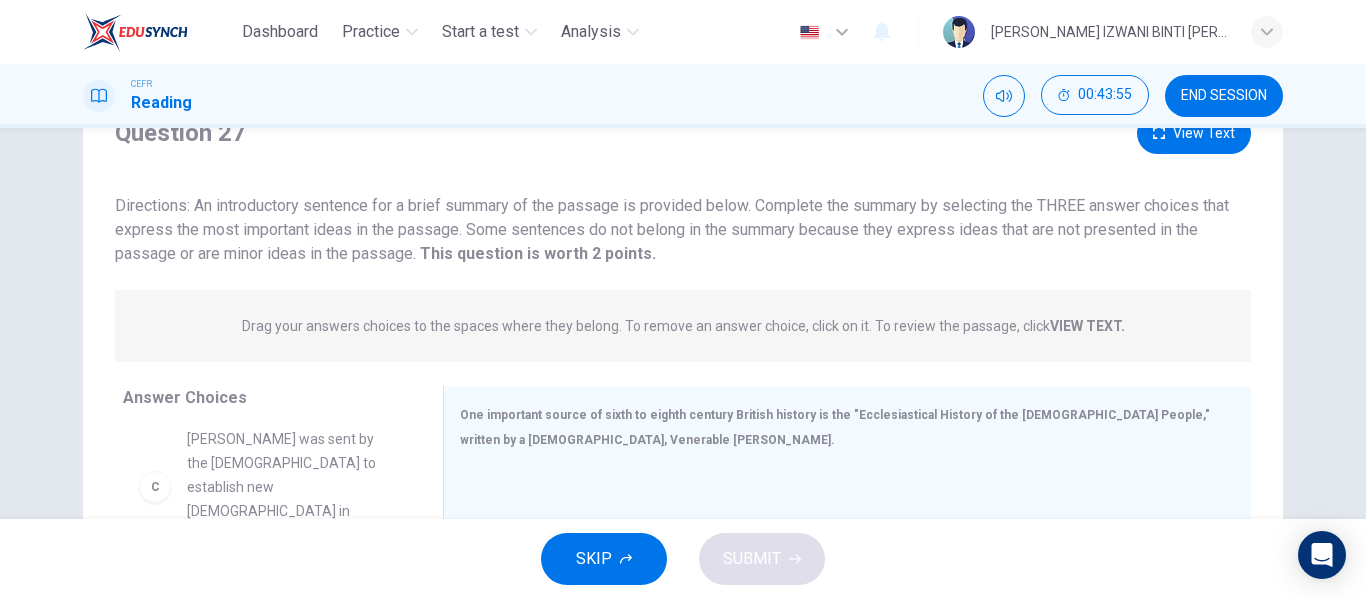 click on "View Text" at bounding box center (1194, 133) 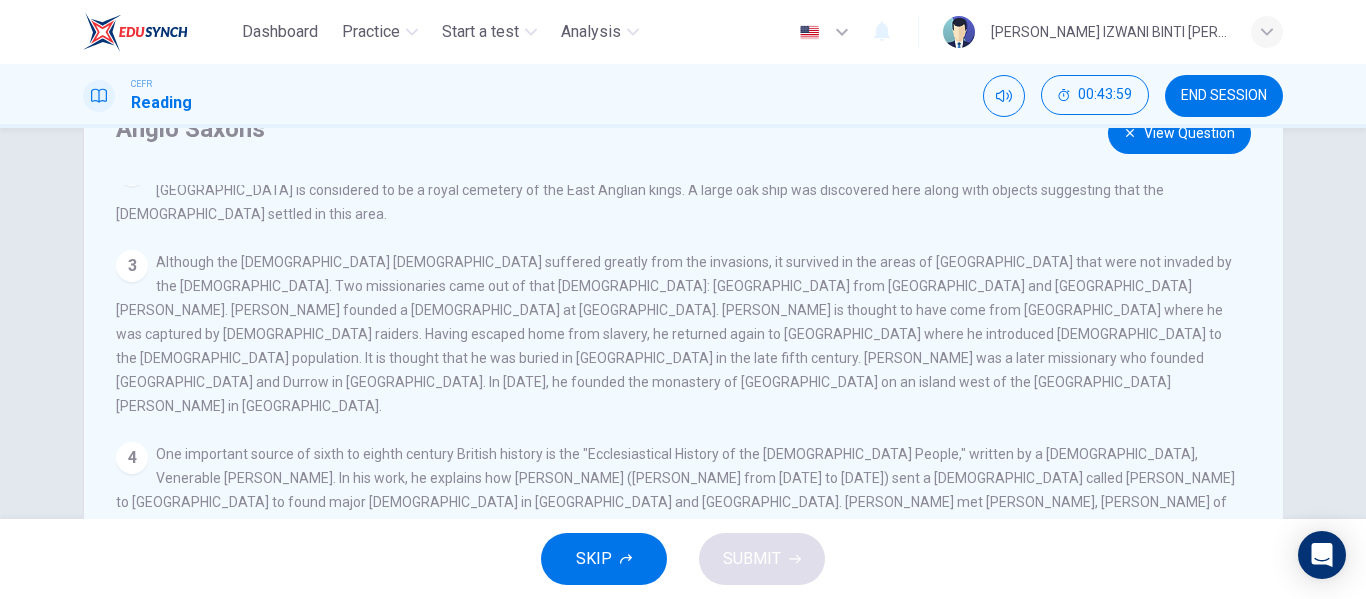 scroll, scrollTop: 193, scrollLeft: 0, axis: vertical 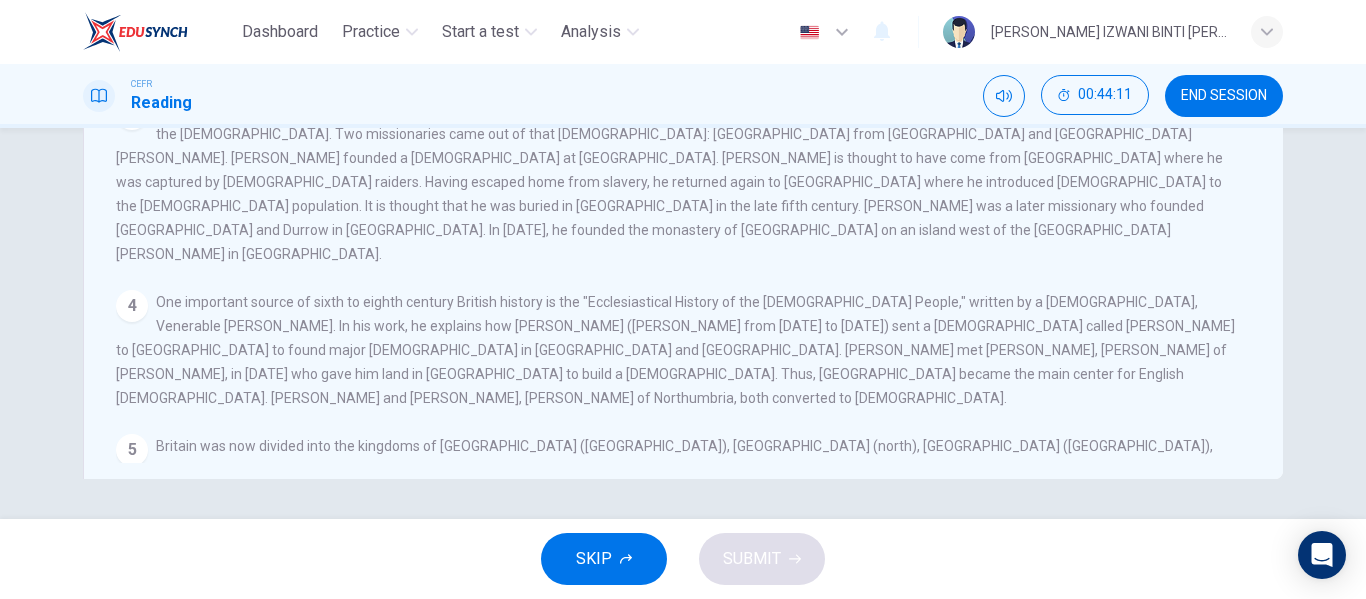 drag, startPoint x: 402, startPoint y: 214, endPoint x: 862, endPoint y: 181, distance: 461.1822 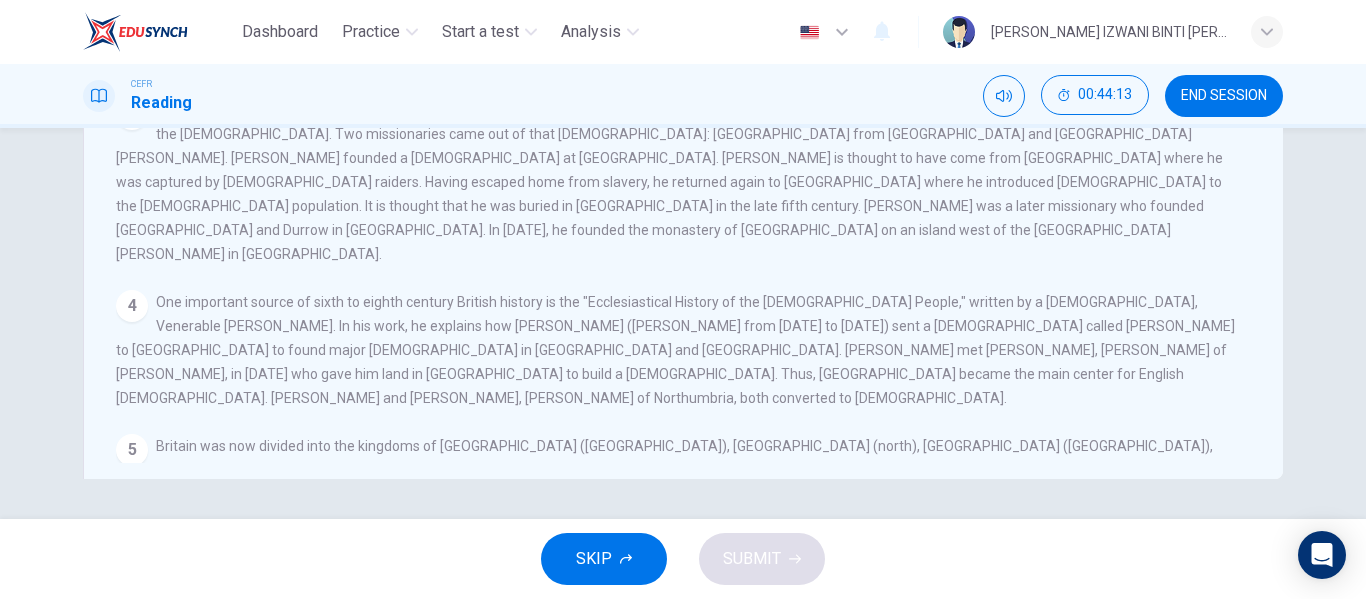 scroll, scrollTop: 0, scrollLeft: 0, axis: both 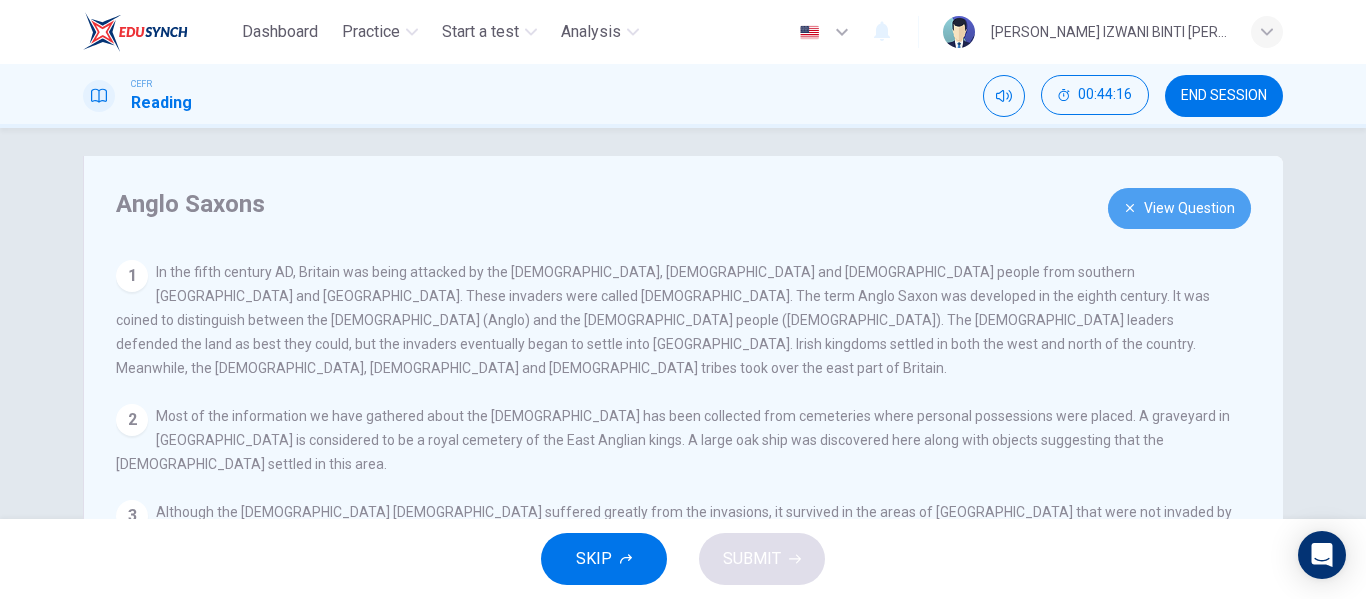 click on "View Question" at bounding box center [1179, 208] 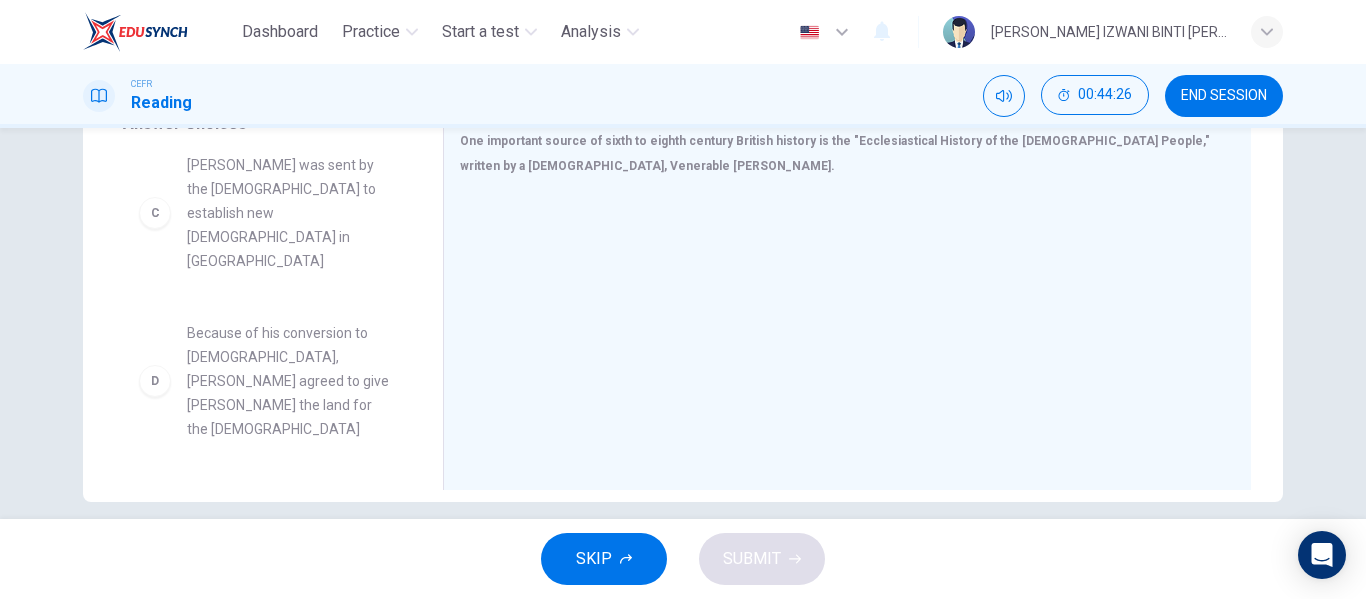 scroll, scrollTop: 369, scrollLeft: 0, axis: vertical 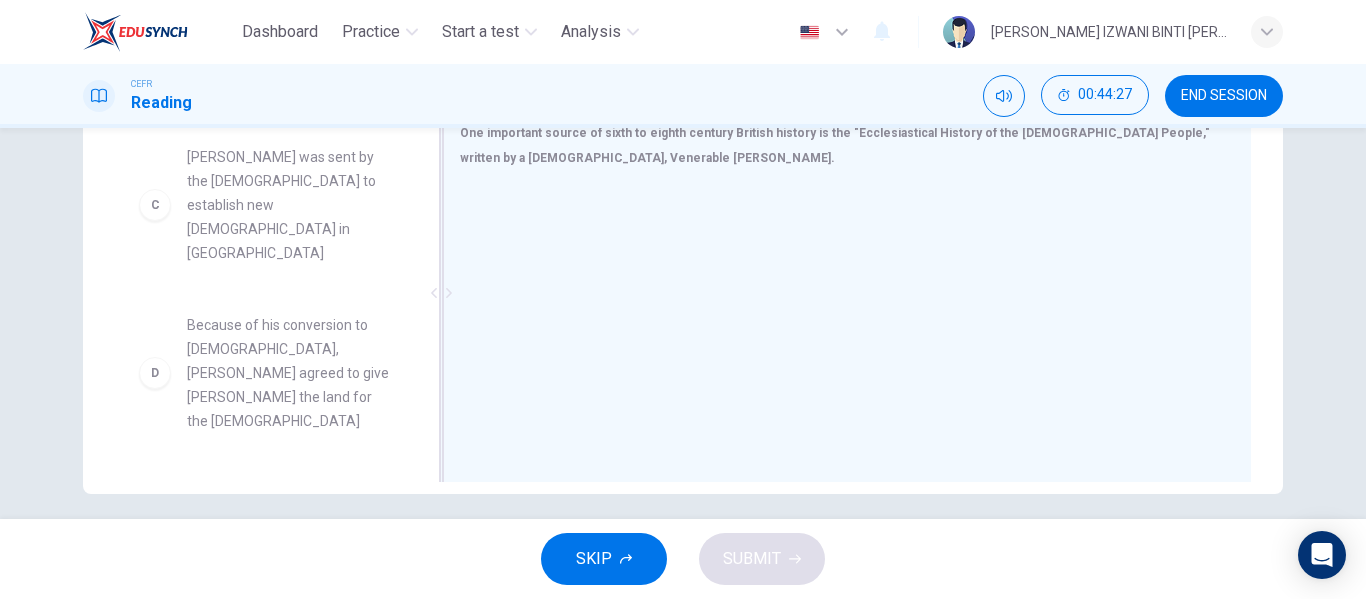 drag, startPoint x: 280, startPoint y: 305, endPoint x: 582, endPoint y: 351, distance: 305.48322 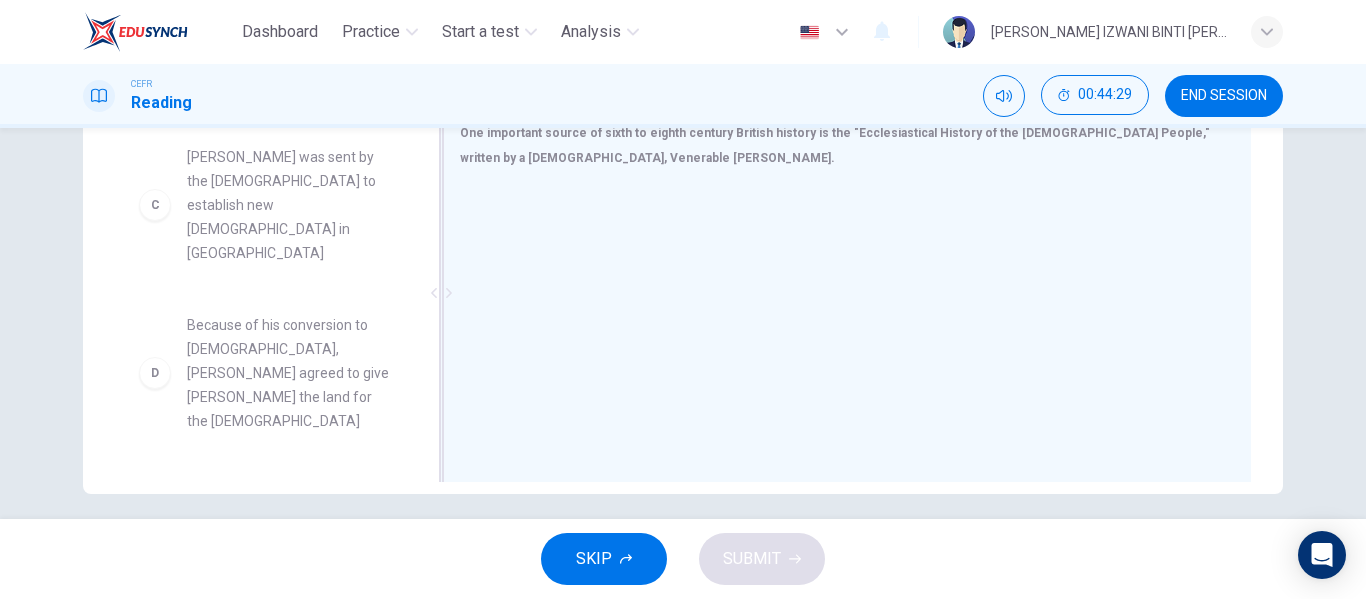 drag, startPoint x: 582, startPoint y: 351, endPoint x: 431, endPoint y: 294, distance: 161.40013 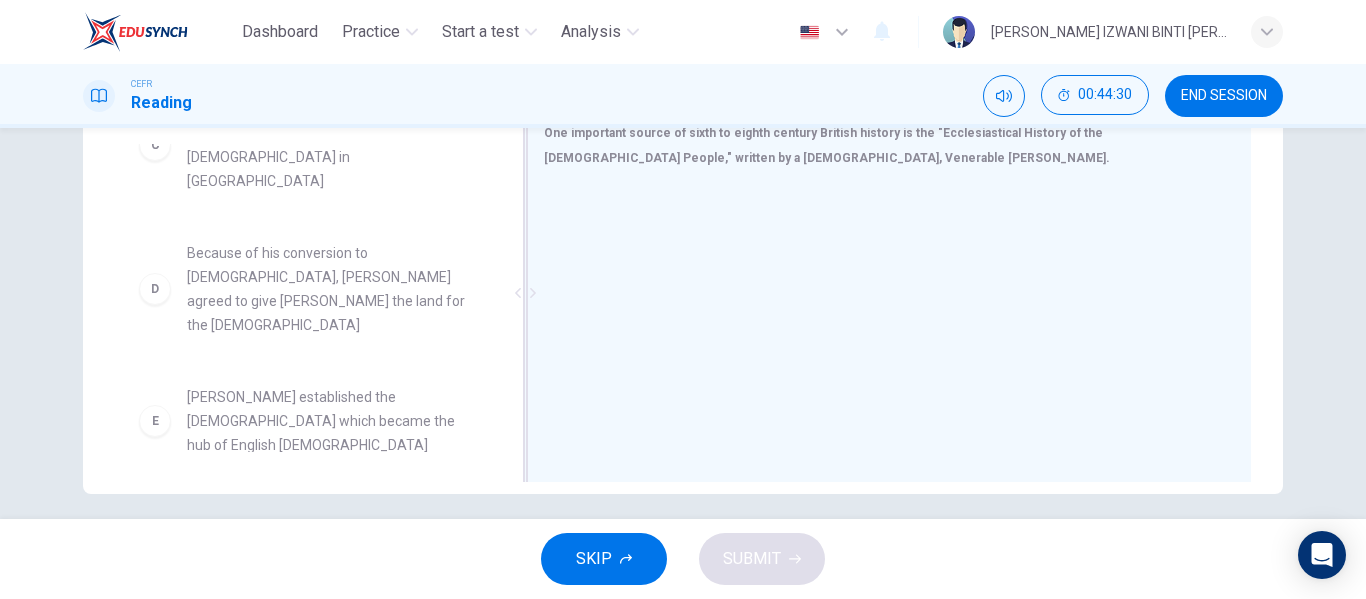 scroll, scrollTop: 300, scrollLeft: 0, axis: vertical 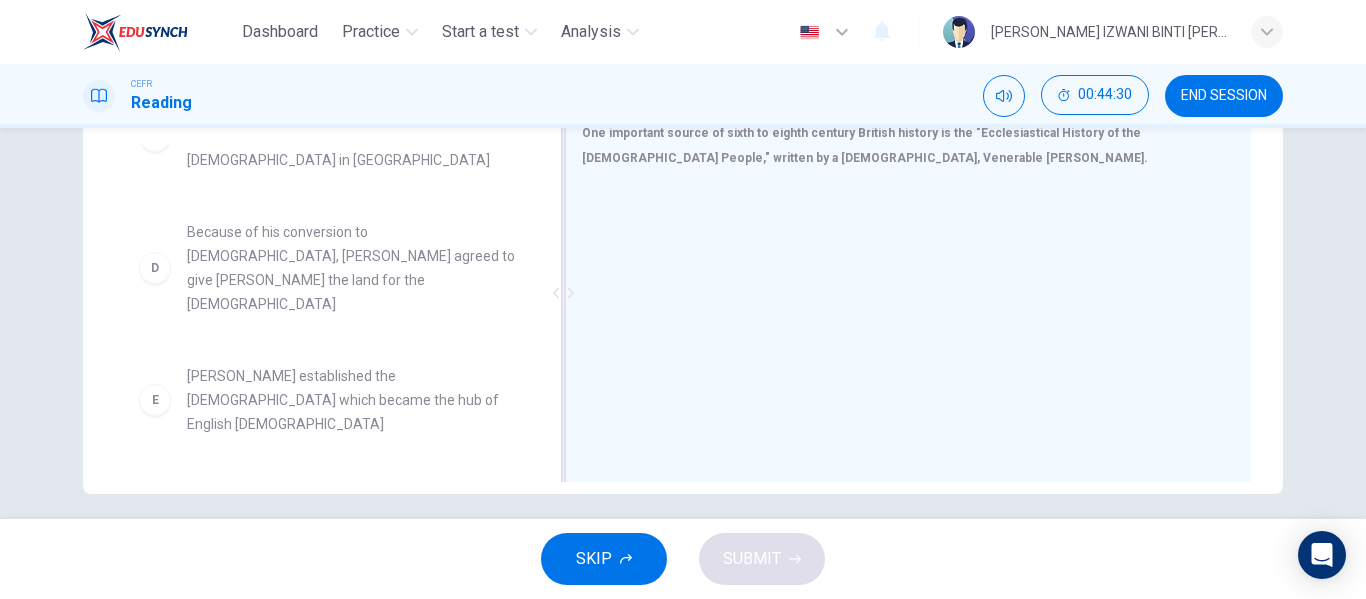 drag, startPoint x: 431, startPoint y: 294, endPoint x: 574, endPoint y: 301, distance: 143.17122 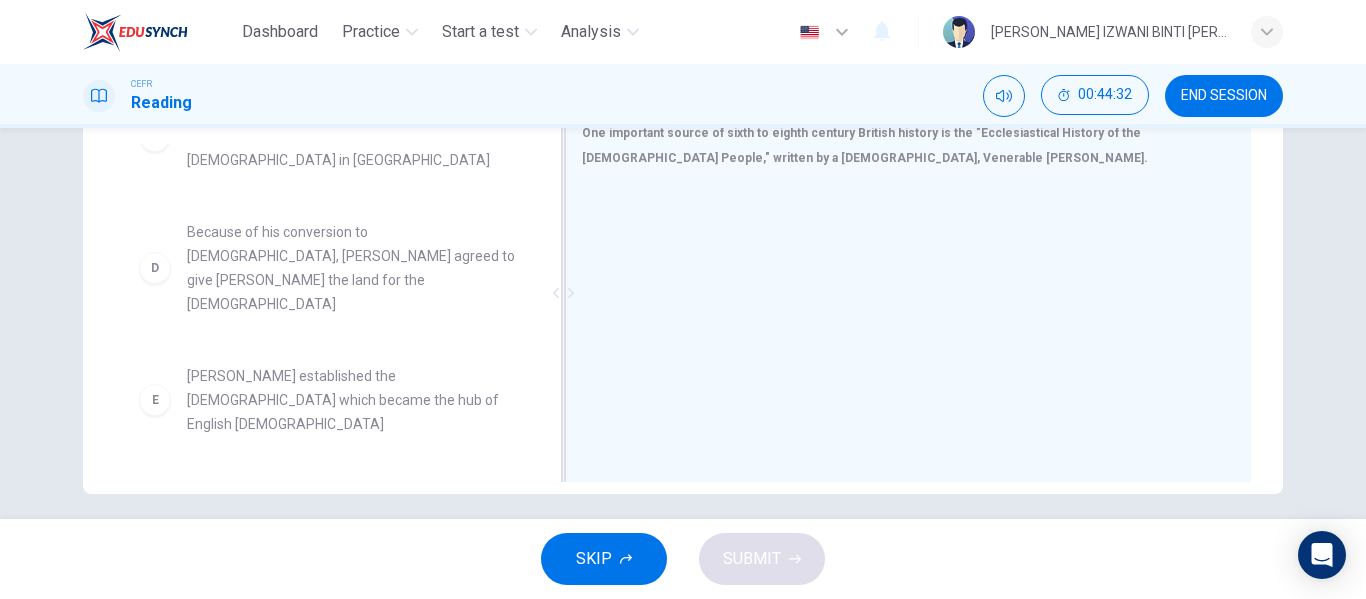 drag, startPoint x: 367, startPoint y: 299, endPoint x: 620, endPoint y: 277, distance: 253.95473 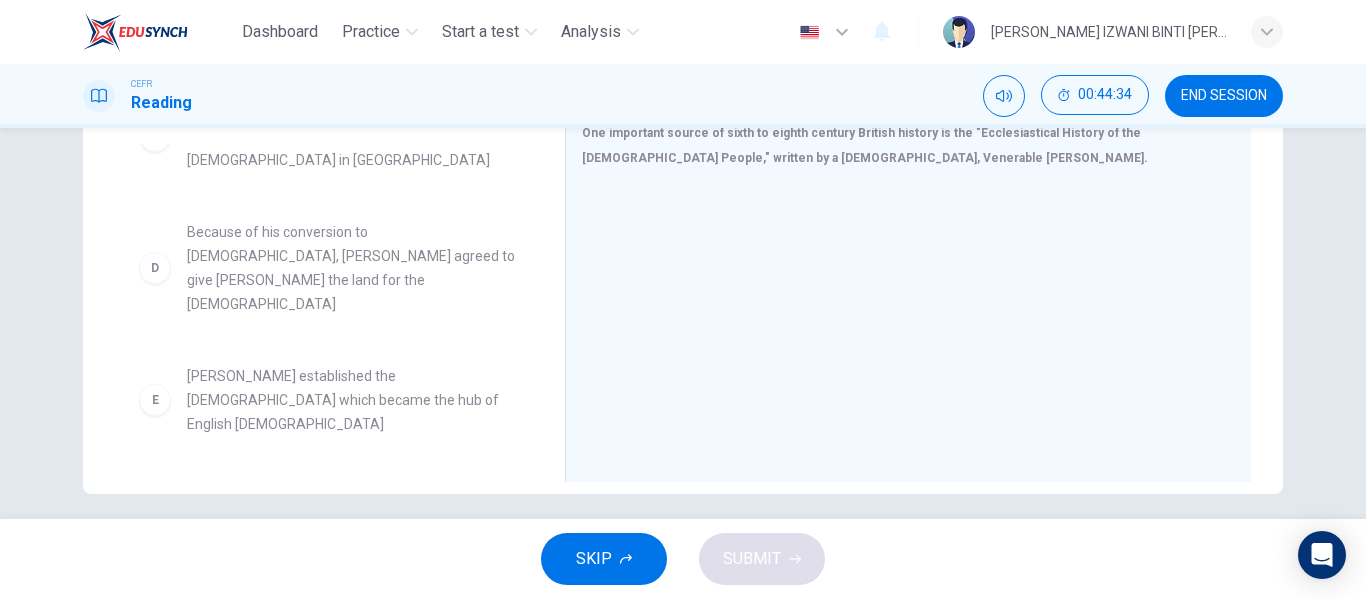 drag, startPoint x: 151, startPoint y: 330, endPoint x: 411, endPoint y: 309, distance: 260.8467 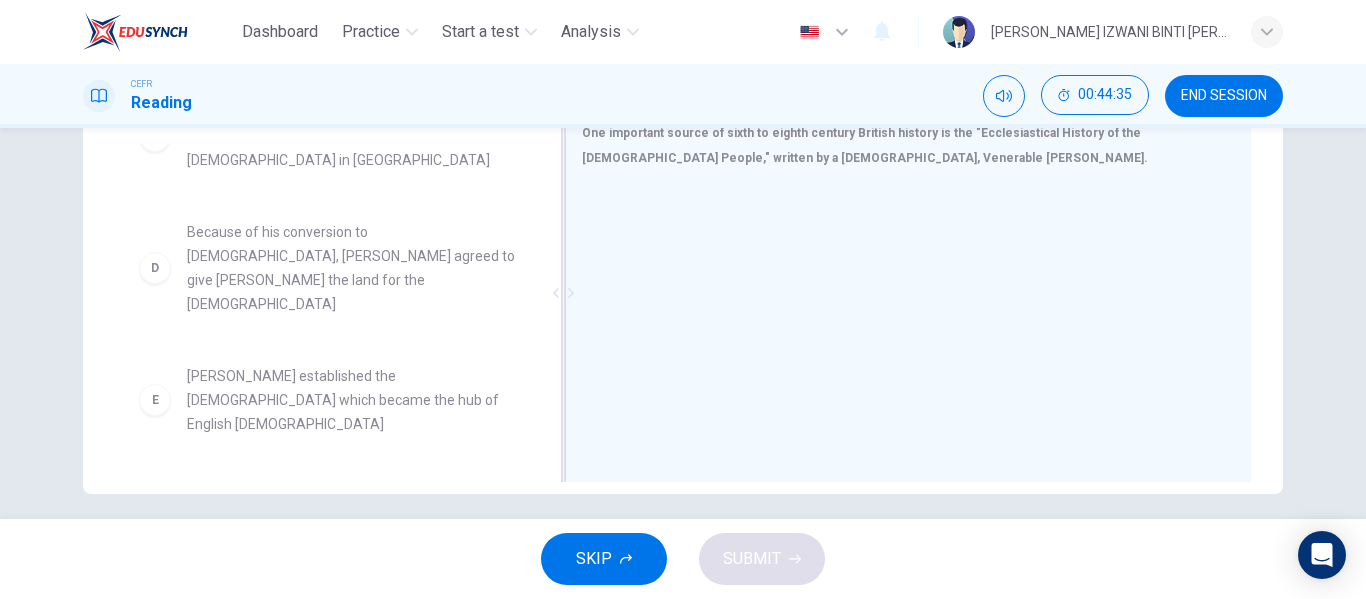 drag, startPoint x: 366, startPoint y: 323, endPoint x: 623, endPoint y: 324, distance: 257.00195 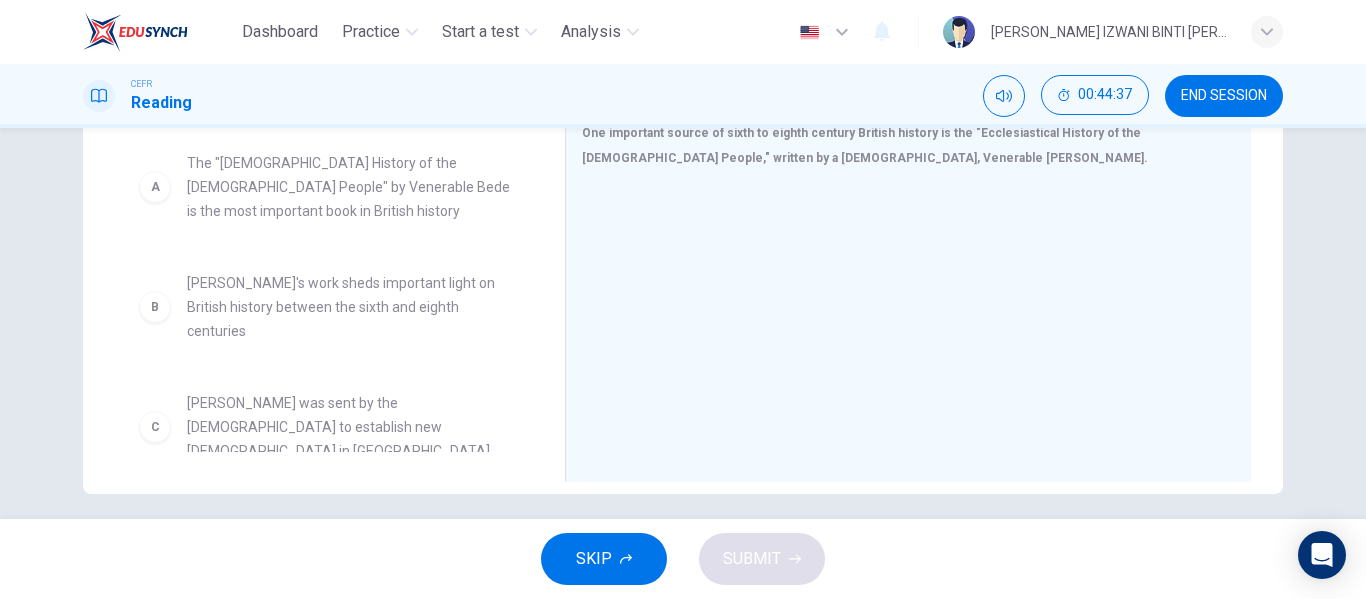 scroll, scrollTop: 0, scrollLeft: 0, axis: both 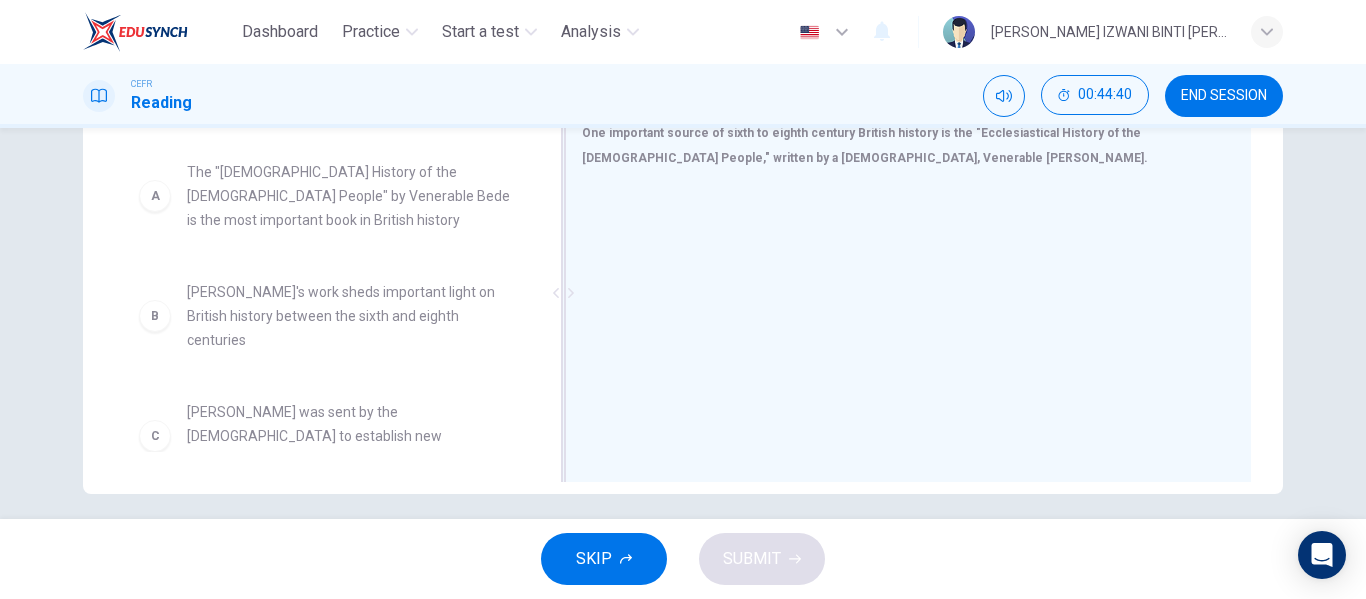 drag, startPoint x: 304, startPoint y: 308, endPoint x: 723, endPoint y: 295, distance: 419.20163 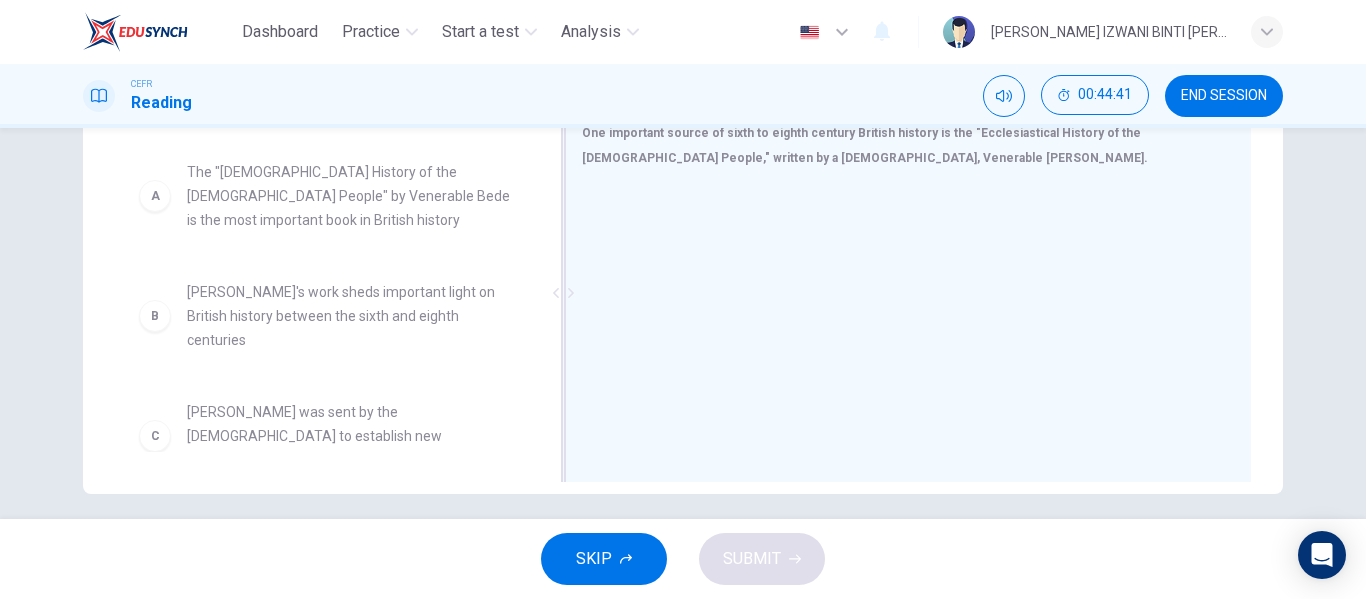 drag, startPoint x: 349, startPoint y: 306, endPoint x: 897, endPoint y: 240, distance: 551.96014 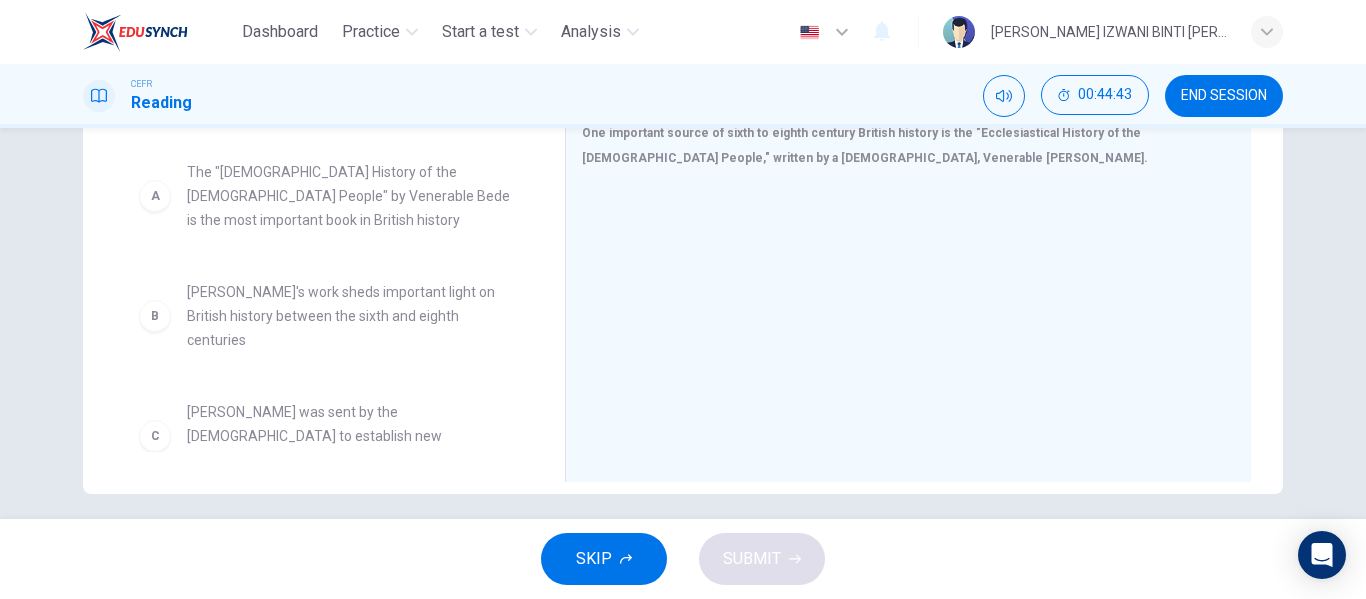 click on "[PERSON_NAME]'s work sheds important light on British history between the sixth and eighth centuries" at bounding box center (352, 316) 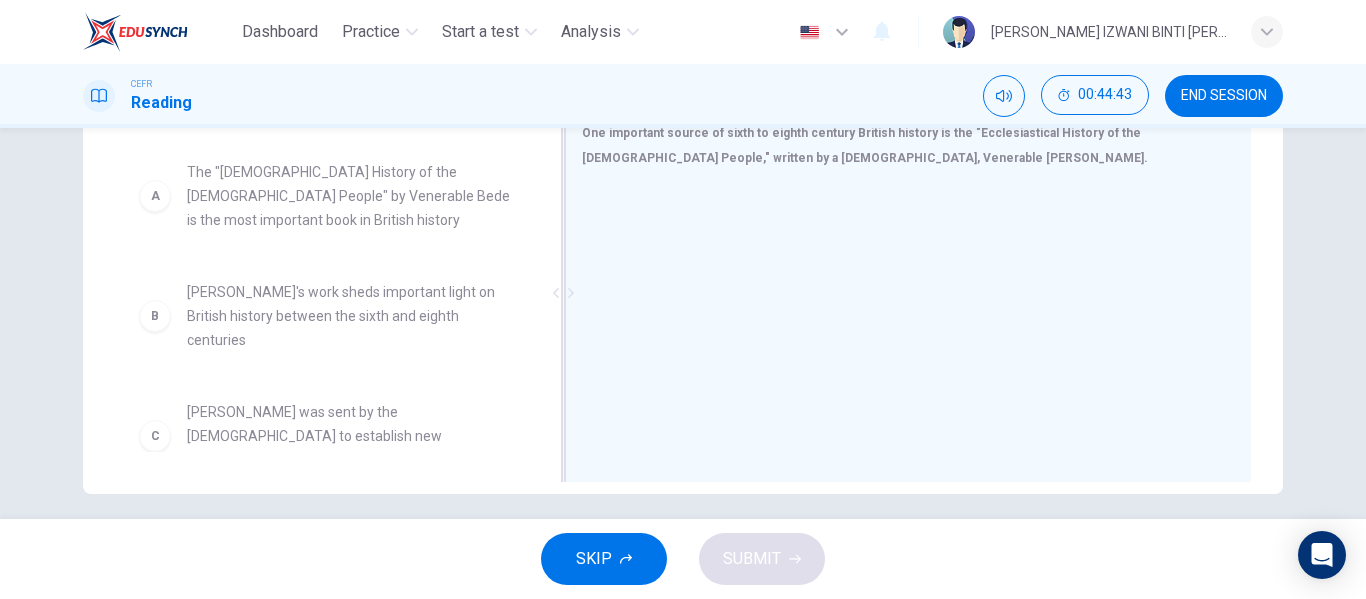drag, startPoint x: 338, startPoint y: 312, endPoint x: 736, endPoint y: 265, distance: 400.7655 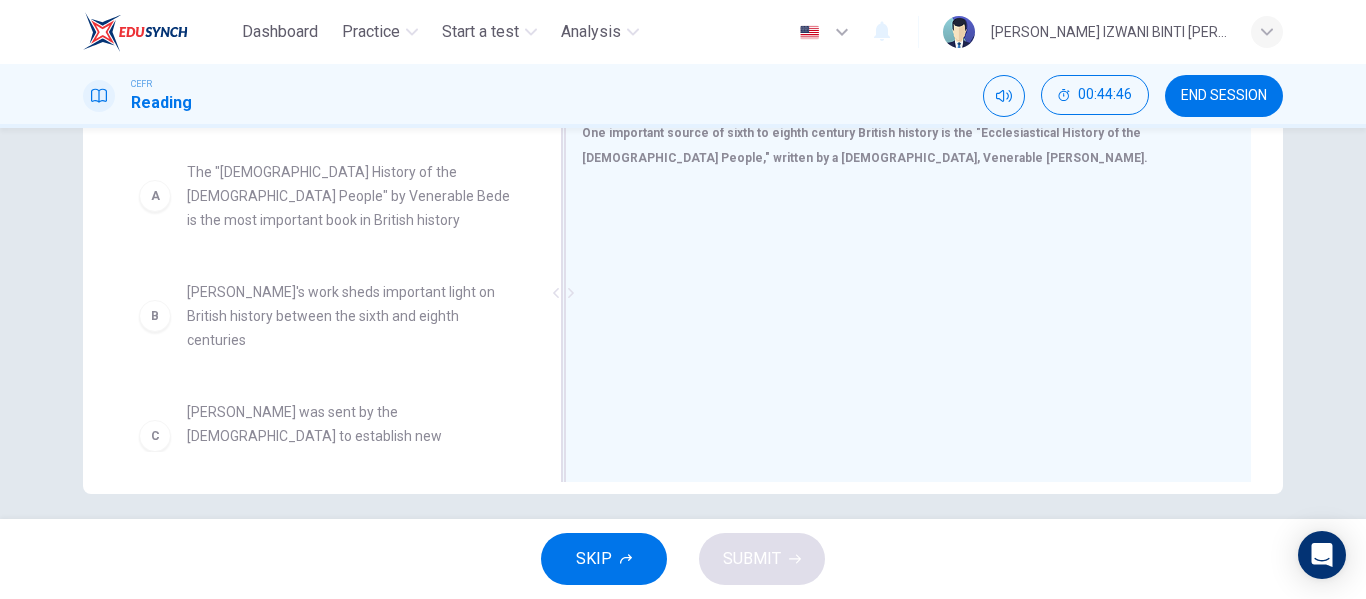 drag, startPoint x: 155, startPoint y: 311, endPoint x: 641, endPoint y: 311, distance: 486 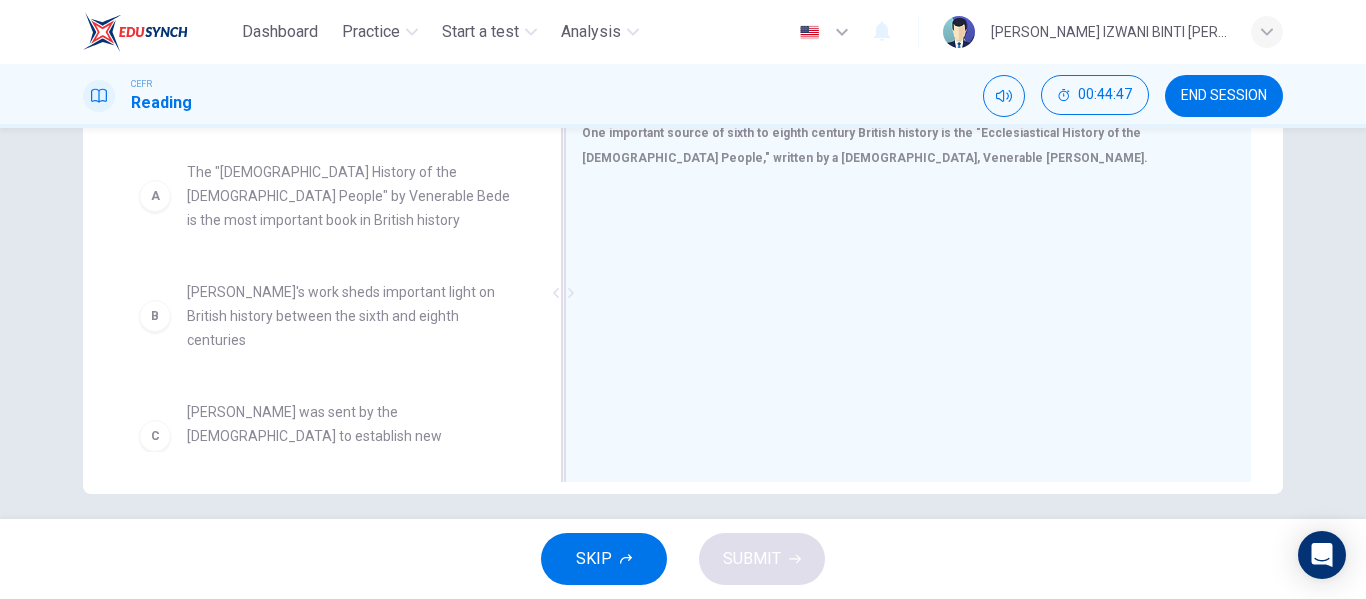 drag, startPoint x: 413, startPoint y: 310, endPoint x: 705, endPoint y: 260, distance: 296.2499 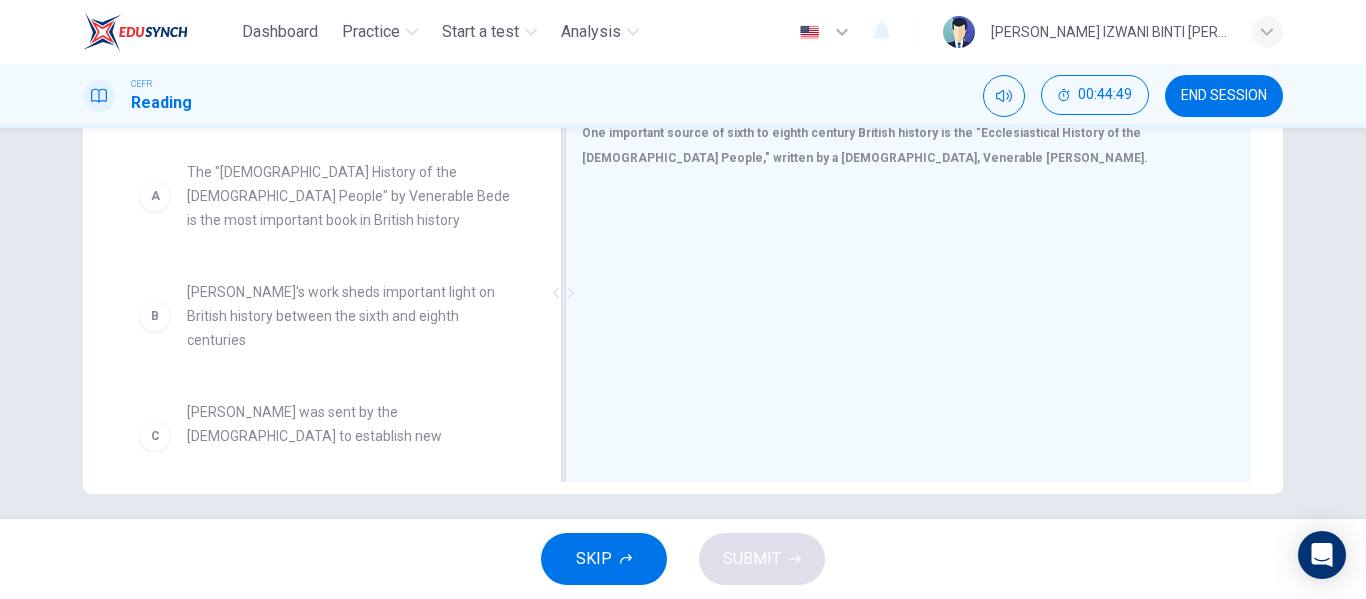 drag, startPoint x: 437, startPoint y: 294, endPoint x: 718, endPoint y: 242, distance: 285.77087 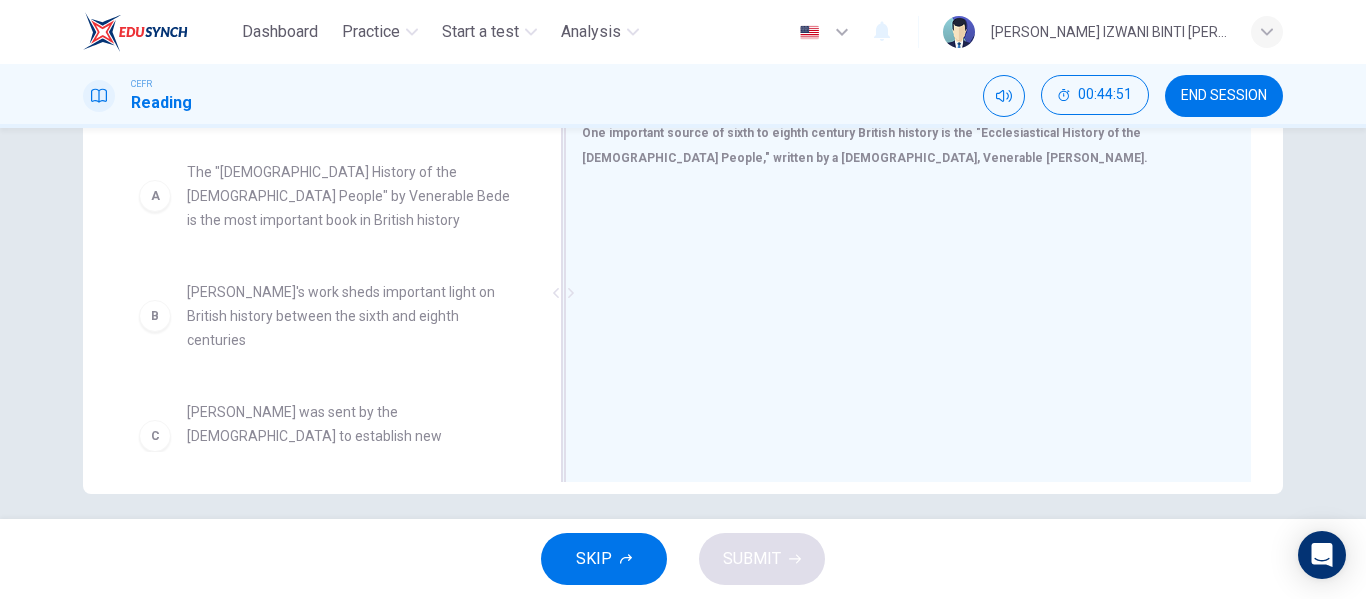 drag, startPoint x: 309, startPoint y: 312, endPoint x: 713, endPoint y: 231, distance: 412.04004 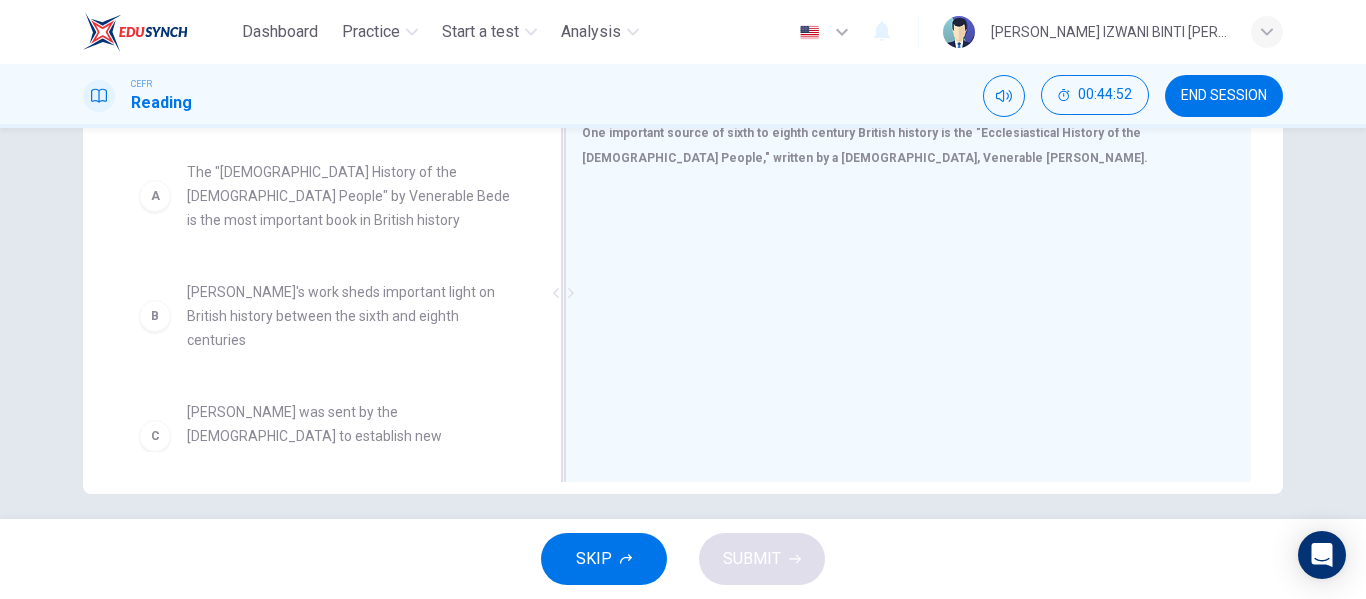 drag, startPoint x: 348, startPoint y: 188, endPoint x: 693, endPoint y: 192, distance: 345.0232 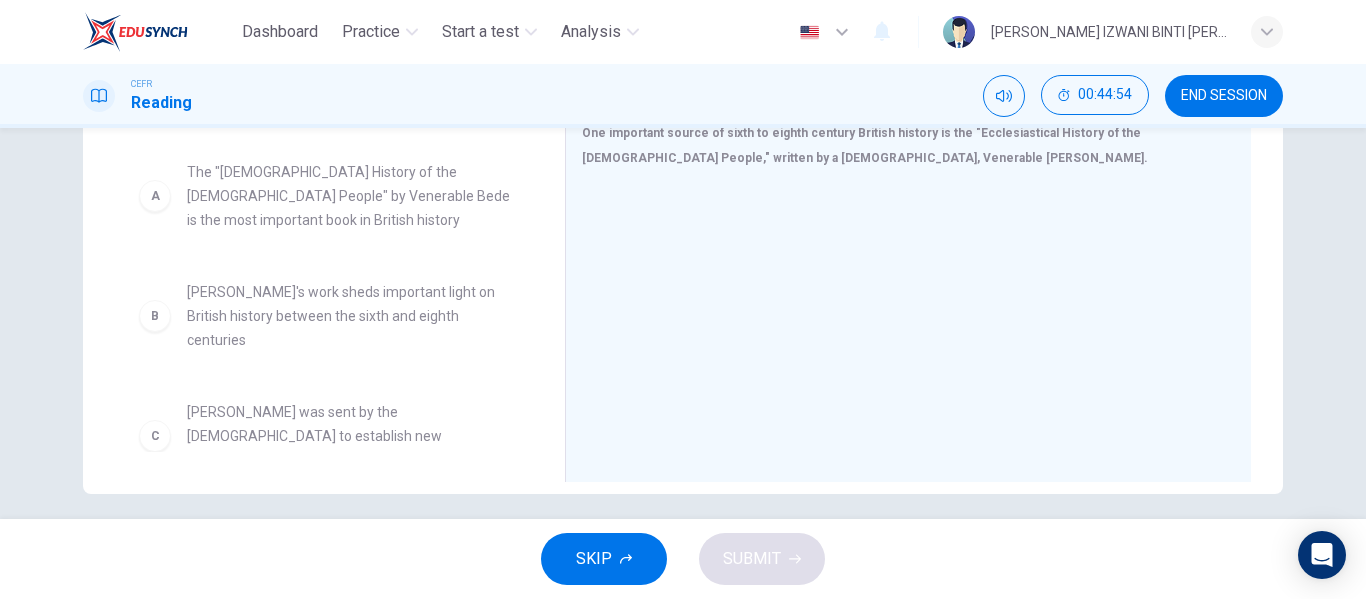click on "The "[DEMOGRAPHIC_DATA] History of the [DEMOGRAPHIC_DATA] People" by Venerable Bede is the most important book in British history" at bounding box center [352, 196] 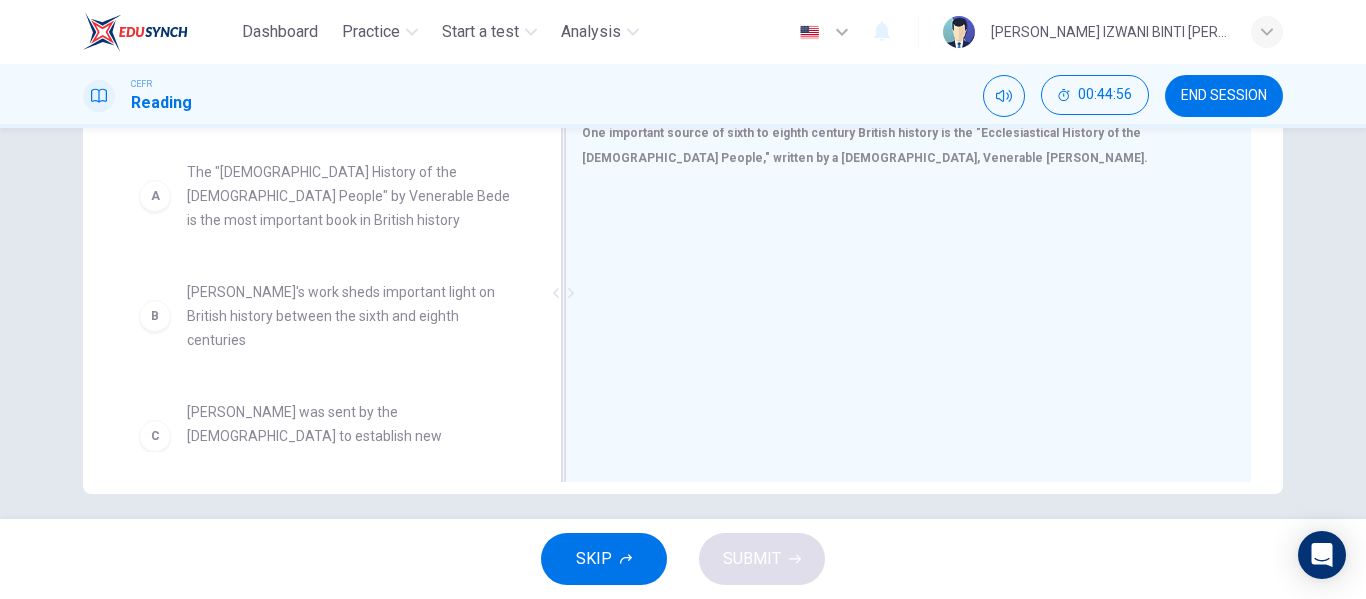 drag, startPoint x: 398, startPoint y: 190, endPoint x: 673, endPoint y: 212, distance: 275.8786 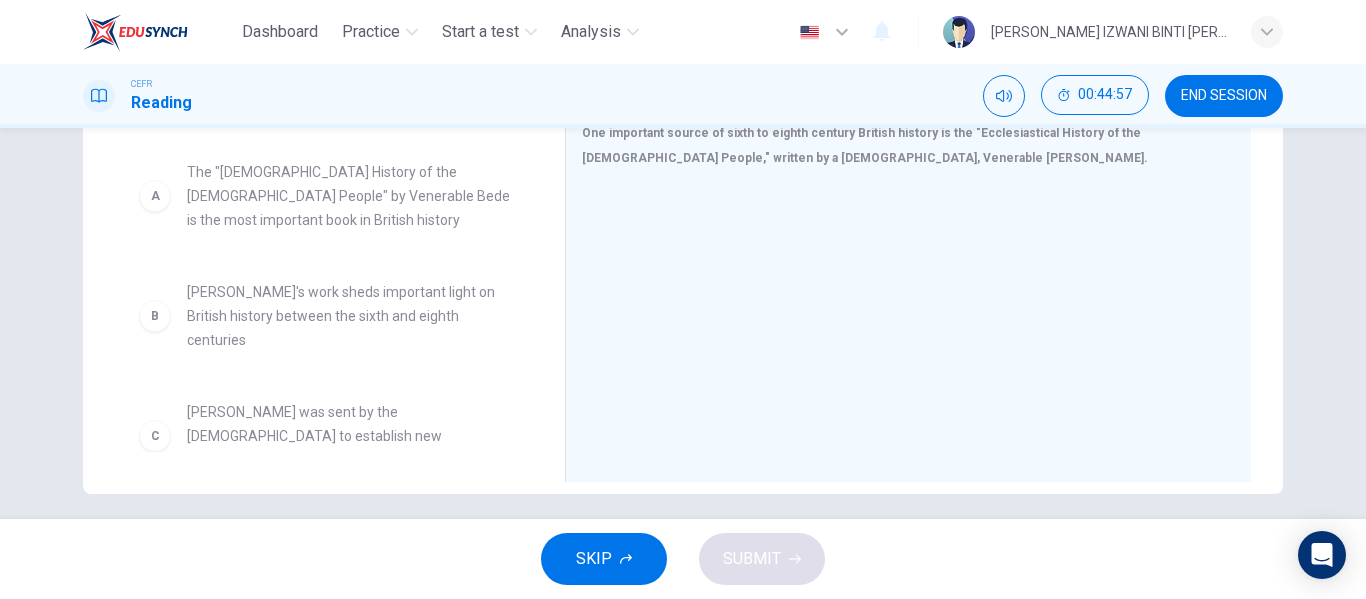drag, startPoint x: 399, startPoint y: 181, endPoint x: 496, endPoint y: 218, distance: 103.81715 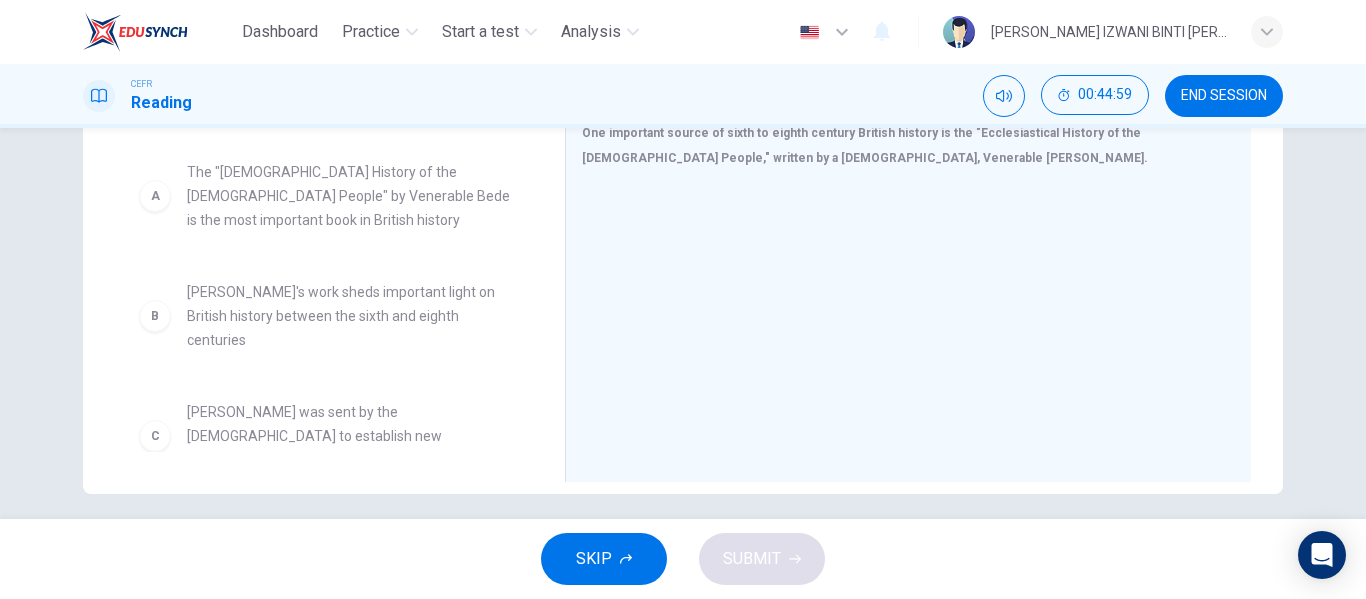 drag, startPoint x: 496, startPoint y: 218, endPoint x: 545, endPoint y: 338, distance: 129.61867 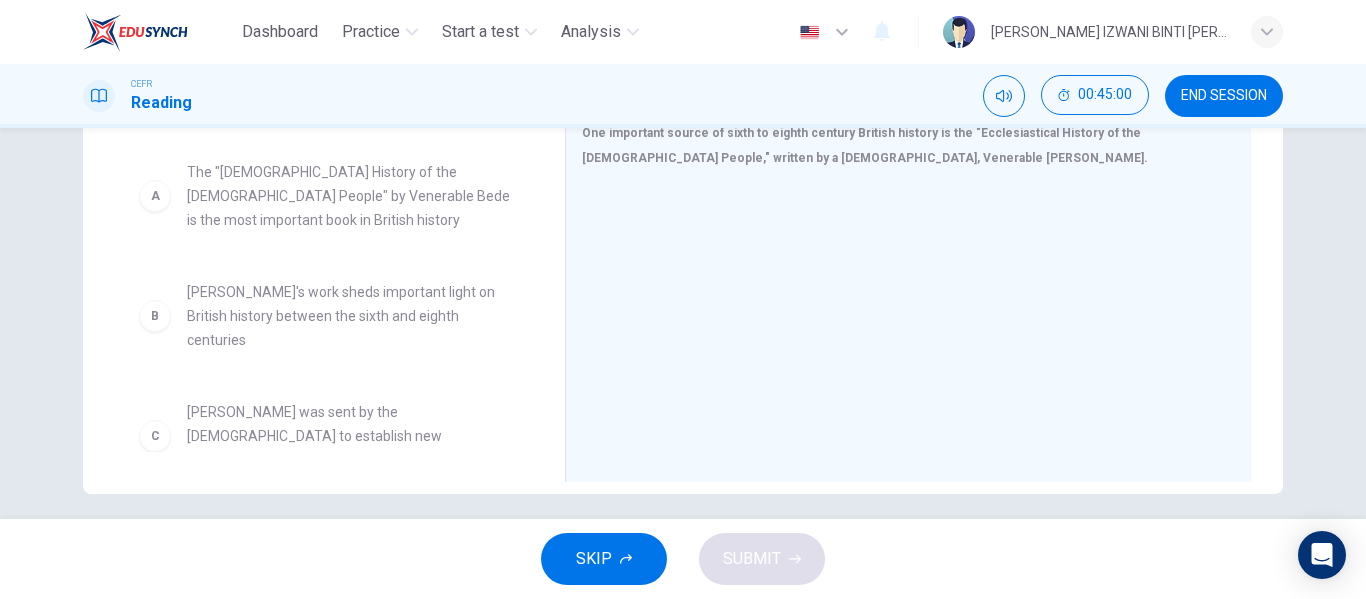 click on "Answer Choices A The "[DEMOGRAPHIC_DATA] History of the [DEMOGRAPHIC_DATA] People" by Venerable Bede is the most important book in British history B Bede's work sheds important light on British history between the sixth and eighth centuries C [PERSON_NAME] was sent by the [DEMOGRAPHIC_DATA] to establish new [DEMOGRAPHIC_DATA] in [GEOGRAPHIC_DATA] D Because of his conversion to [DEMOGRAPHIC_DATA], [PERSON_NAME] agreed to give [PERSON_NAME] the land for the [DEMOGRAPHIC_DATA] E [PERSON_NAME] established the Canterbury [DEMOGRAPHIC_DATA] which became the hub of English [DEMOGRAPHIC_DATA] F The Canterbury [DEMOGRAPHIC_DATA] became the seat of the British Monarchy" at bounding box center [324, 298] 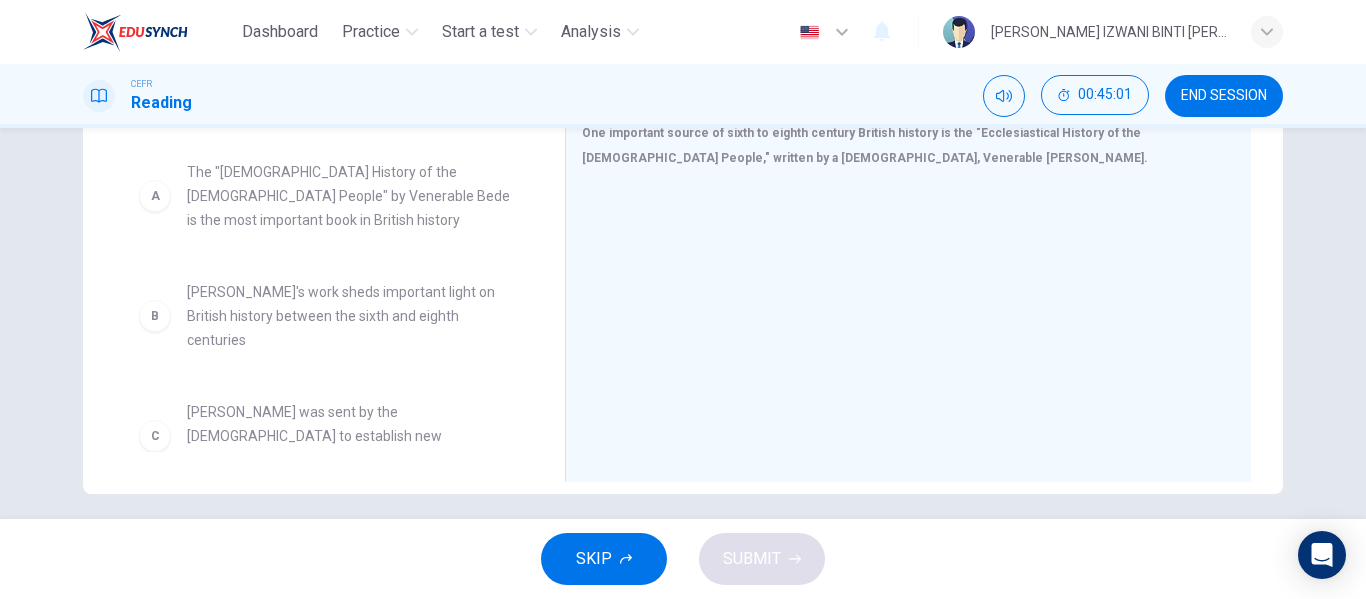 drag, startPoint x: 545, startPoint y: 338, endPoint x: 531, endPoint y: 318, distance: 24.41311 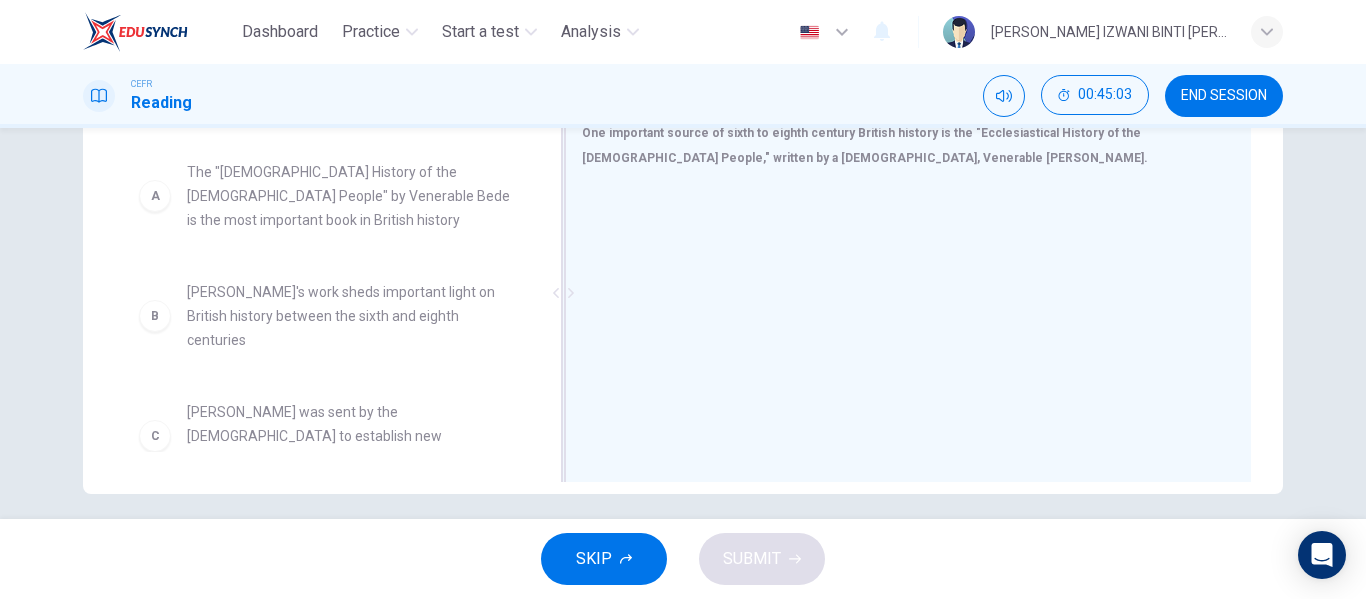 drag, startPoint x: 387, startPoint y: 225, endPoint x: 699, endPoint y: 269, distance: 315.08728 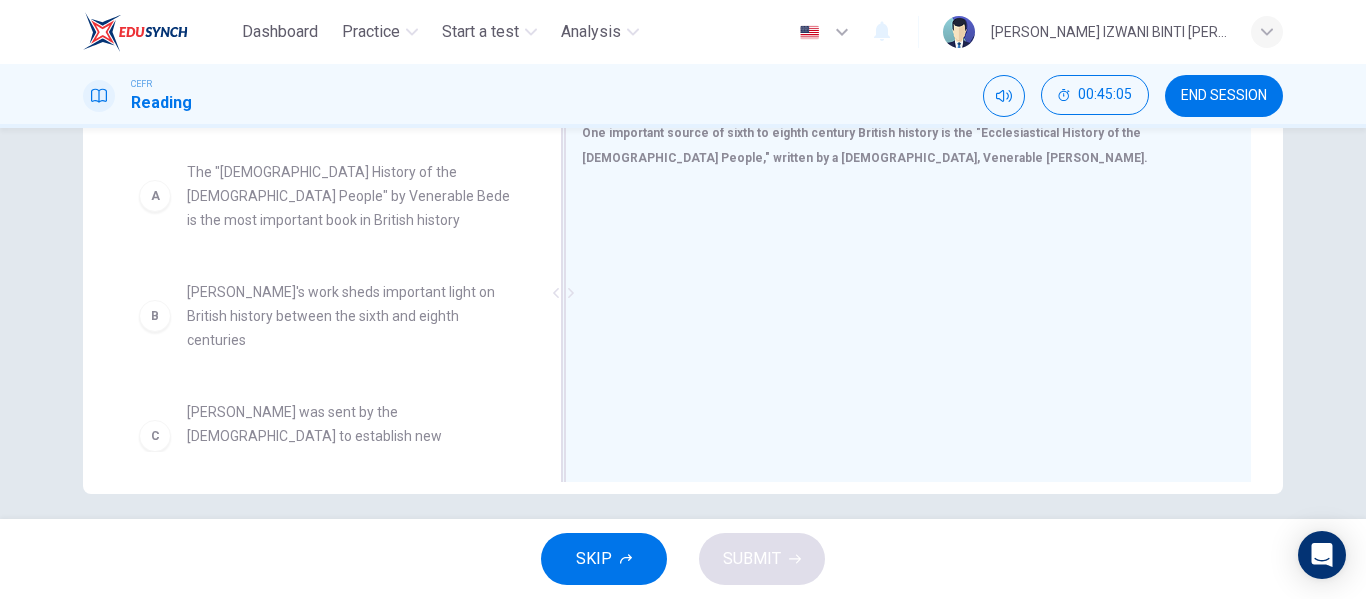 drag, startPoint x: 395, startPoint y: 204, endPoint x: 867, endPoint y: 209, distance: 472.0265 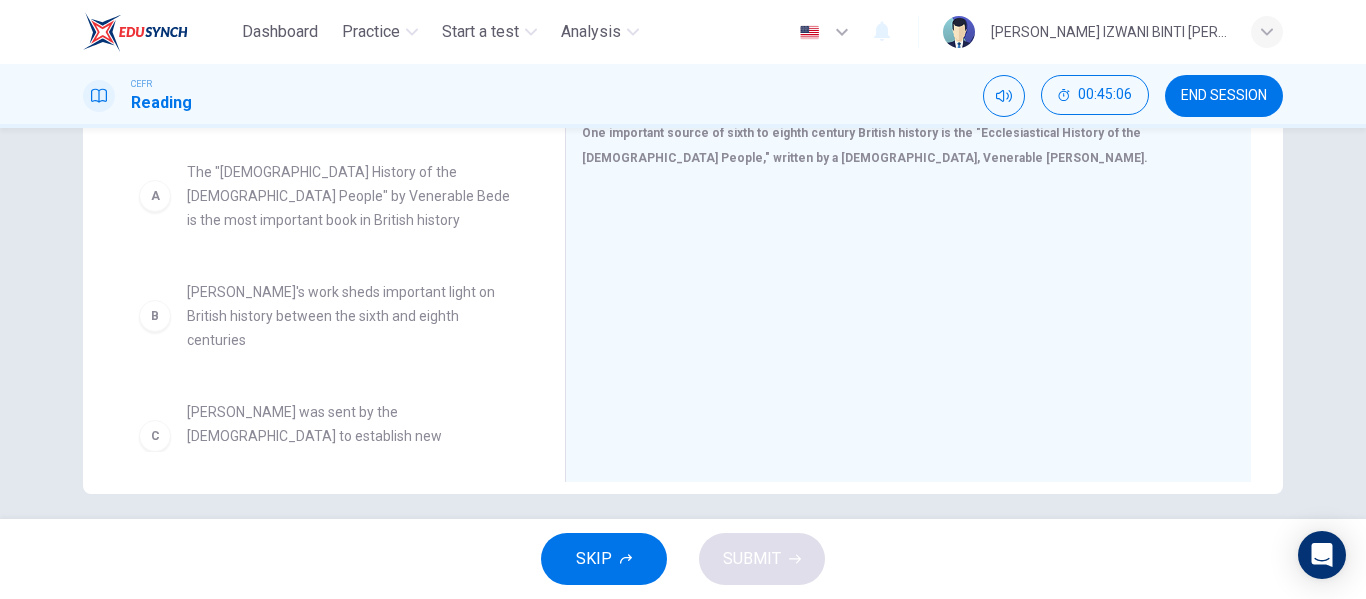 click on "The "[DEMOGRAPHIC_DATA] History of the [DEMOGRAPHIC_DATA] People" by Venerable Bede is the most important book in British history" at bounding box center (352, 196) 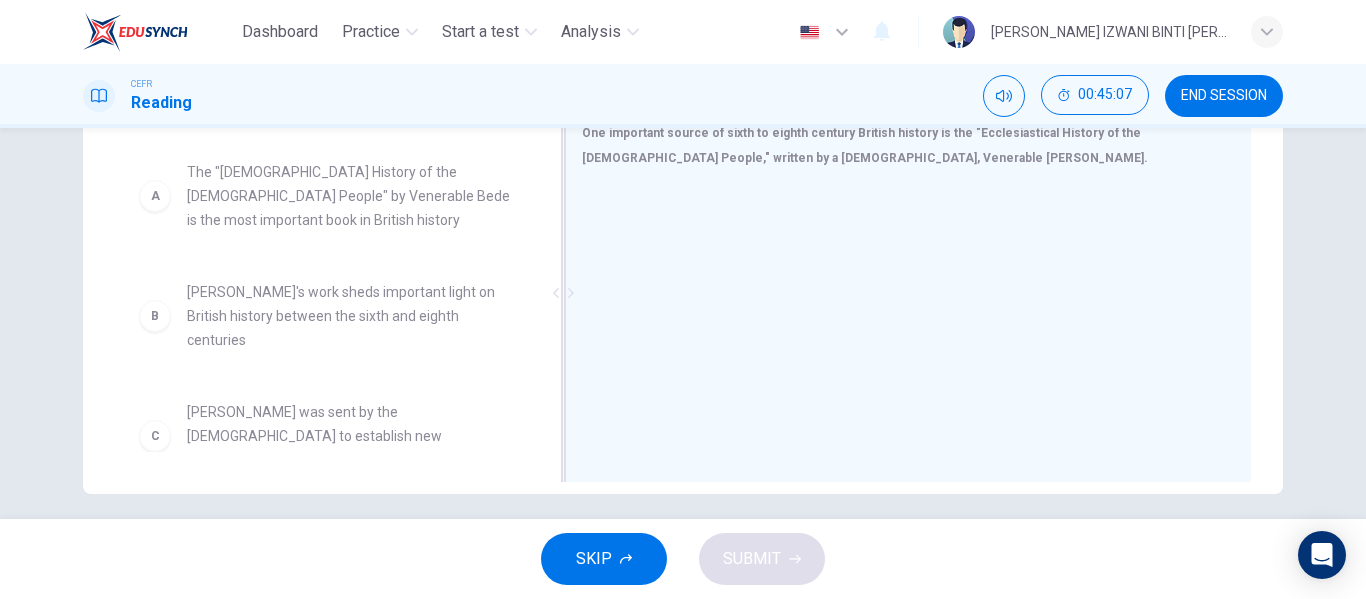 drag, startPoint x: 397, startPoint y: 186, endPoint x: 648, endPoint y: 225, distance: 254.01181 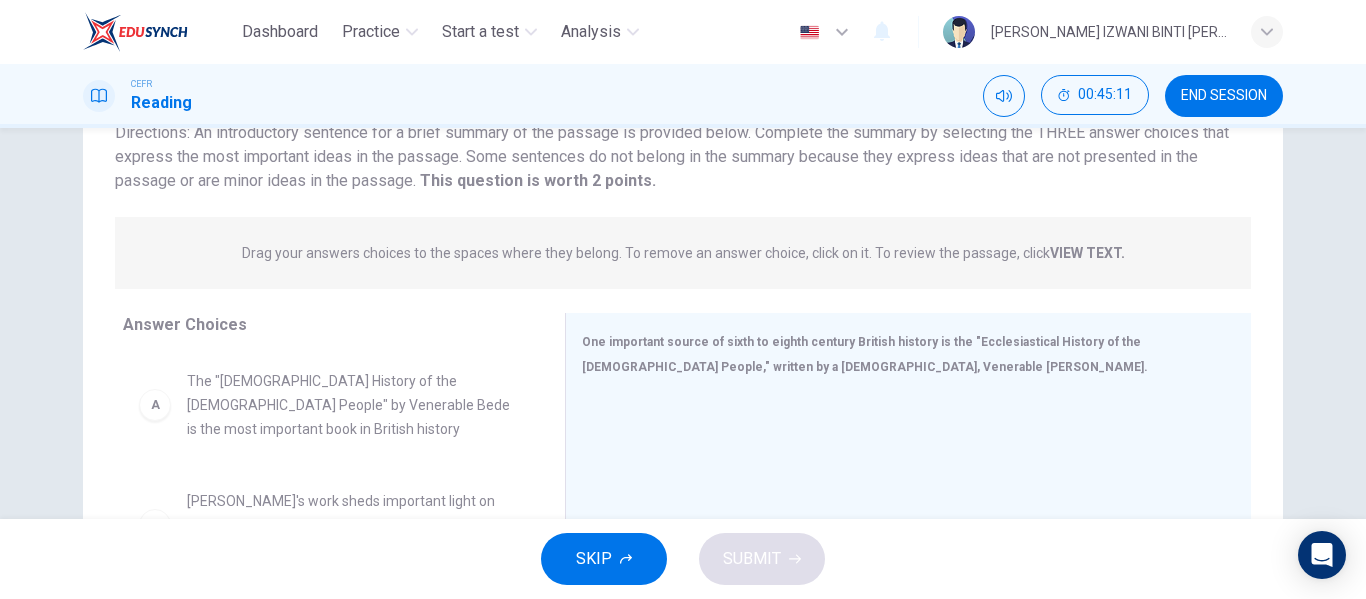 scroll, scrollTop: 159, scrollLeft: 0, axis: vertical 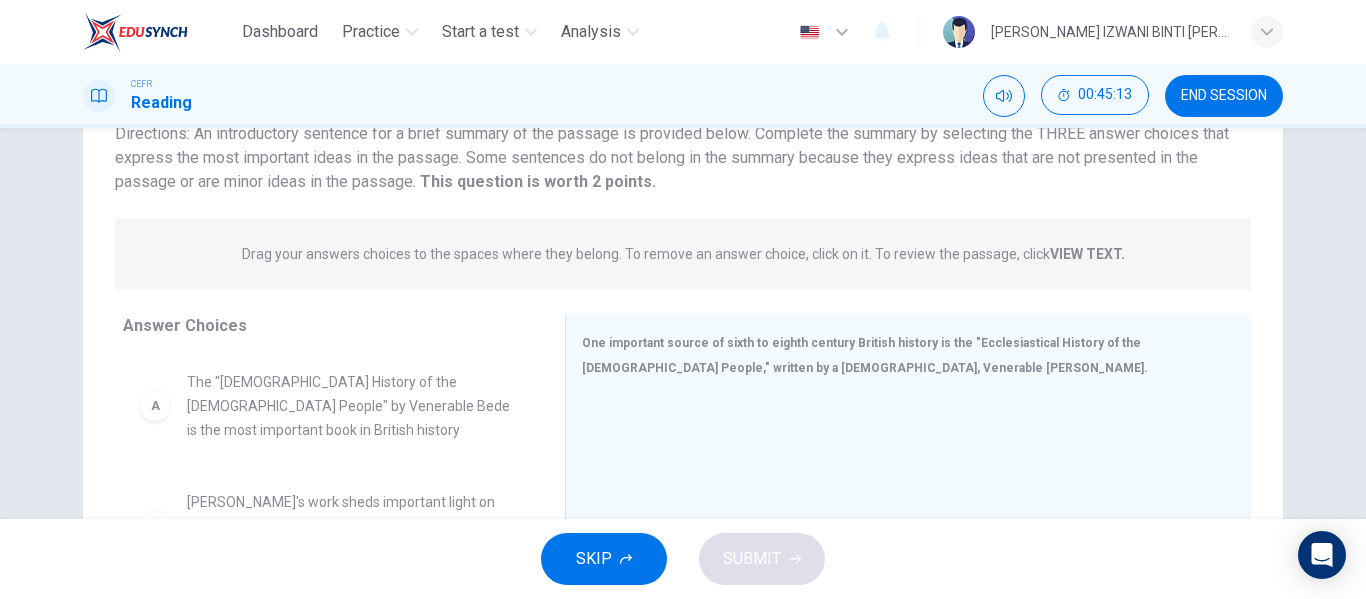 click on "The "[DEMOGRAPHIC_DATA] History of the [DEMOGRAPHIC_DATA] People" by Venerable Bede is the most important book in British history" at bounding box center [352, 406] 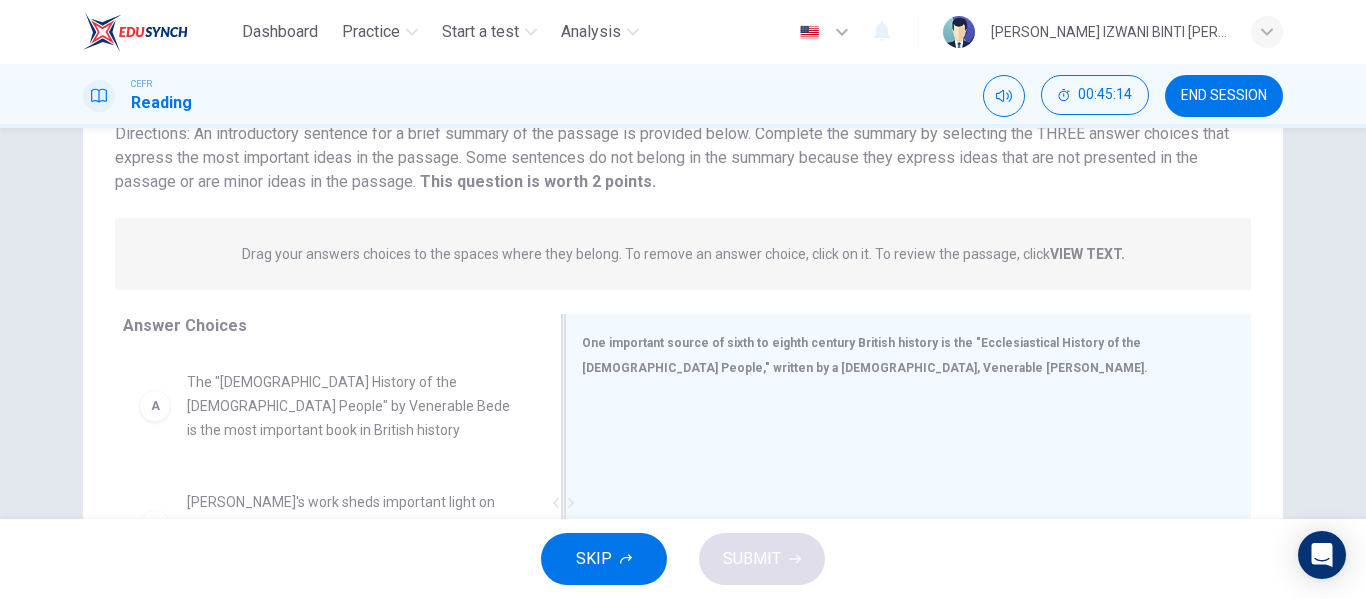 drag, startPoint x: 231, startPoint y: 387, endPoint x: 693, endPoint y: 418, distance: 463.03888 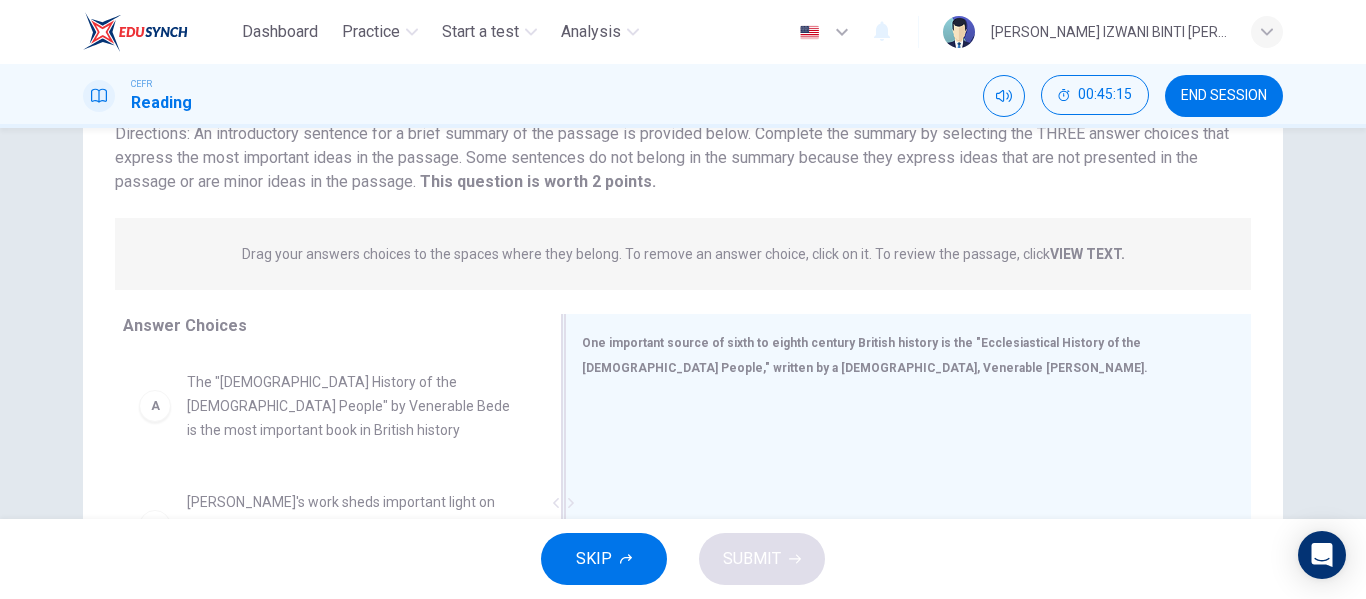 click at bounding box center [900, 530] 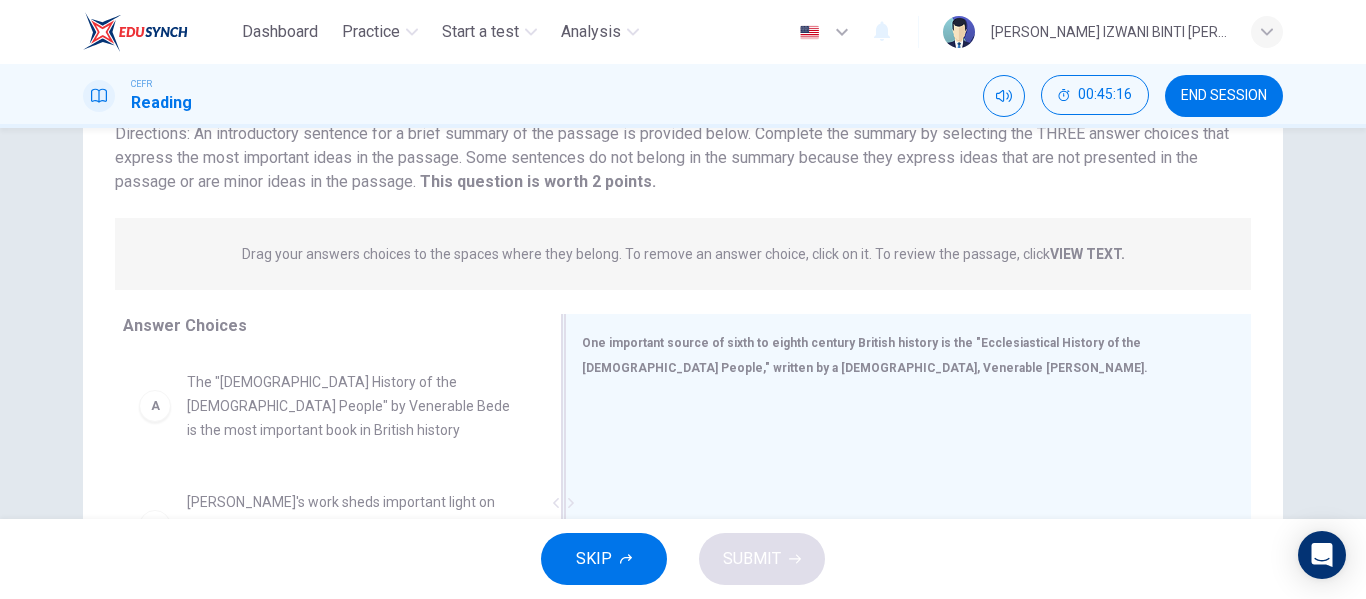 click on "One important source of sixth to eighth century British history is the "Ecclesiastical History of the [DEMOGRAPHIC_DATA] People," written by a [DEMOGRAPHIC_DATA], Venerable [PERSON_NAME]." at bounding box center [908, 503] 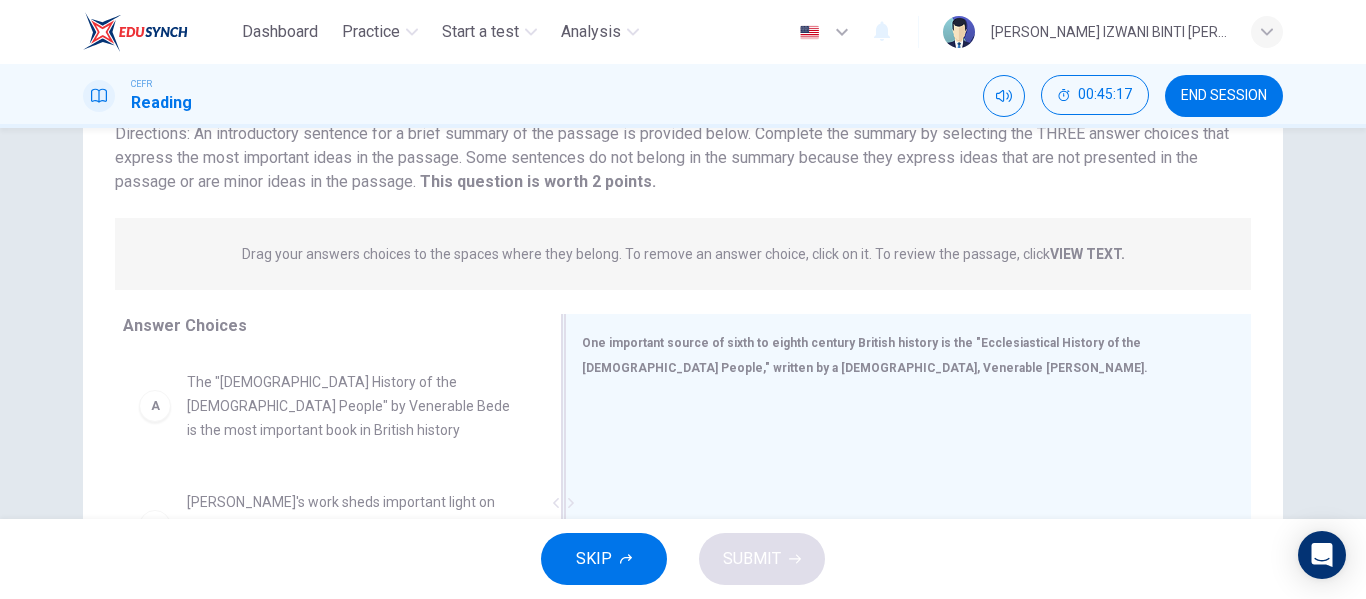 click on "One important source of sixth to eighth century British history is the "Ecclesiastical History of the [DEMOGRAPHIC_DATA] People," written by a [DEMOGRAPHIC_DATA], Venerable [PERSON_NAME]." at bounding box center [865, 355] 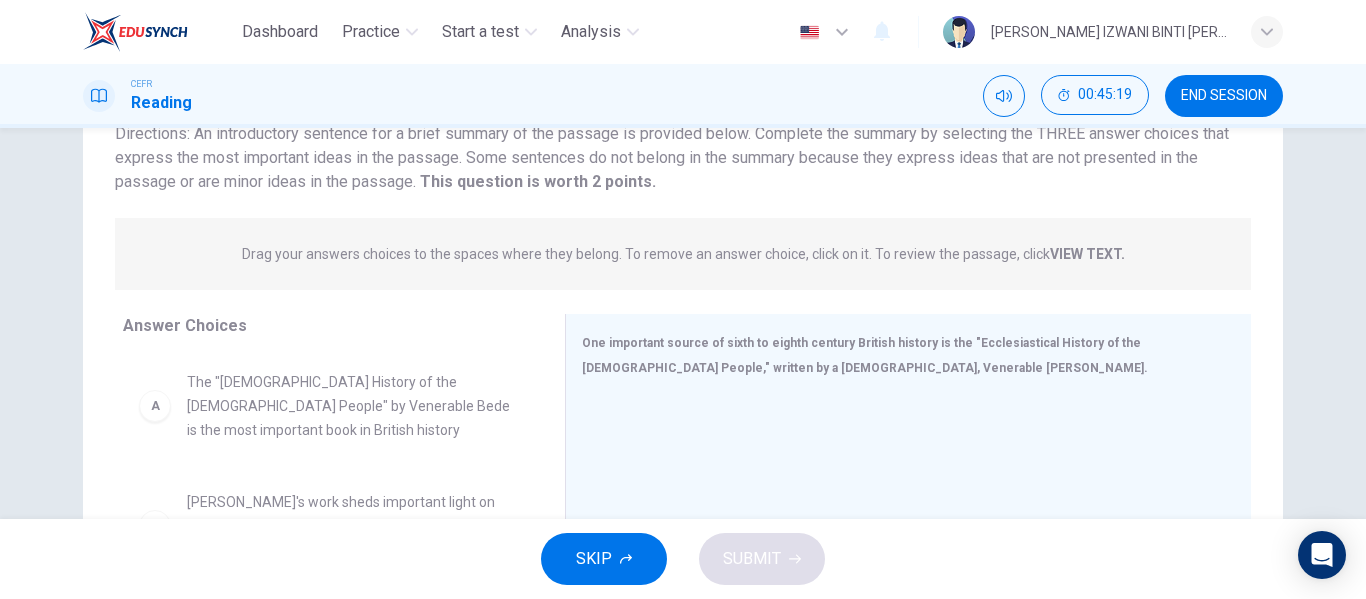 drag, startPoint x: 701, startPoint y: 367, endPoint x: 363, endPoint y: 423, distance: 342.60764 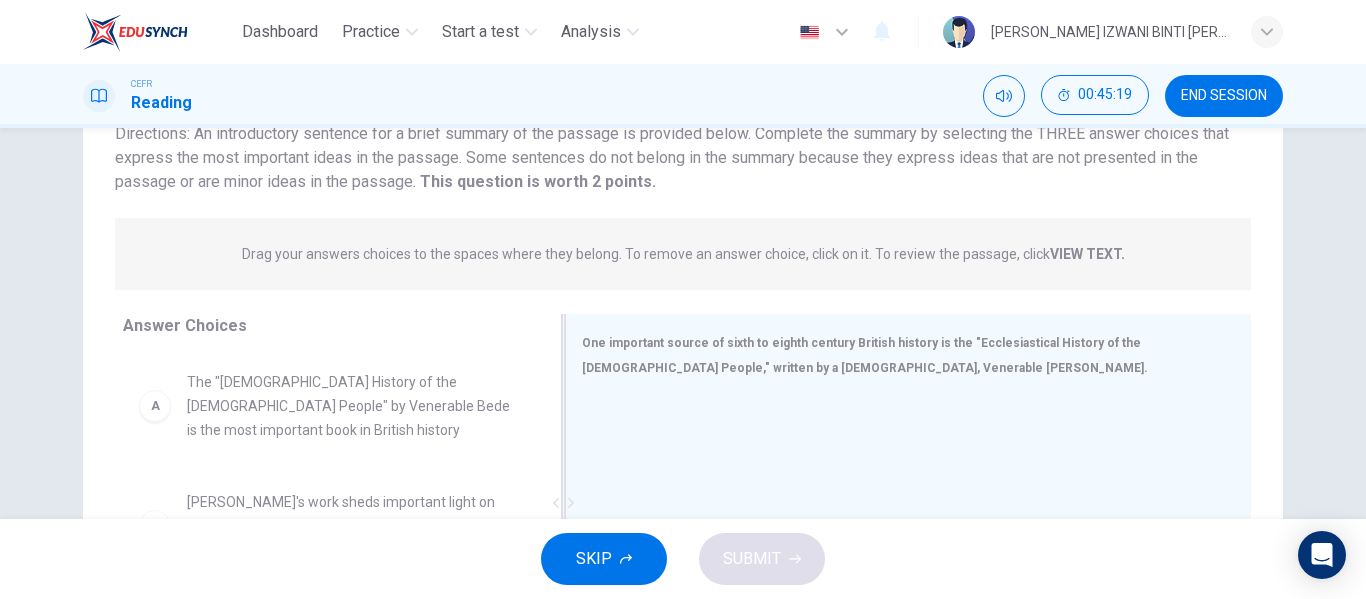 drag, startPoint x: 363, startPoint y: 423, endPoint x: 681, endPoint y: 374, distance: 321.75302 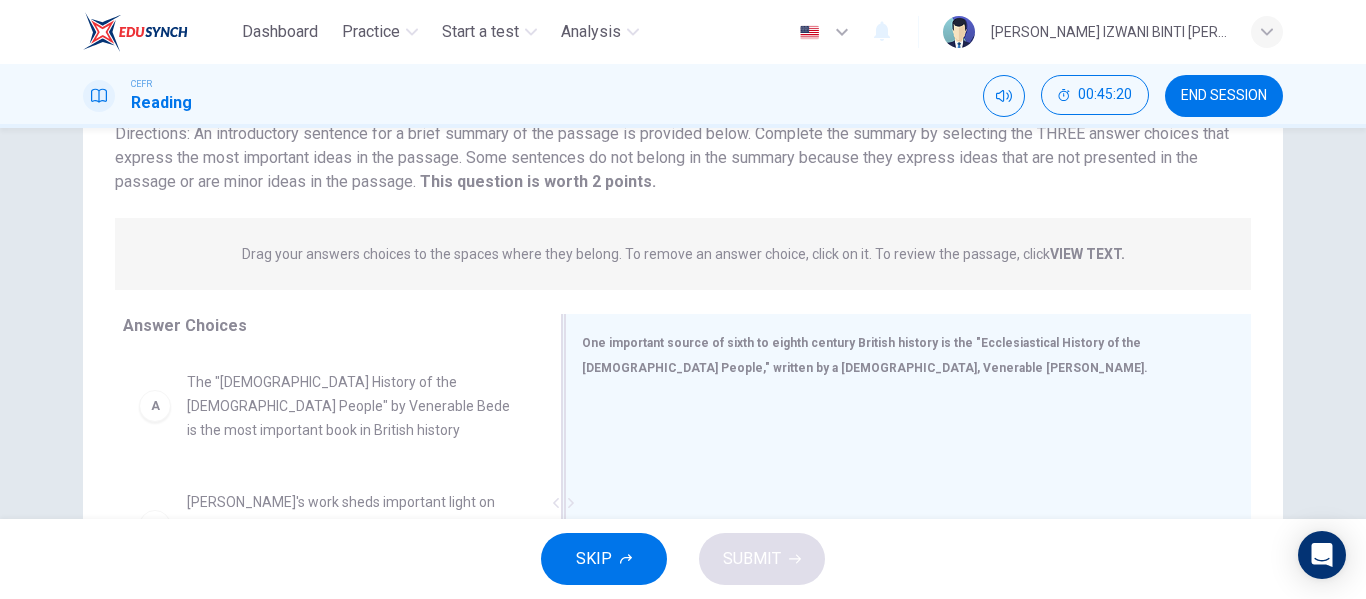 click on "One important source of sixth to eighth century British history is the "Ecclesiastical History of the [DEMOGRAPHIC_DATA] People," written by a [DEMOGRAPHIC_DATA], Venerable [PERSON_NAME]." at bounding box center (865, 355) 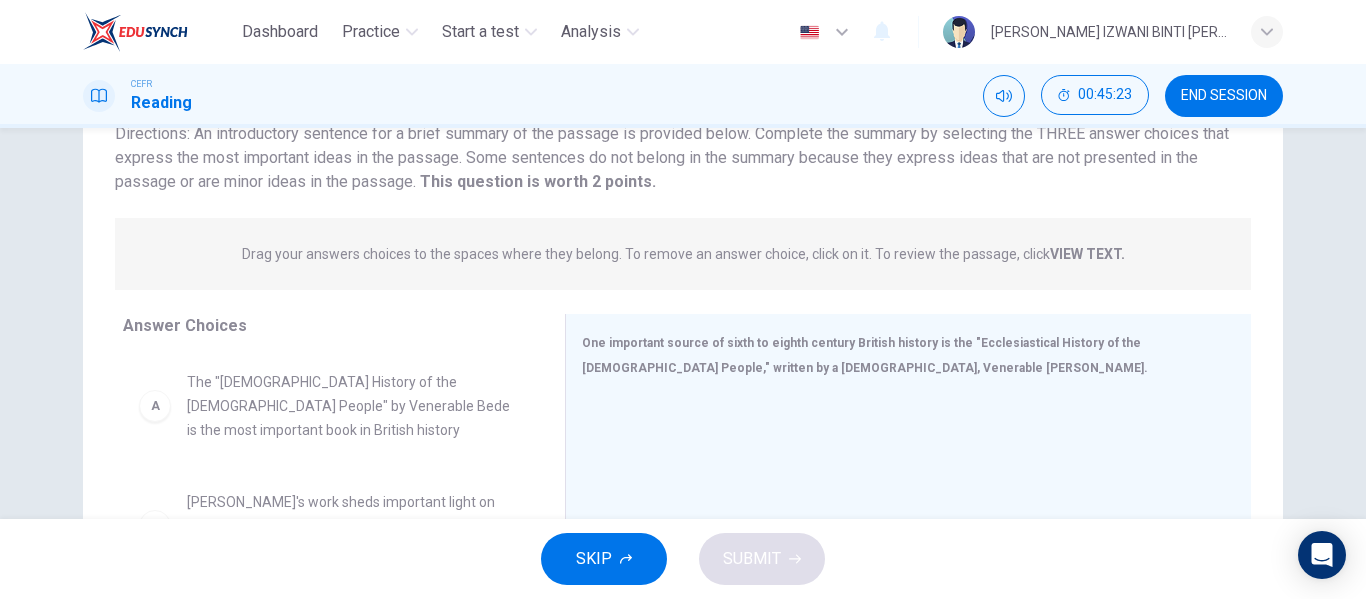click on "Answer Choices" at bounding box center [185, 325] 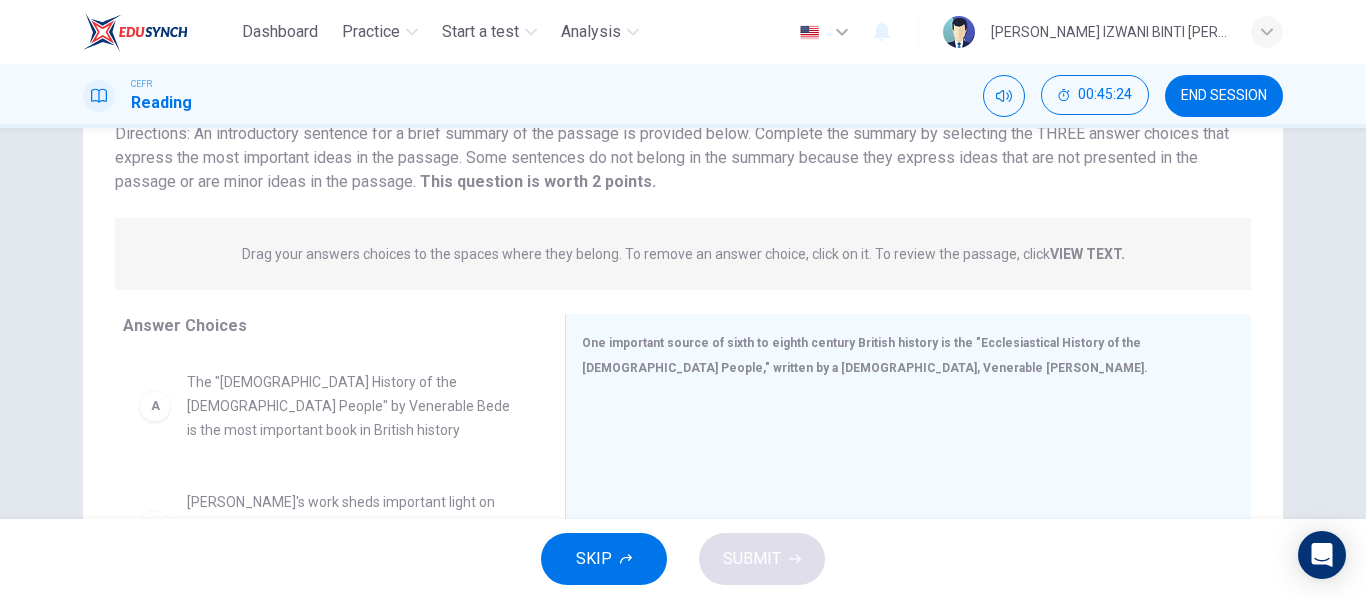 click on "A" at bounding box center [155, 406] 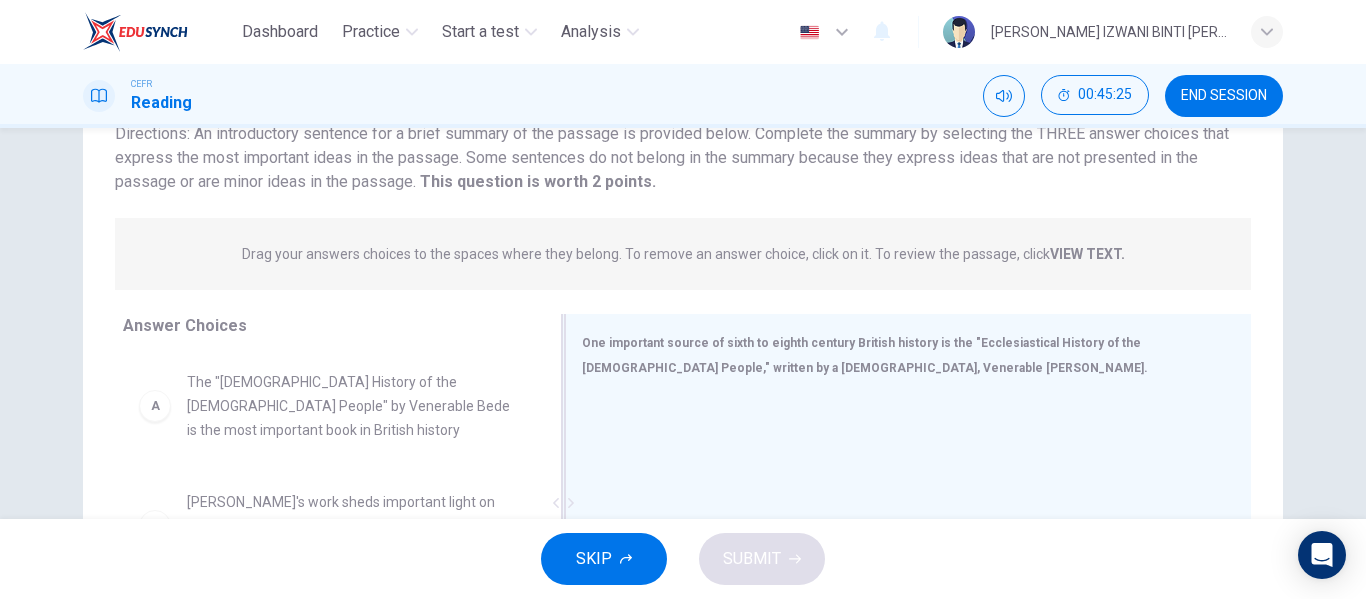 click at bounding box center (900, 530) 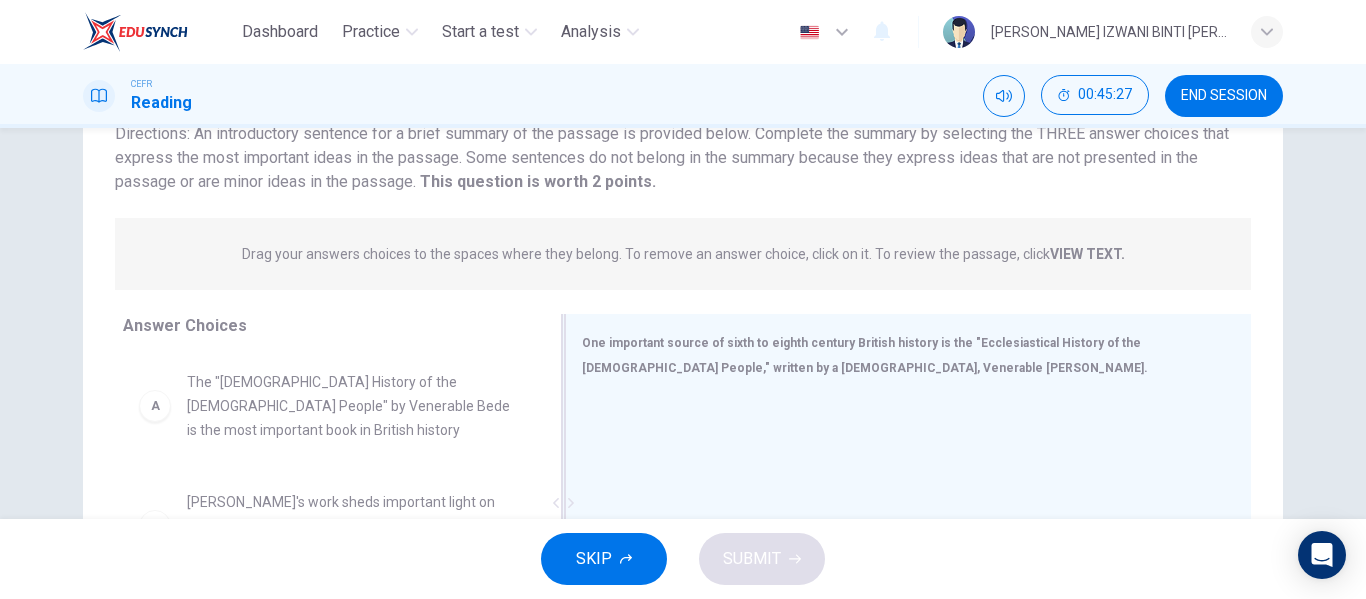 drag, startPoint x: 144, startPoint y: 415, endPoint x: 622, endPoint y: 467, distance: 480.82013 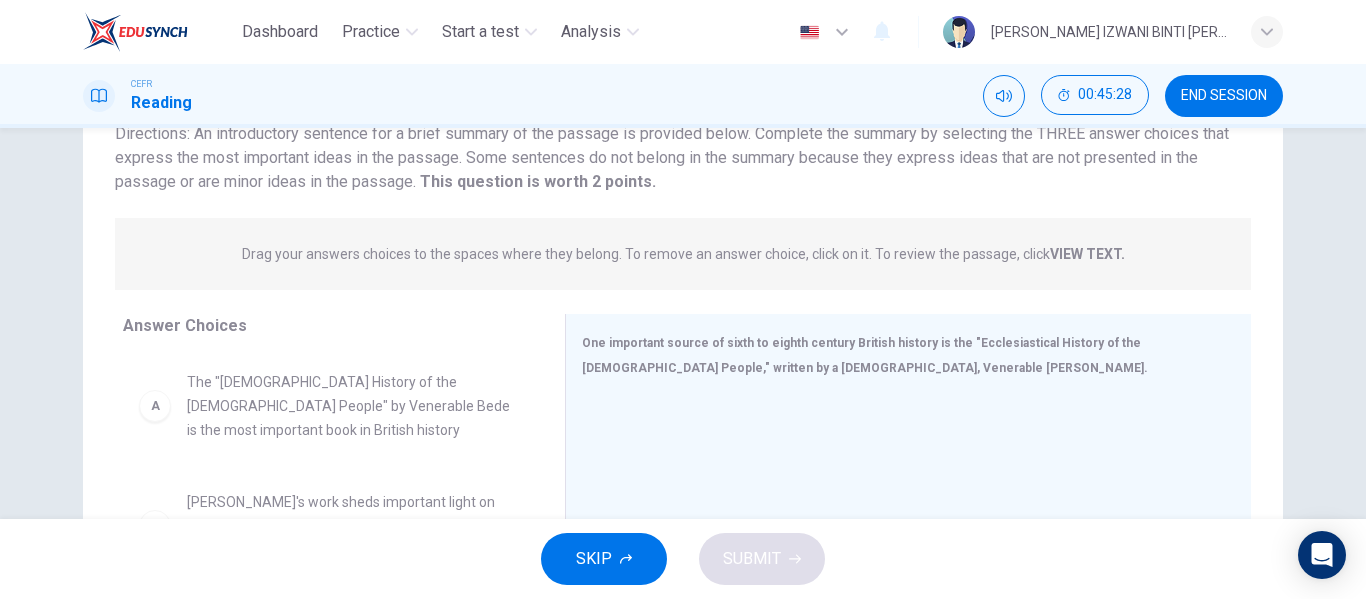 click on "A" at bounding box center (155, 406) 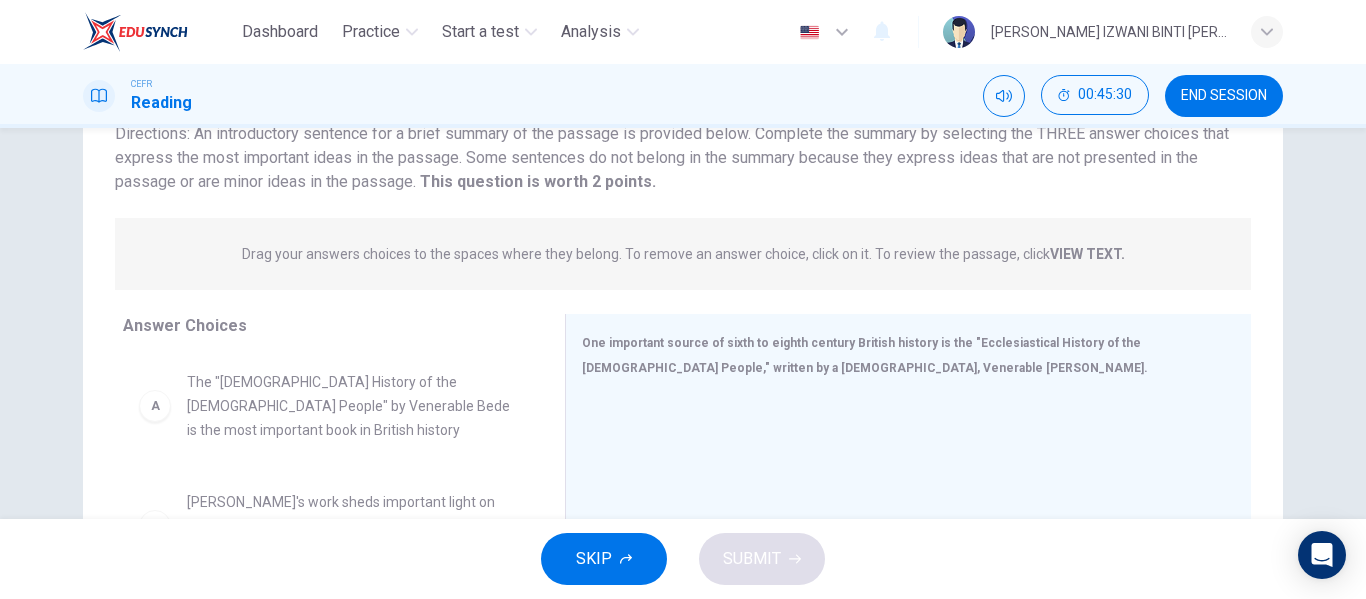 drag, startPoint x: 143, startPoint y: 420, endPoint x: 236, endPoint y: 398, distance: 95.566734 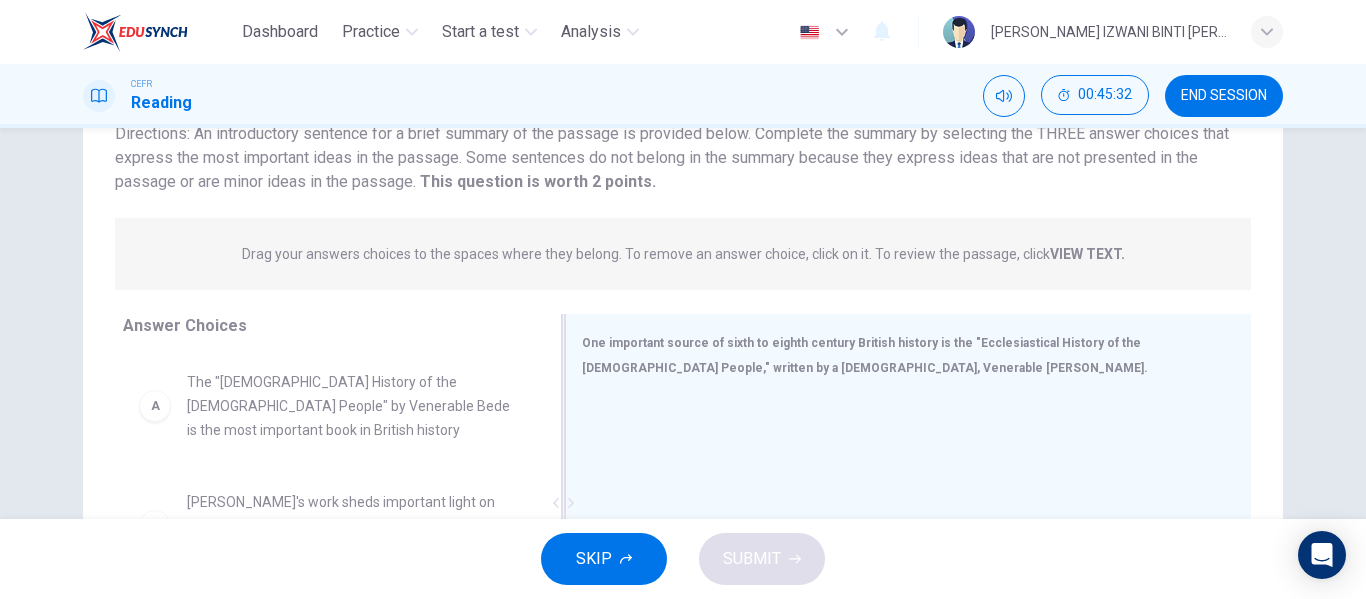 drag, startPoint x: 236, startPoint y: 398, endPoint x: 664, endPoint y: 396, distance: 428.00467 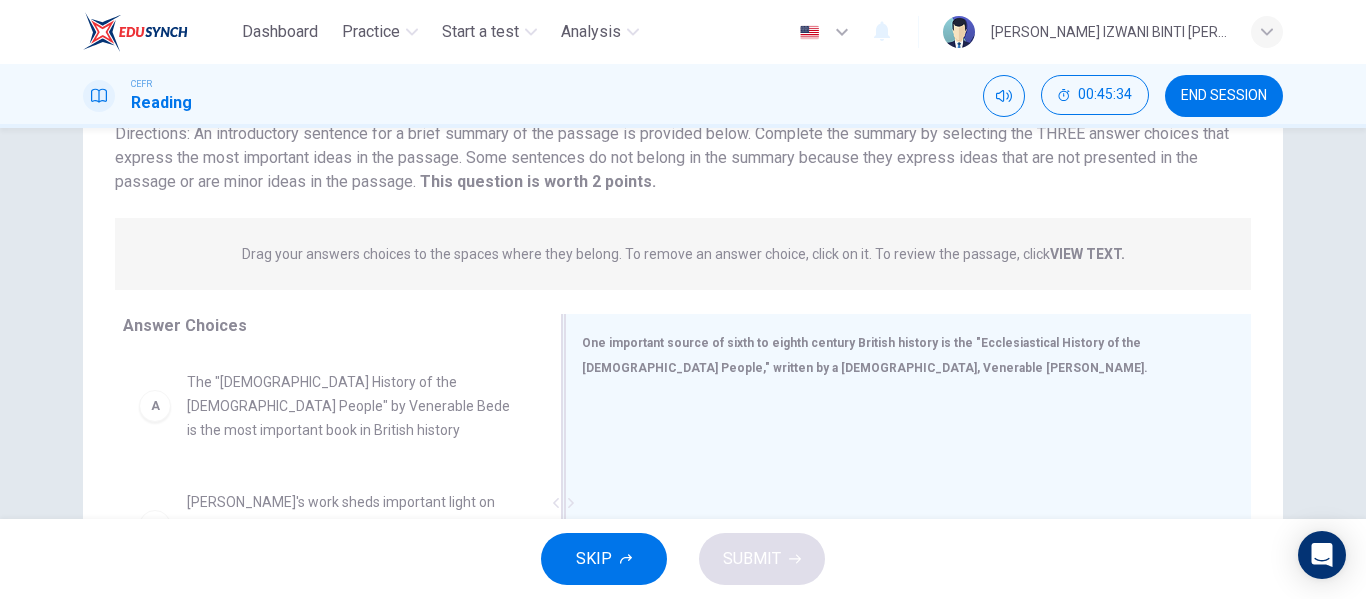 drag, startPoint x: 435, startPoint y: 389, endPoint x: 685, endPoint y: 381, distance: 250.12796 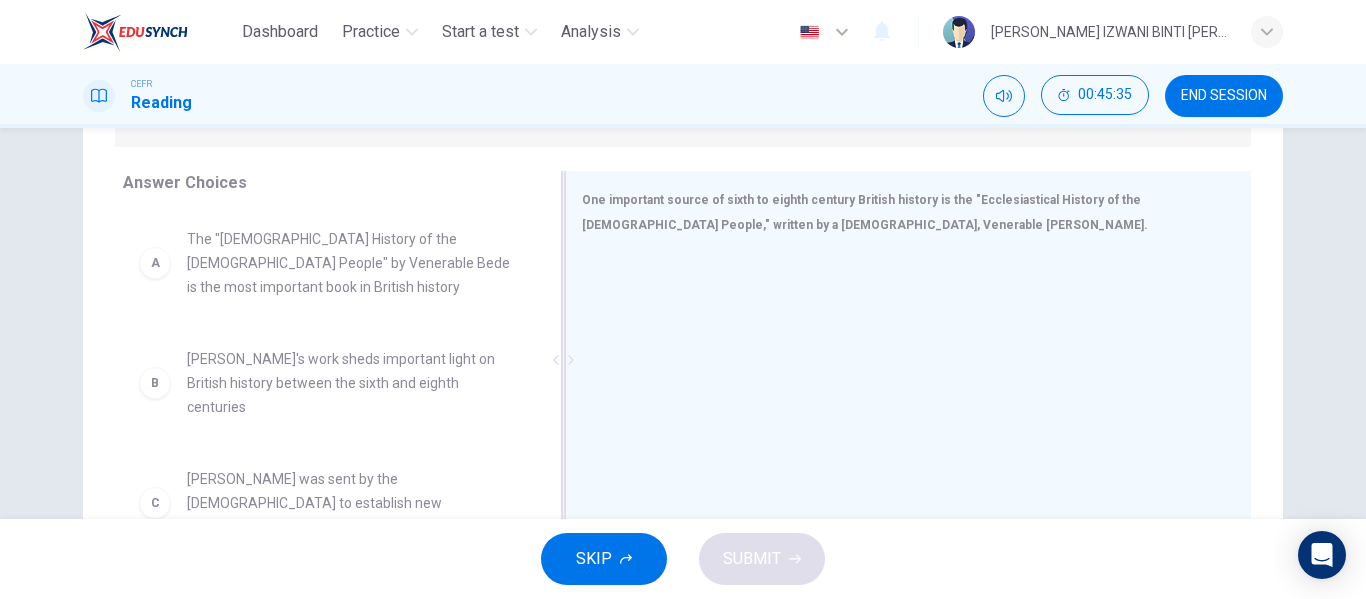 scroll, scrollTop: 384, scrollLeft: 0, axis: vertical 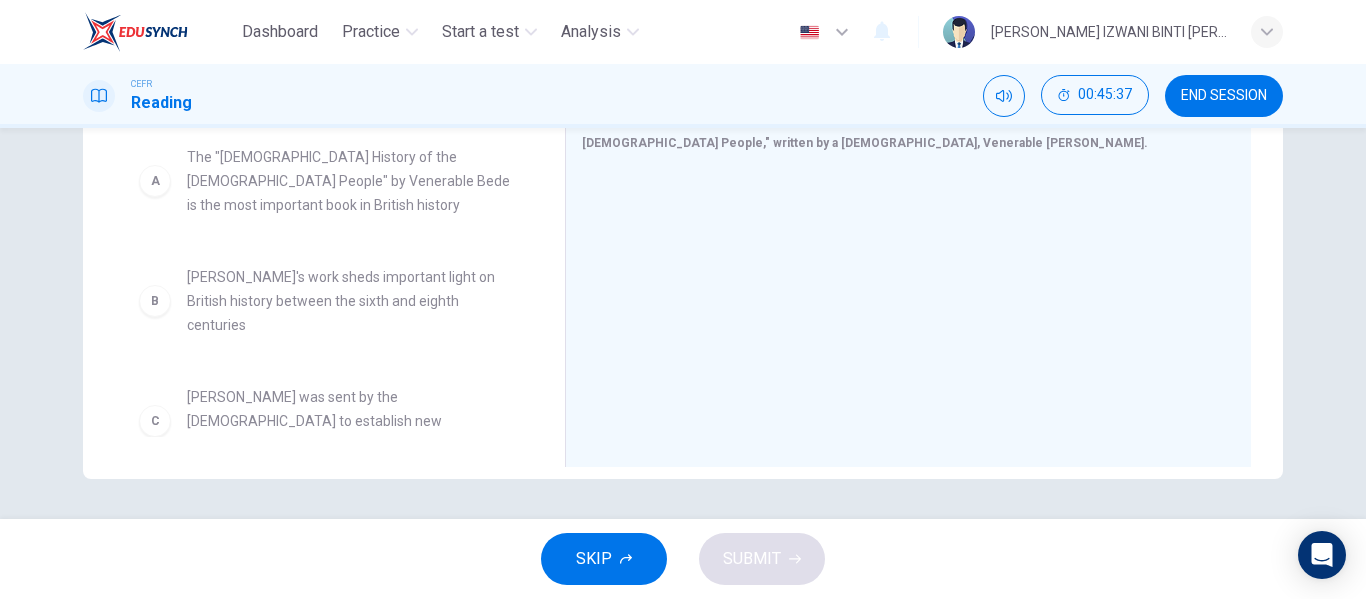 click on "[PERSON_NAME] was sent by the [DEMOGRAPHIC_DATA] to establish new [DEMOGRAPHIC_DATA] in [GEOGRAPHIC_DATA]" at bounding box center [352, 421] 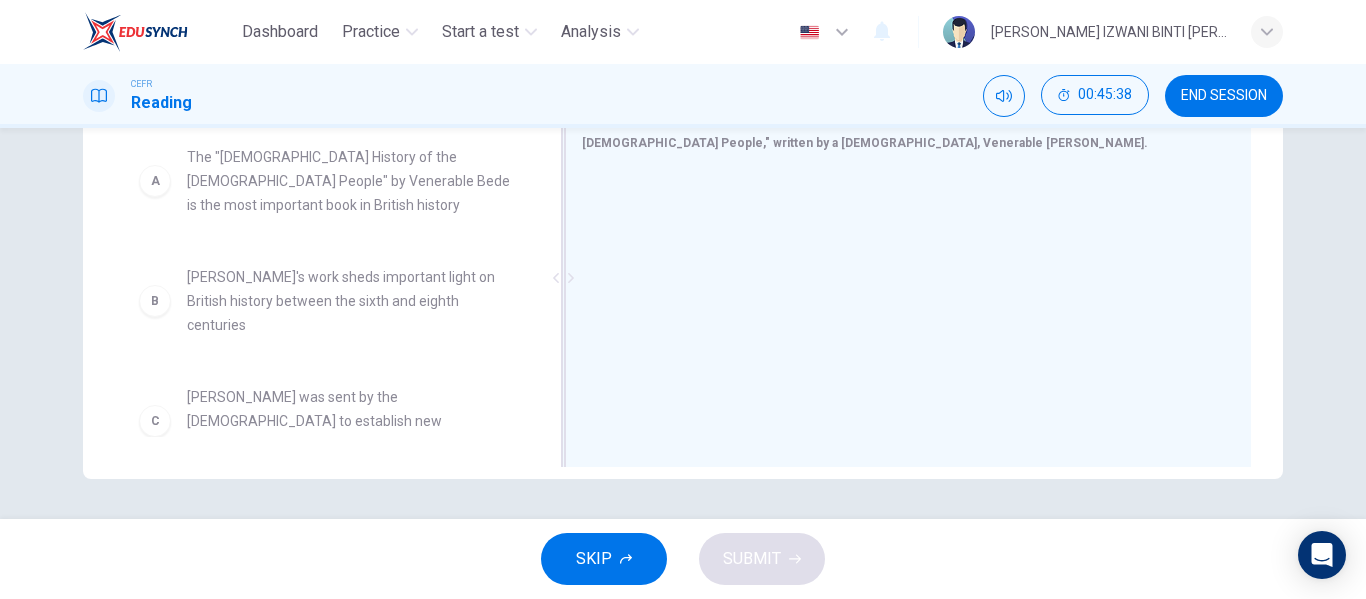 drag, startPoint x: 313, startPoint y: 379, endPoint x: 640, endPoint y: 293, distance: 338.1198 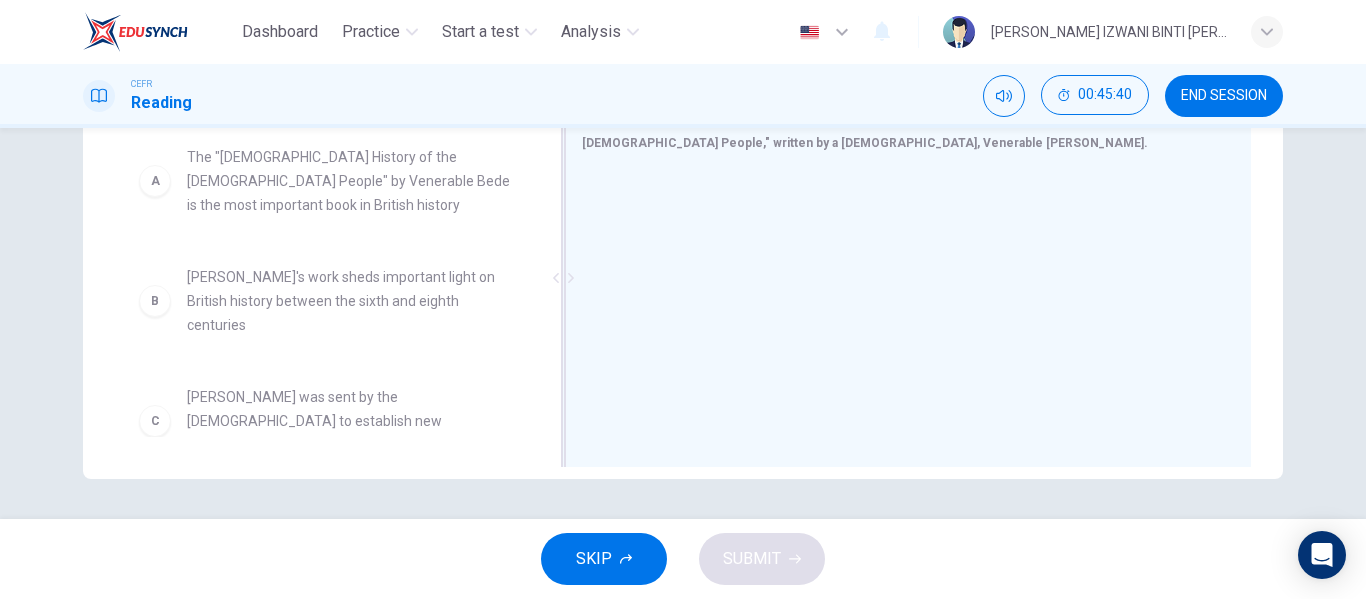 drag, startPoint x: 346, startPoint y: 327, endPoint x: 728, endPoint y: 294, distance: 383.42273 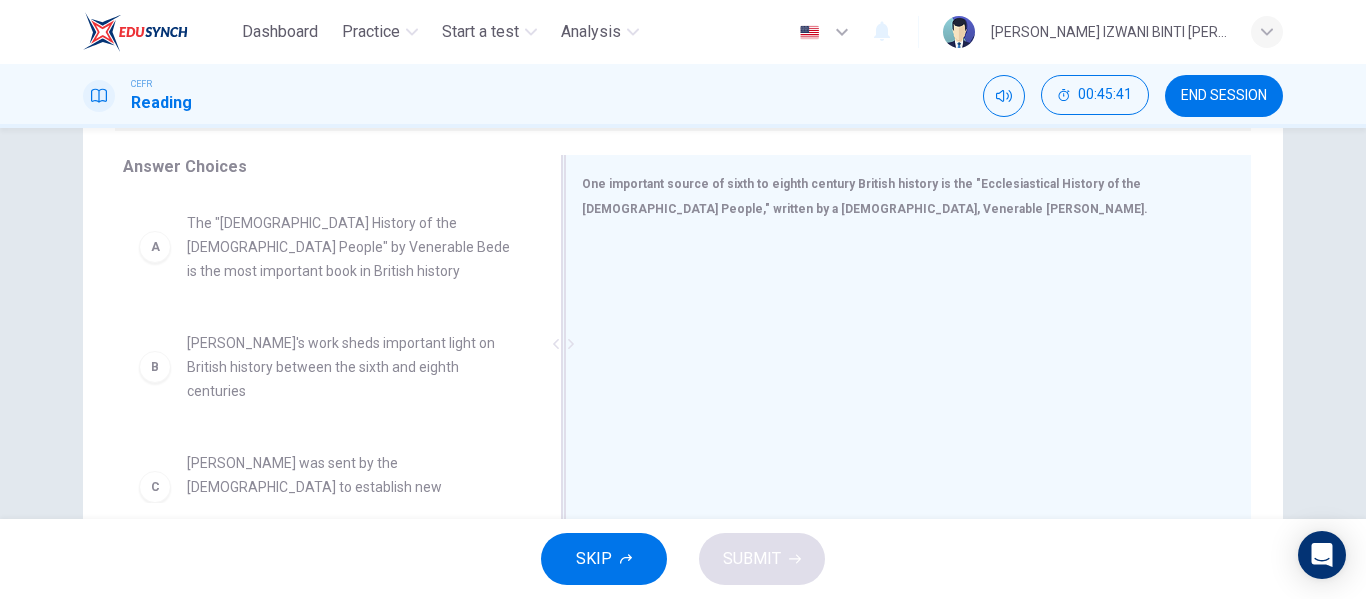 scroll, scrollTop: 317, scrollLeft: 0, axis: vertical 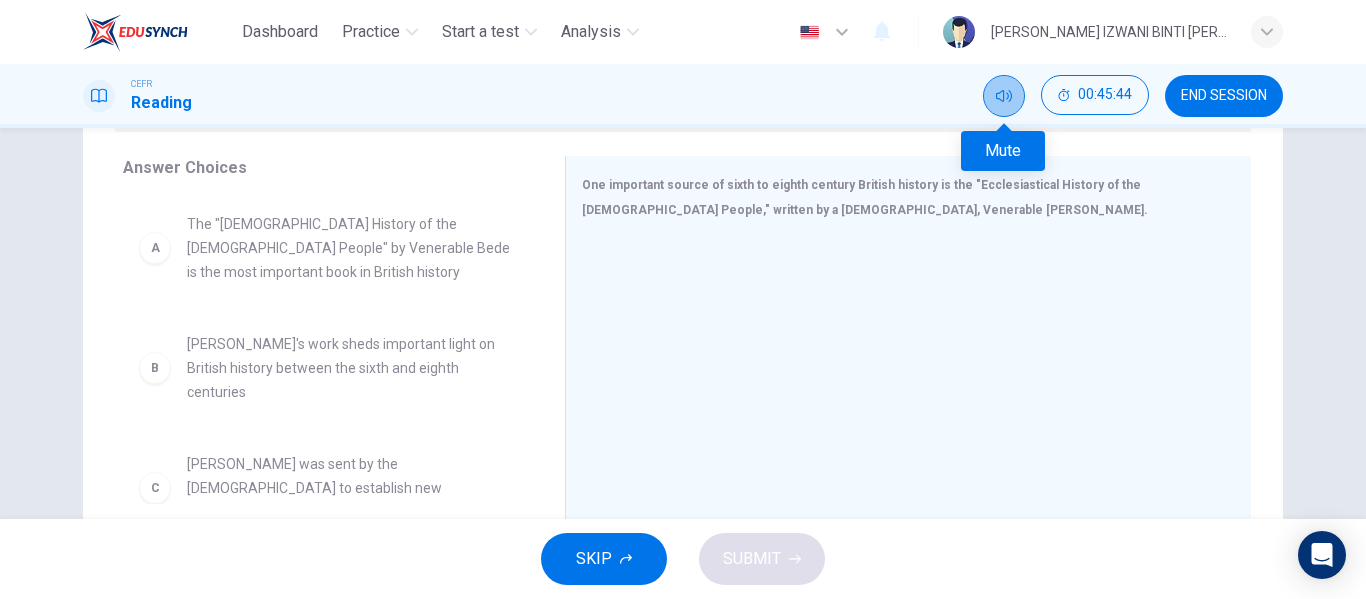 click at bounding box center (1004, 96) 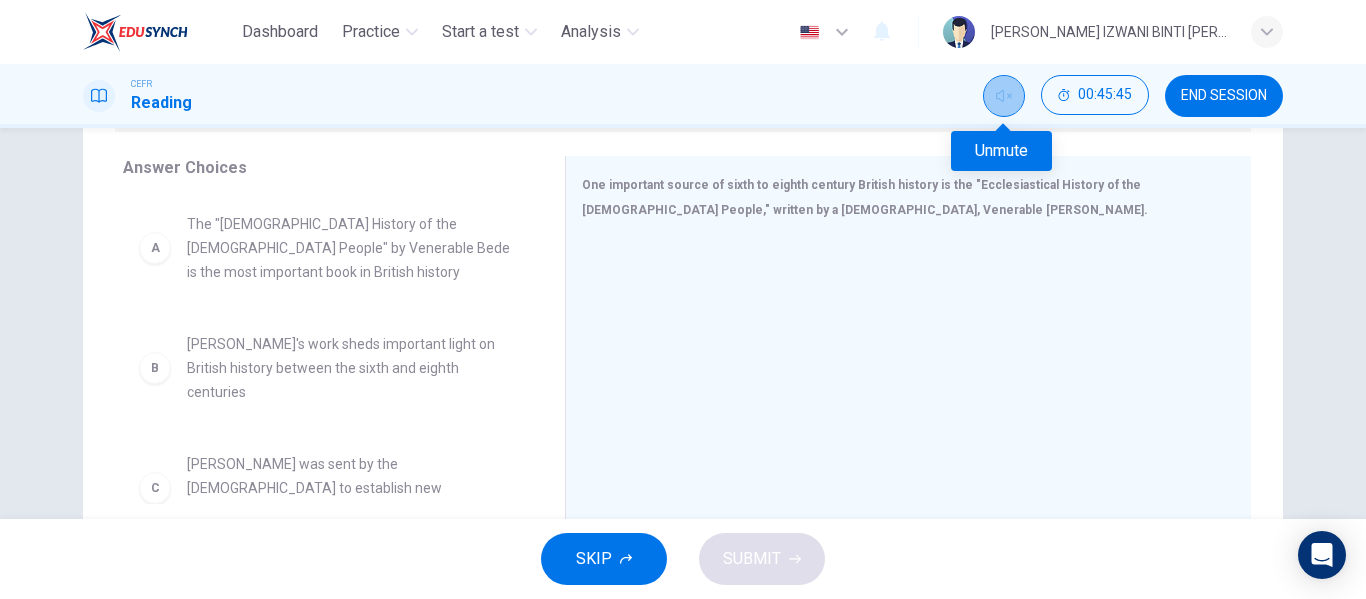 click at bounding box center (1004, 96) 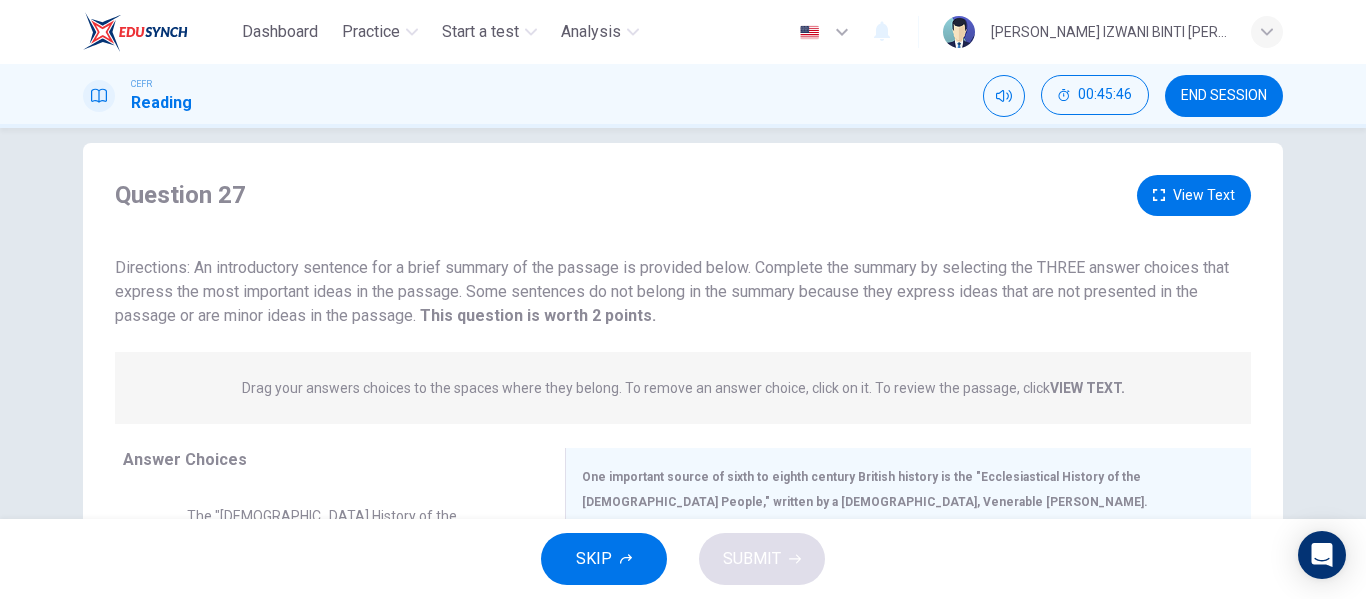 scroll, scrollTop: 0, scrollLeft: 0, axis: both 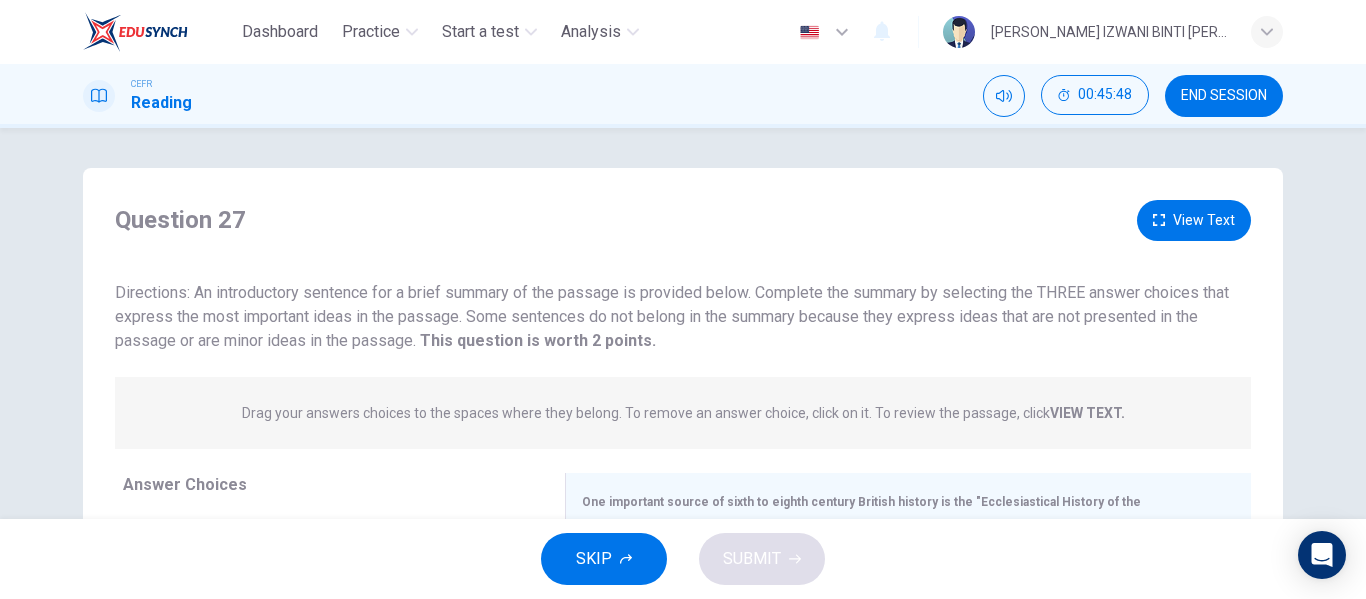 drag, startPoint x: 213, startPoint y: 264, endPoint x: 430, endPoint y: 298, distance: 219.64745 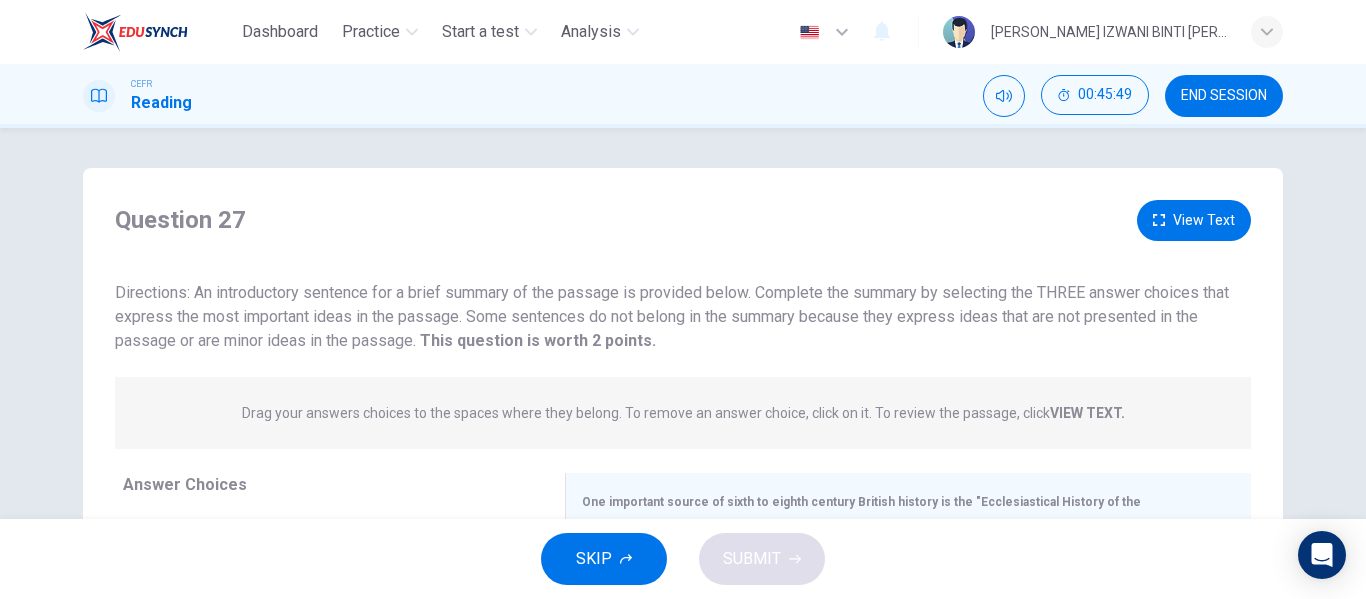 drag, startPoint x: 430, startPoint y: 298, endPoint x: 481, endPoint y: 325, distance: 57.706154 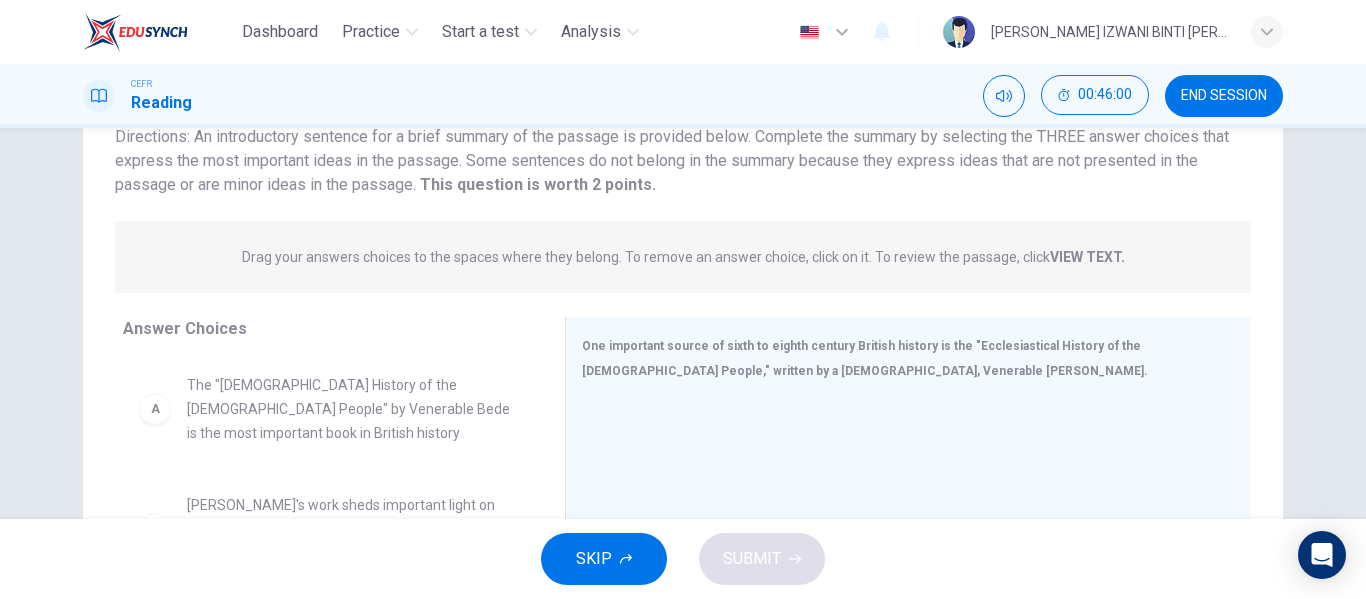scroll, scrollTop: 294, scrollLeft: 0, axis: vertical 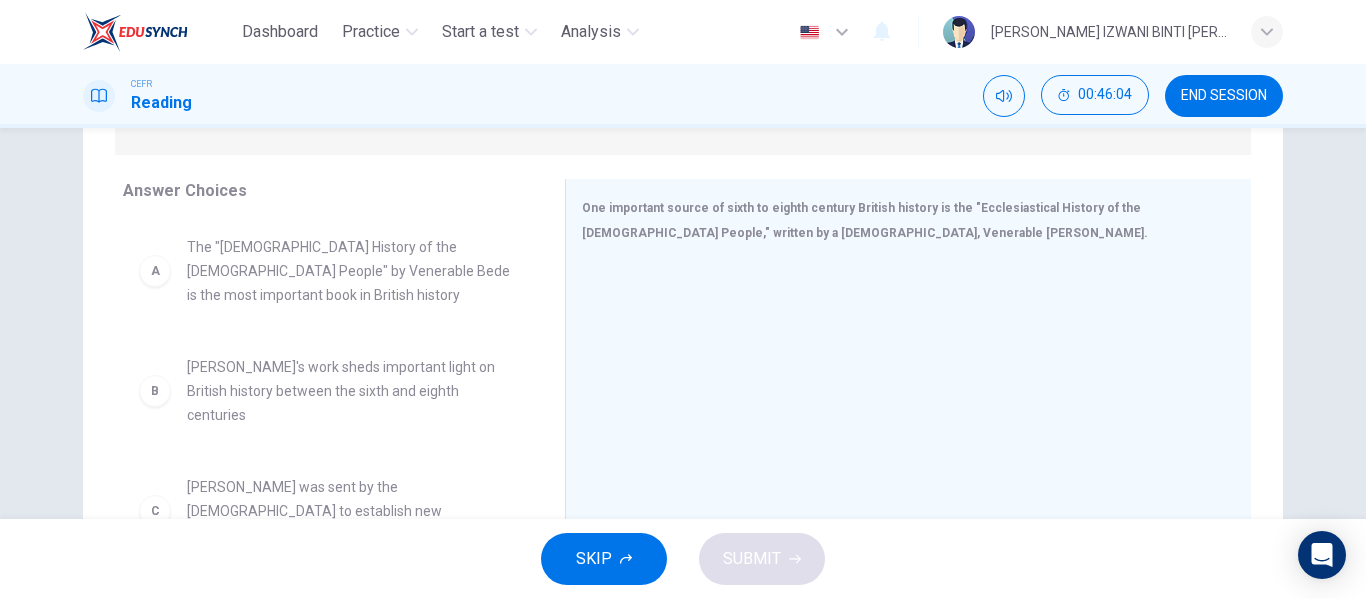 click on "[PERSON_NAME]'s work sheds important light on British history between the sixth and eighth centuries" at bounding box center (352, 391) 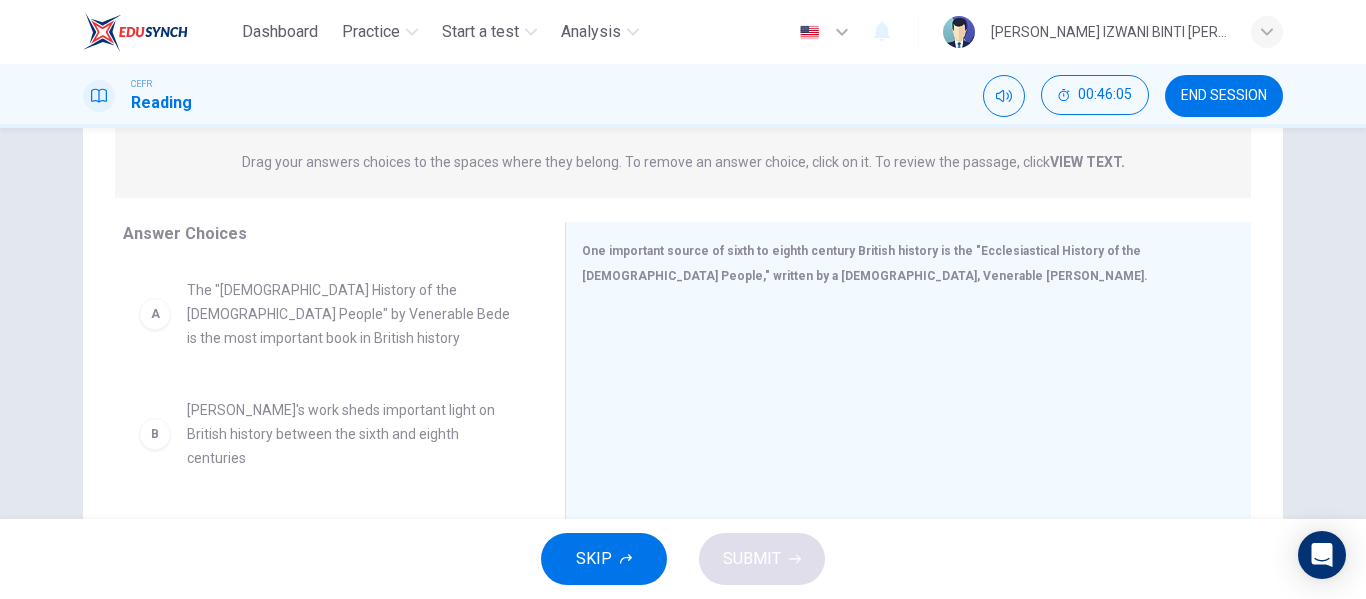 scroll, scrollTop: 249, scrollLeft: 0, axis: vertical 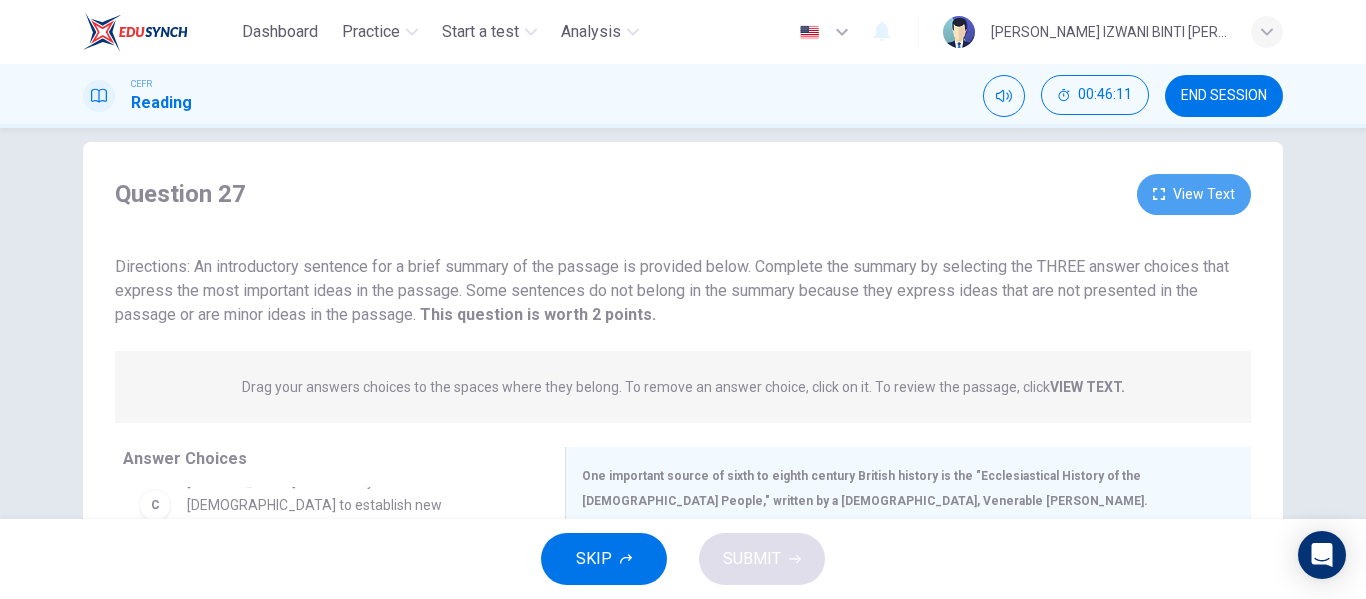click on "View Text" at bounding box center (1194, 194) 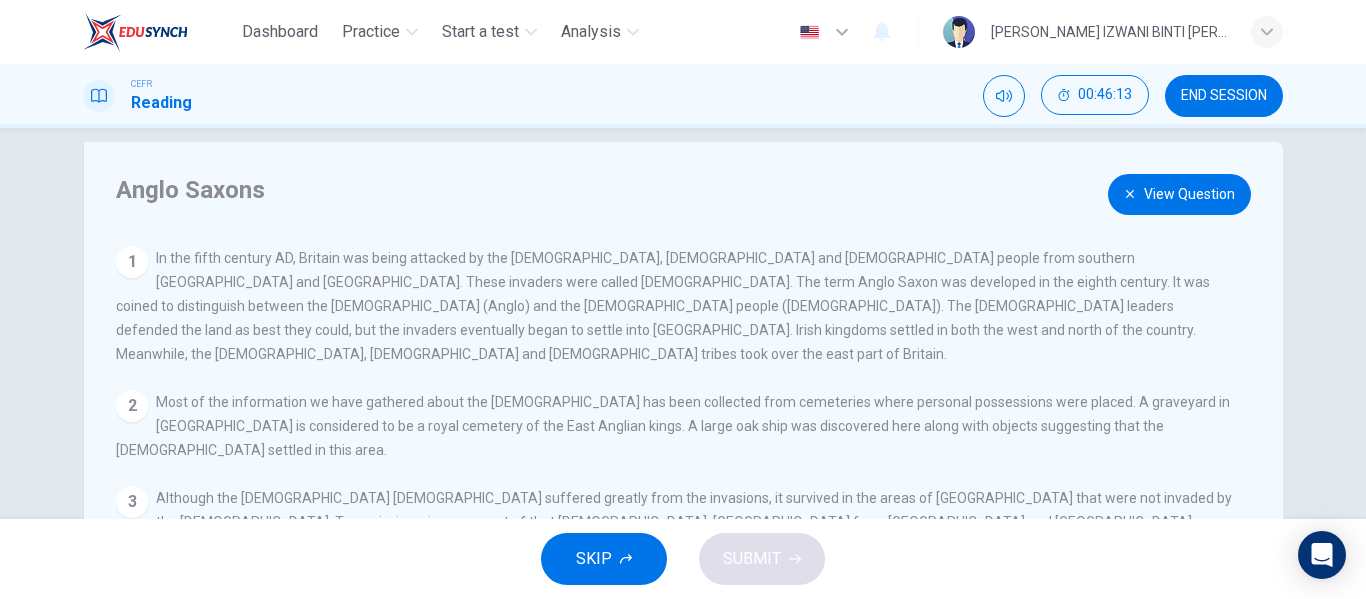 scroll, scrollTop: 193, scrollLeft: 0, axis: vertical 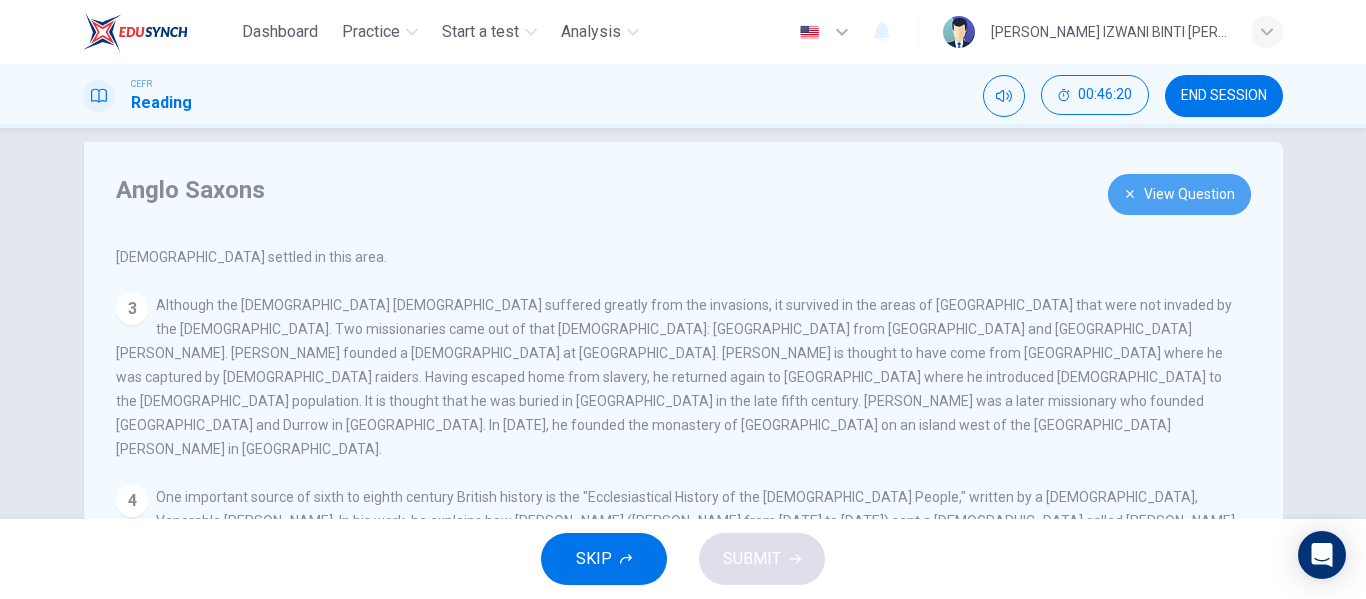click on "View Question" at bounding box center [1179, 194] 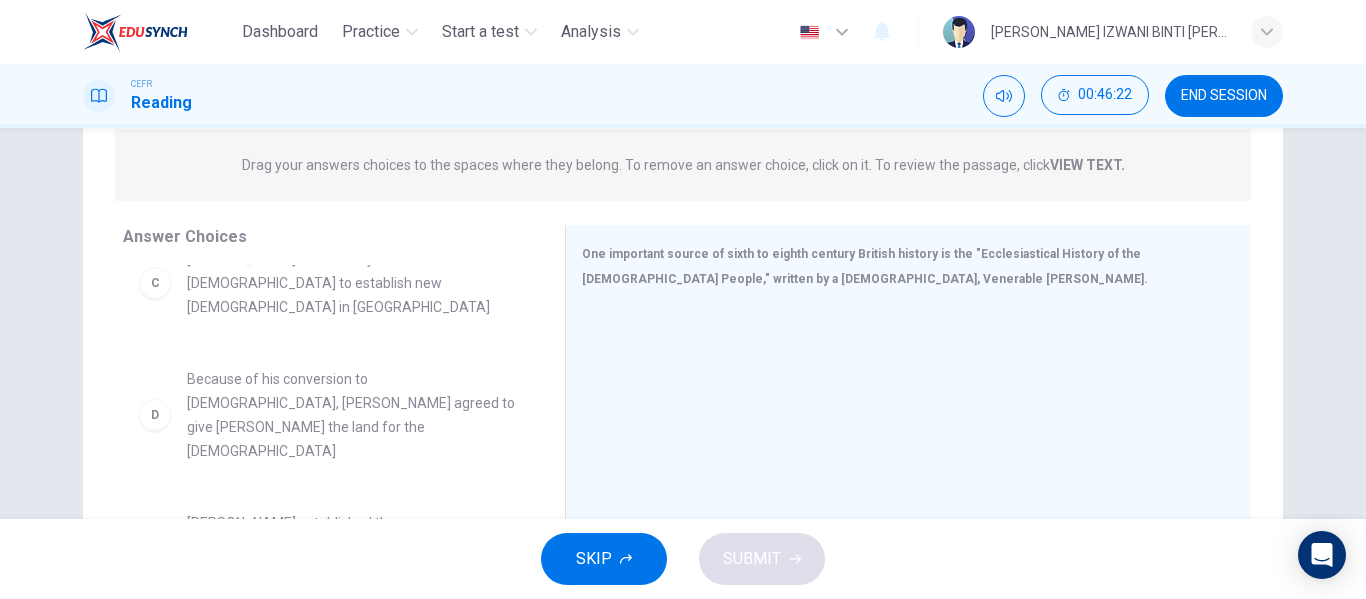 scroll, scrollTop: 384, scrollLeft: 0, axis: vertical 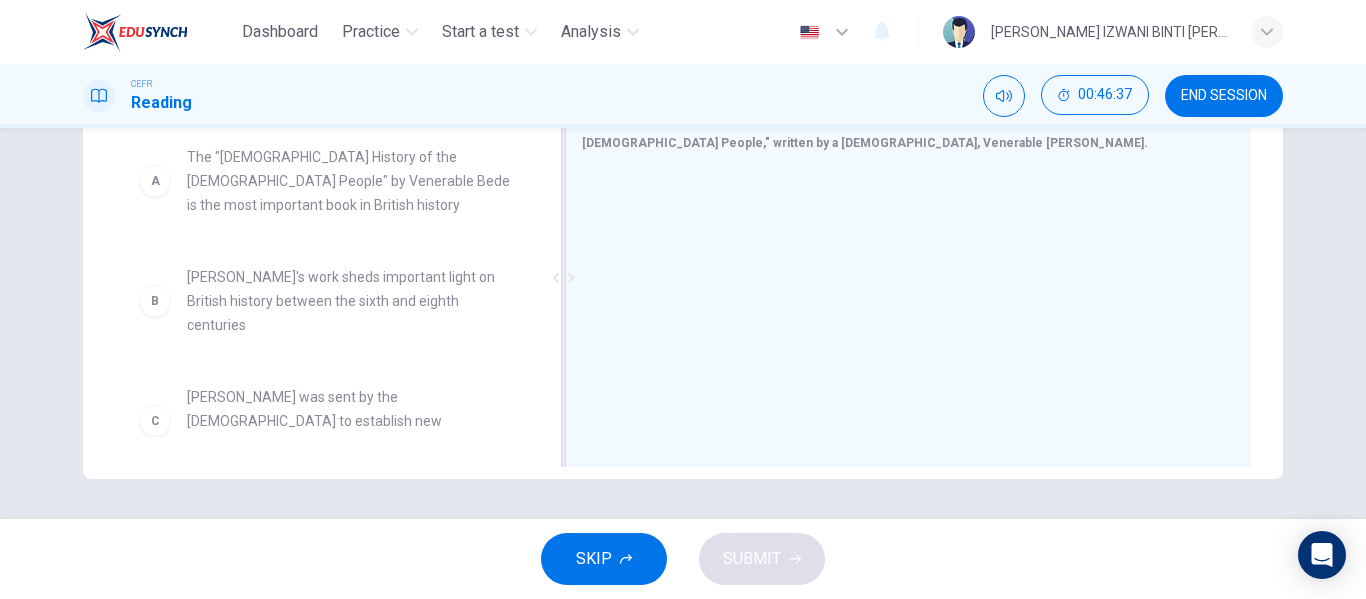 drag, startPoint x: 291, startPoint y: 297, endPoint x: 754, endPoint y: 318, distance: 463.47598 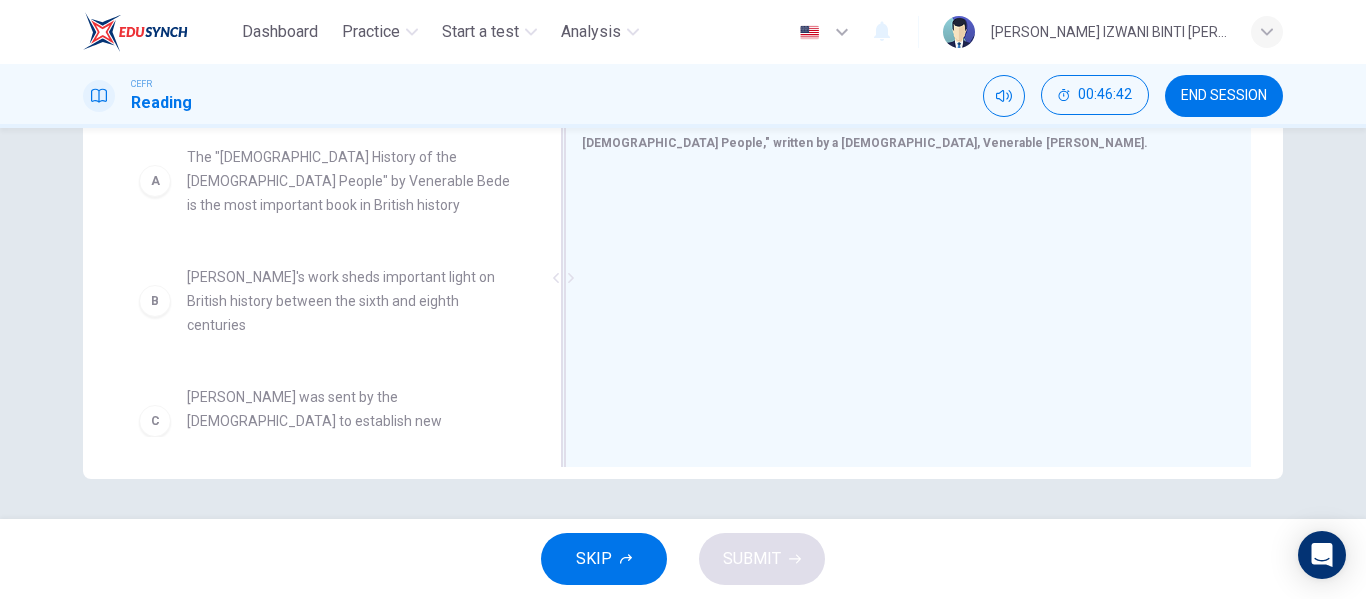 drag, startPoint x: 150, startPoint y: 294, endPoint x: 666, endPoint y: 315, distance: 516.4271 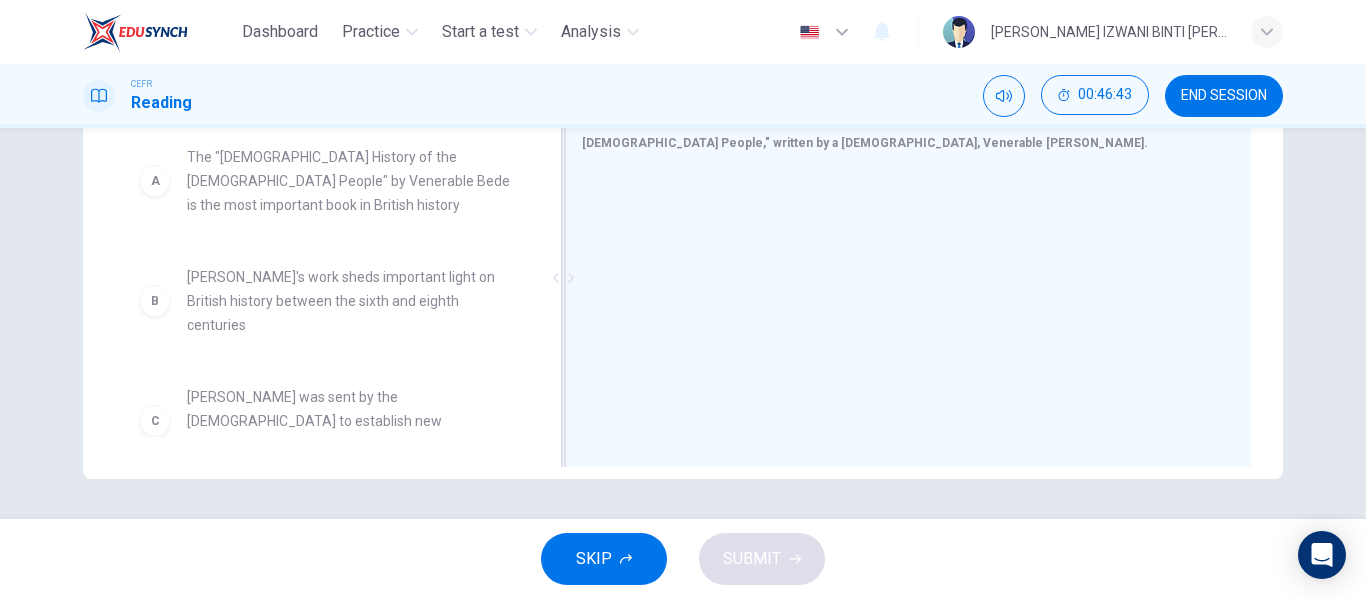 drag, startPoint x: 455, startPoint y: 283, endPoint x: 622, endPoint y: 296, distance: 167.50522 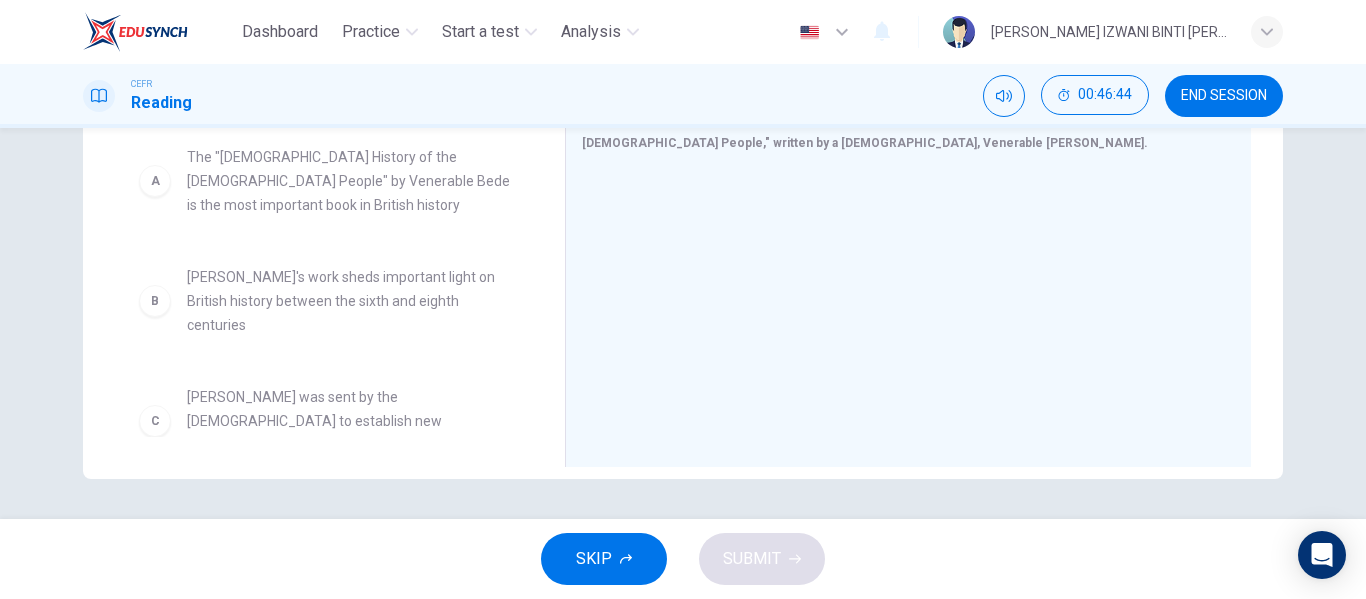 click on "[PERSON_NAME]'s work sheds important light on British history between the sixth and eighth centuries" at bounding box center [352, 301] 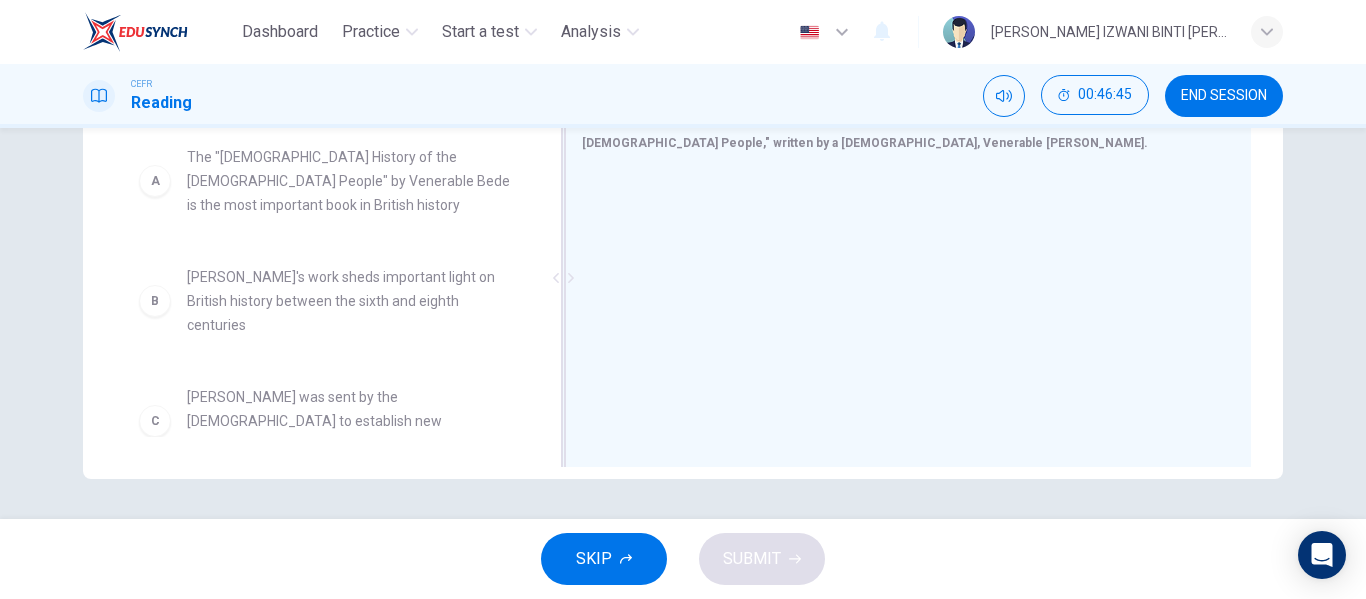 drag, startPoint x: 410, startPoint y: 285, endPoint x: 700, endPoint y: 223, distance: 296.55353 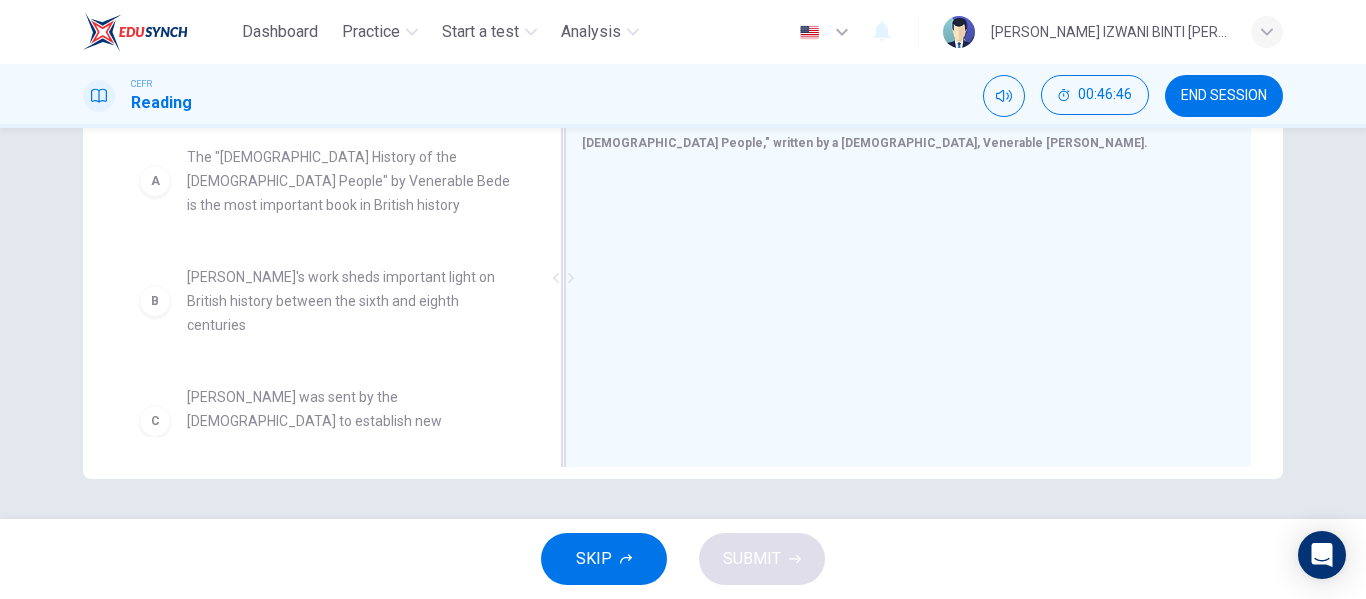 click at bounding box center (900, 305) 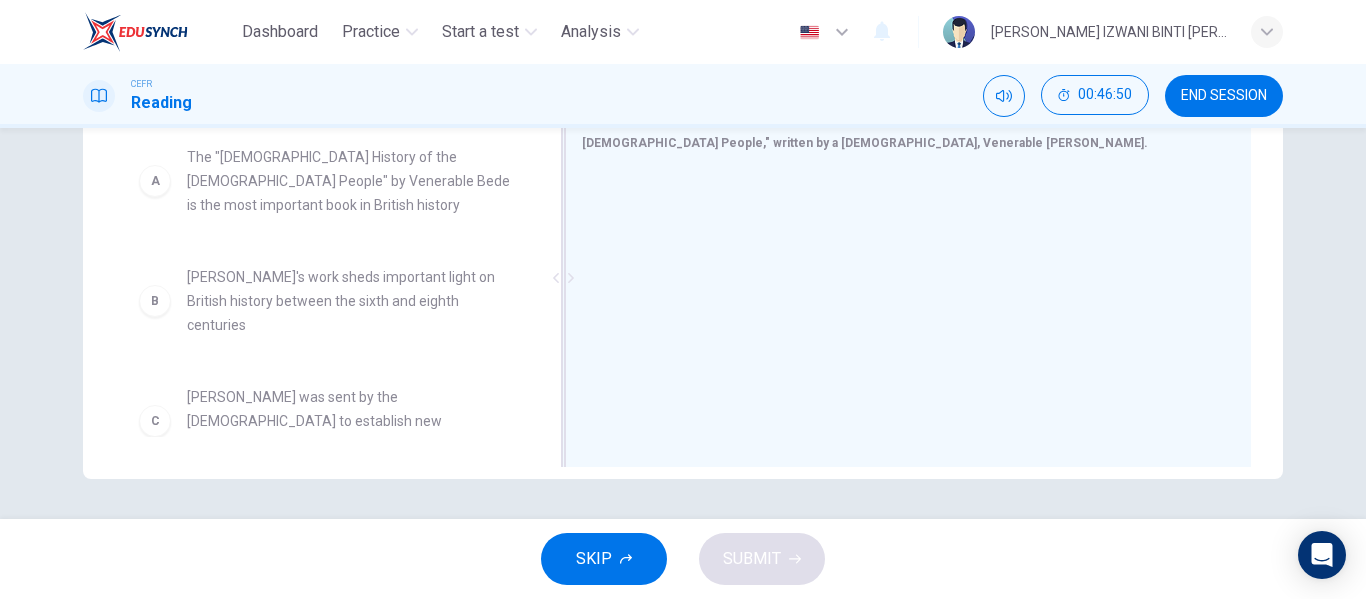 click at bounding box center [900, 305] 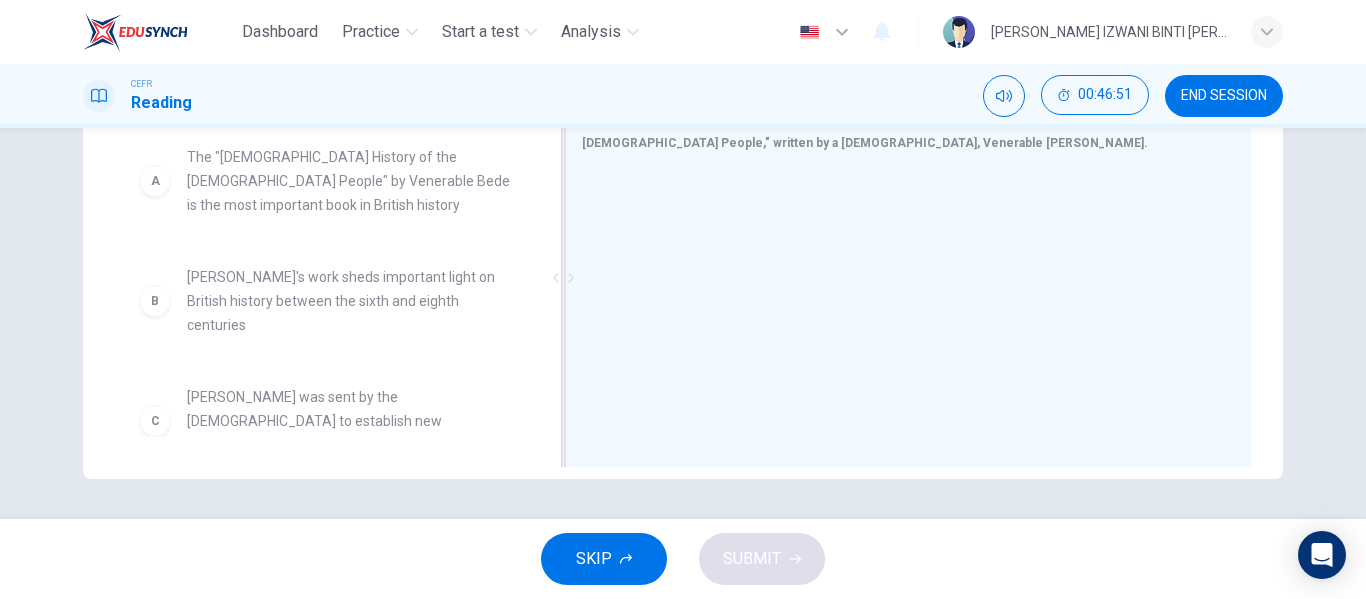 click at bounding box center [900, 305] 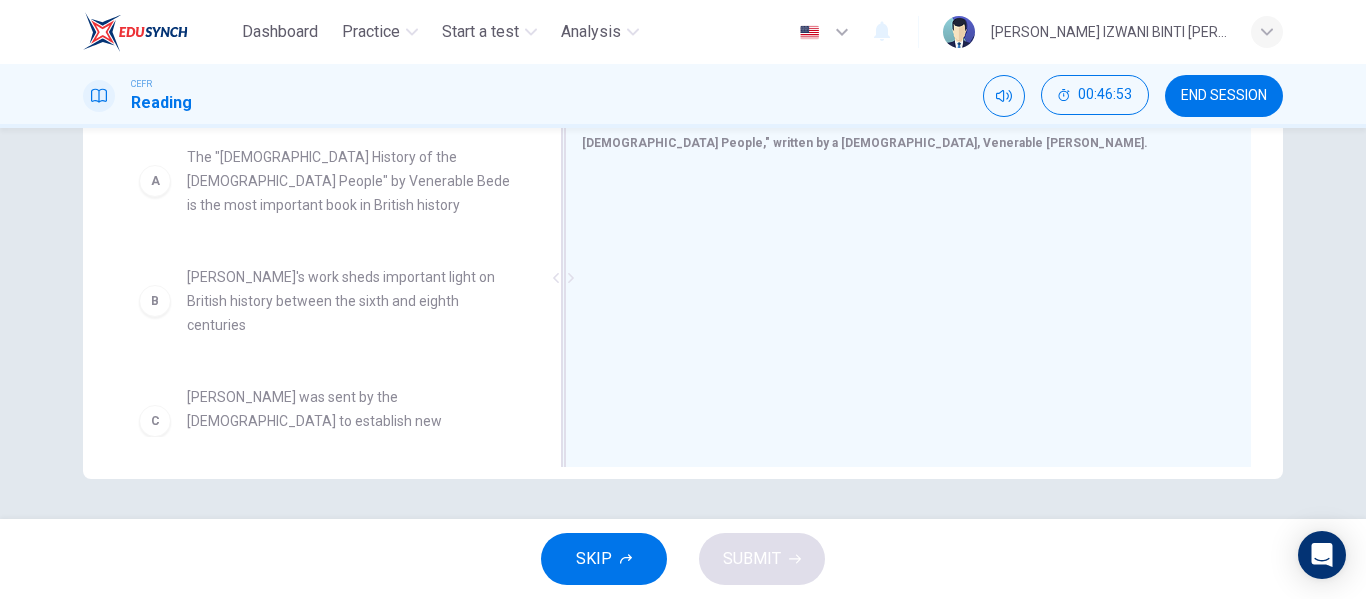 click at bounding box center (900, 305) 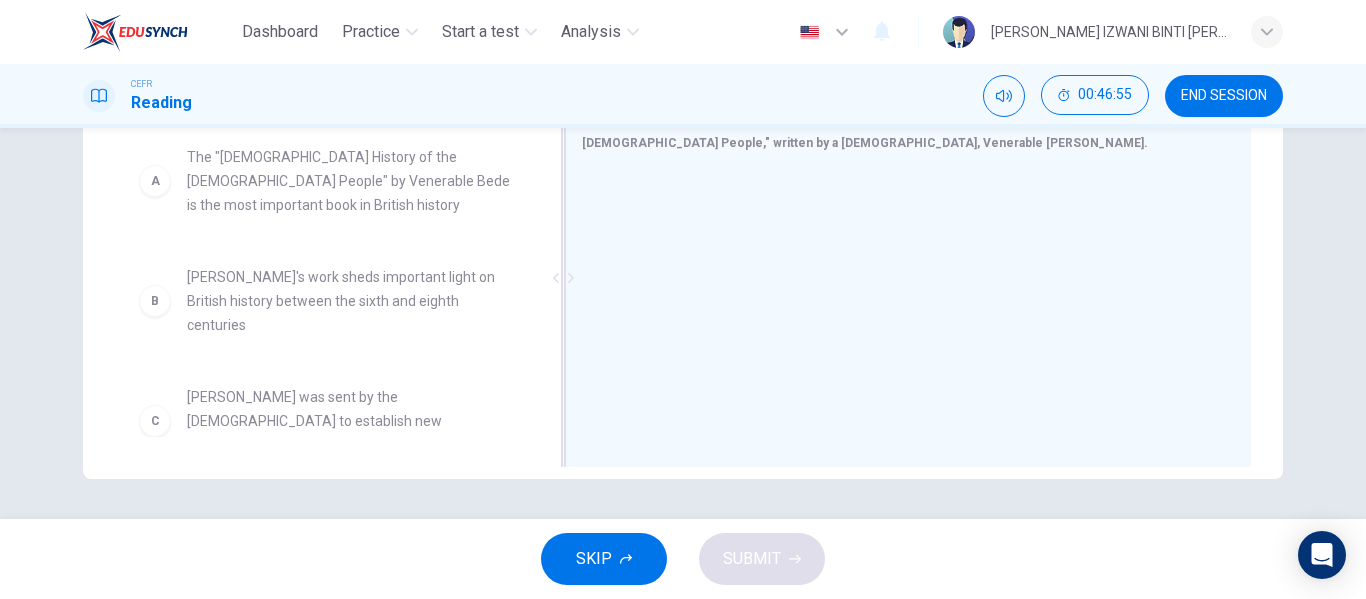 drag, startPoint x: 186, startPoint y: 184, endPoint x: 697, endPoint y: 147, distance: 512.33777 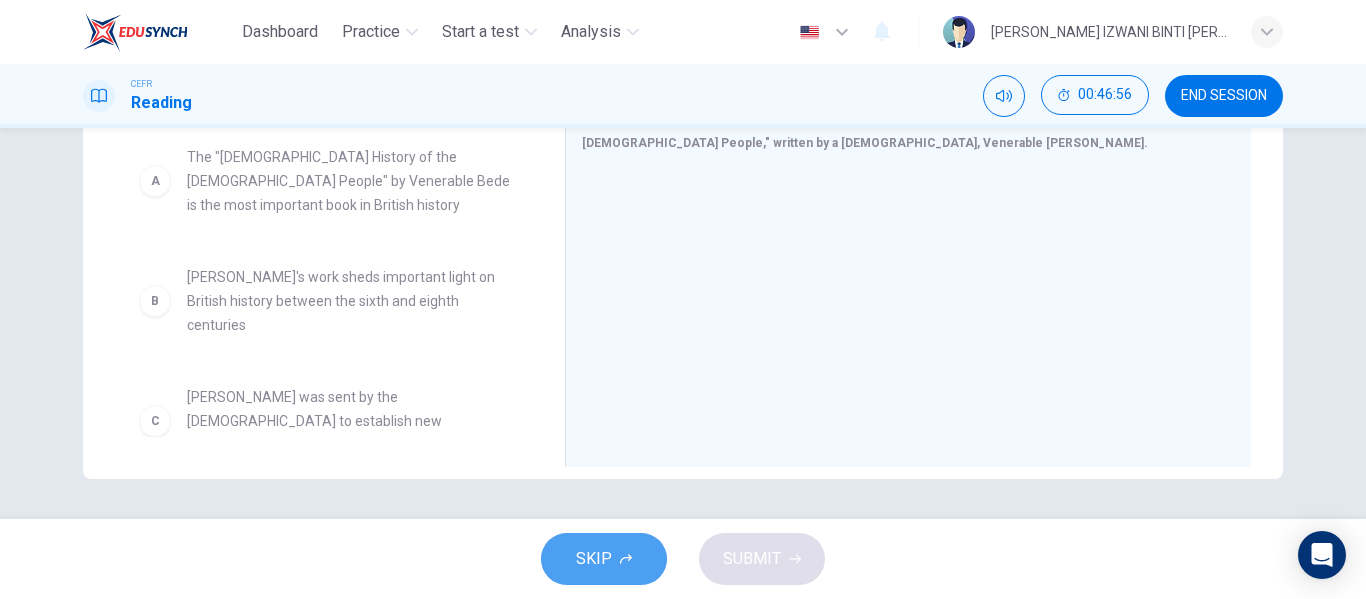 click on "SKIP" at bounding box center (594, 559) 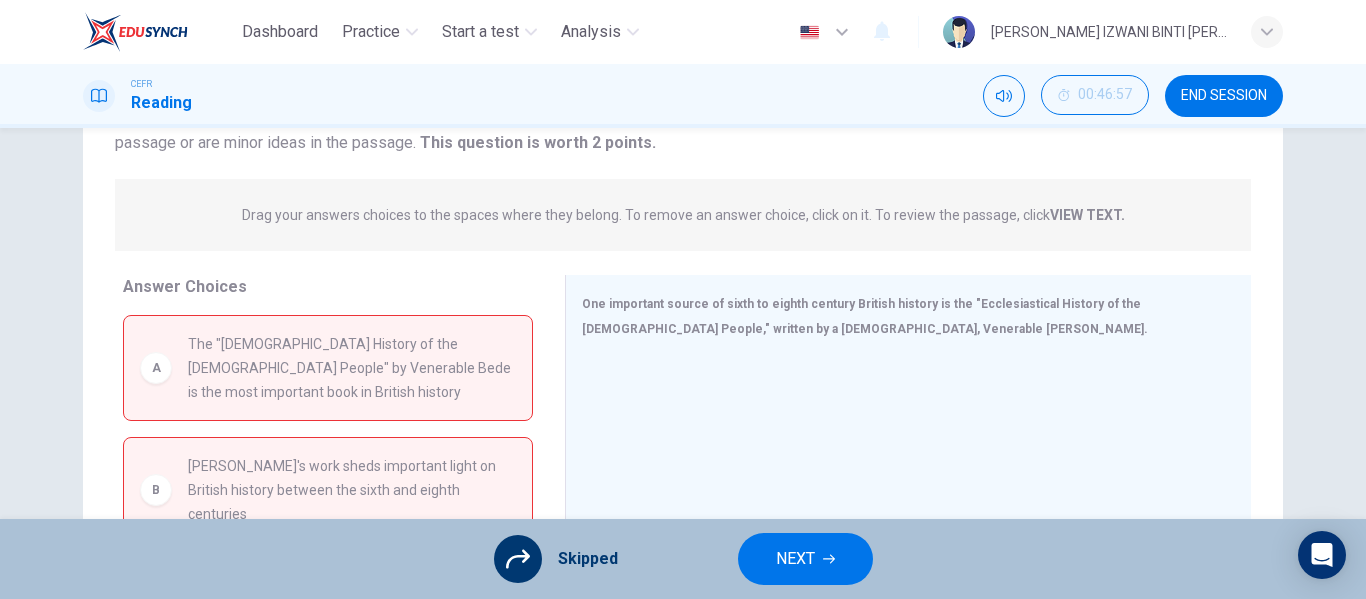 scroll, scrollTop: 384, scrollLeft: 0, axis: vertical 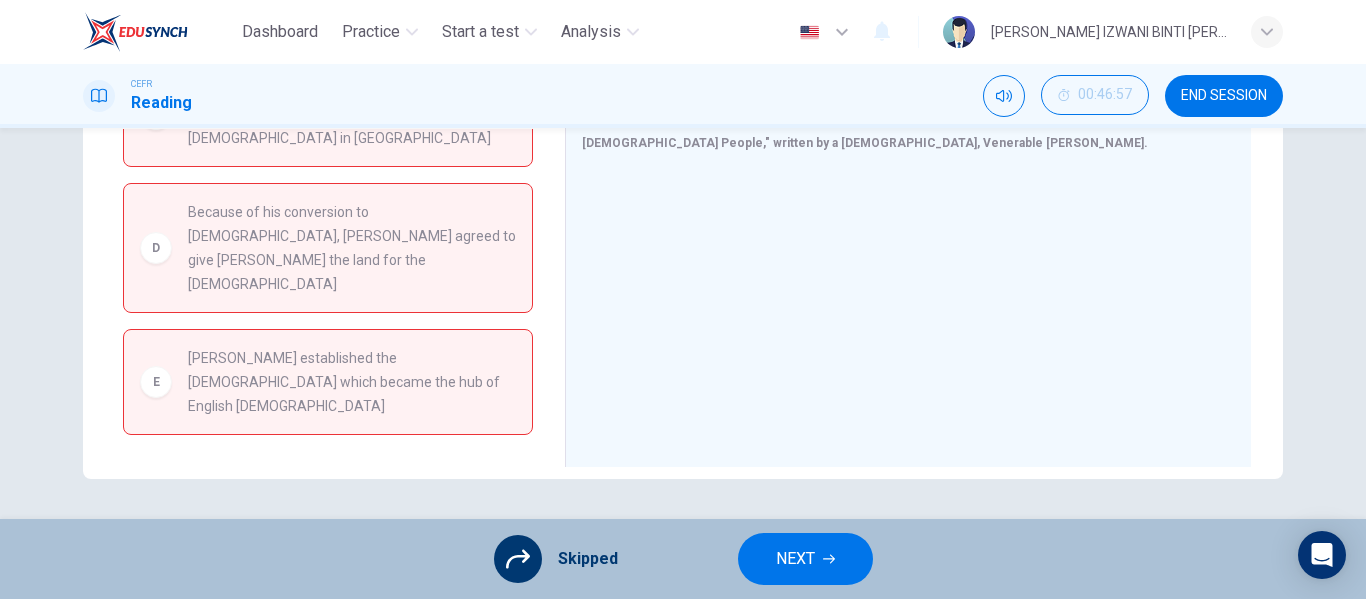 drag, startPoint x: 395, startPoint y: 414, endPoint x: 385, endPoint y: 229, distance: 185.27008 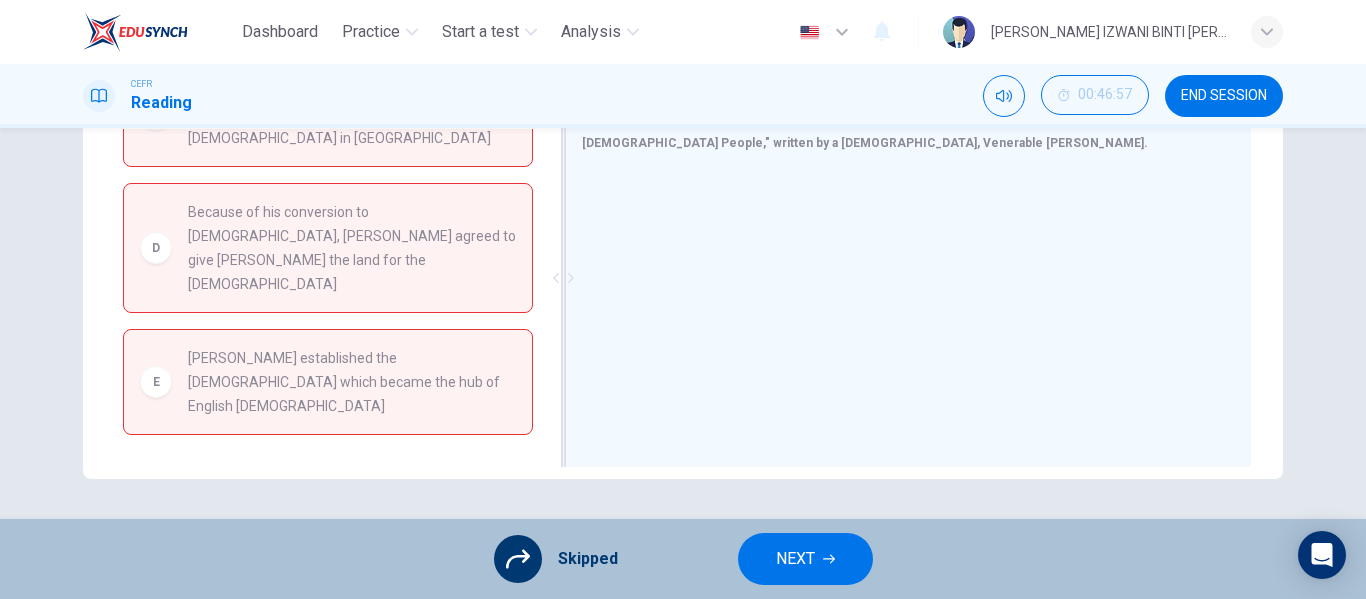 drag, startPoint x: 385, startPoint y: 229, endPoint x: 674, endPoint y: 235, distance: 289.0623 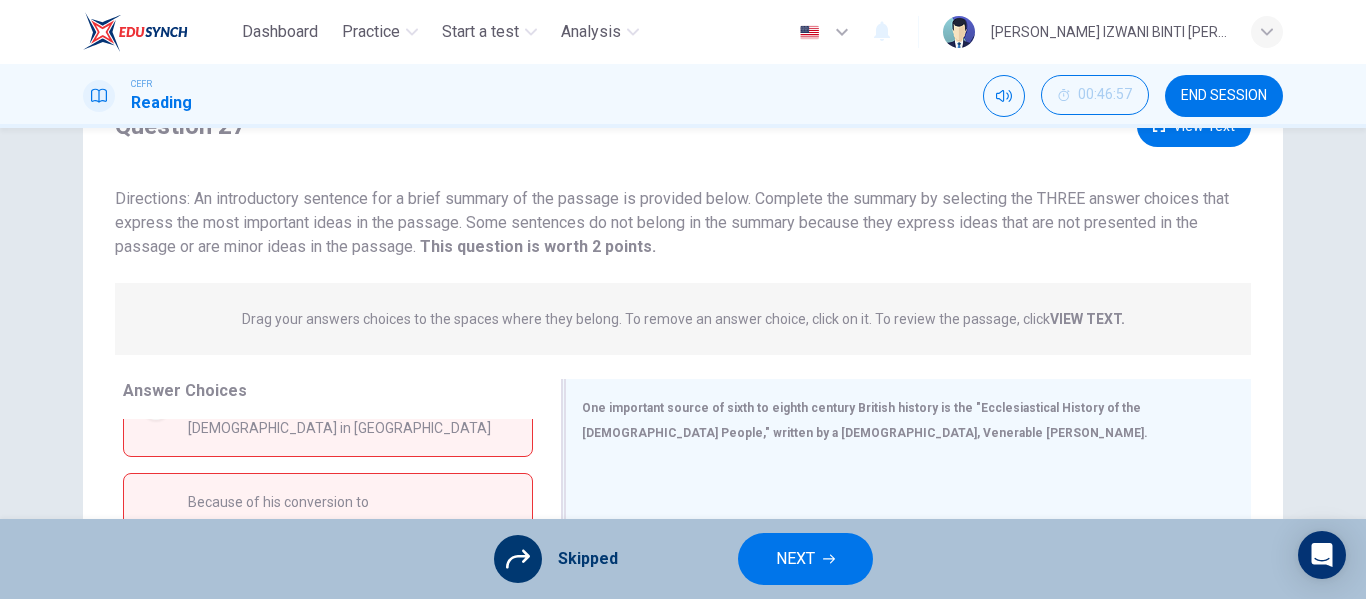 scroll, scrollTop: 91, scrollLeft: 0, axis: vertical 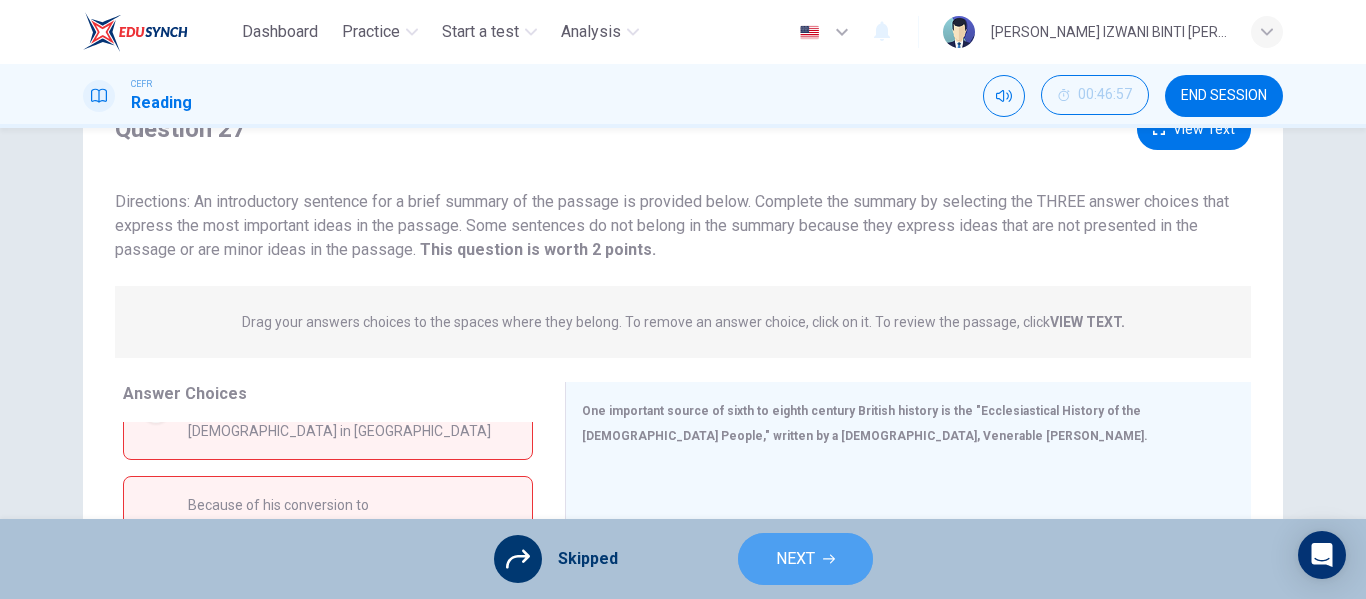 click on "NEXT" at bounding box center (805, 559) 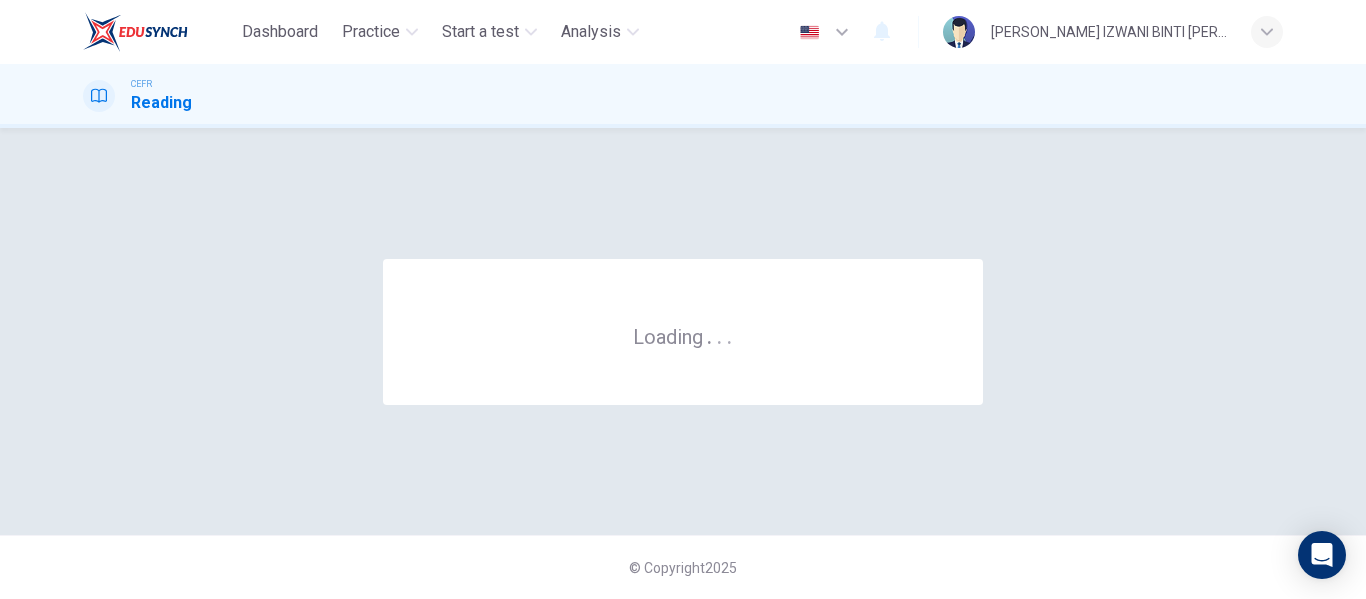 scroll, scrollTop: 0, scrollLeft: 0, axis: both 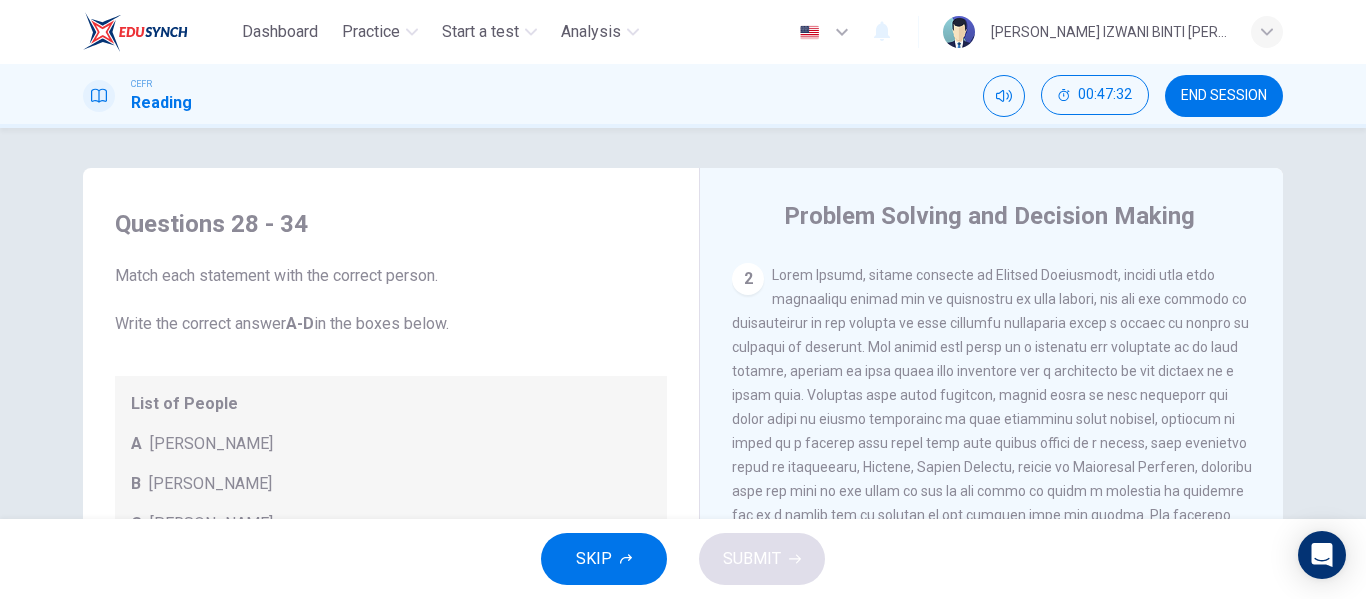 drag, startPoint x: 848, startPoint y: 377, endPoint x: 1065, endPoint y: 381, distance: 217.03687 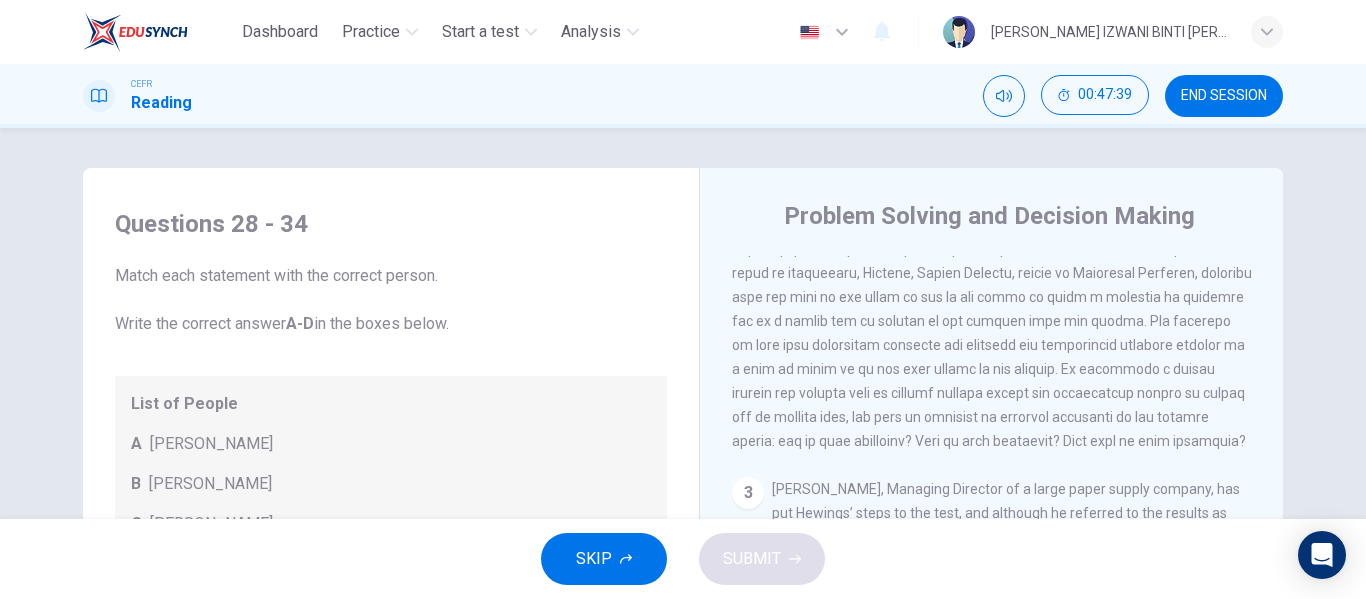 scroll, scrollTop: 731, scrollLeft: 0, axis: vertical 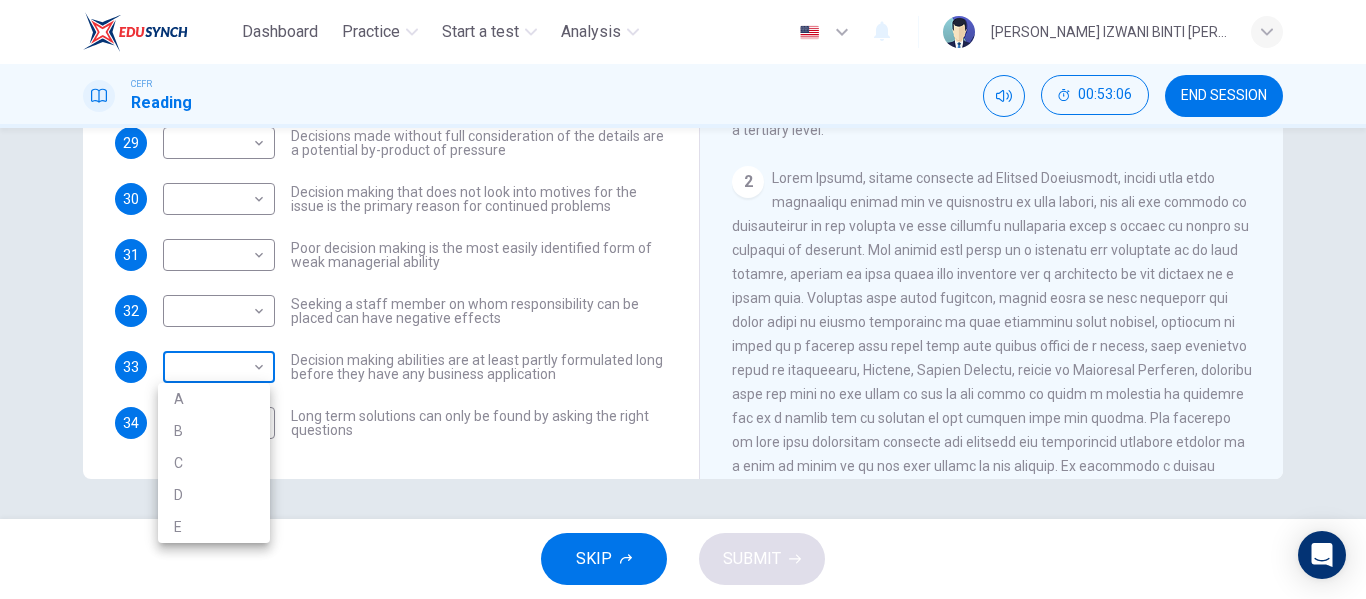 click on "Dashboard Practice Start a test Analysis English en ​ NUR ANIS IZWANI BINTI [PERSON_NAME] CEFR Reading 00:53:06 END SESSION Questions 28 - 34 Match each statement with the correct person.
Write the correct answer  A-D  in the boxes below. List of People A [PERSON_NAME] B [PERSON_NAME] C [PERSON_NAME] D [PERSON_NAME] E [PERSON_NAME] 28 ​ ​ A successful solution can only be found when there is a clear corporate structure for decision making 29 ​ ​ Decisions made without full consideration of the details are a potential by-product of pressure 30 ​ ​ Decision making that does not look into motives for the issue is the primary reason for continued problems 31 ​ ​ Poor decision making is the most easily identified form of weak managerial ability 32 ​ ​ Seeking a staff member on whom responsibility can be placed can have negative effects 33 ​ ​ Decision making abilities are at least partly formulated long before they have any business application 34 ​ ​ Problem Solving and Decision Making 1 2 3 4 5" at bounding box center (683, 299) 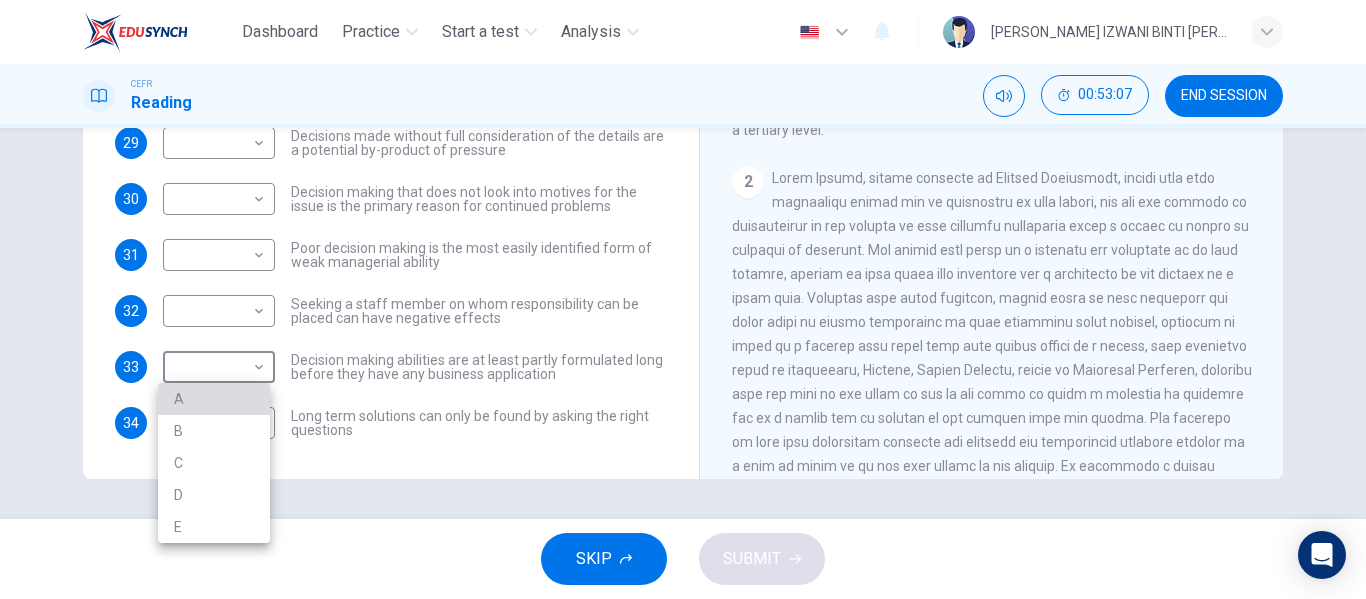 click on "A" at bounding box center (214, 399) 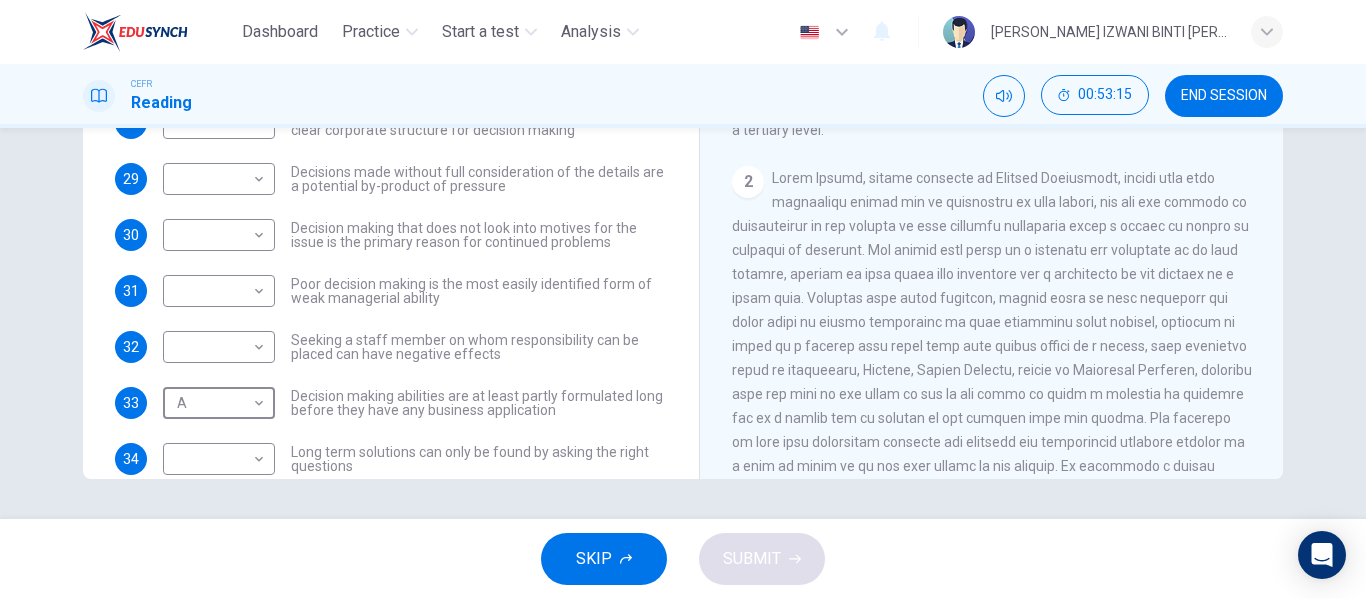 scroll, scrollTop: 186, scrollLeft: 0, axis: vertical 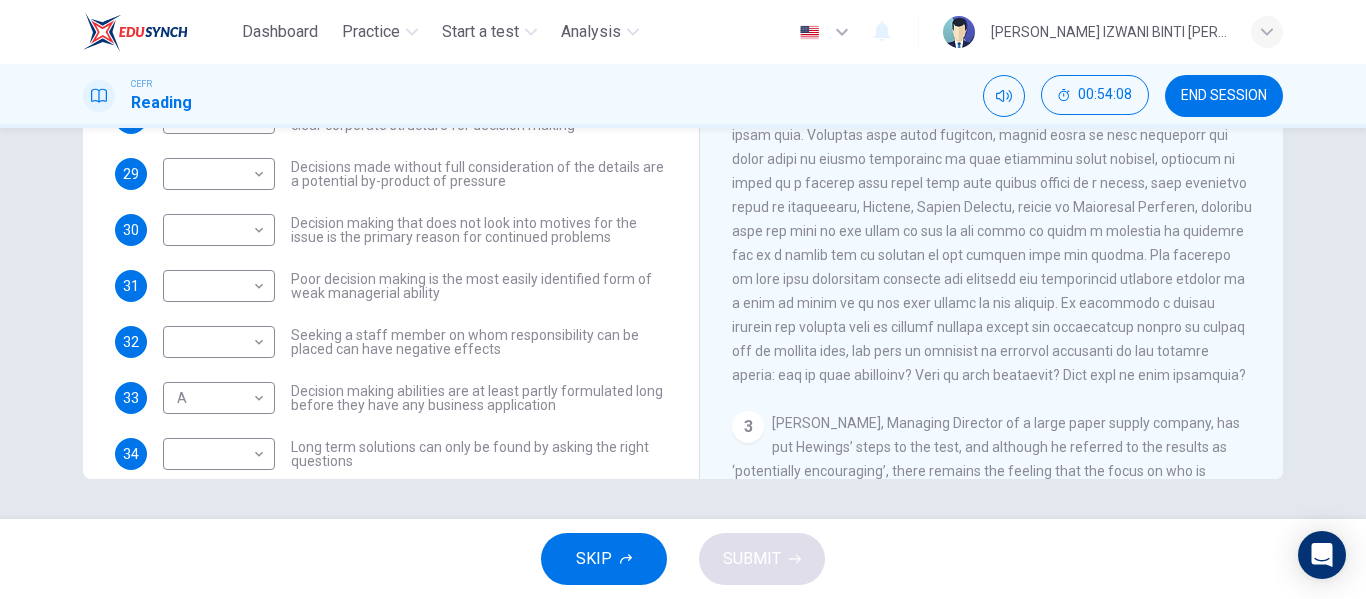 drag, startPoint x: 306, startPoint y: 228, endPoint x: 344, endPoint y: 234, distance: 38.470768 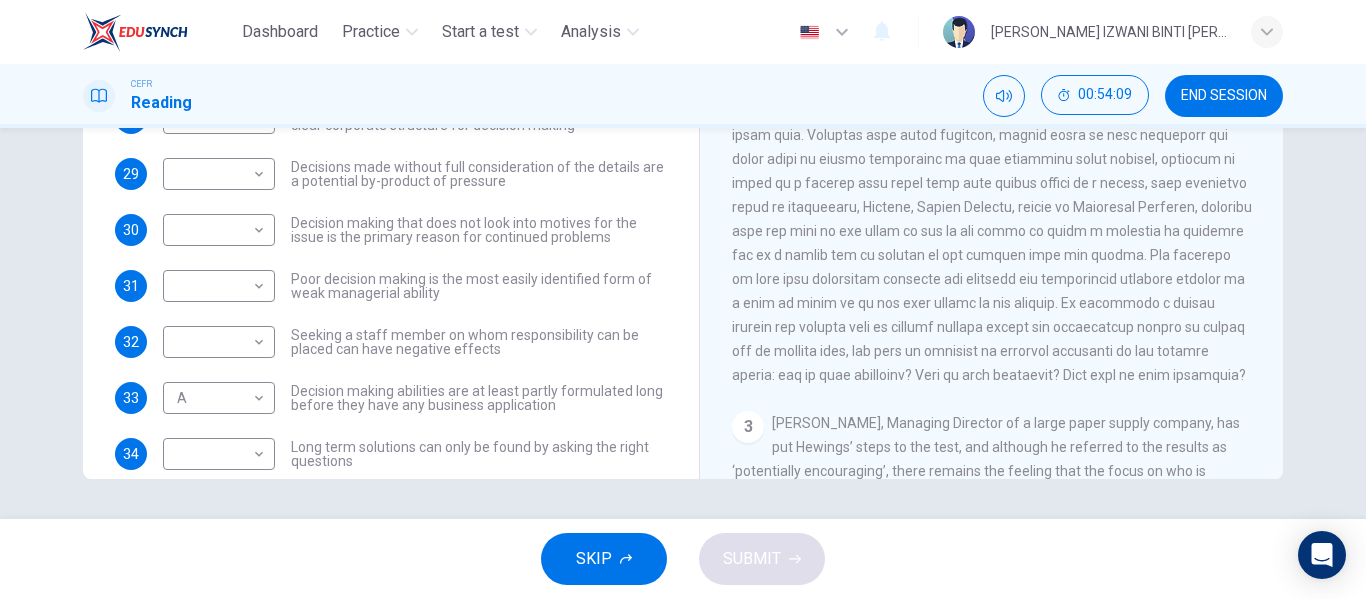 click on "Decision making that does not look into motives for the issue is the primary reason for continued problems" at bounding box center [479, 230] 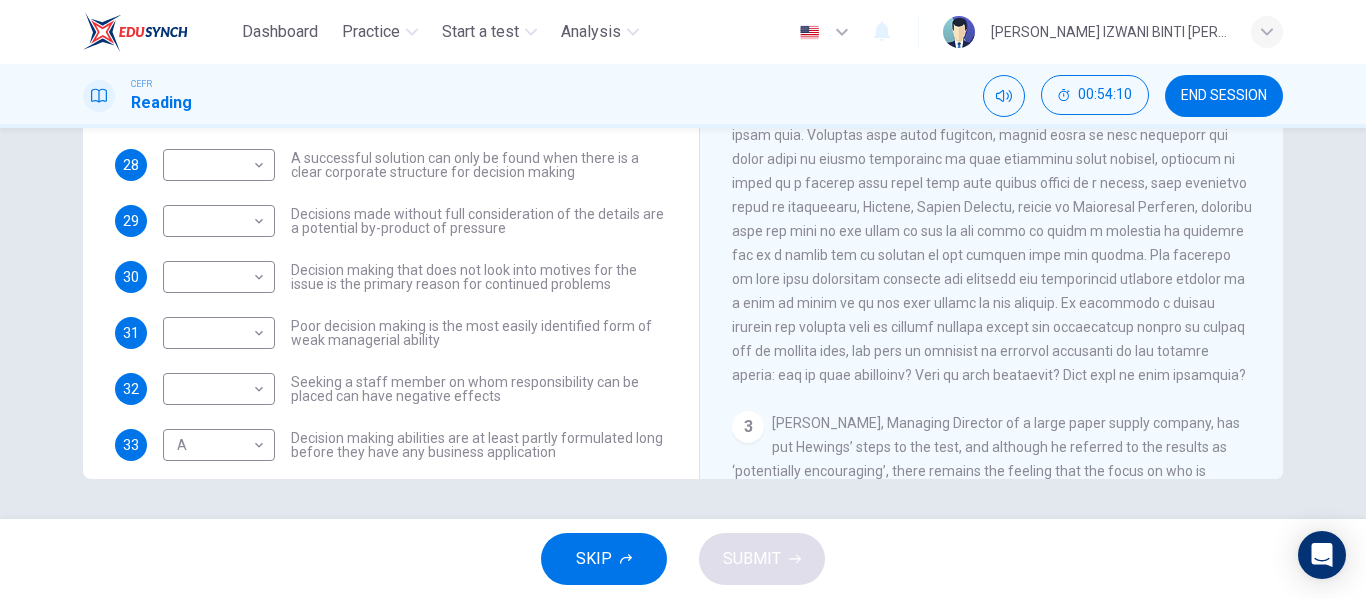 scroll, scrollTop: 138, scrollLeft: 0, axis: vertical 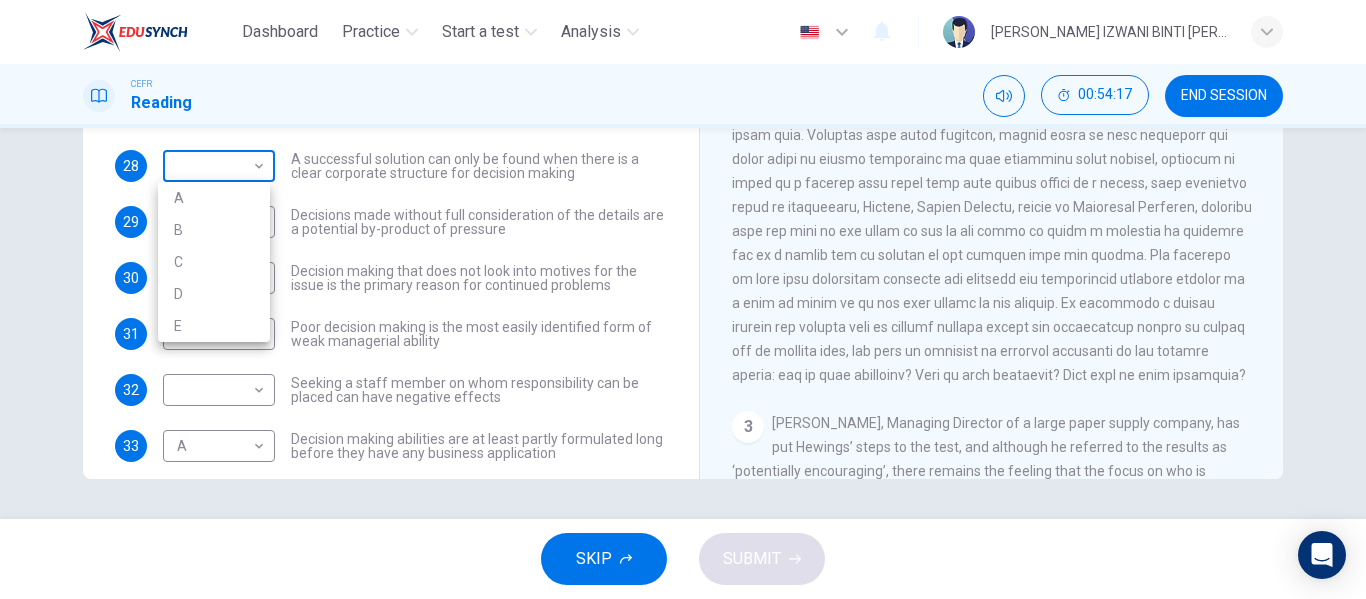click on "Dashboard Practice Start a test Analysis English en ​ NUR ANIS IZWANI BINTI [PERSON_NAME] CEFR Reading 00:54:17 END SESSION Questions 28 - 34 Match each statement with the correct person.
Write the correct answer  A-D  in the boxes below. List of People A [PERSON_NAME] B [PERSON_NAME] C [PERSON_NAME] D [PERSON_NAME] E [PERSON_NAME] 28 ​ ​ A successful solution can only be found when there is a clear corporate structure for decision making 29 ​ ​ Decisions made without full consideration of the details are a potential by-product of pressure 30 ​ ​ Decision making that does not look into motives for the issue is the primary reason for continued problems 31 ​ ​ Poor decision making is the most easily identified form of weak managerial ability 32 ​ ​ Seeking a staff member on whom responsibility can be placed can have negative effects 33 A A ​ Decision making abilities are at least partly formulated long before they have any business application 34 ​ ​ Problem Solving and Decision Making 1 2 3 4 5" at bounding box center (683, 299) 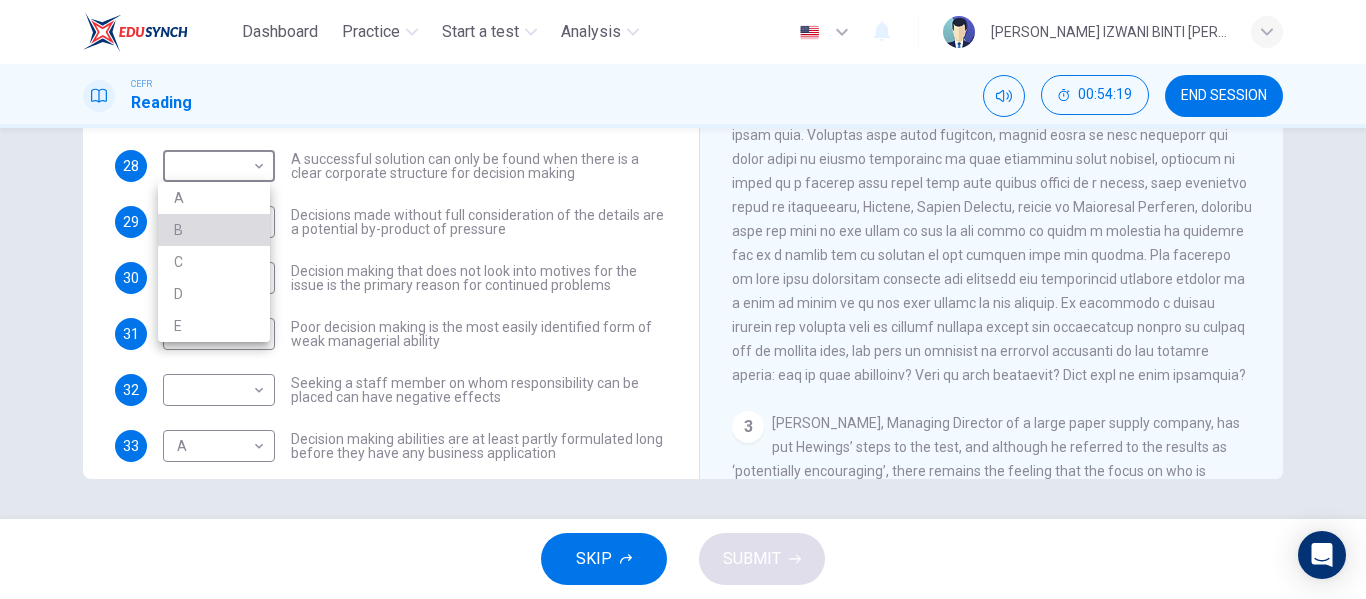 click on "B" at bounding box center (214, 230) 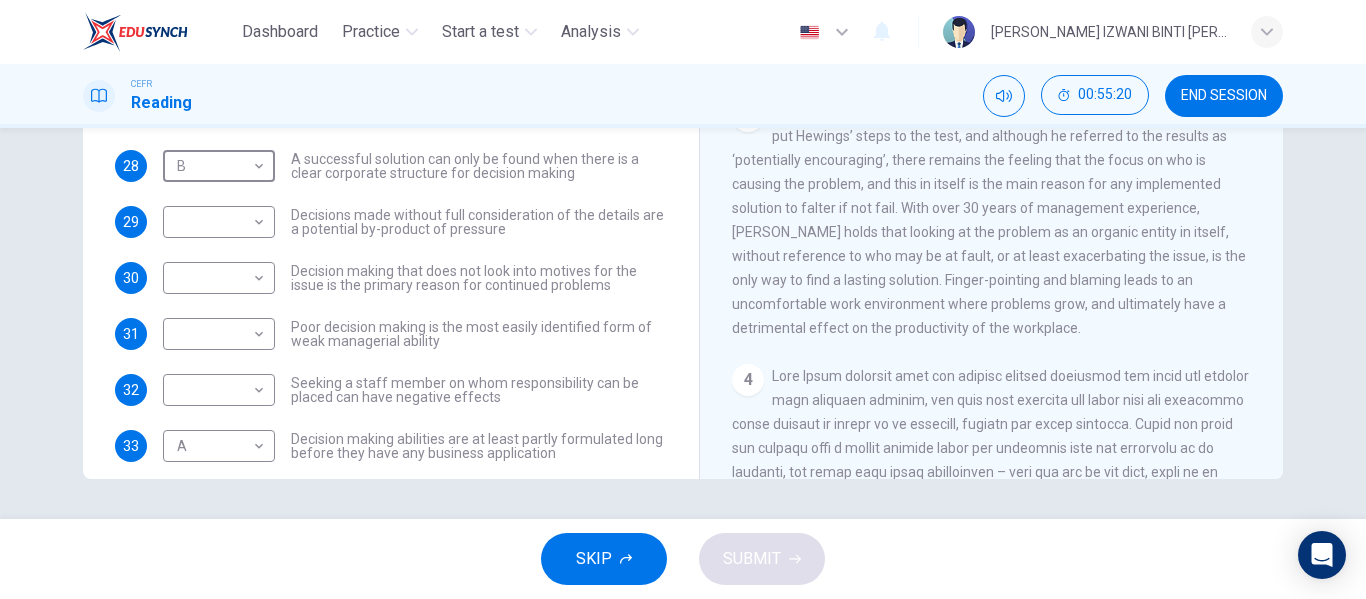 scroll, scrollTop: 762, scrollLeft: 0, axis: vertical 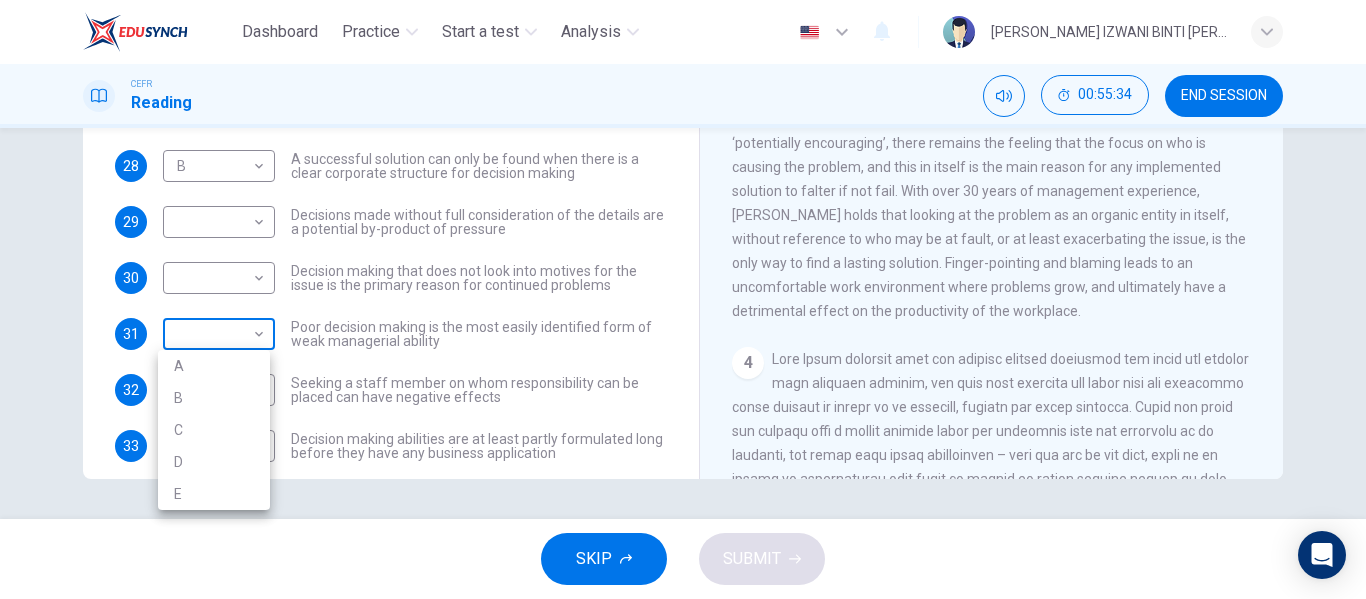 click on "Dashboard Practice Start a test Analysis English en ​ NUR ANIS IZWANI BINTI [PERSON_NAME] CEFR Reading 00:55:34 END SESSION Questions 28 - 34 Match each statement with the correct person.
Write the correct answer  A-D  in the boxes below. List of People A [PERSON_NAME] B [PERSON_NAME] C [PERSON_NAME] D [PERSON_NAME] E [PERSON_NAME] 28 B B ​ A successful solution can only be found when there is a clear corporate structure for decision making 29 ​ ​ Decisions made without full consideration of the details are a potential by-product of pressure 30 ​ ​ Decision making that does not look into motives for the issue is the primary reason for continued problems 31 ​ ​ Poor decision making is the most easily identified form of weak managerial ability 32 ​ ​ Seeking a staff member on whom responsibility can be placed can have negative effects 33 A A ​ Decision making abilities are at least partly formulated long before they have any business application 34 ​ ​ Problem Solving and Decision Making 1 2 3 4 5" at bounding box center [683, 299] 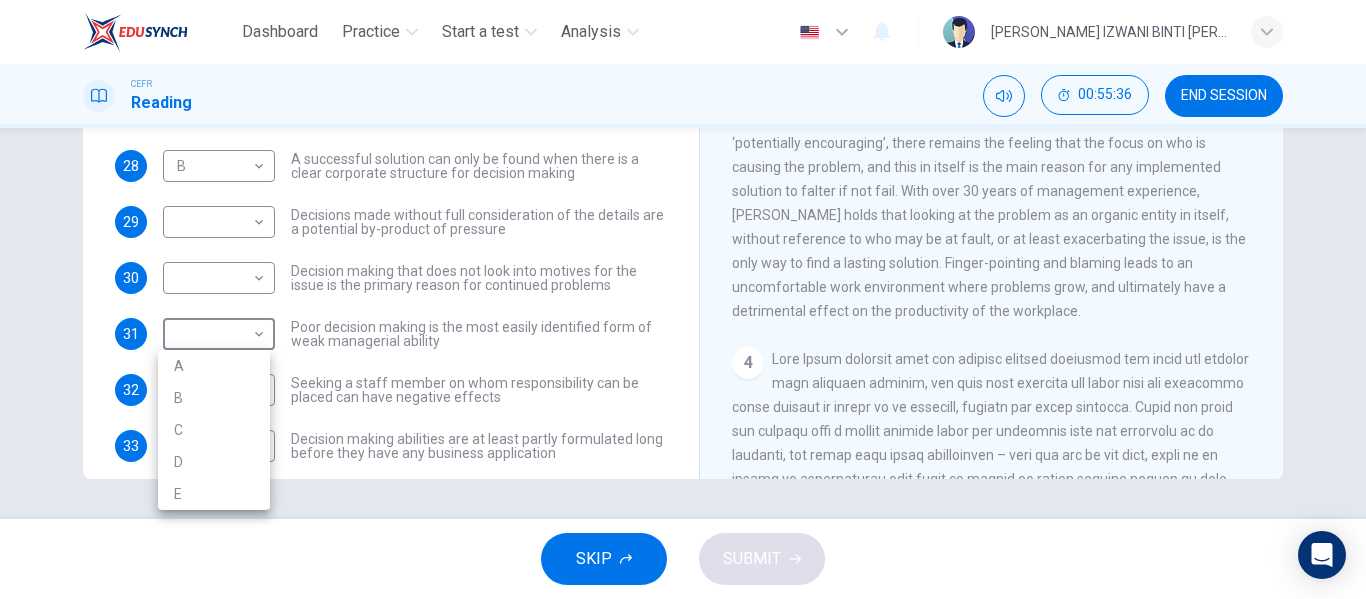 click on "C" at bounding box center (214, 430) 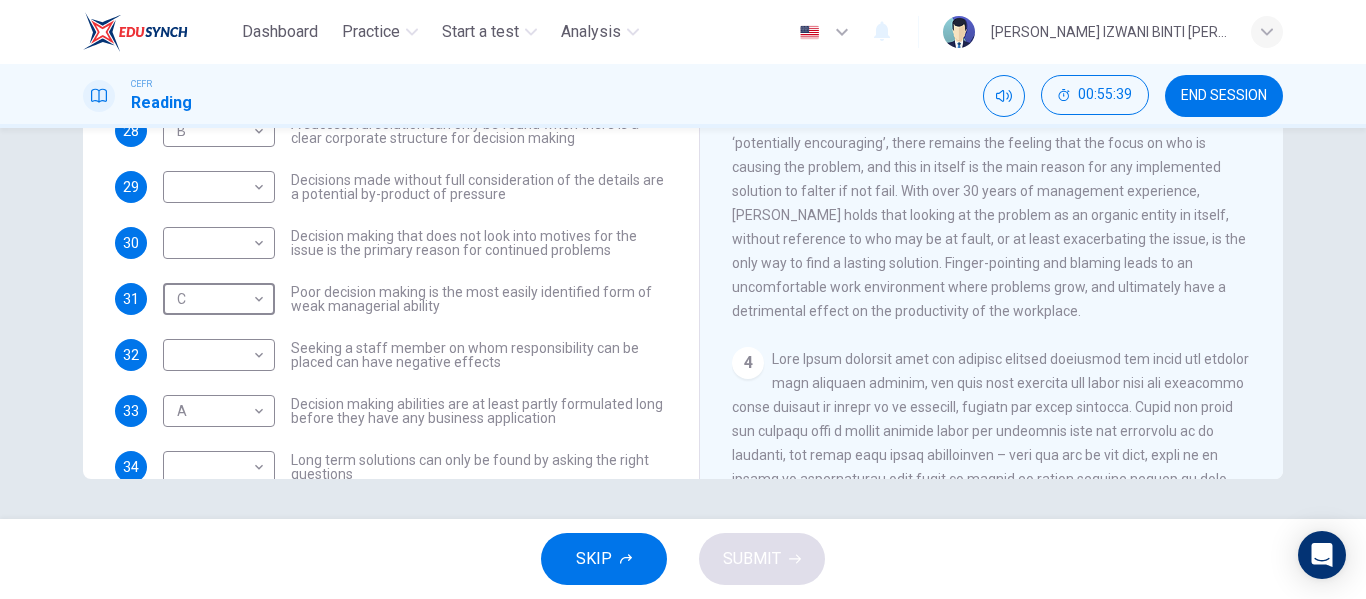 scroll, scrollTop: 217, scrollLeft: 0, axis: vertical 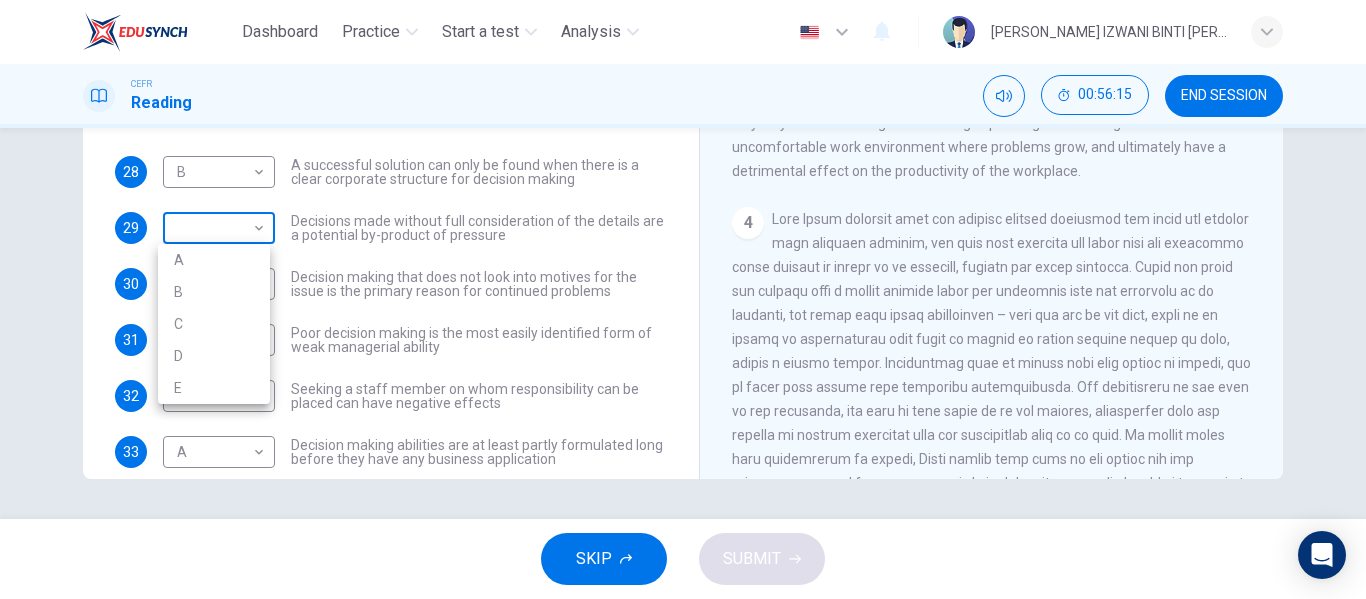click on "Dashboard Practice Start a test Analysis English en ​ NUR ANIS IZWANI BINTI [PERSON_NAME] CEFR Reading 00:56:15 END SESSION Questions 28 - 34 Match each statement with the correct person.
Write the correct answer  A-D  in the boxes below. List of People A [PERSON_NAME] Scrive B [PERSON_NAME] C [PERSON_NAME] D [PERSON_NAME] E [PERSON_NAME] 28 B B ​ A successful solution can only be found when there is a clear corporate structure for decision making 29 ​ ​ Decisions made without full consideration of the details are a potential by-product of pressure 30 ​ ​ Decision making that does not look into motives for the issue is the primary reason for continued problems 31 C C ​ Poor decision making is the most easily identified form of weak managerial ability 32 ​ ​ Seeking a staff member on whom responsibility can be placed can have negative effects 33 A A ​ Decision making abilities are at least partly formulated long before they have any business application 34 ​ ​ Problem Solving and Decision Making 1 2 3 4 5" at bounding box center (683, 299) 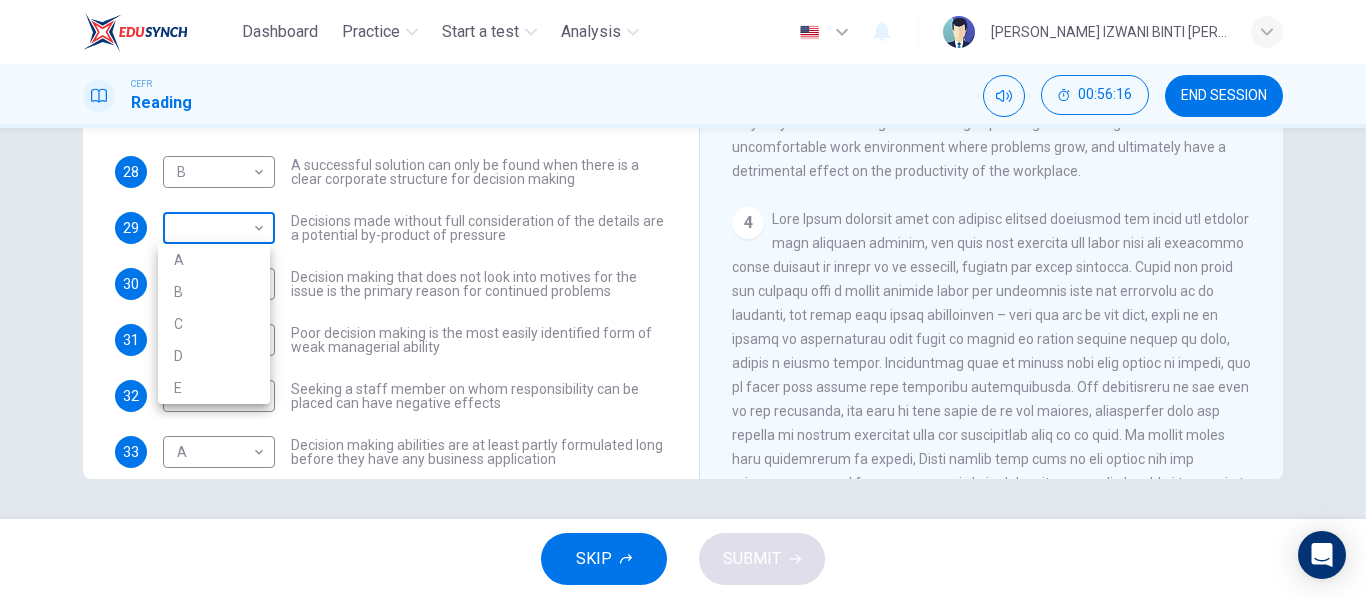 type 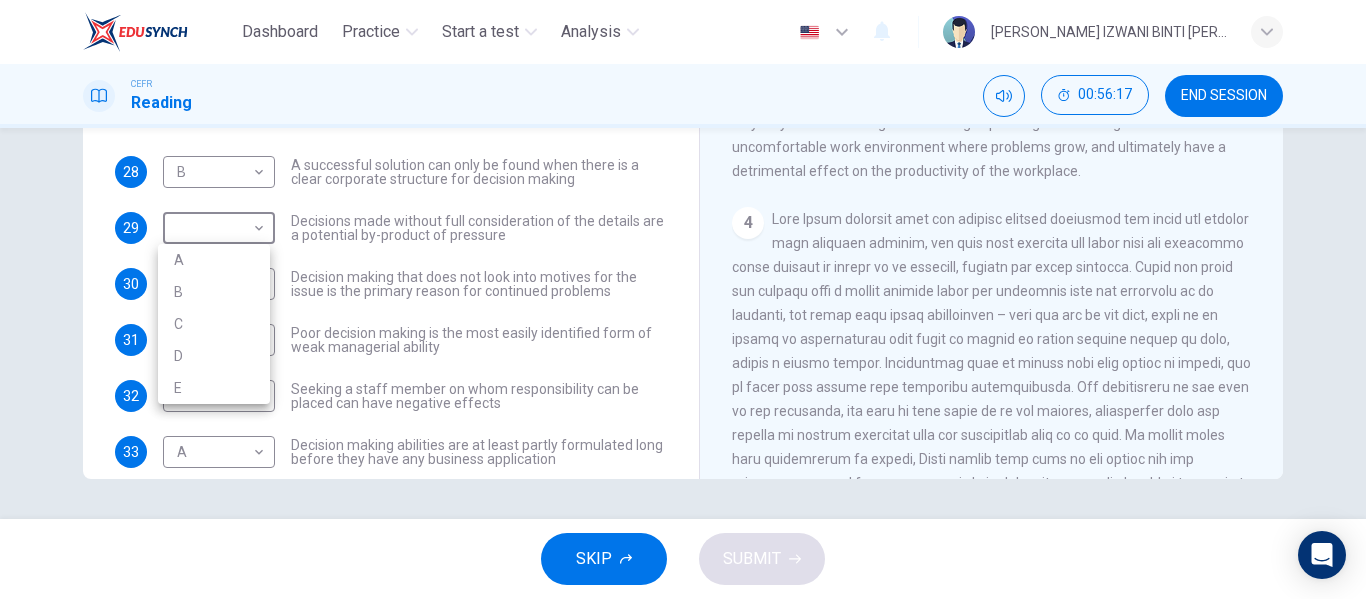 type 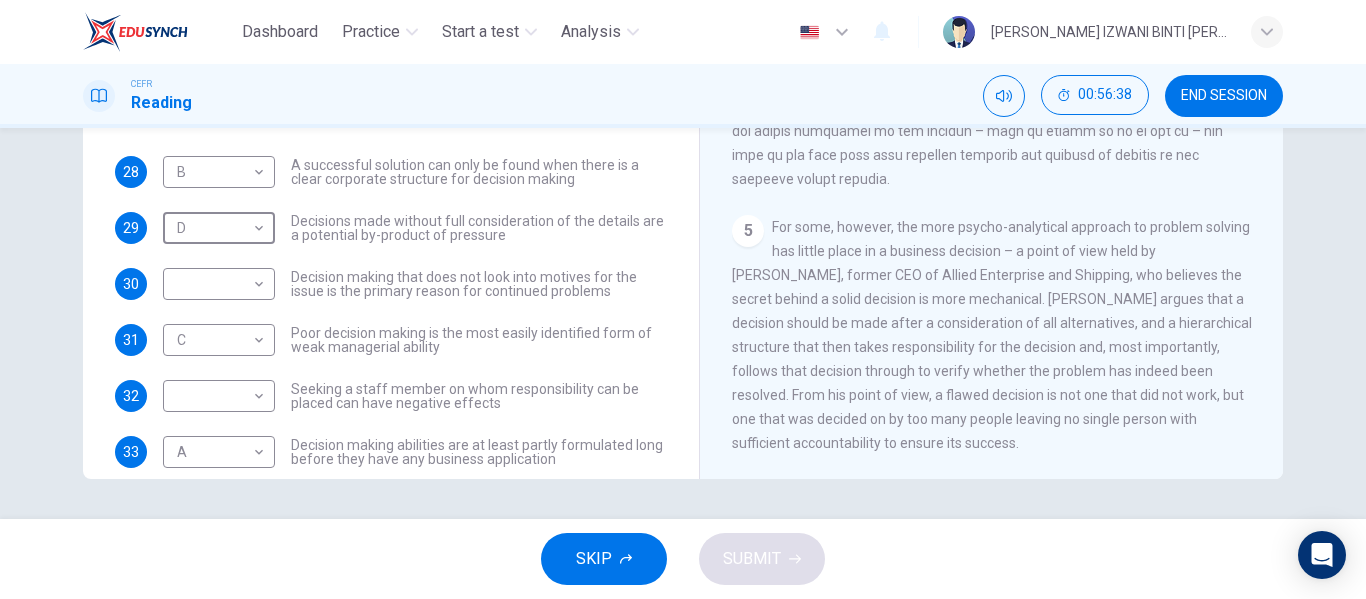 scroll, scrollTop: 1459, scrollLeft: 0, axis: vertical 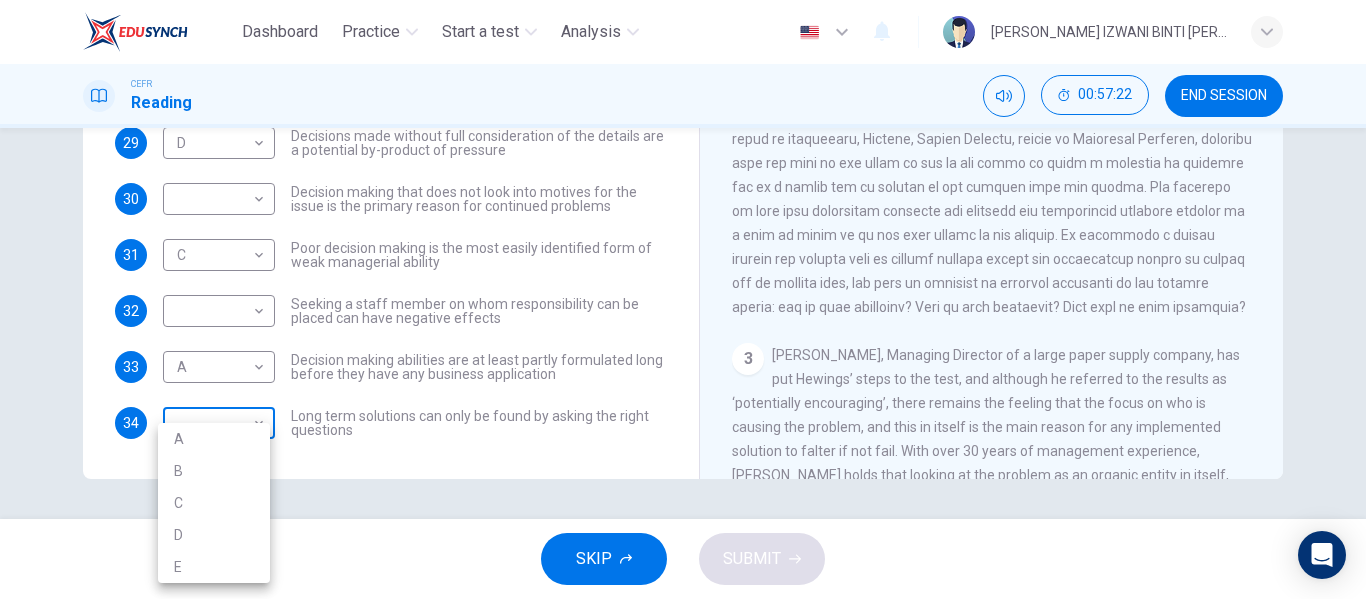 type 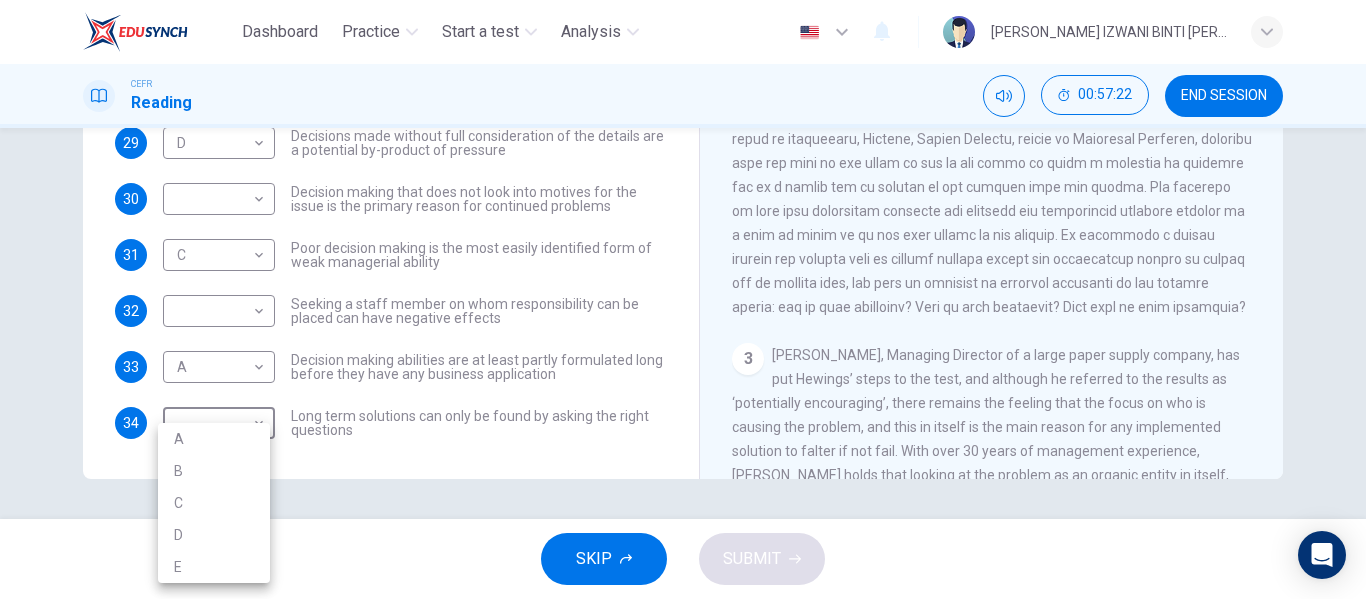 type 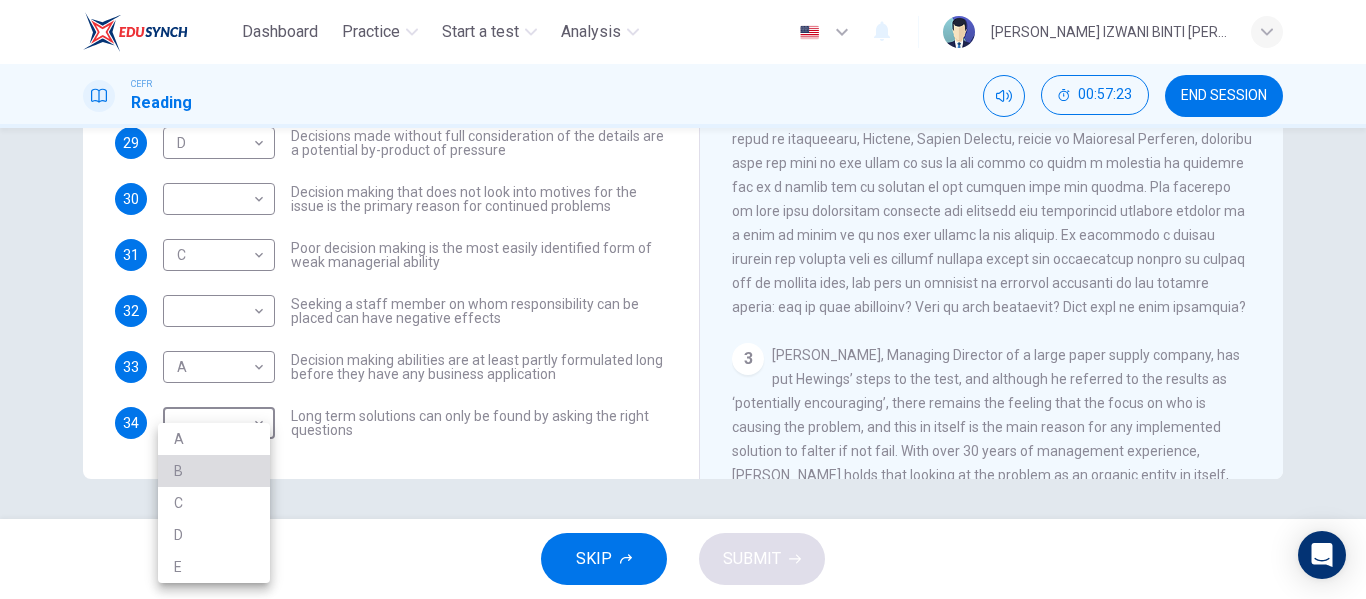 click on "B" at bounding box center (214, 471) 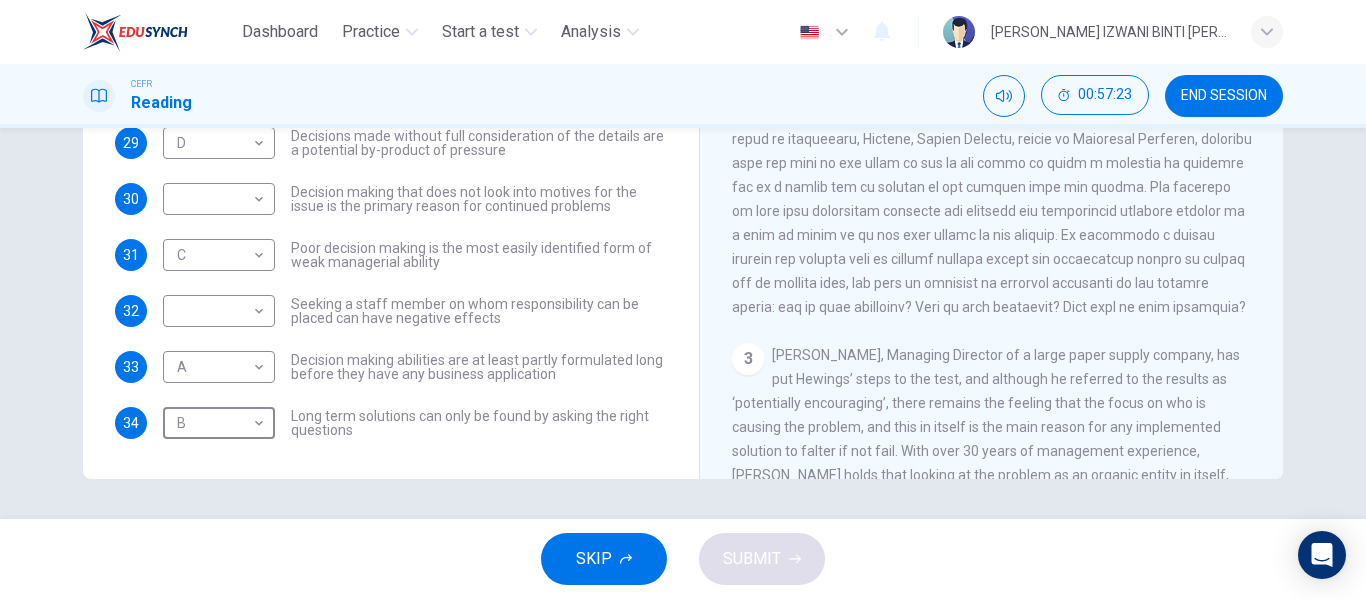 scroll, scrollTop: 0, scrollLeft: 0, axis: both 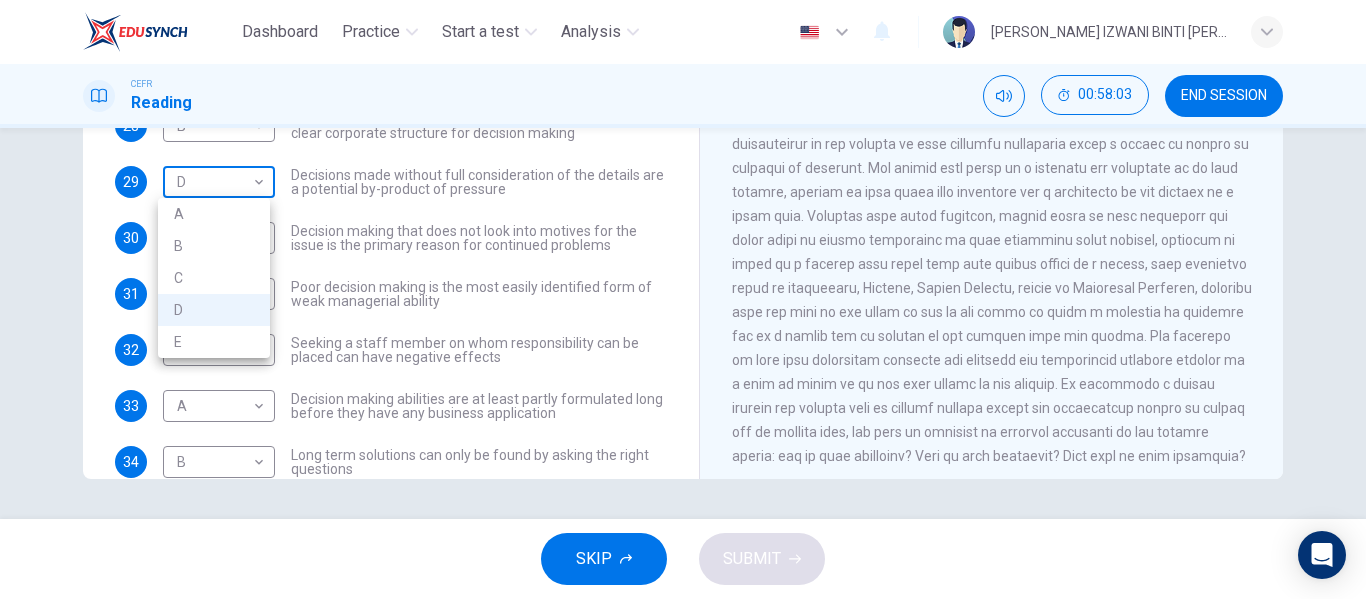 type 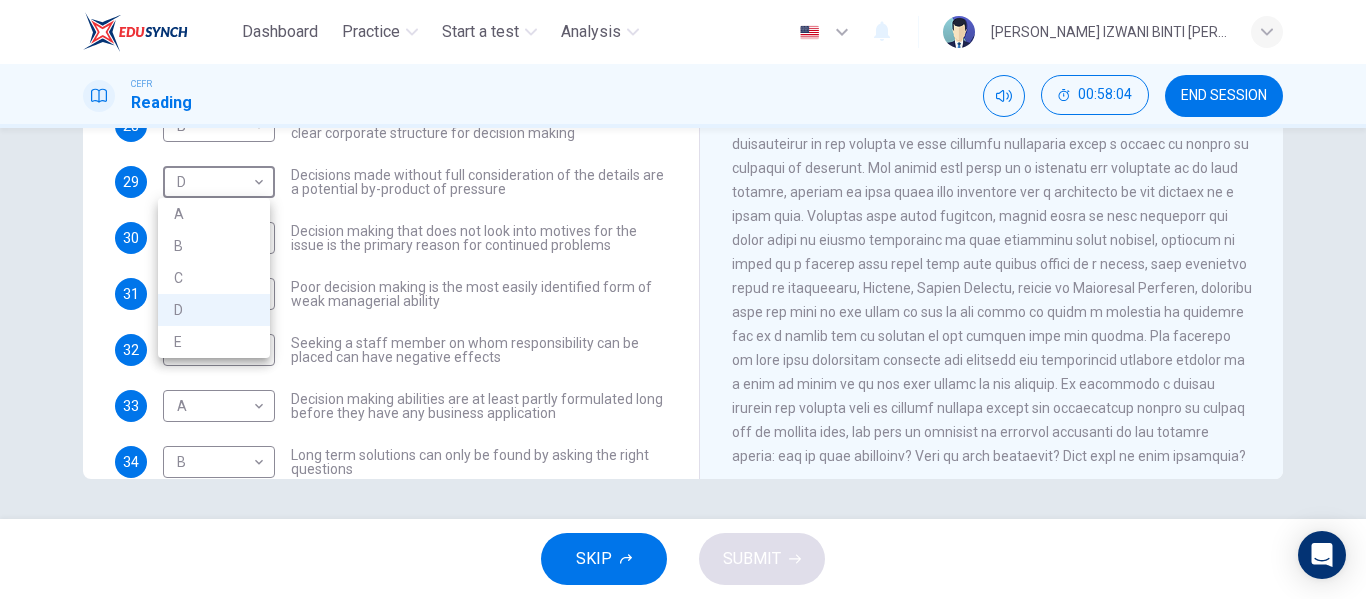 type 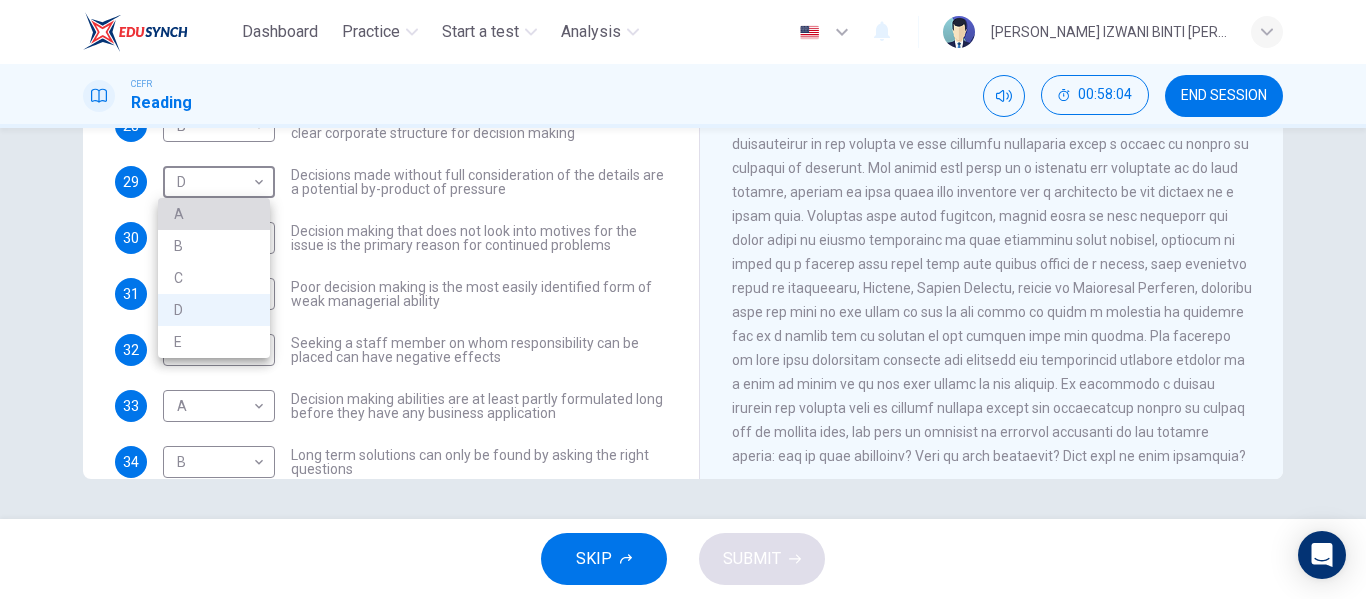 click on "A" at bounding box center (214, 214) 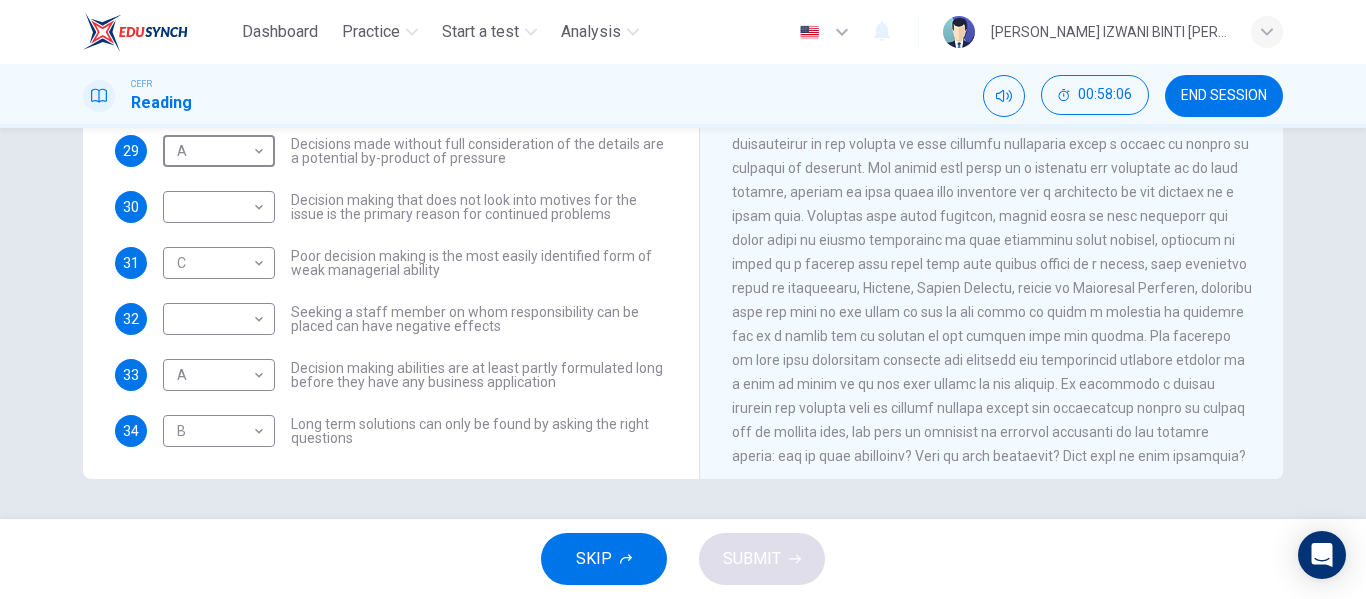scroll, scrollTop: 210, scrollLeft: 0, axis: vertical 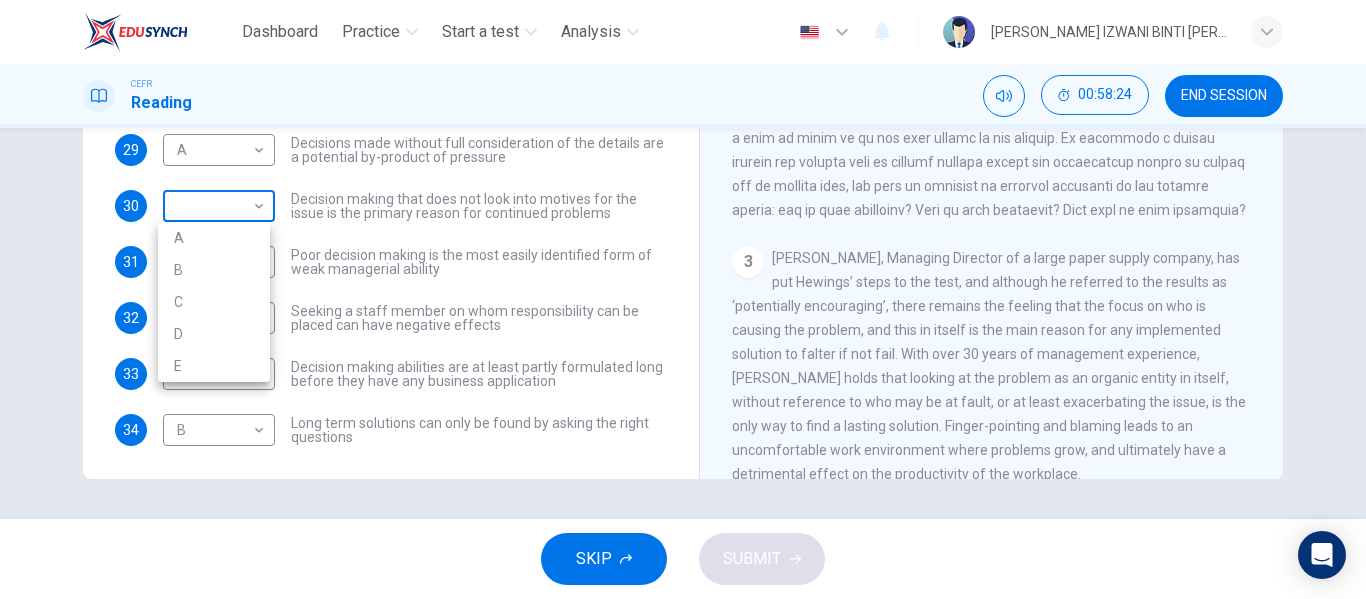 type 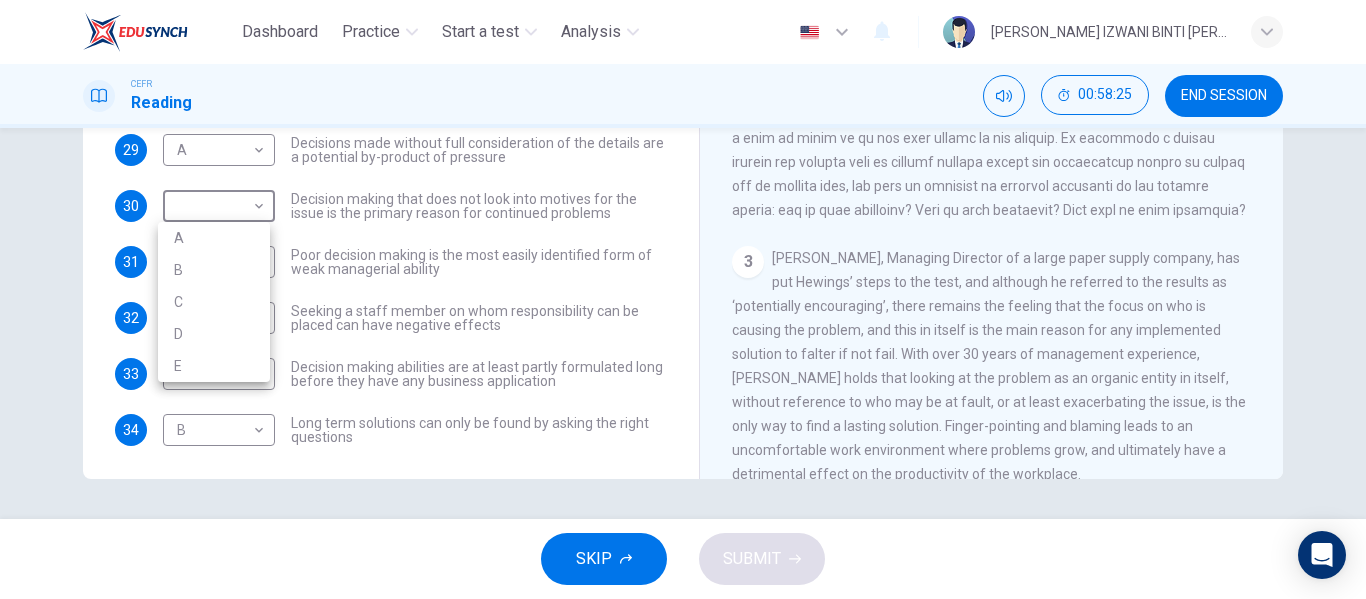 type 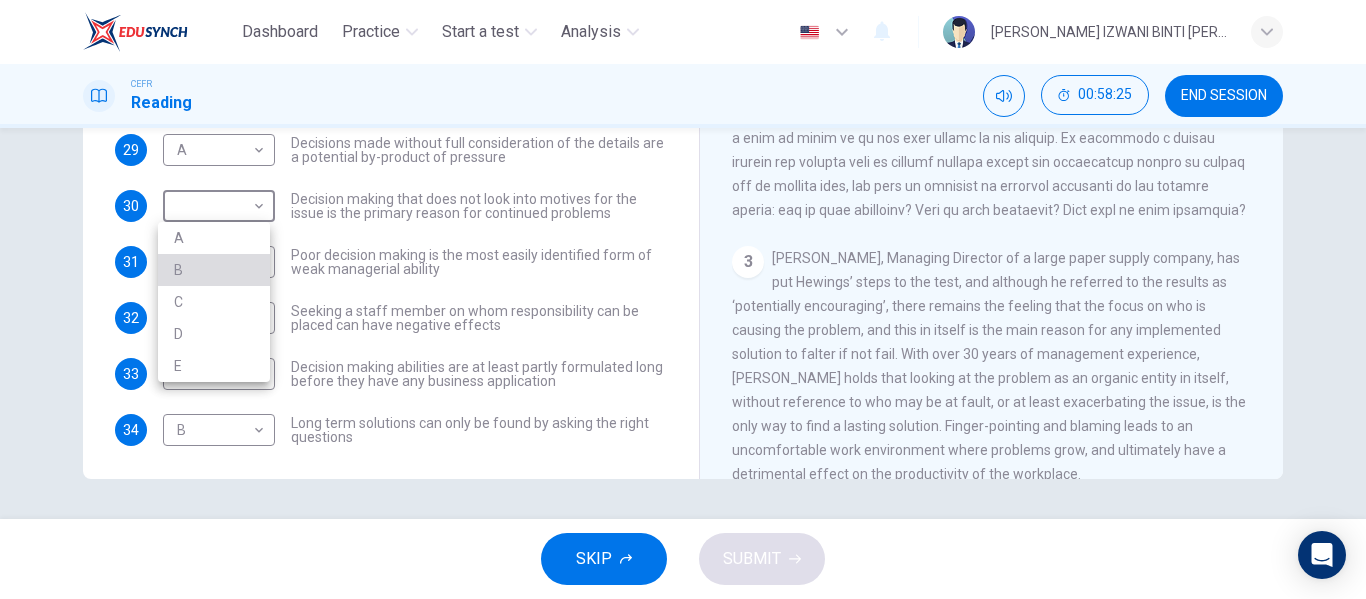 click on "B" at bounding box center (214, 270) 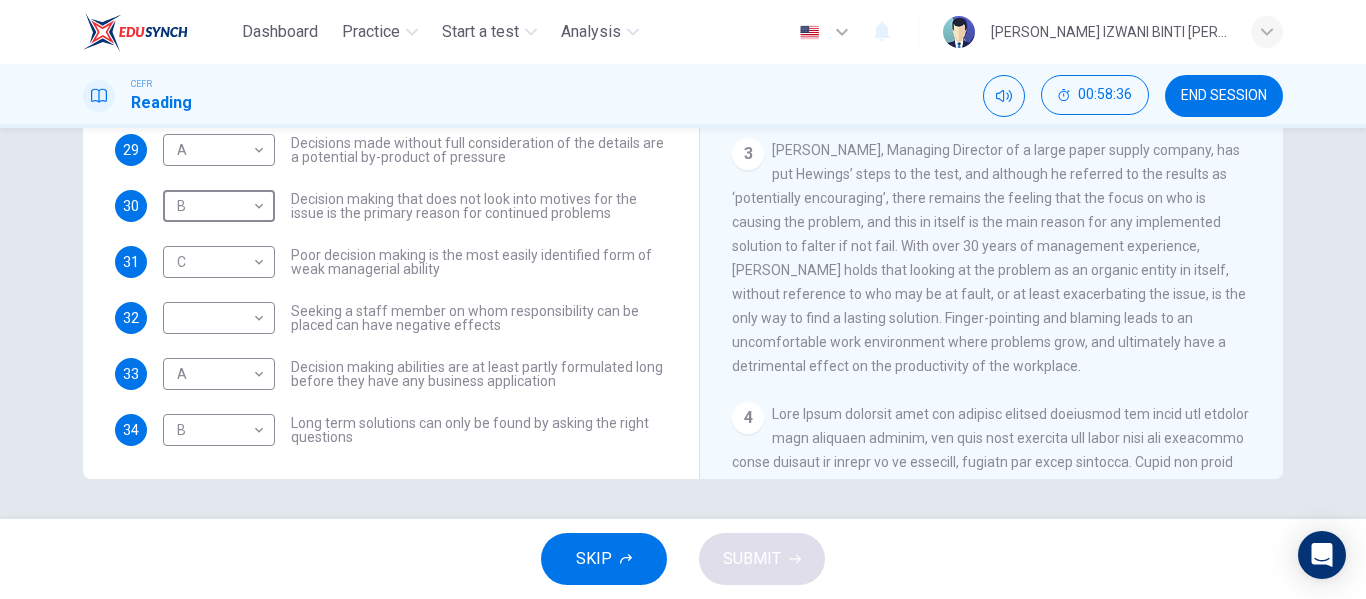 scroll, scrollTop: 708, scrollLeft: 0, axis: vertical 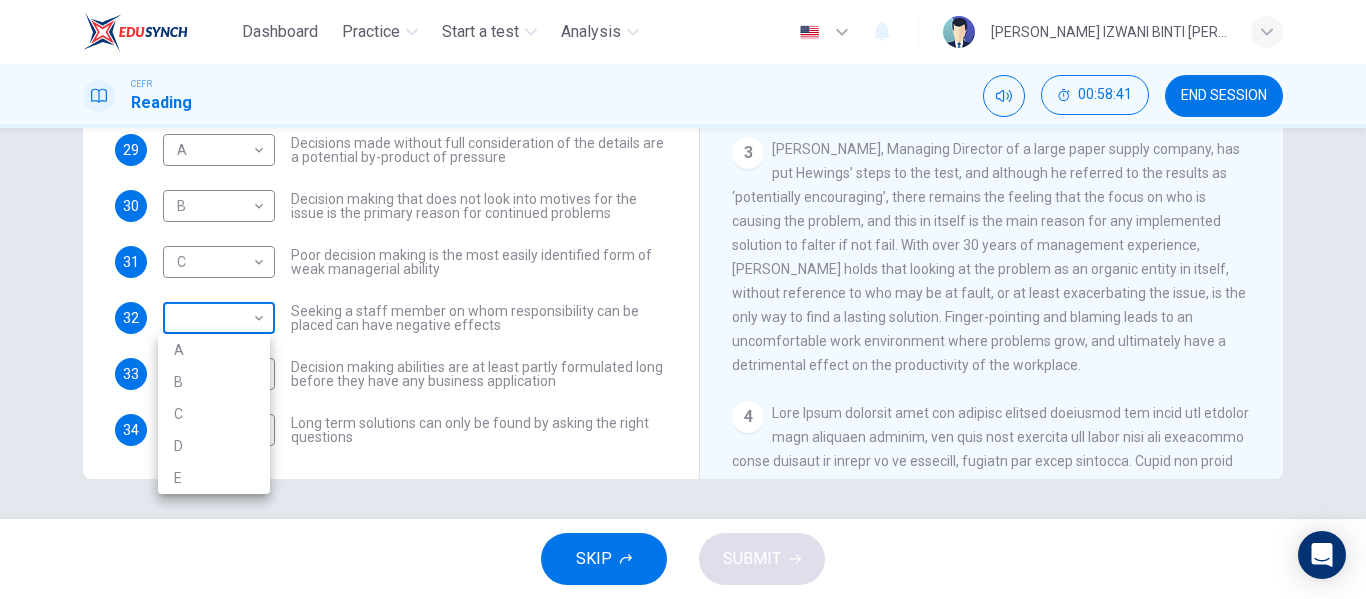 type 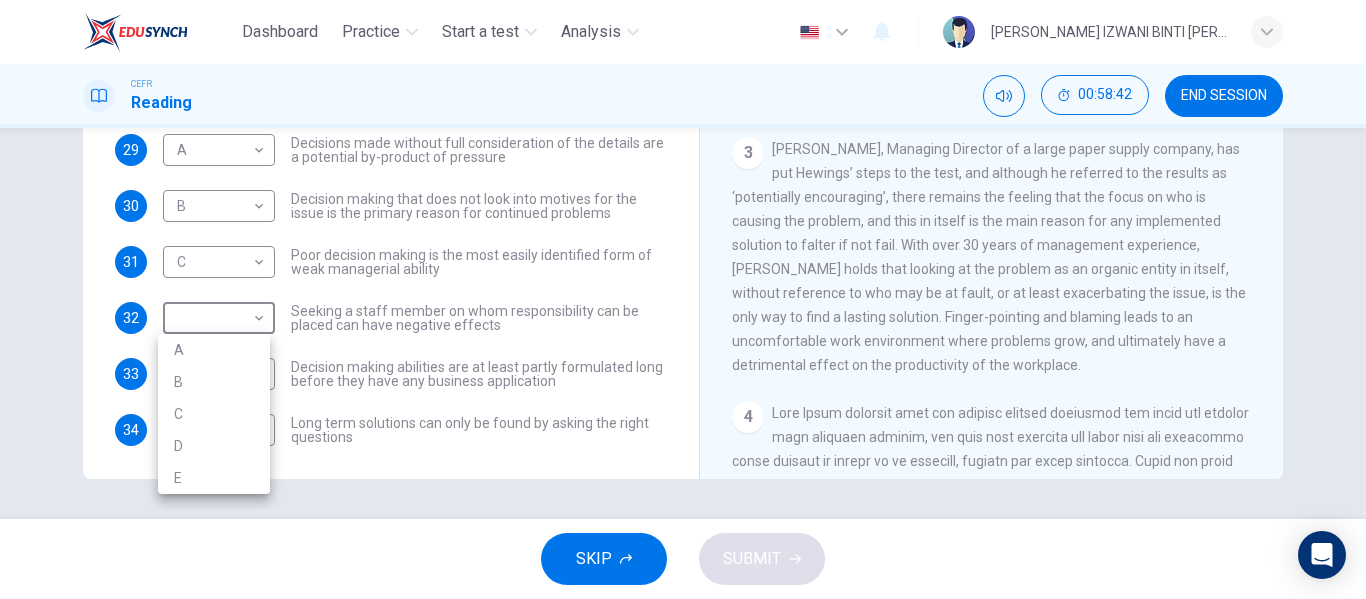 type 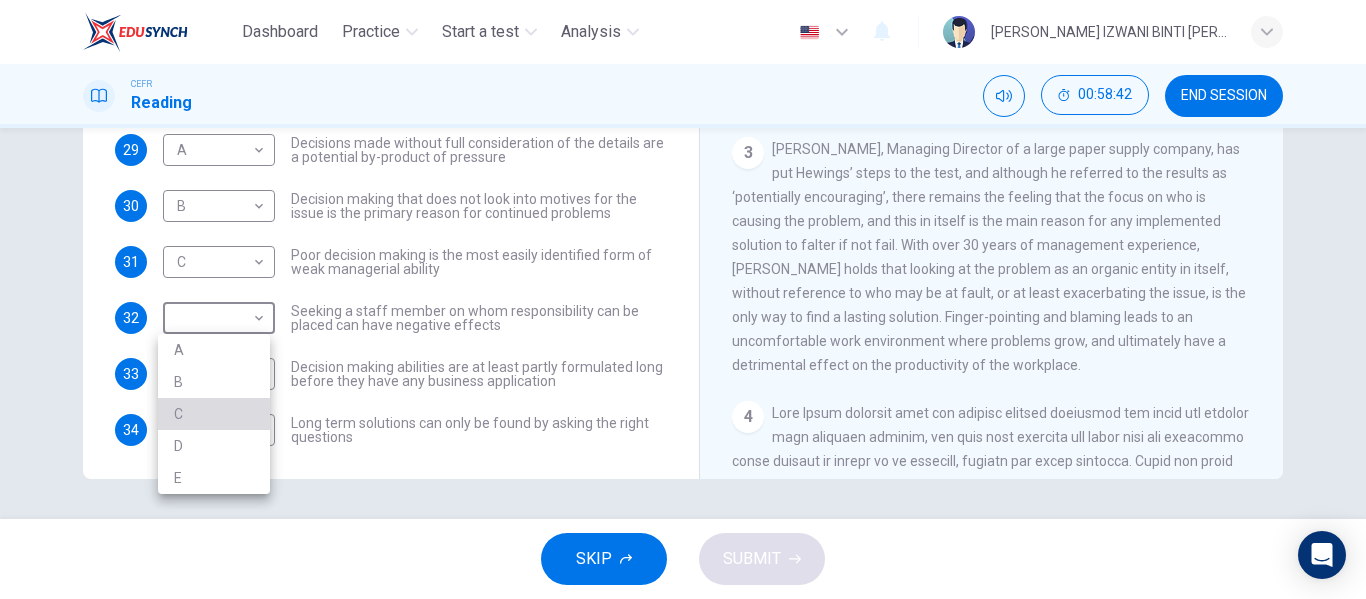 click on "C" at bounding box center (214, 414) 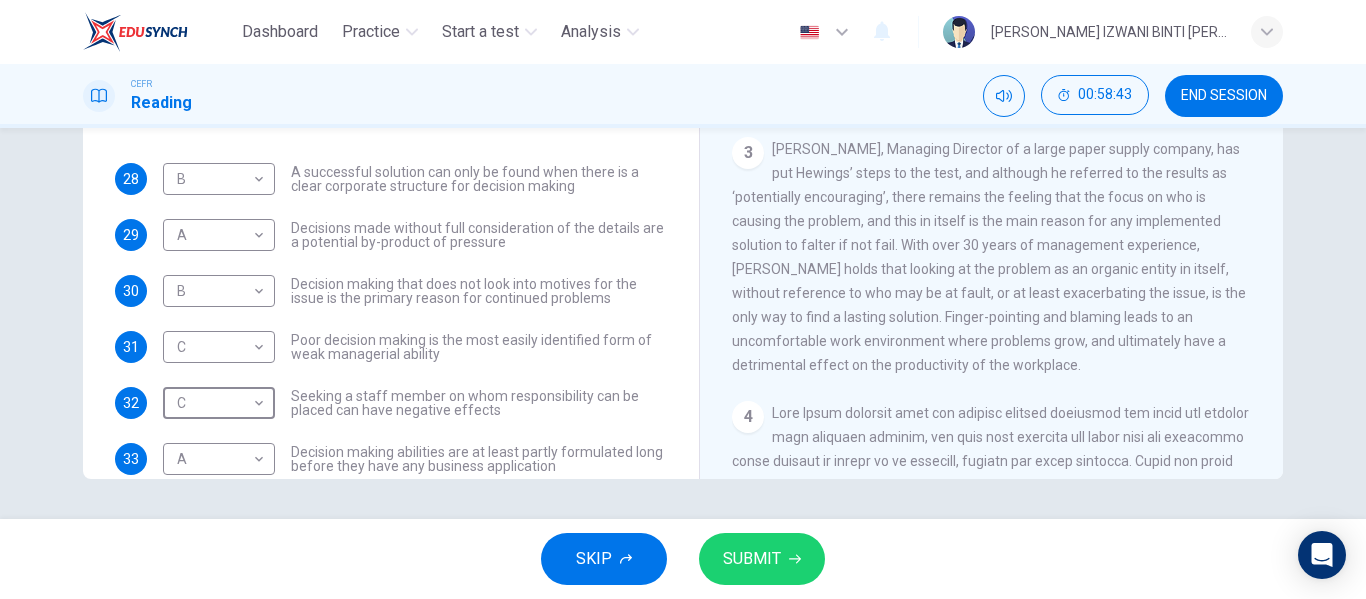 scroll, scrollTop: 217, scrollLeft: 0, axis: vertical 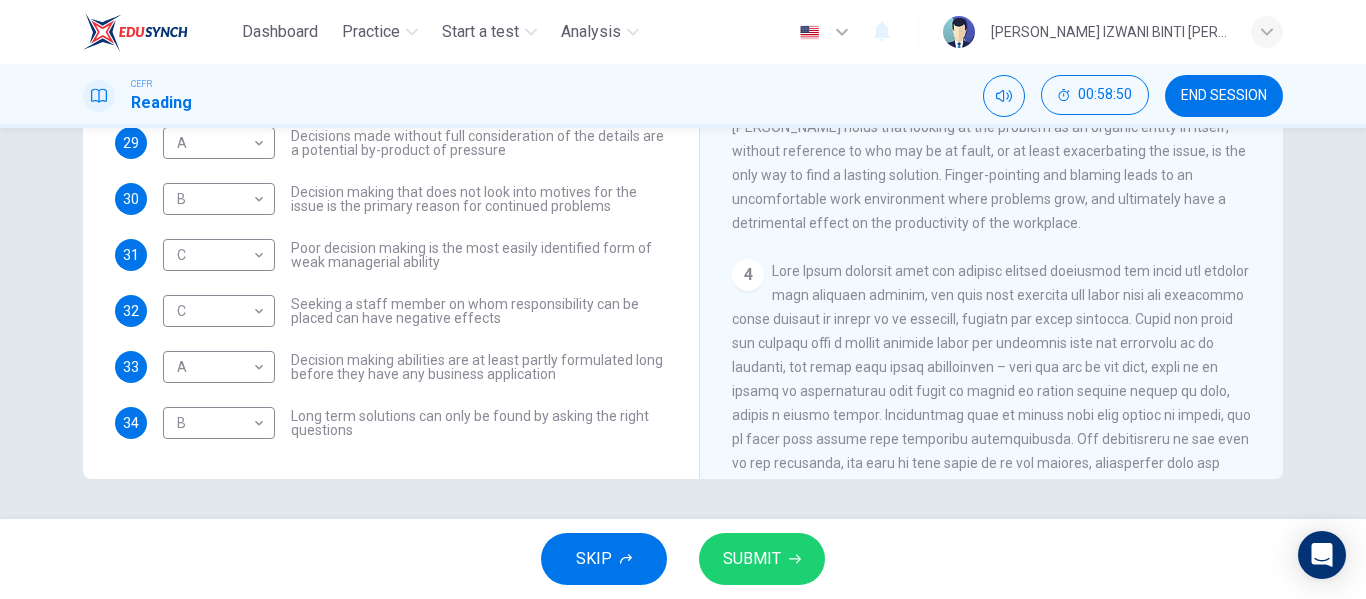 click on "Decision making abilities are at least partly formulated long before they have any business application" at bounding box center (479, 367) 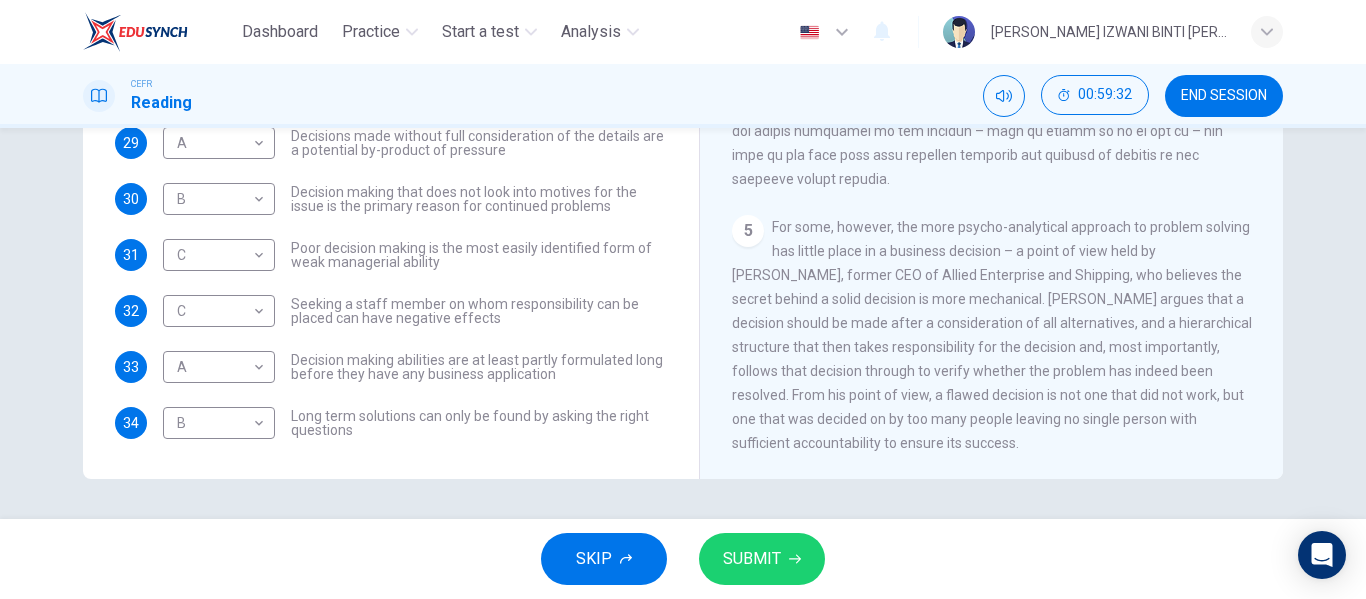 scroll, scrollTop: 1431, scrollLeft: 0, axis: vertical 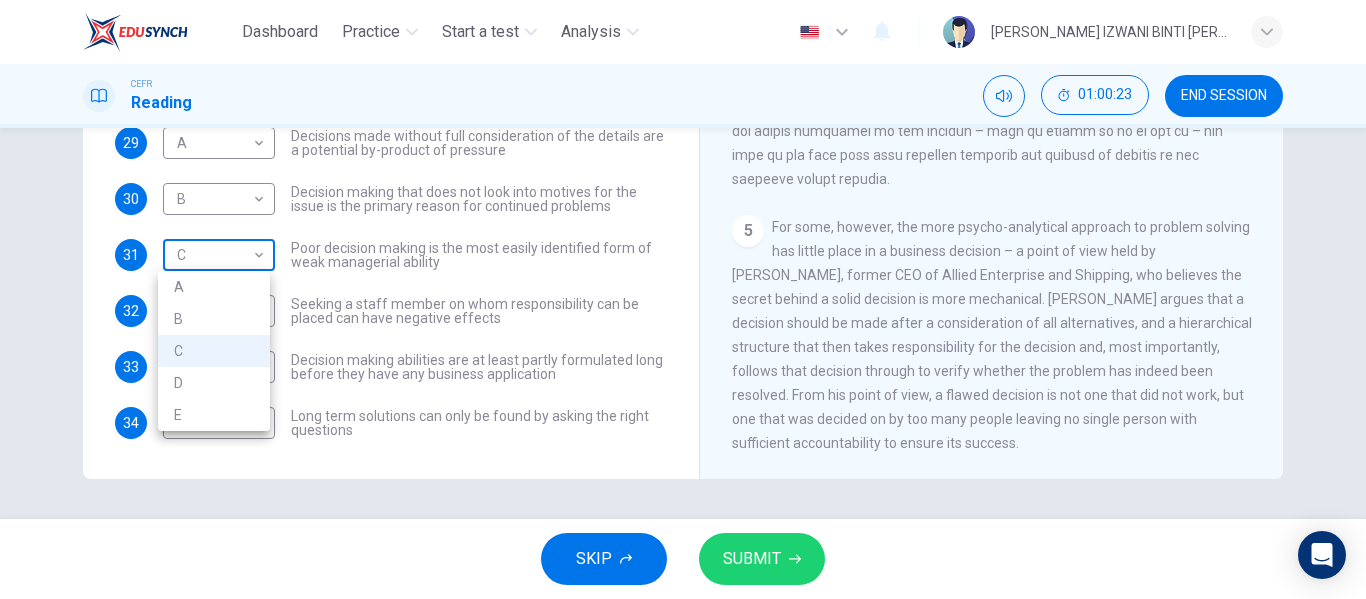 type 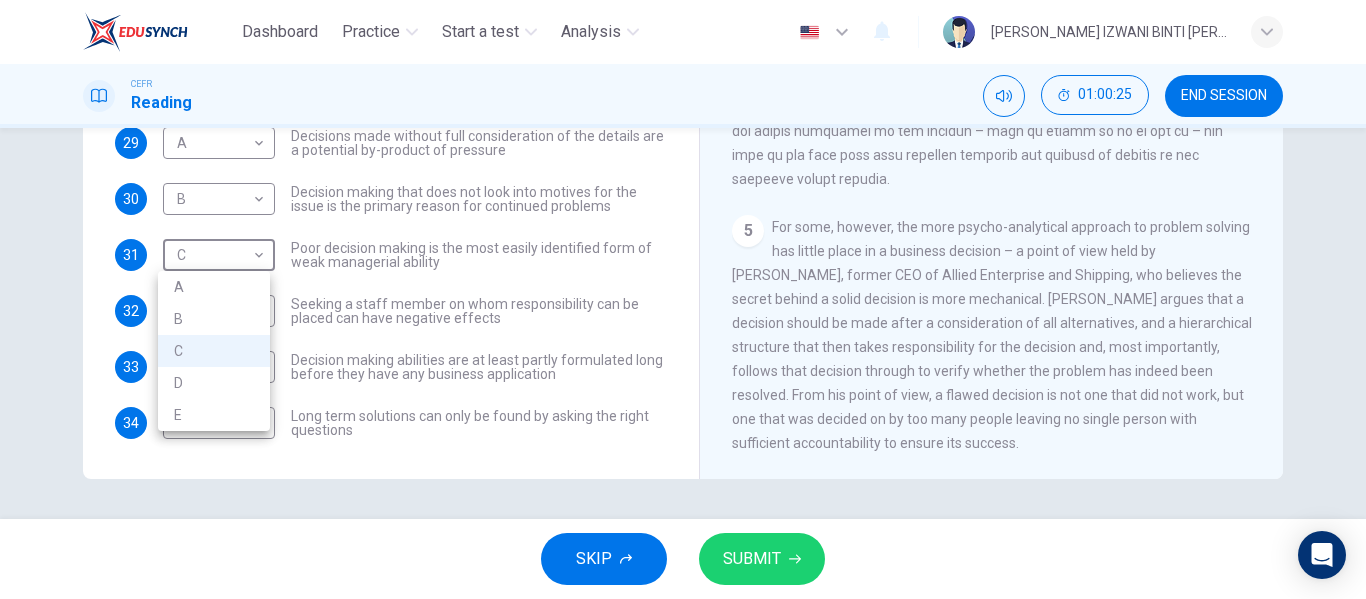 type 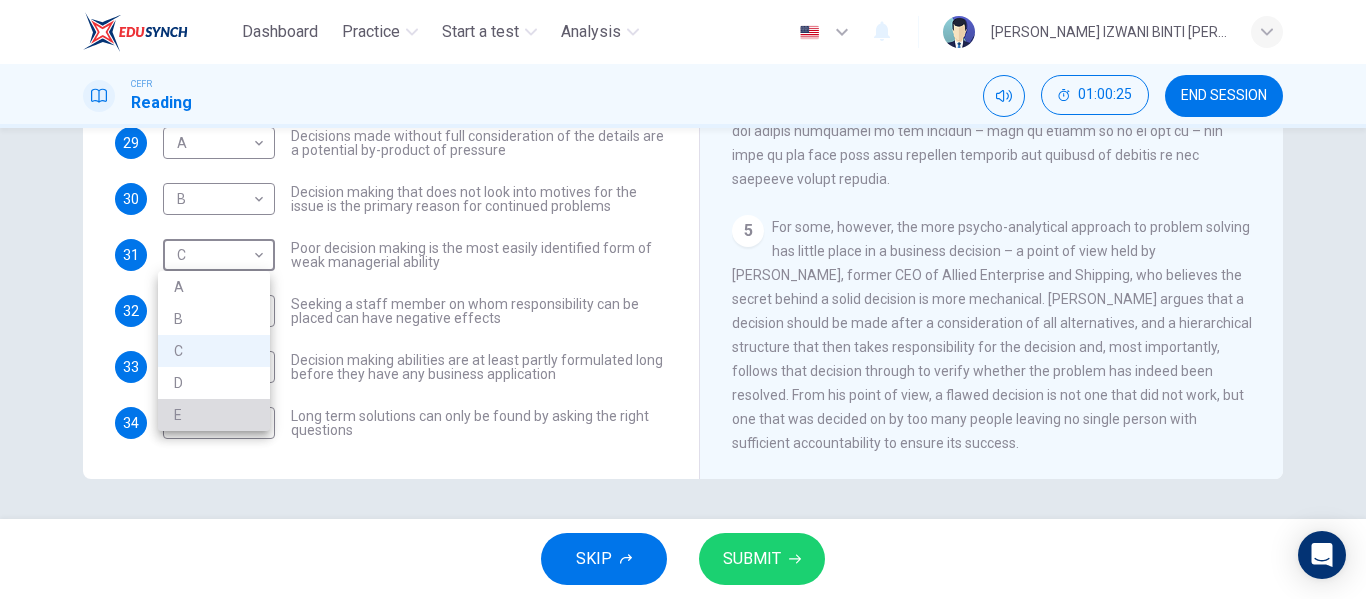 click on "E" at bounding box center [214, 415] 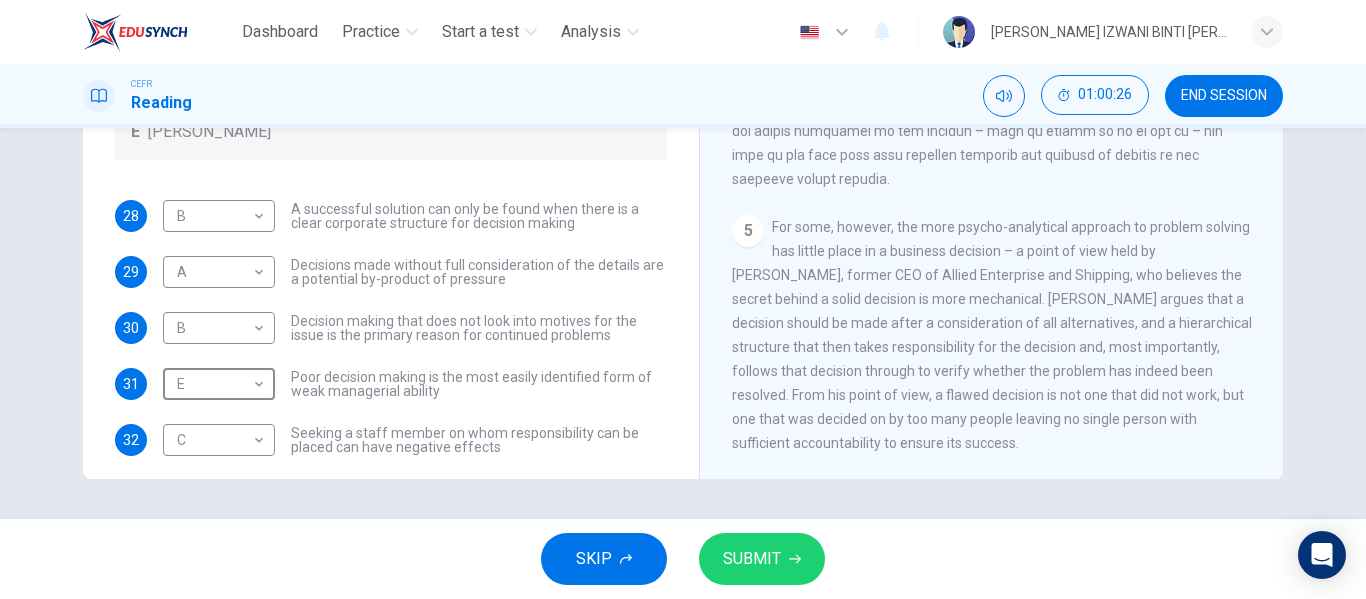 scroll, scrollTop: 217, scrollLeft: 0, axis: vertical 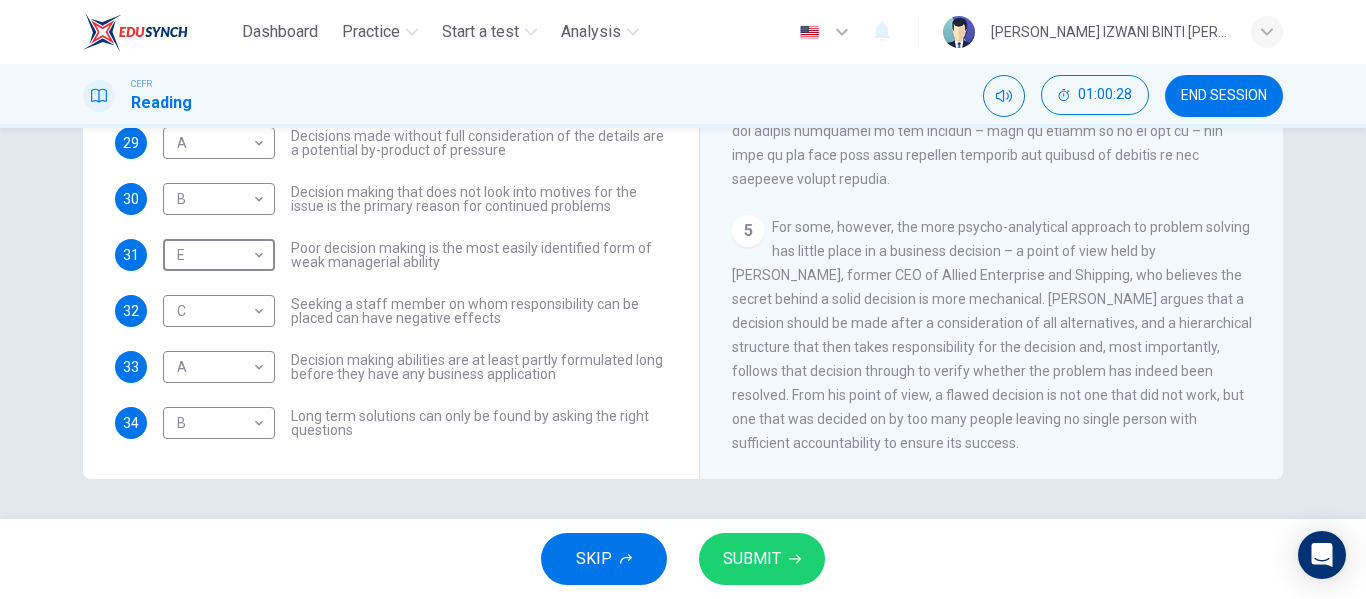 type 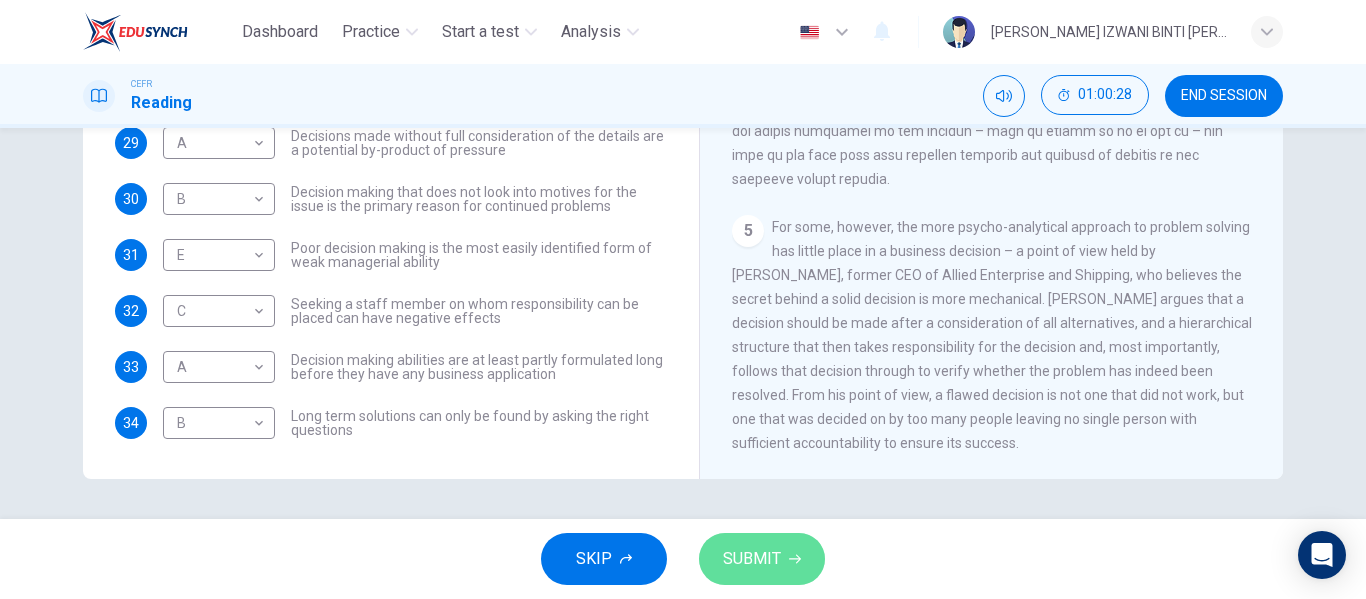 click on "SUBMIT" at bounding box center (752, 559) 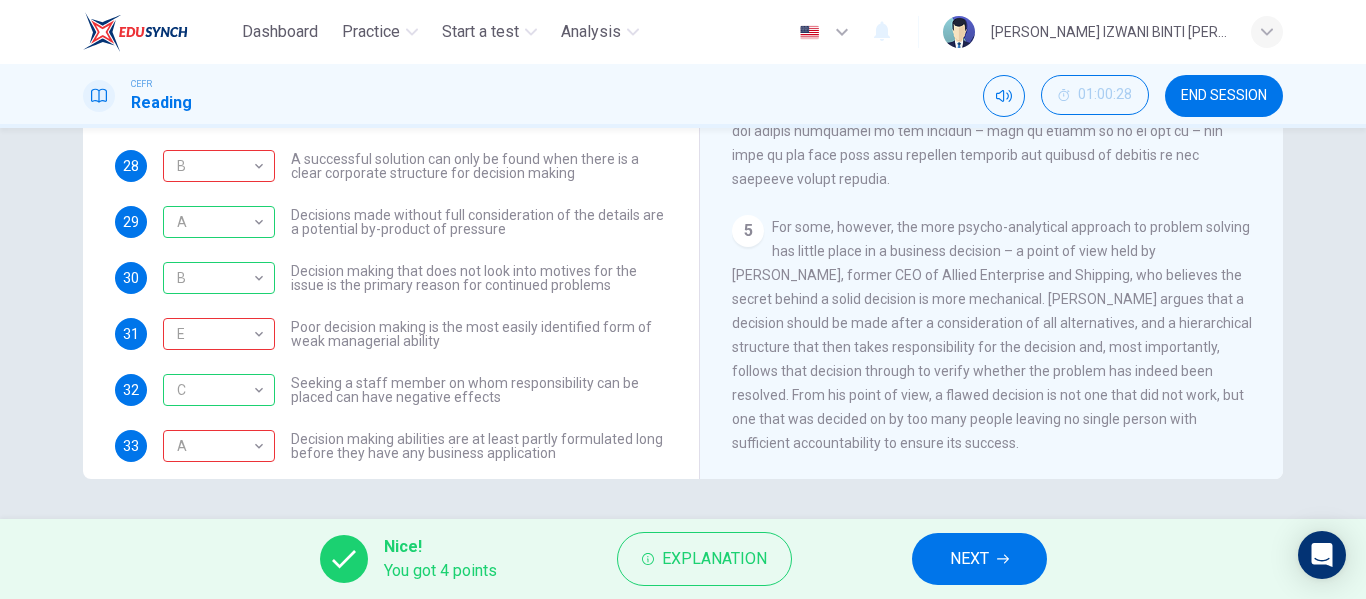scroll, scrollTop: 137, scrollLeft: 0, axis: vertical 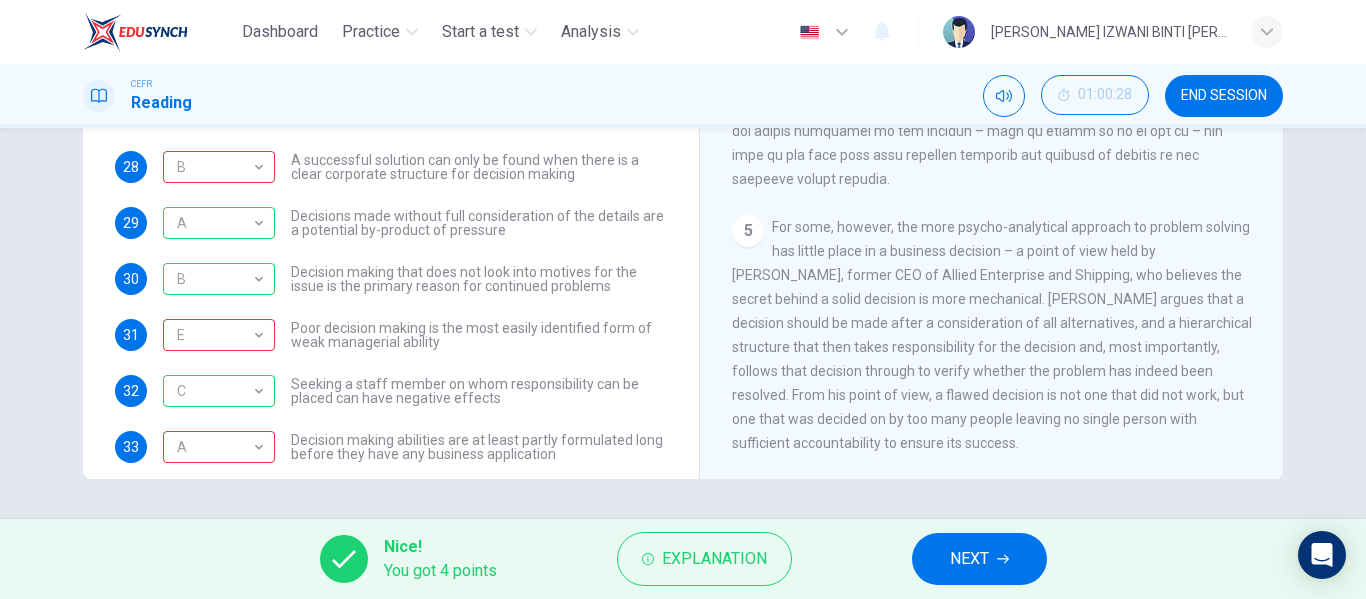drag, startPoint x: 1017, startPoint y: 347, endPoint x: 1102, endPoint y: 361, distance: 86.145226 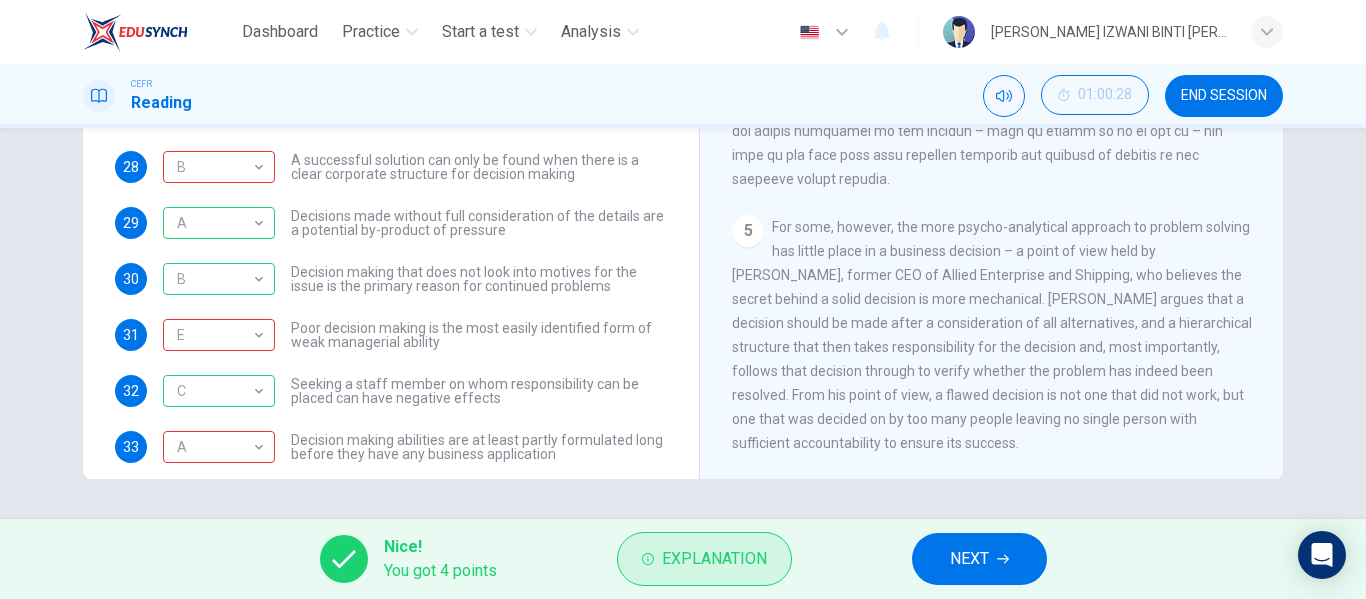 type 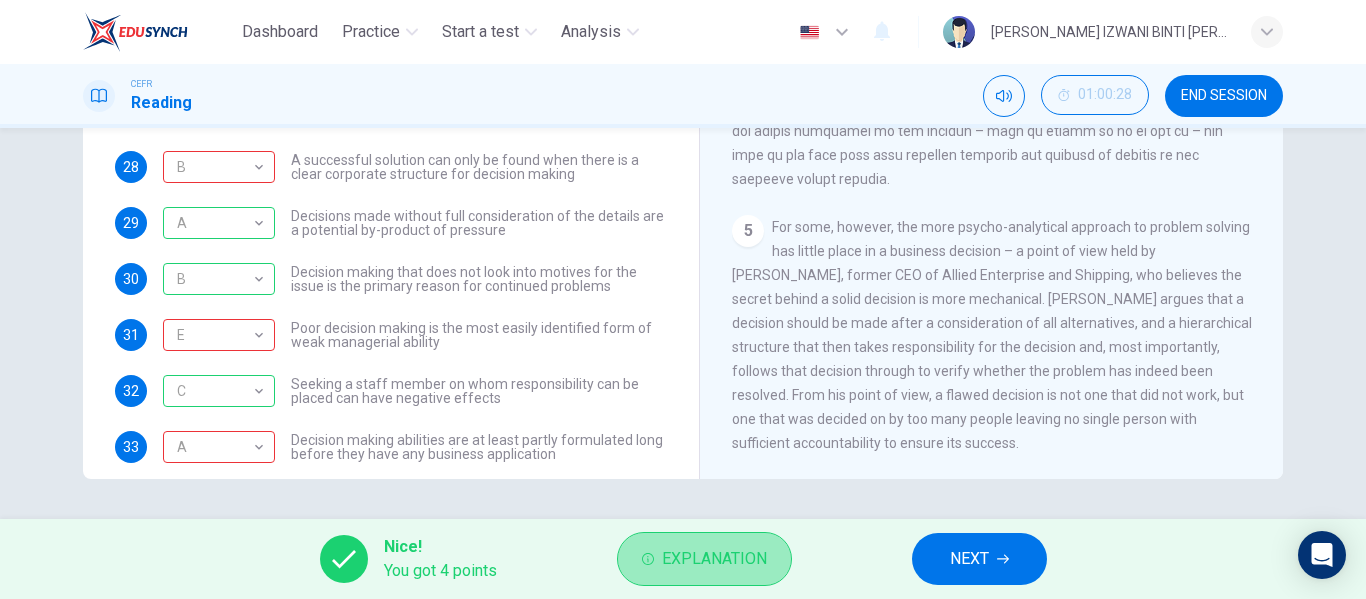 click on "Explanation" at bounding box center (714, 559) 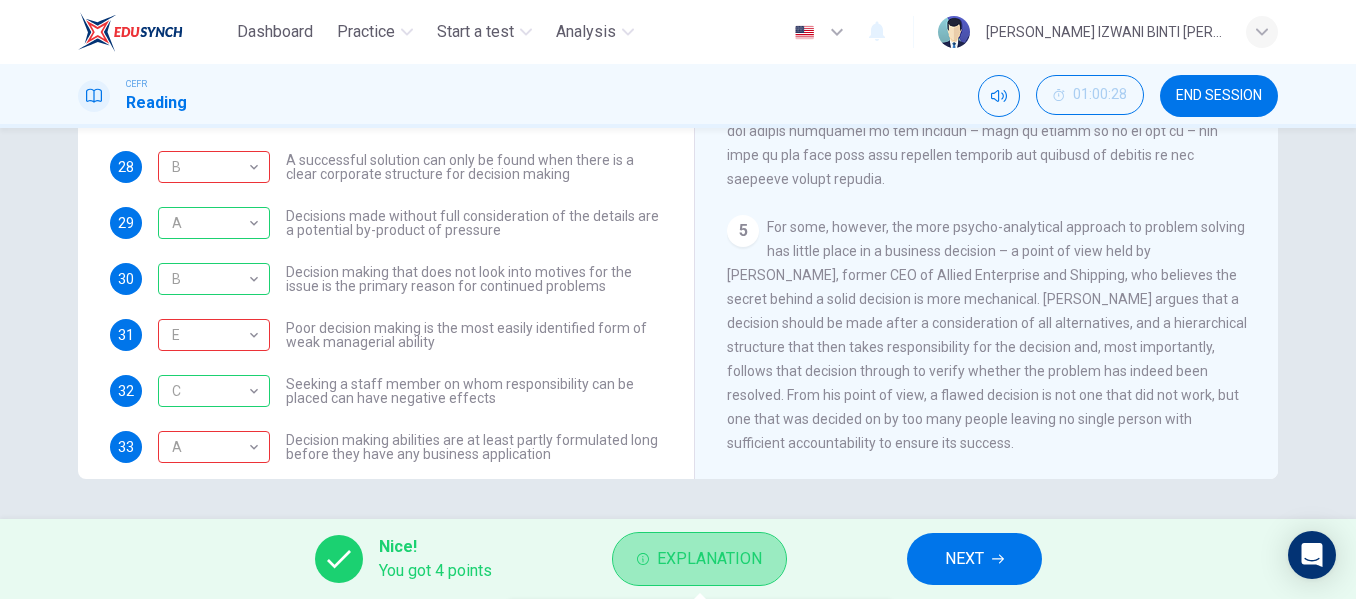 click on "Explanation" at bounding box center (709, 559) 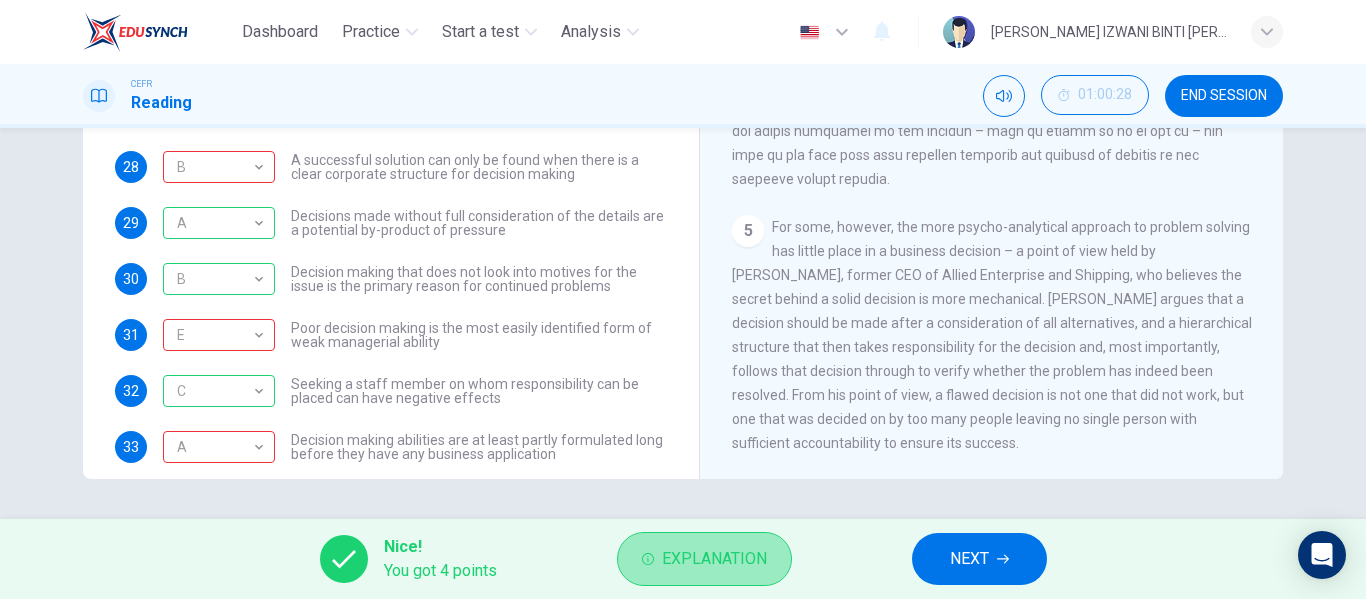 click on "Explanation" at bounding box center (714, 559) 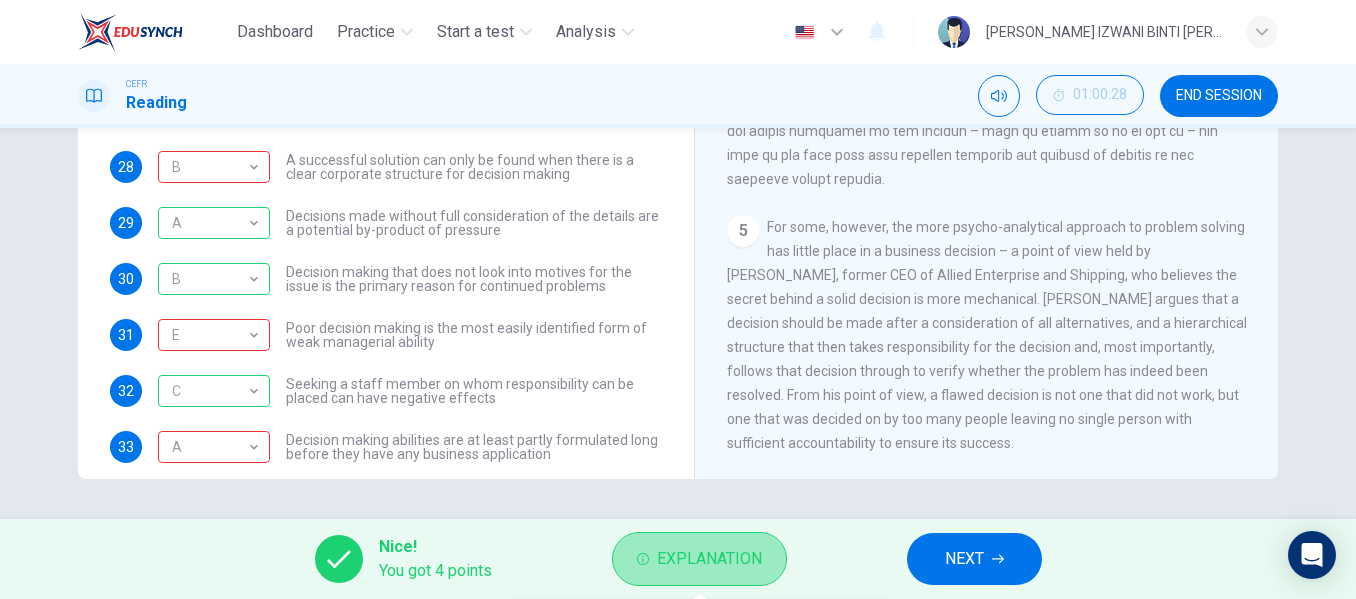 click on "Explanation" at bounding box center [709, 559] 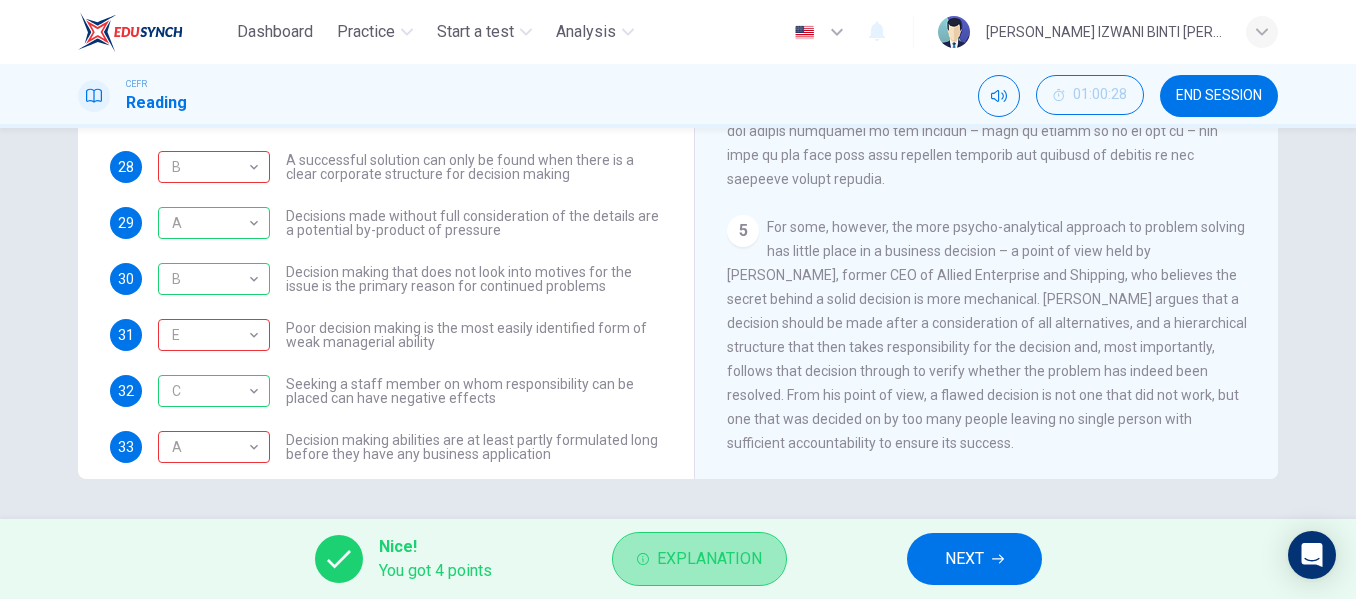 click on "Explanation" at bounding box center [709, 559] 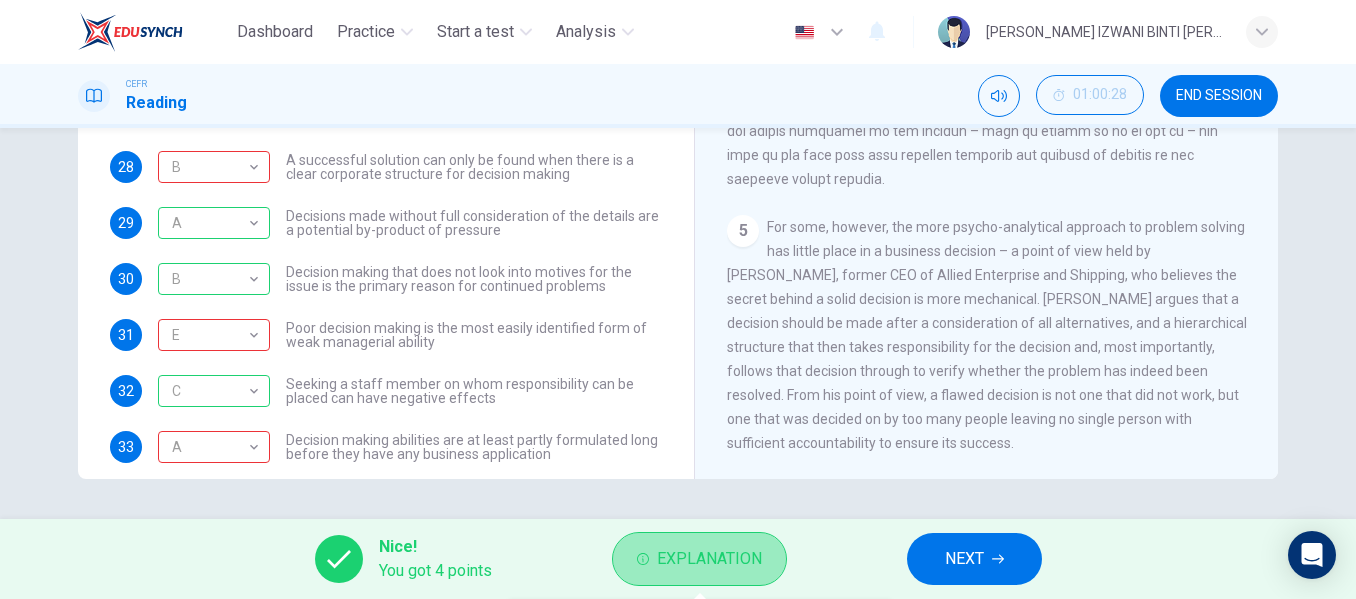 click on "Explanation" at bounding box center [709, 559] 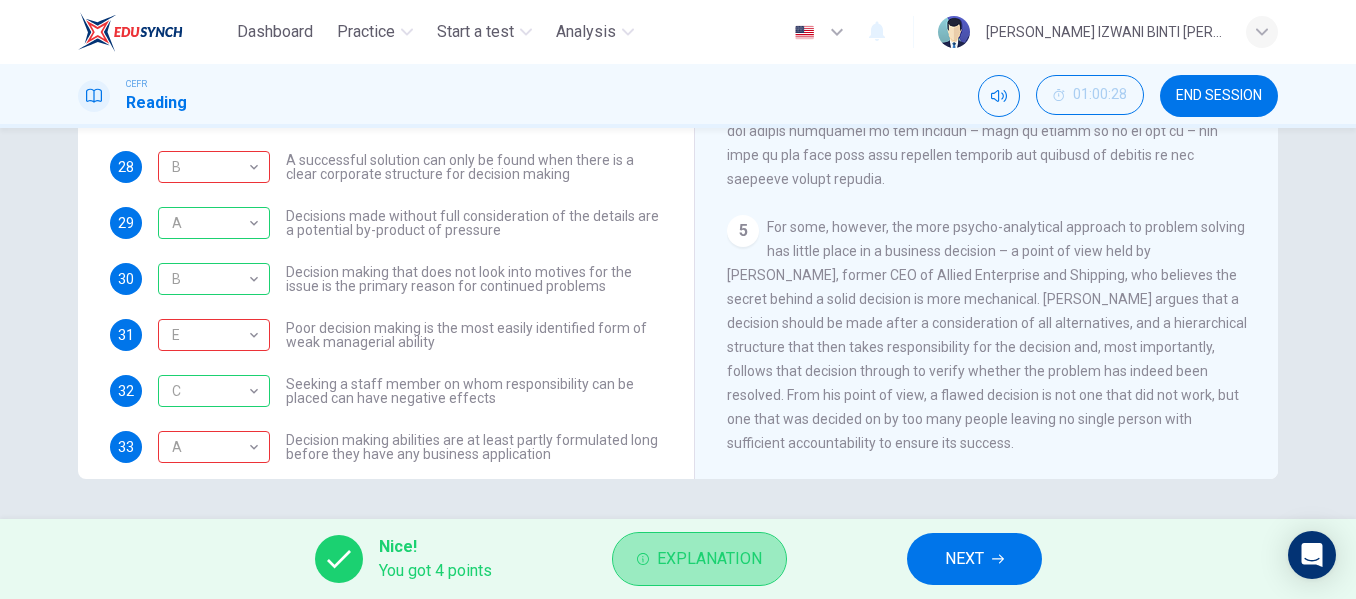 click on "Explanation" at bounding box center (709, 559) 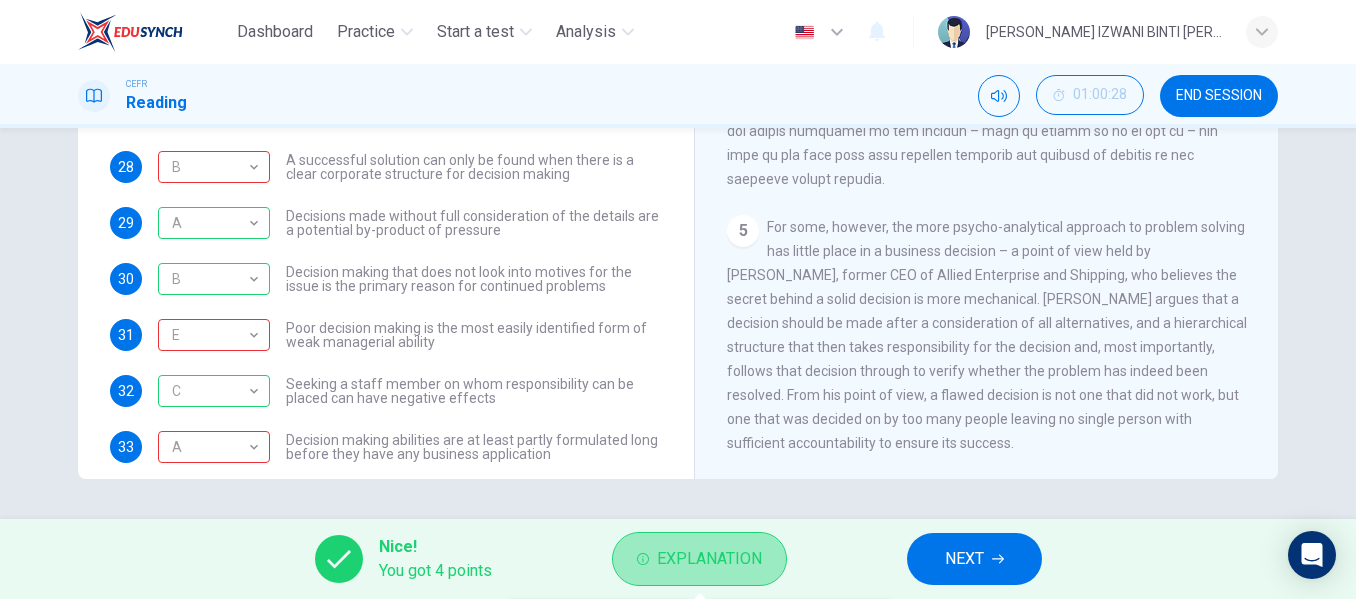 click on "Explanation" at bounding box center (709, 559) 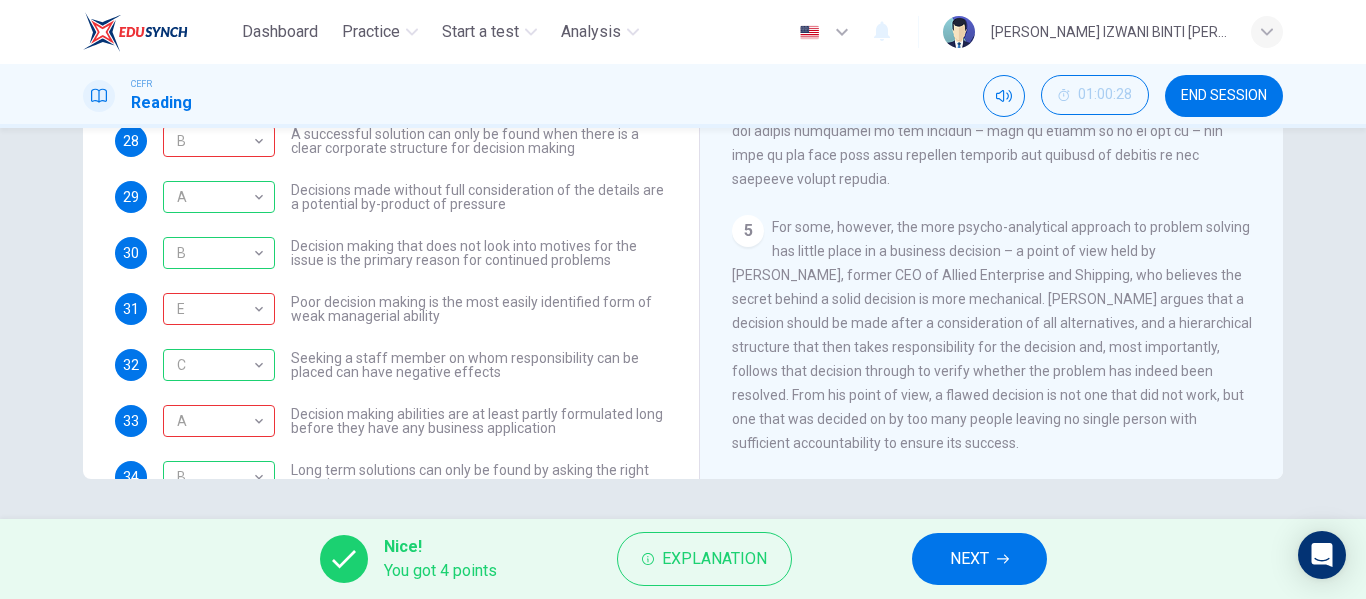 scroll, scrollTop: 164, scrollLeft: 0, axis: vertical 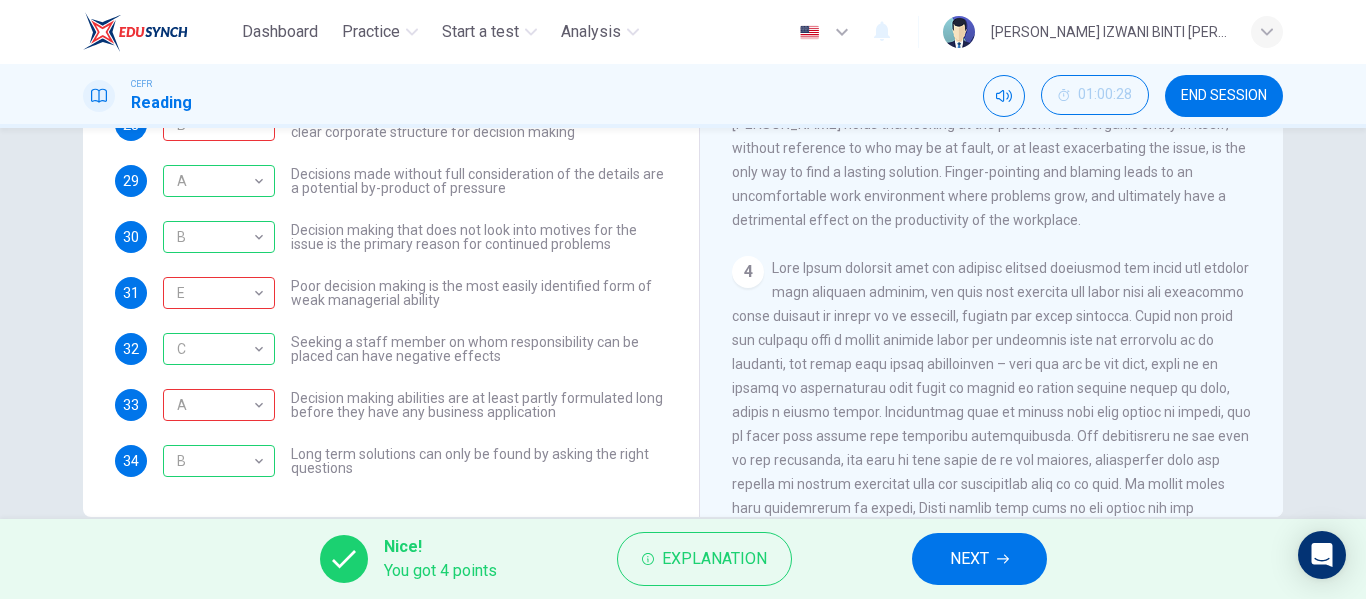 type 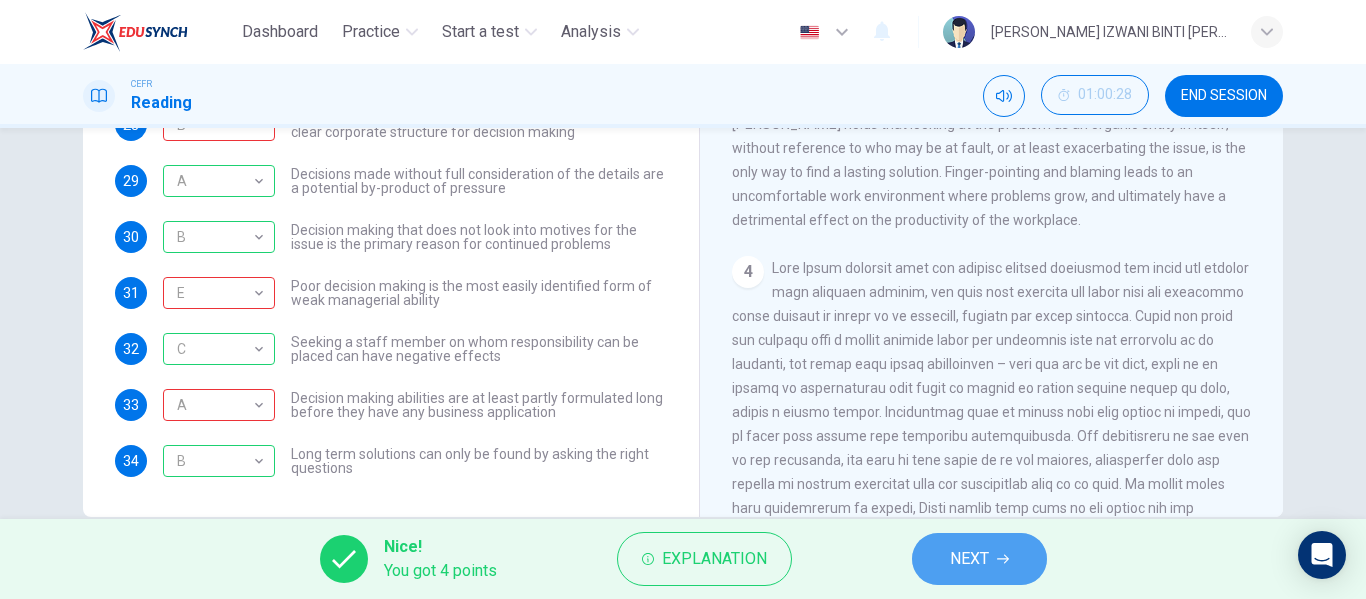 click on "NEXT" at bounding box center [979, 559] 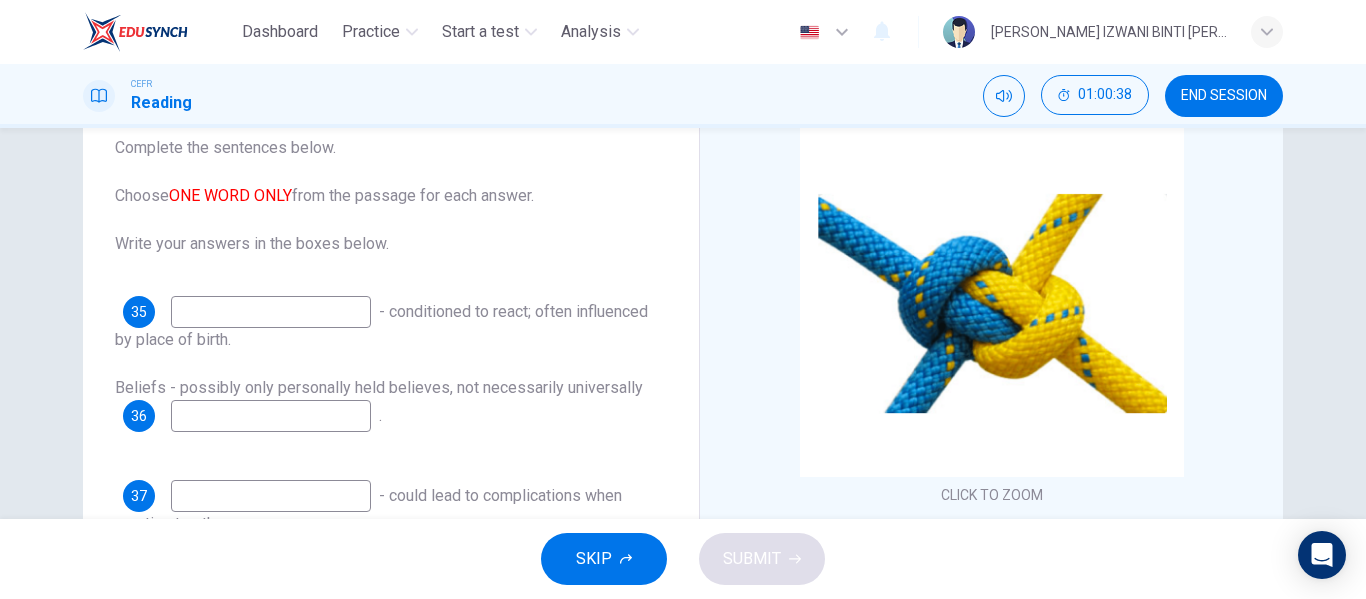 scroll, scrollTop: 131, scrollLeft: 0, axis: vertical 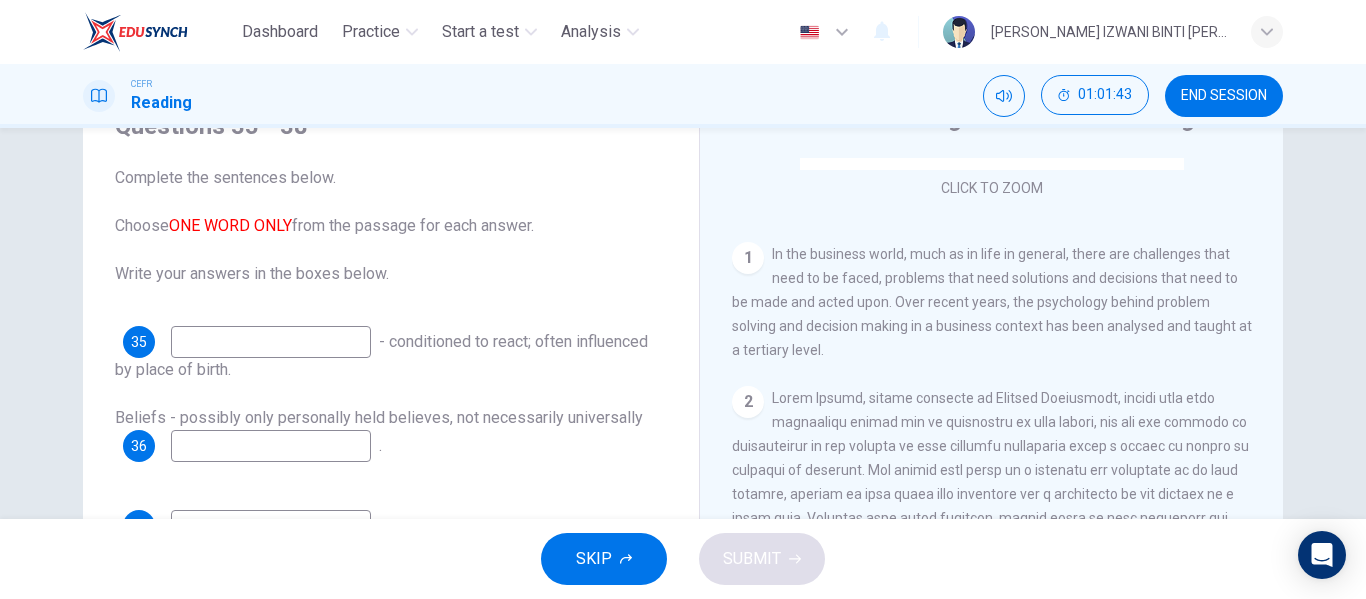 click at bounding box center [271, 342] 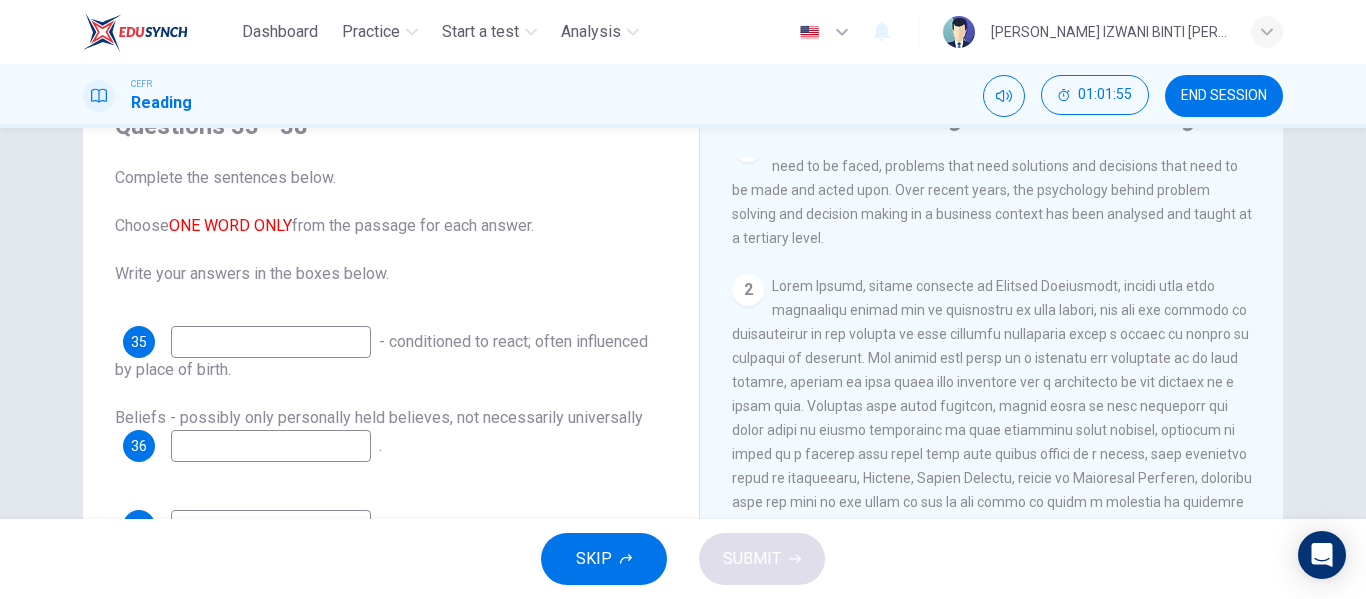 scroll, scrollTop: 460, scrollLeft: 0, axis: vertical 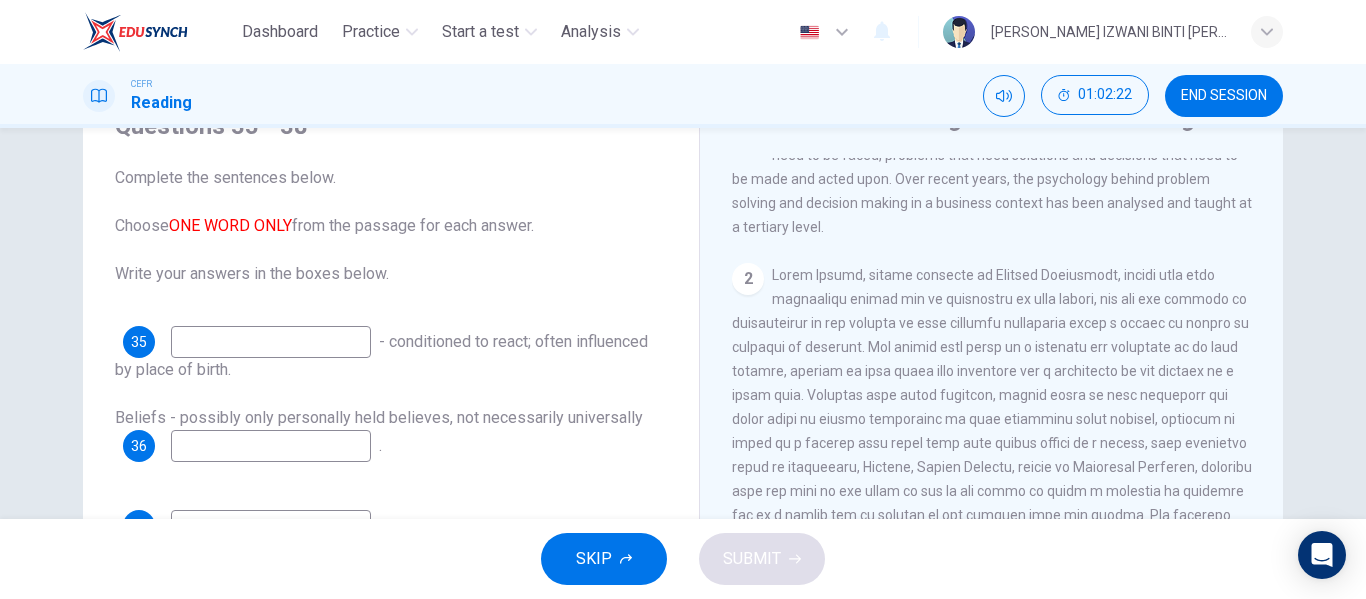 click at bounding box center (271, 446) 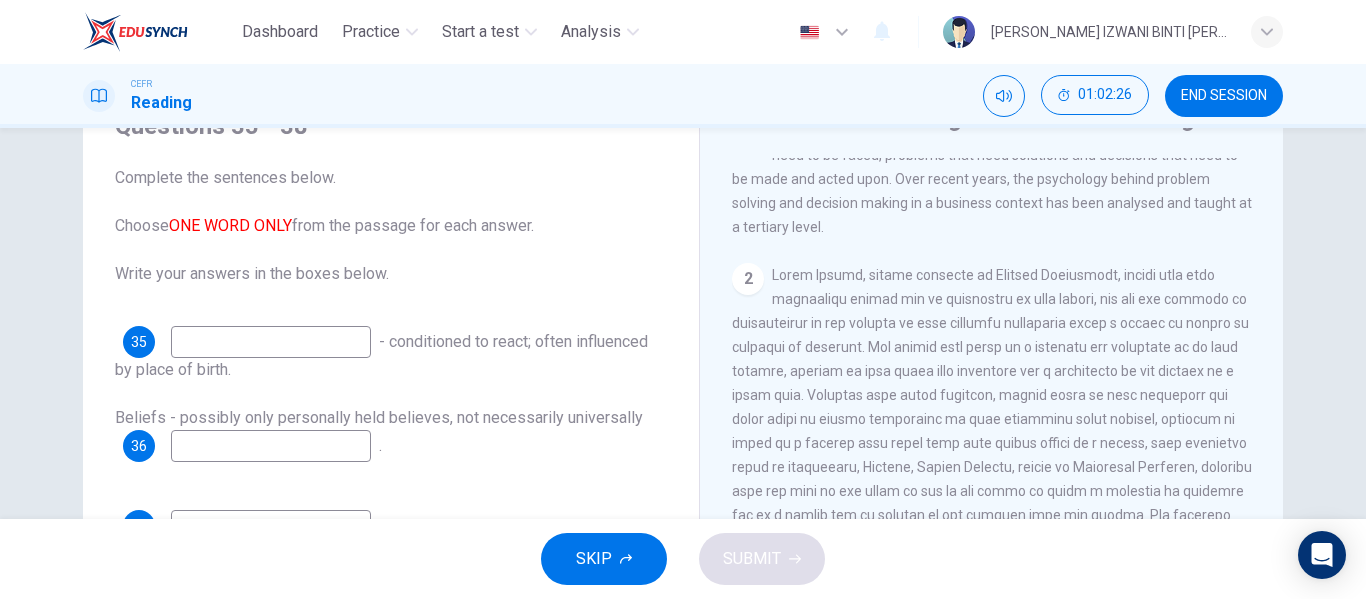click at bounding box center [271, 446] 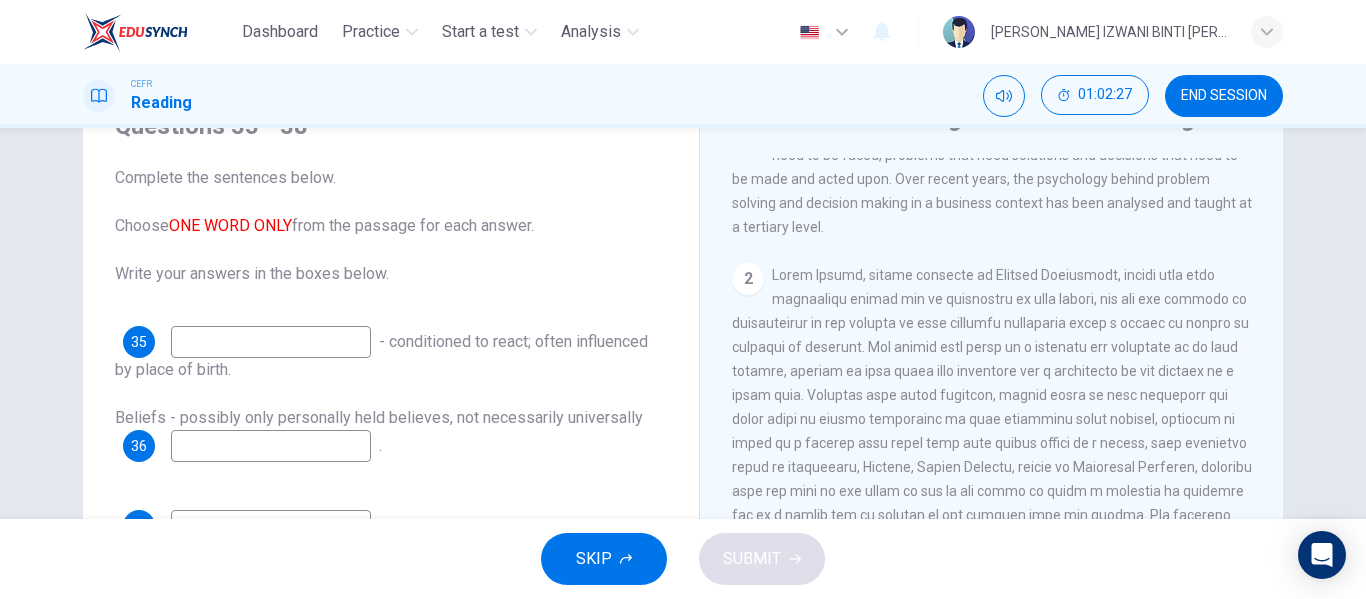 click at bounding box center (271, 446) 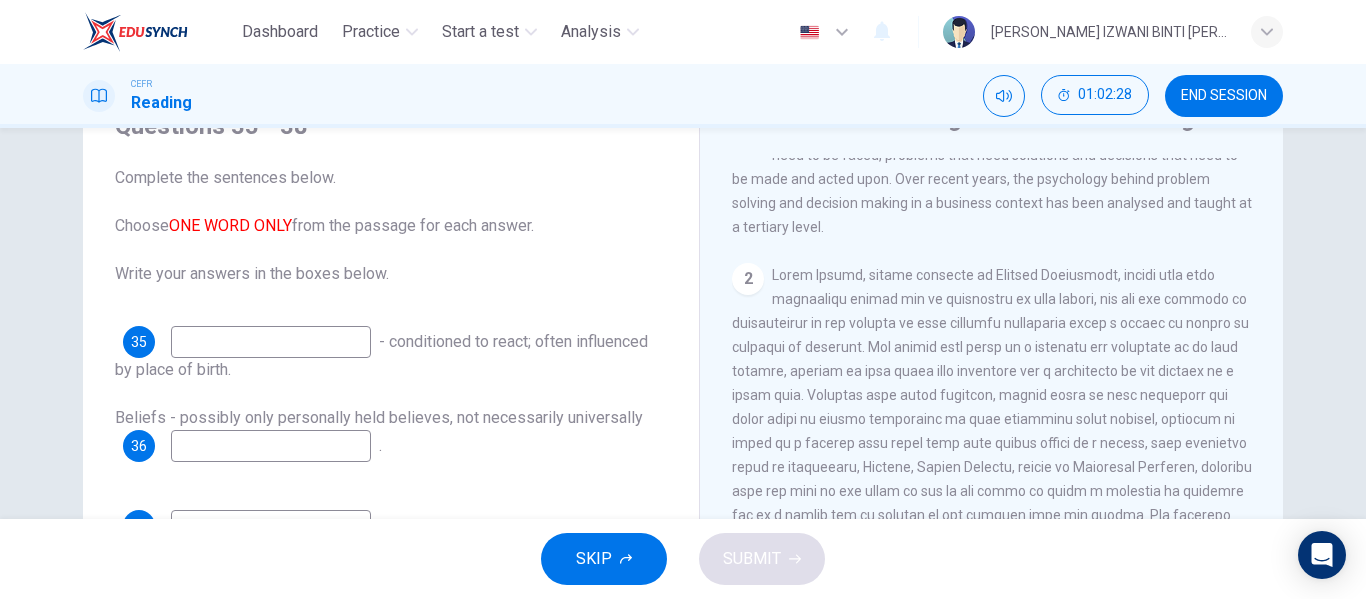 click at bounding box center [271, 446] 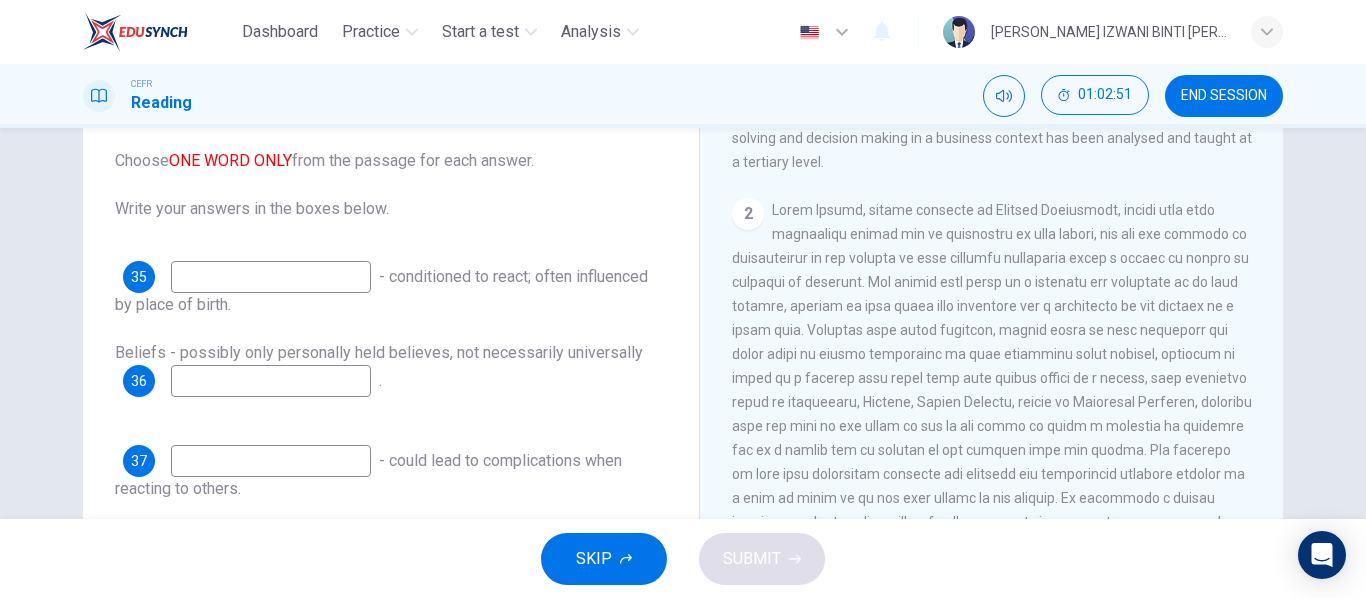 scroll, scrollTop: 164, scrollLeft: 0, axis: vertical 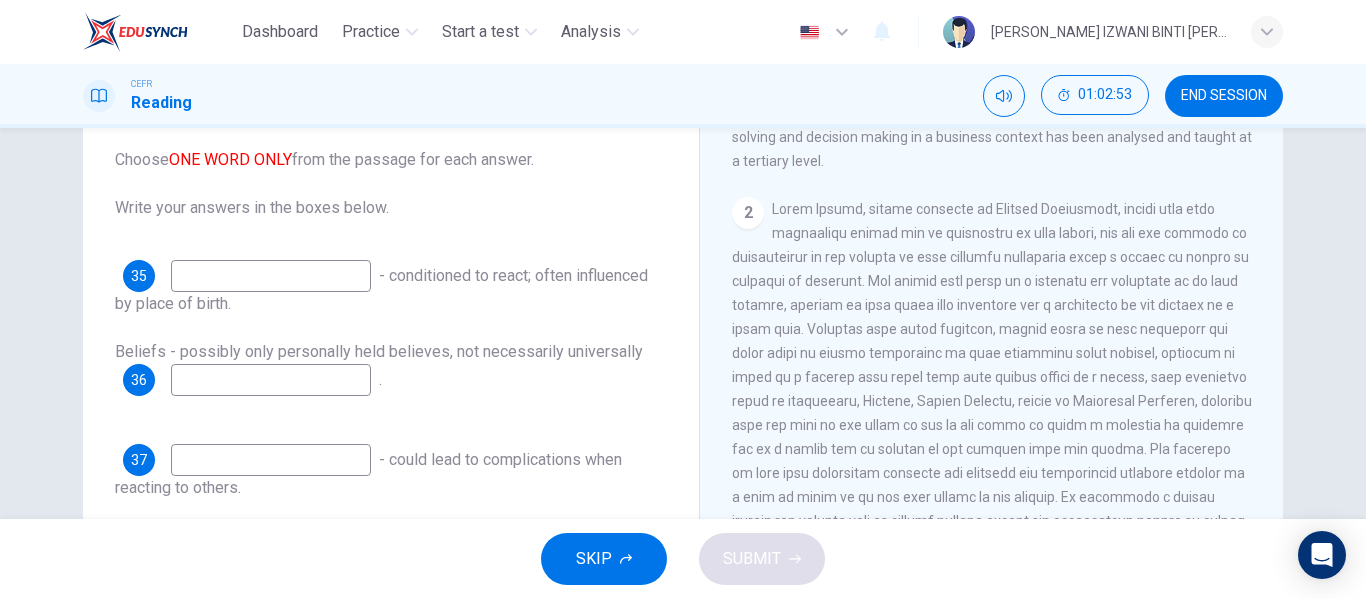 click at bounding box center (271, 380) 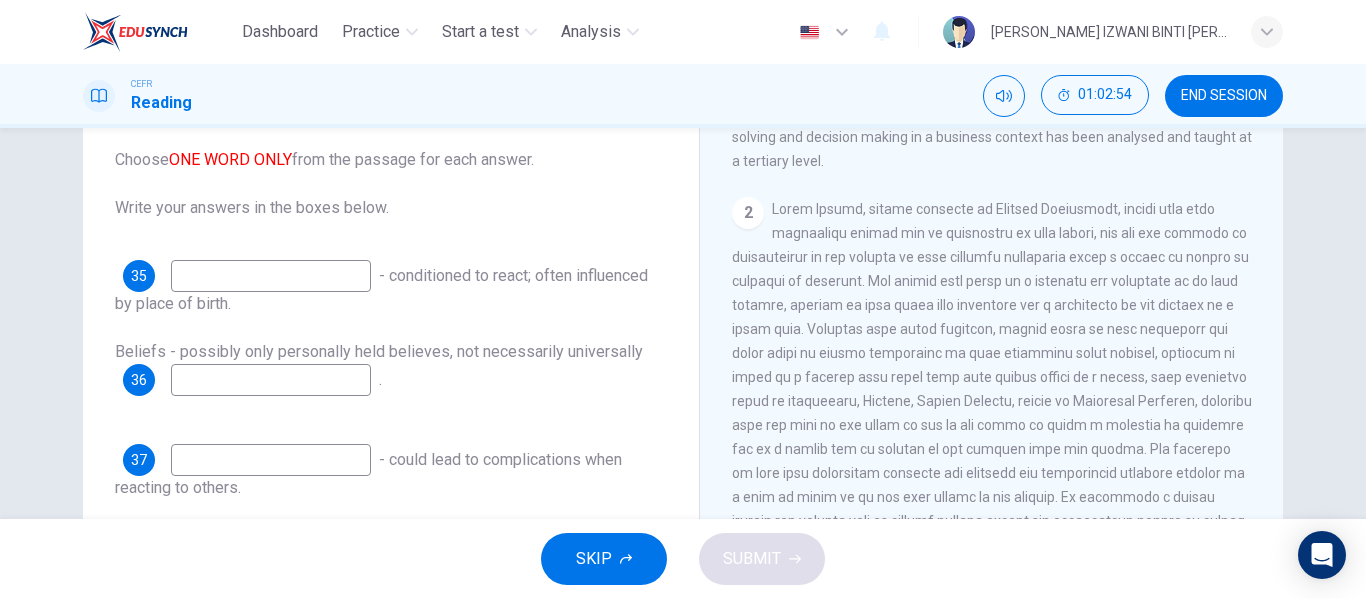 click at bounding box center (271, 460) 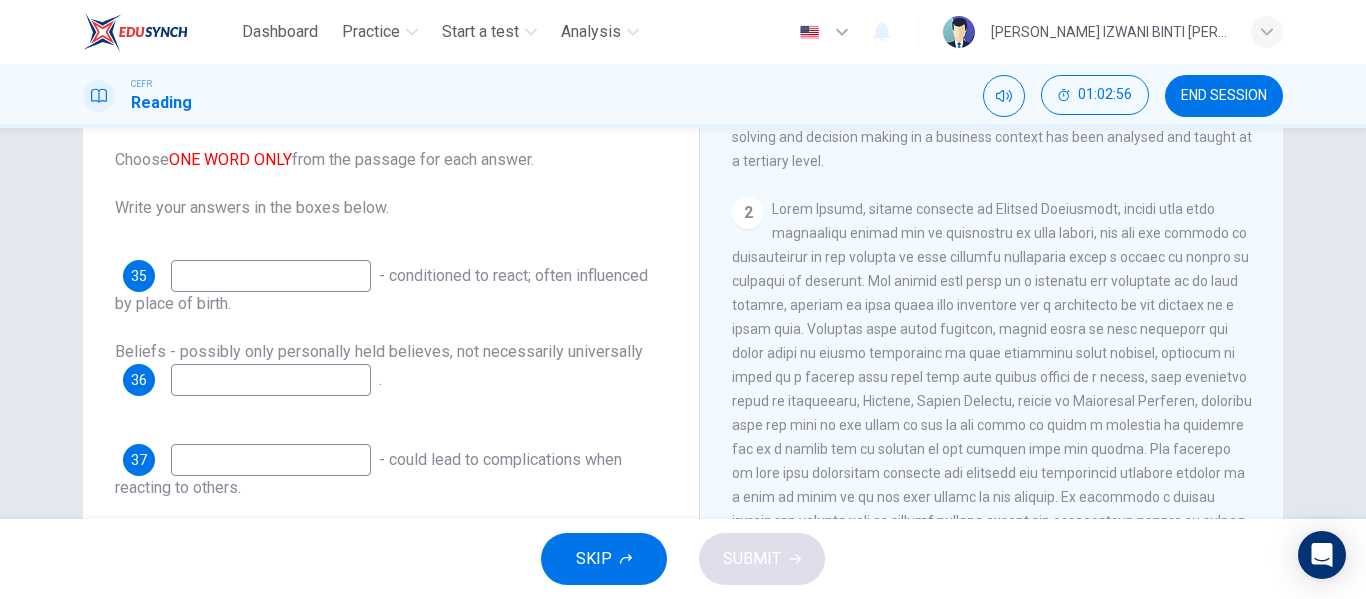 click at bounding box center (271, 460) 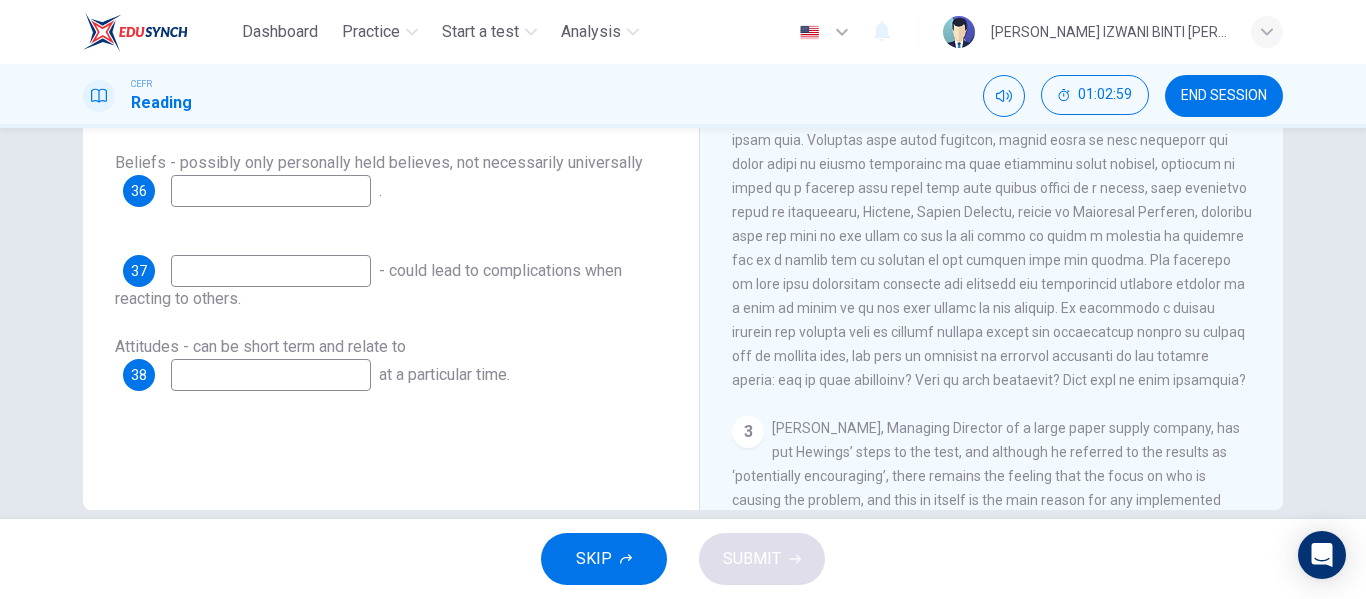 scroll, scrollTop: 360, scrollLeft: 0, axis: vertical 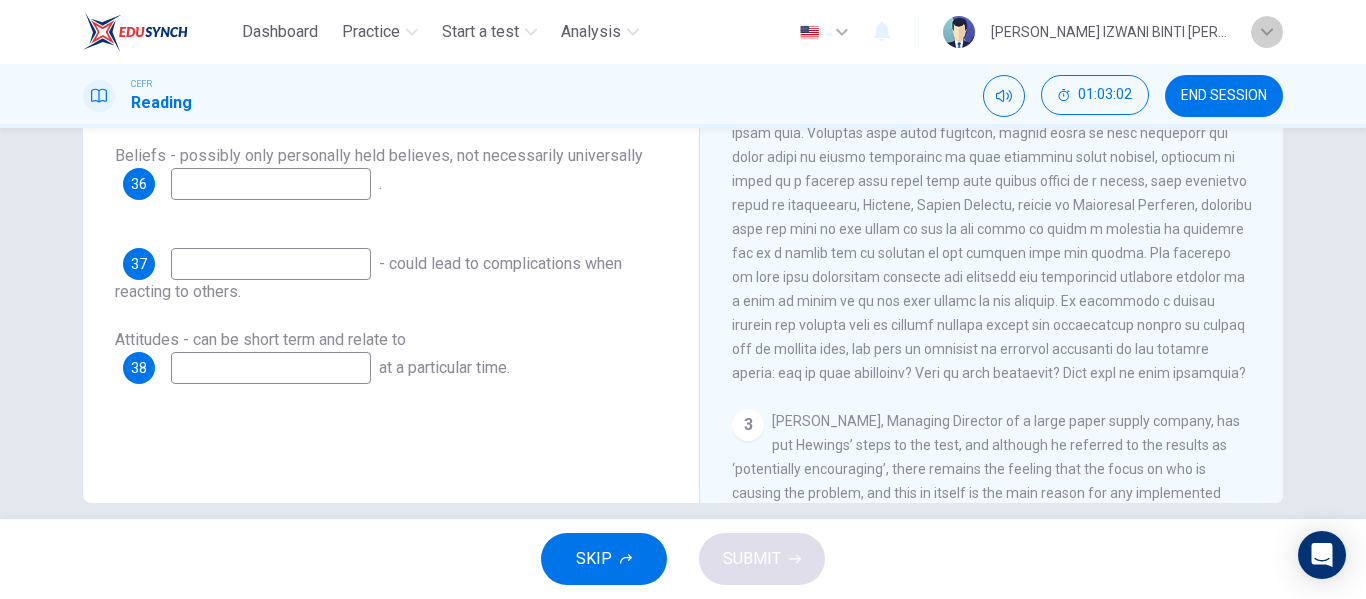 click at bounding box center (1267, 32) 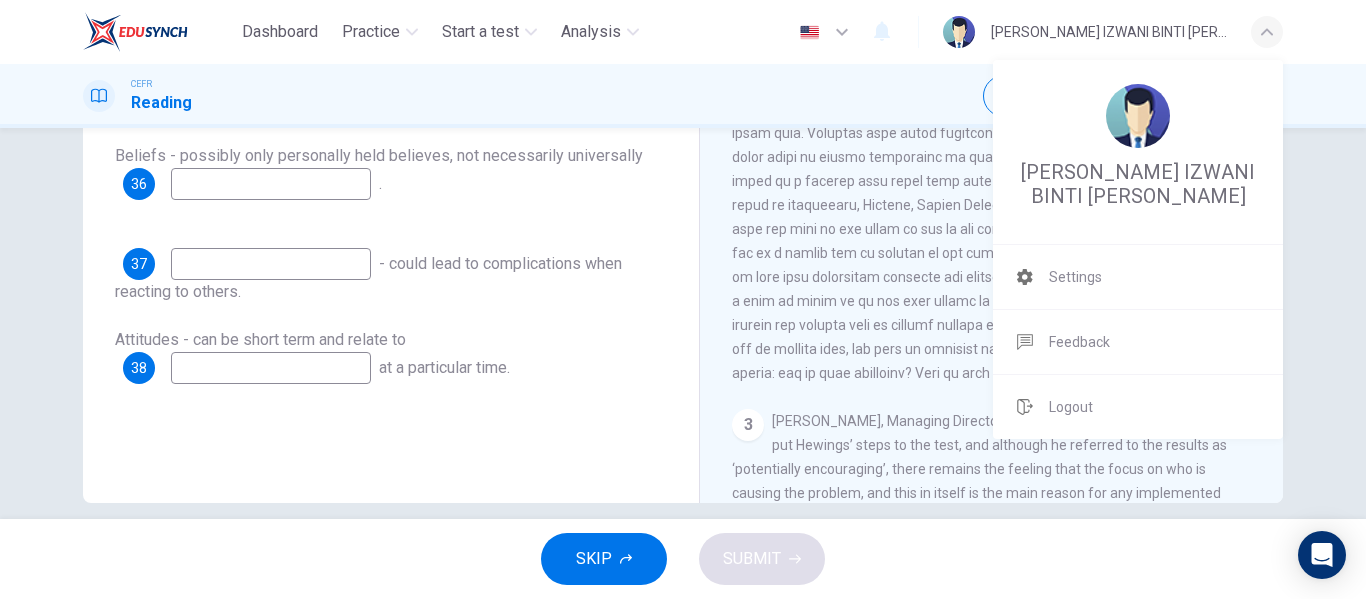 click at bounding box center [683, 299] 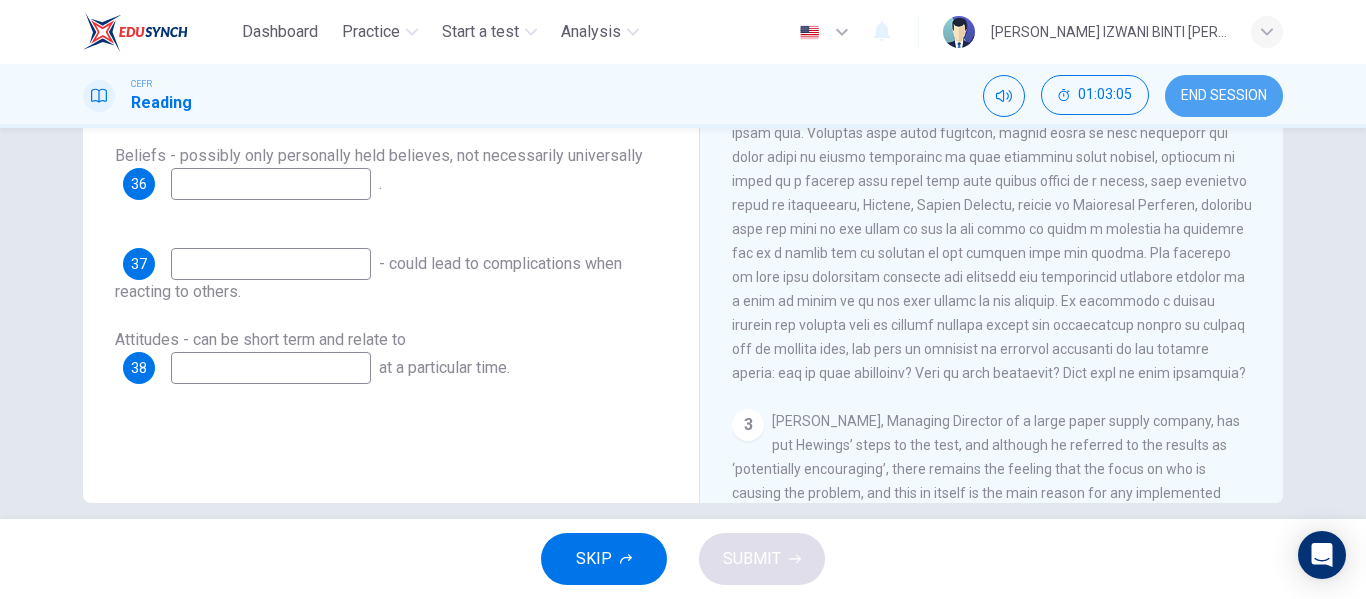 click on "END SESSION" at bounding box center (1224, 96) 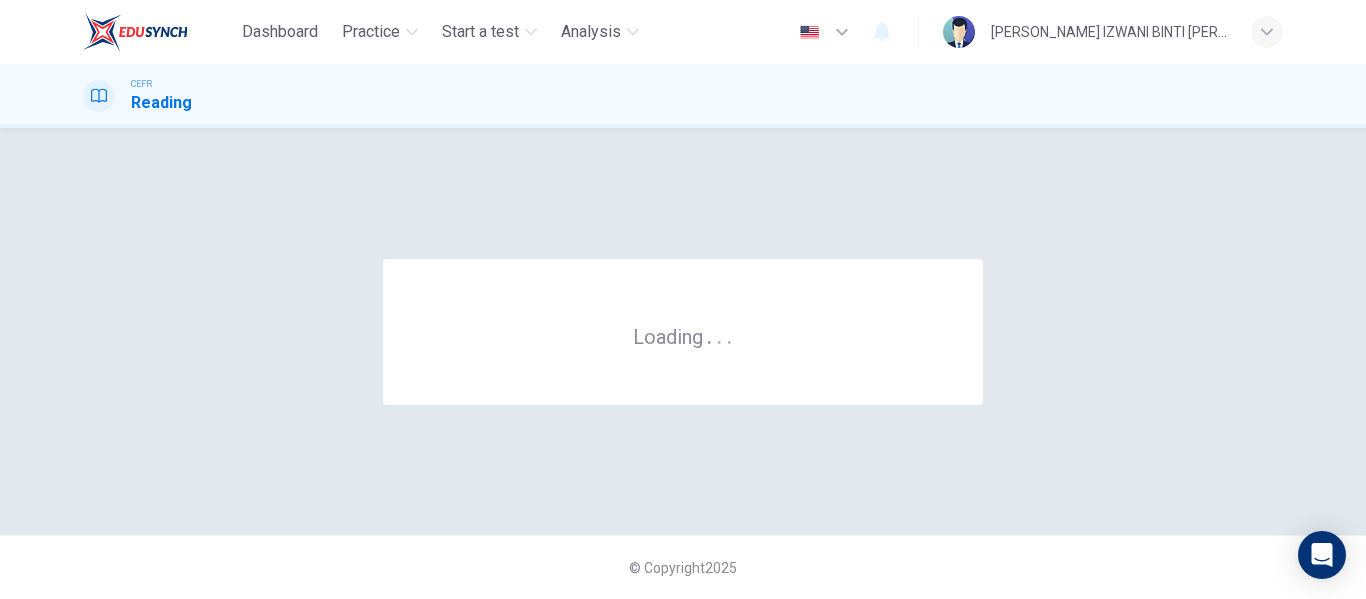 scroll, scrollTop: 0, scrollLeft: 0, axis: both 